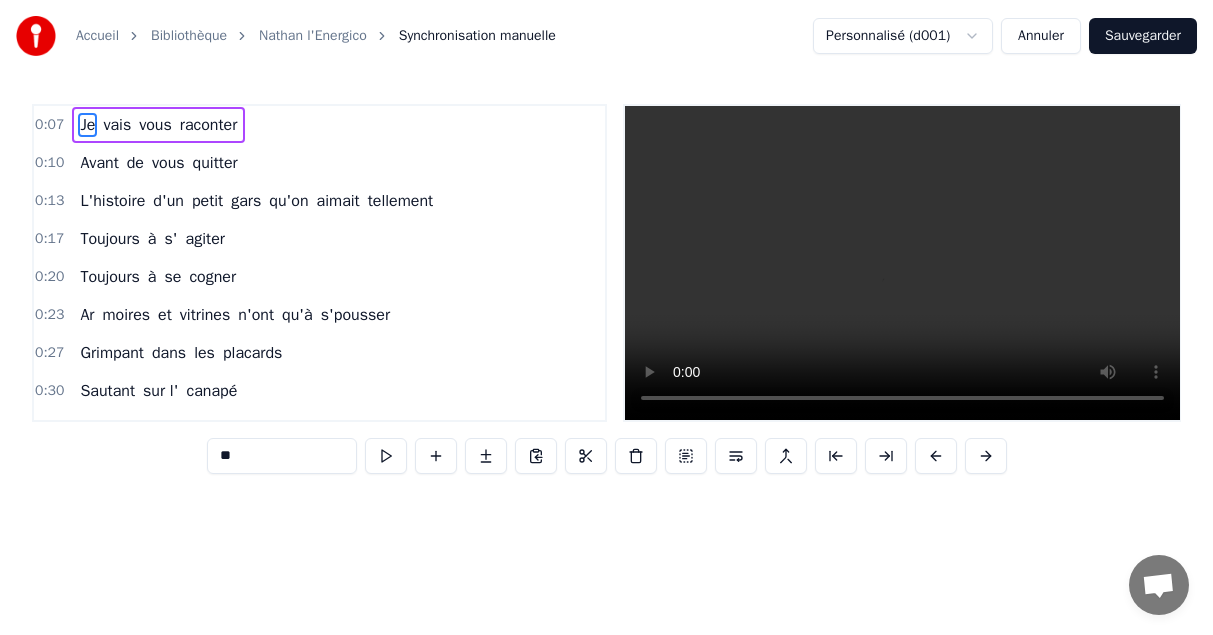 scroll, scrollTop: 0, scrollLeft: 0, axis: both 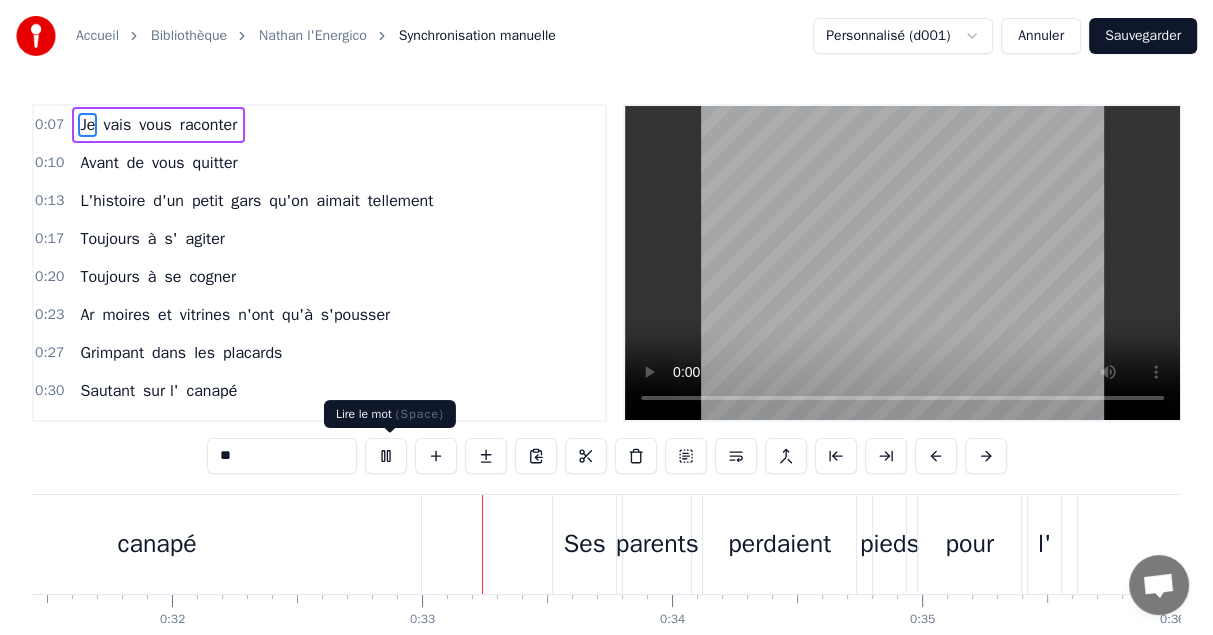 click at bounding box center [386, 456] 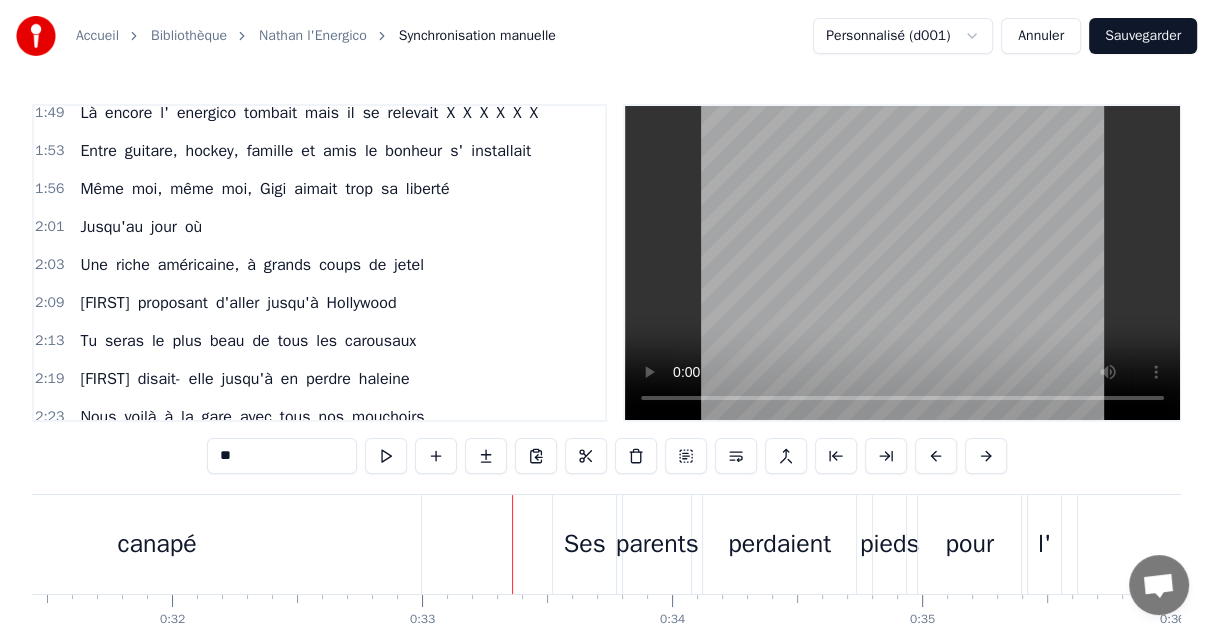 scroll, scrollTop: 899, scrollLeft: 0, axis: vertical 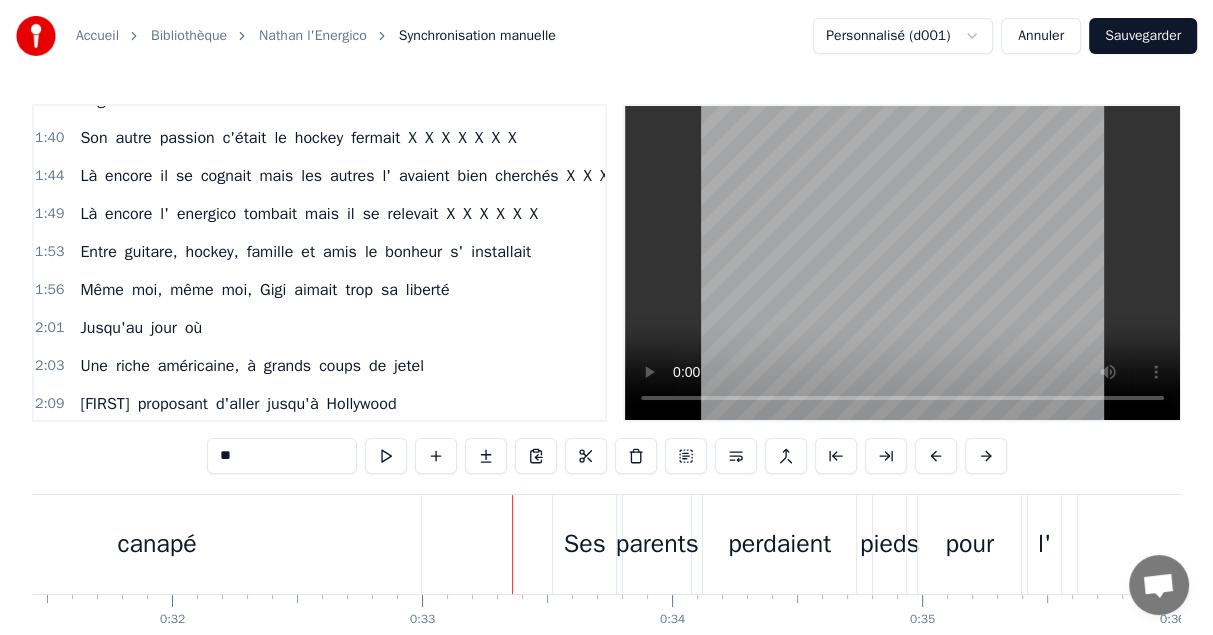 click on "1:49" at bounding box center (49, 214) 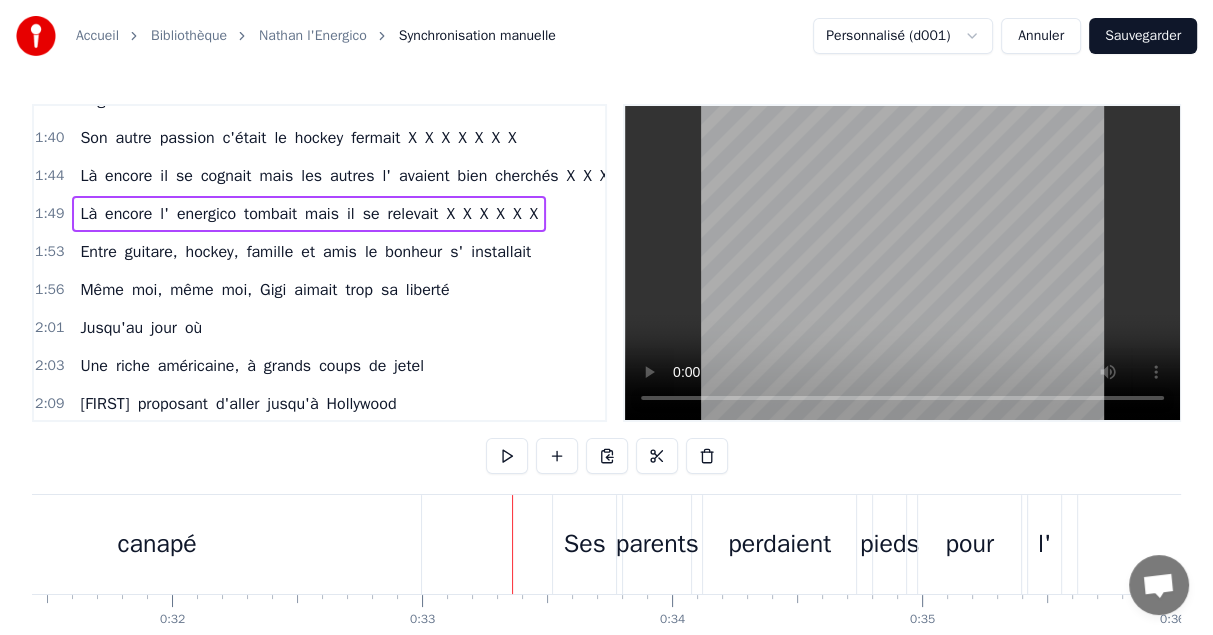 scroll, scrollTop: 0, scrollLeft: 27244, axis: horizontal 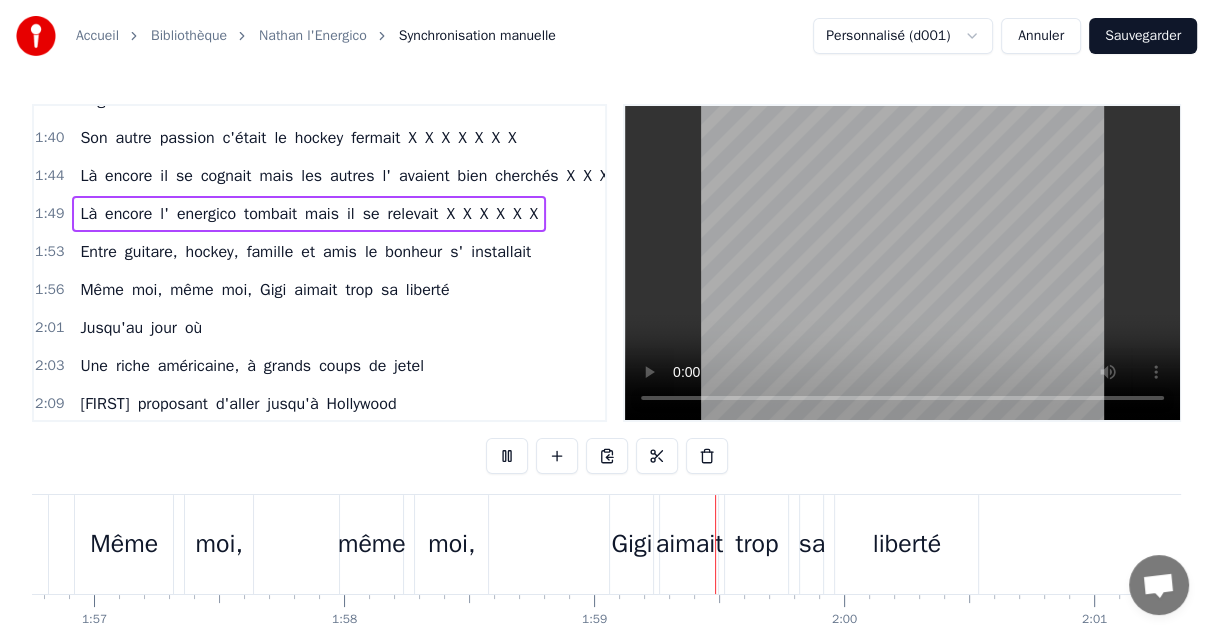 click on "Entre" at bounding box center (98, 252) 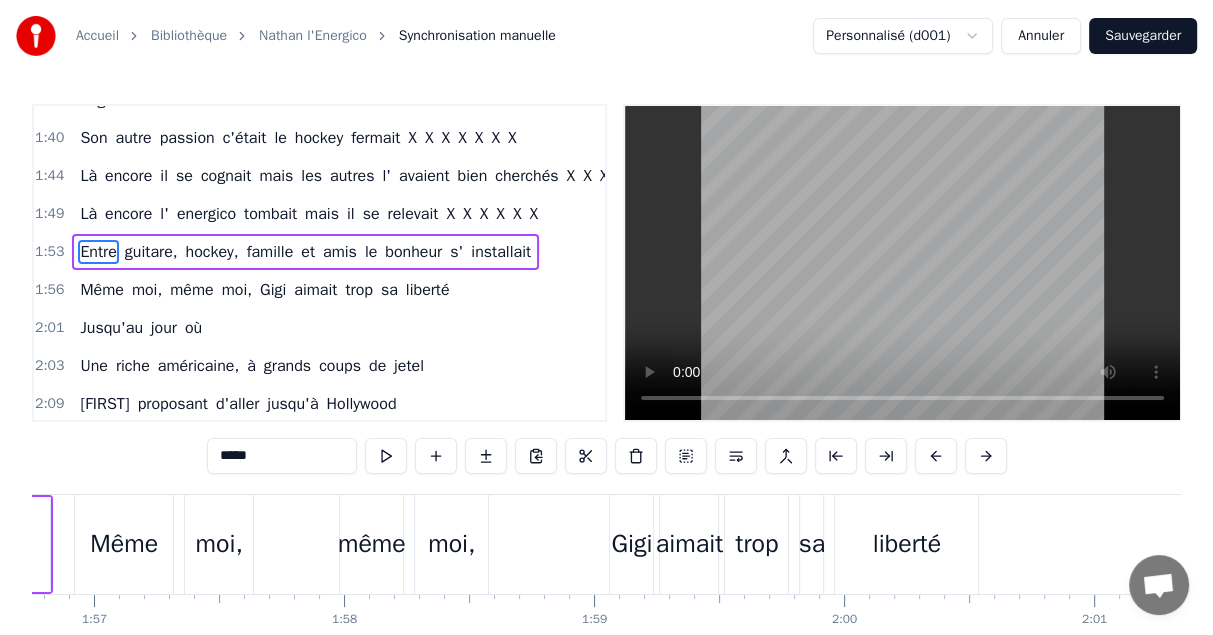 scroll, scrollTop: 872, scrollLeft: 0, axis: vertical 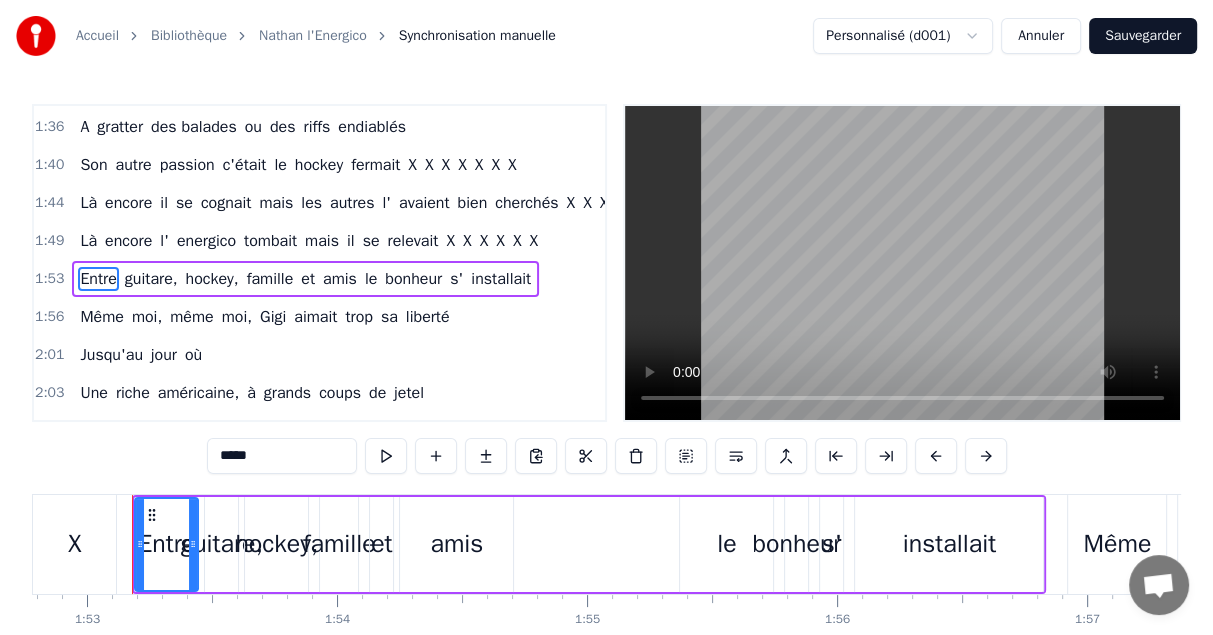 click on "Même" at bounding box center [101, 317] 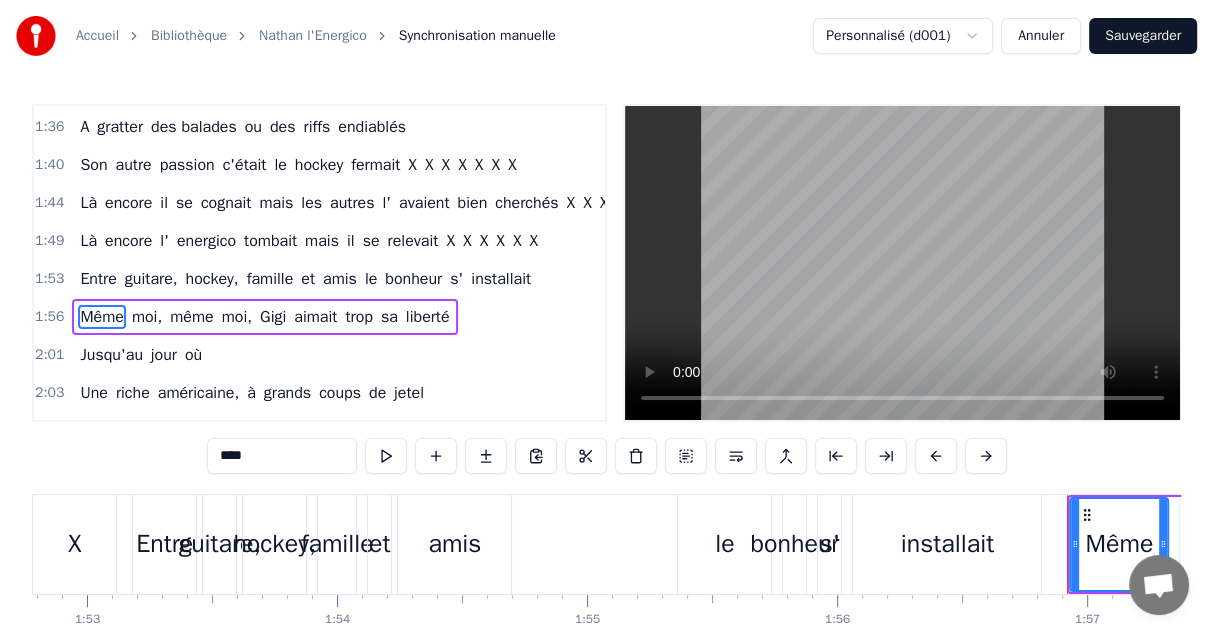 scroll, scrollTop: 909, scrollLeft: 0, axis: vertical 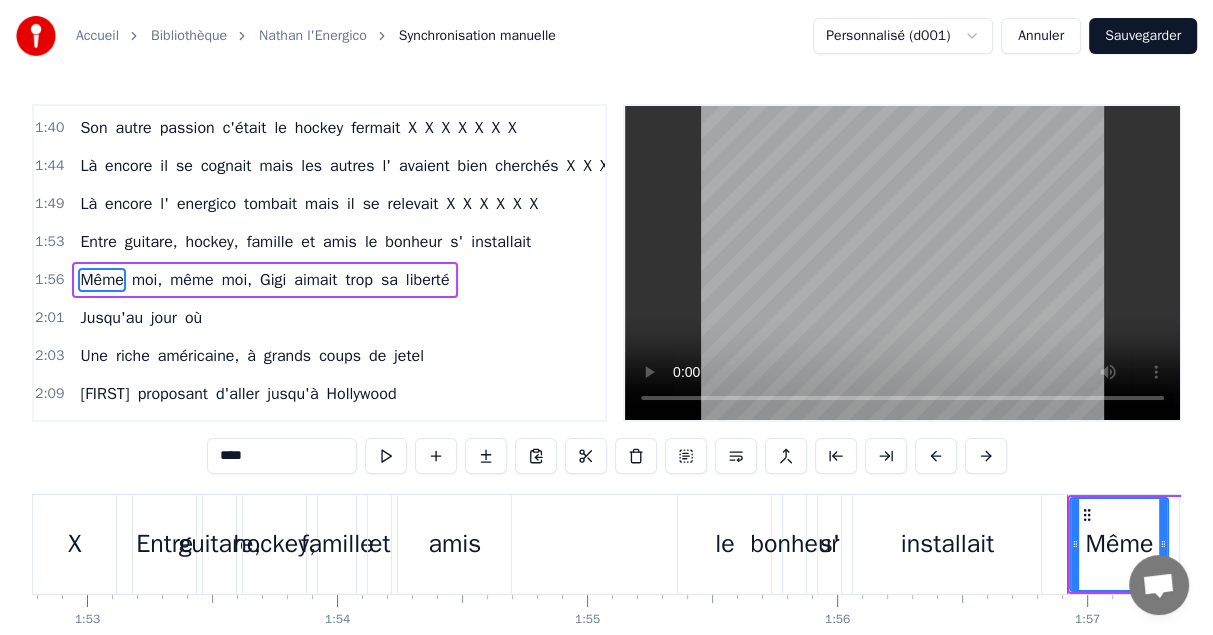 drag, startPoint x: 289, startPoint y: 451, endPoint x: 170, endPoint y: 448, distance: 119.03781 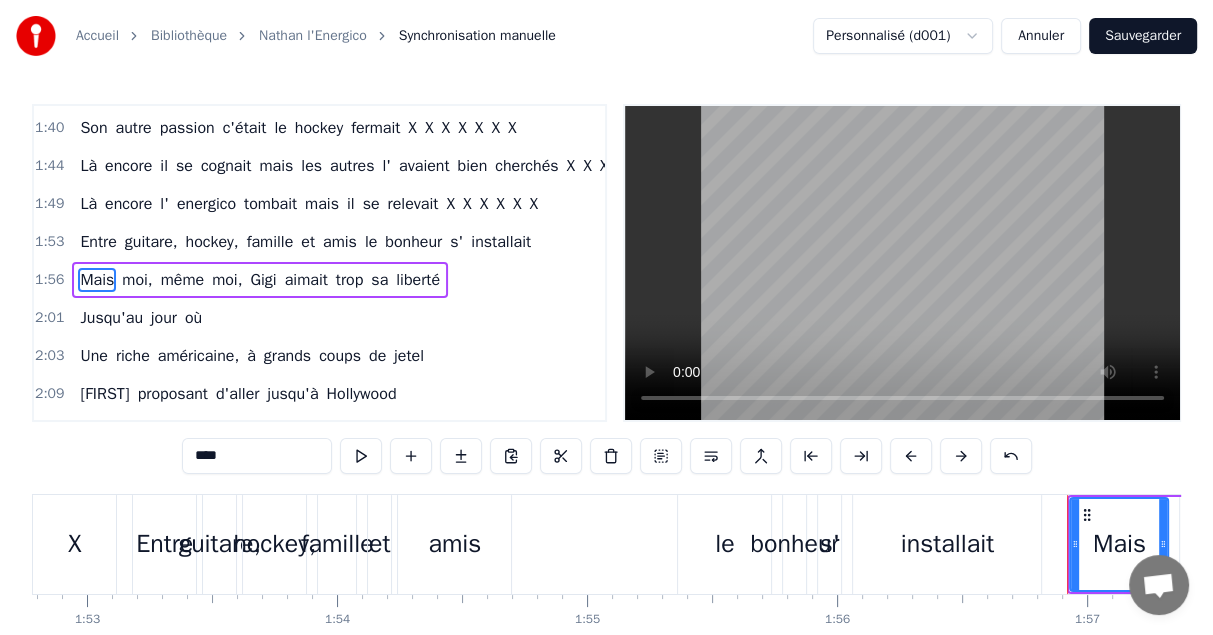 click on "moi," at bounding box center [137, 280] 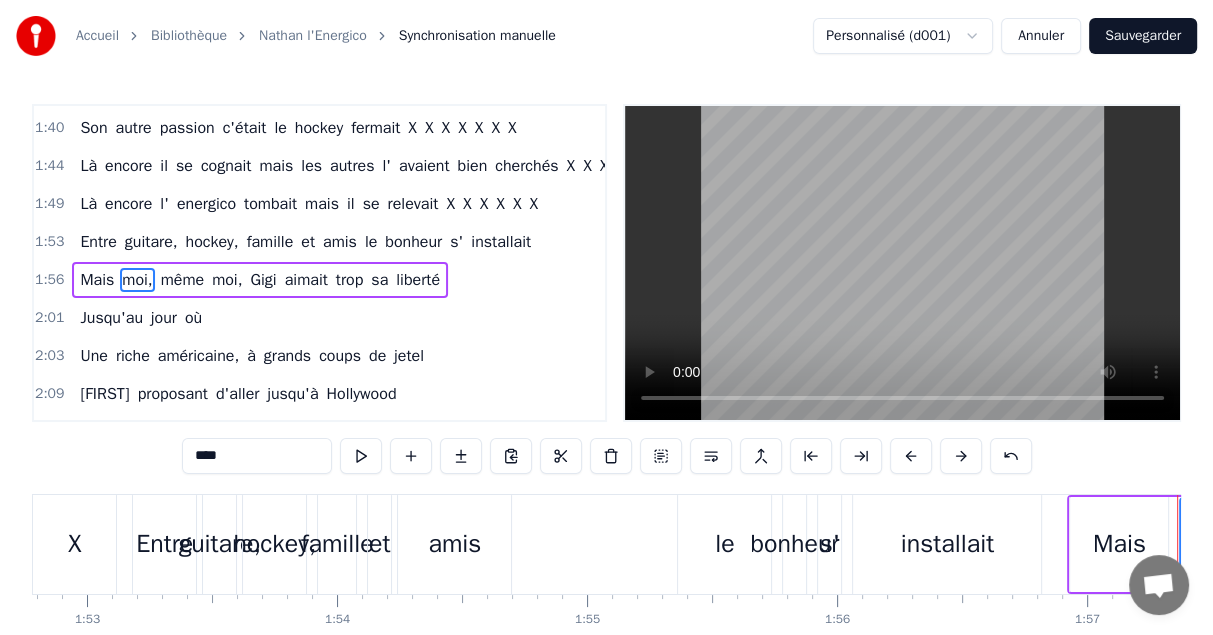 scroll, scrollTop: 0, scrollLeft: 29240, axis: horizontal 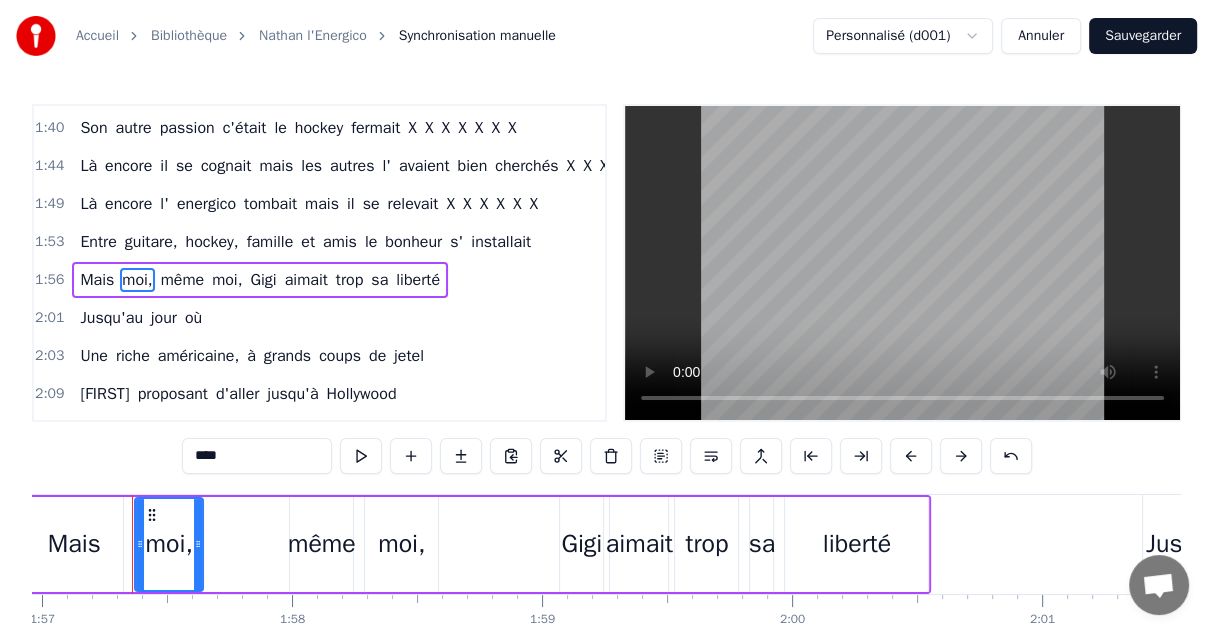 drag, startPoint x: 247, startPoint y: 460, endPoint x: 178, endPoint y: 444, distance: 70.83079 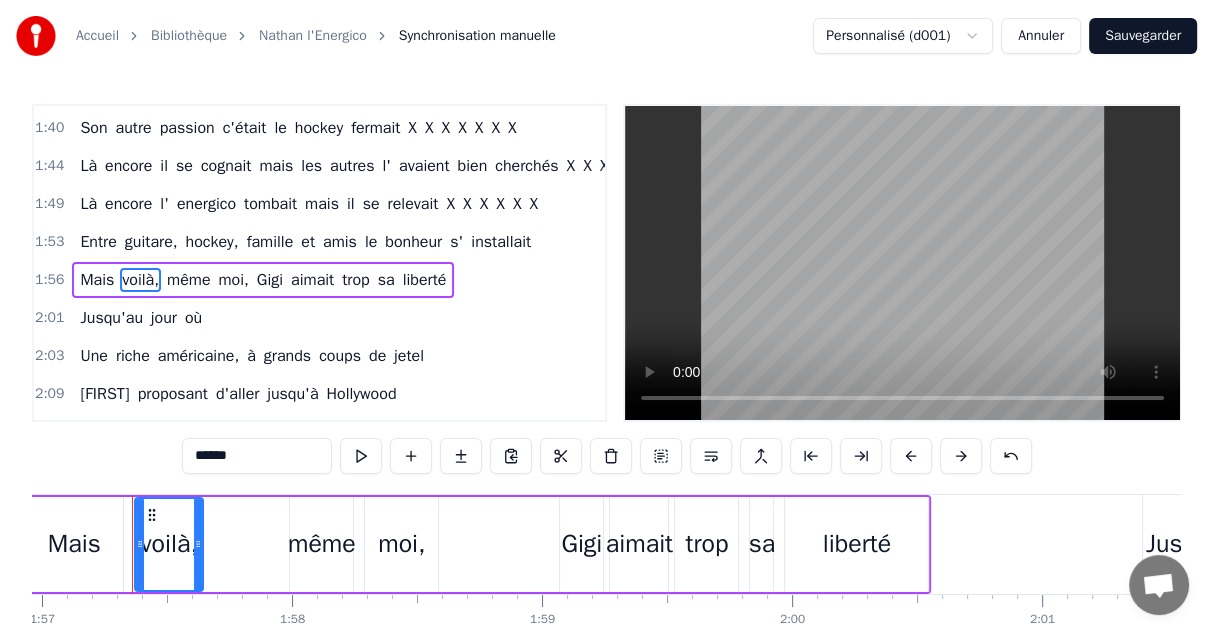 click on "même" at bounding box center (188, 280) 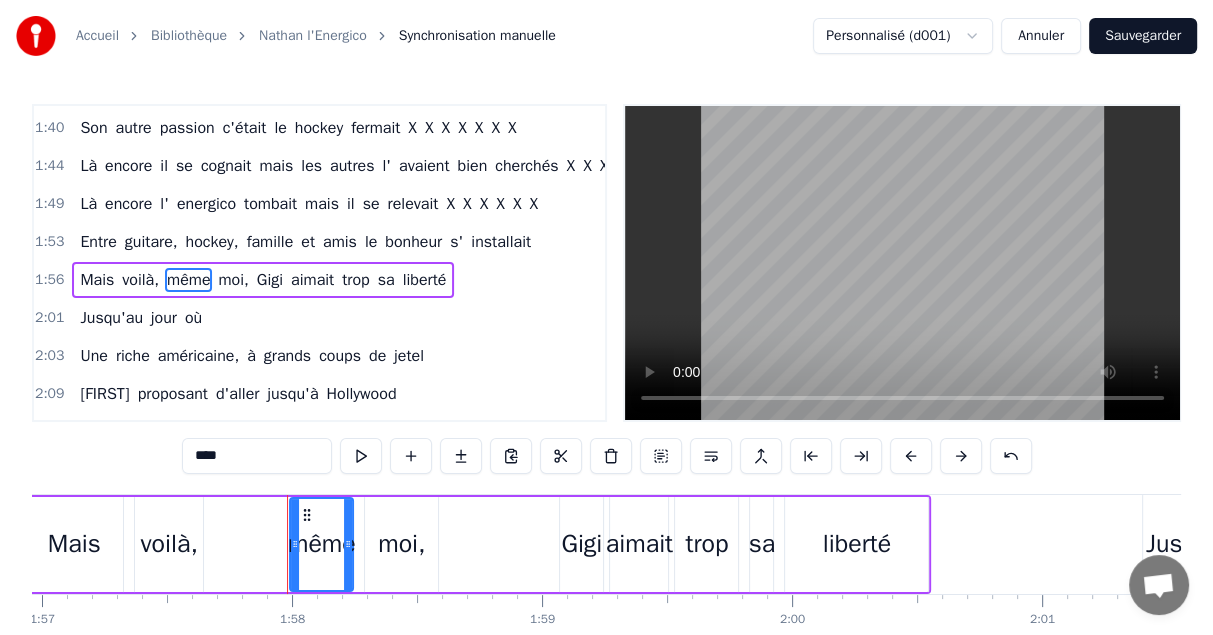 drag, startPoint x: 269, startPoint y: 453, endPoint x: 154, endPoint y: 454, distance: 115.00435 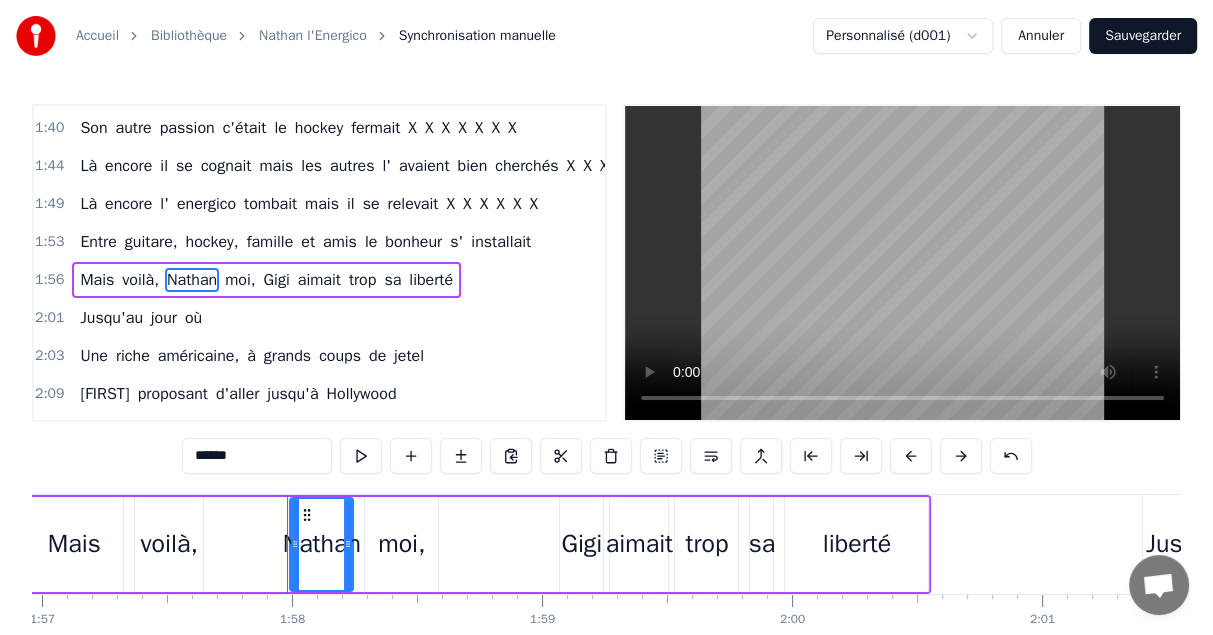 click on "moi," at bounding box center (240, 280) 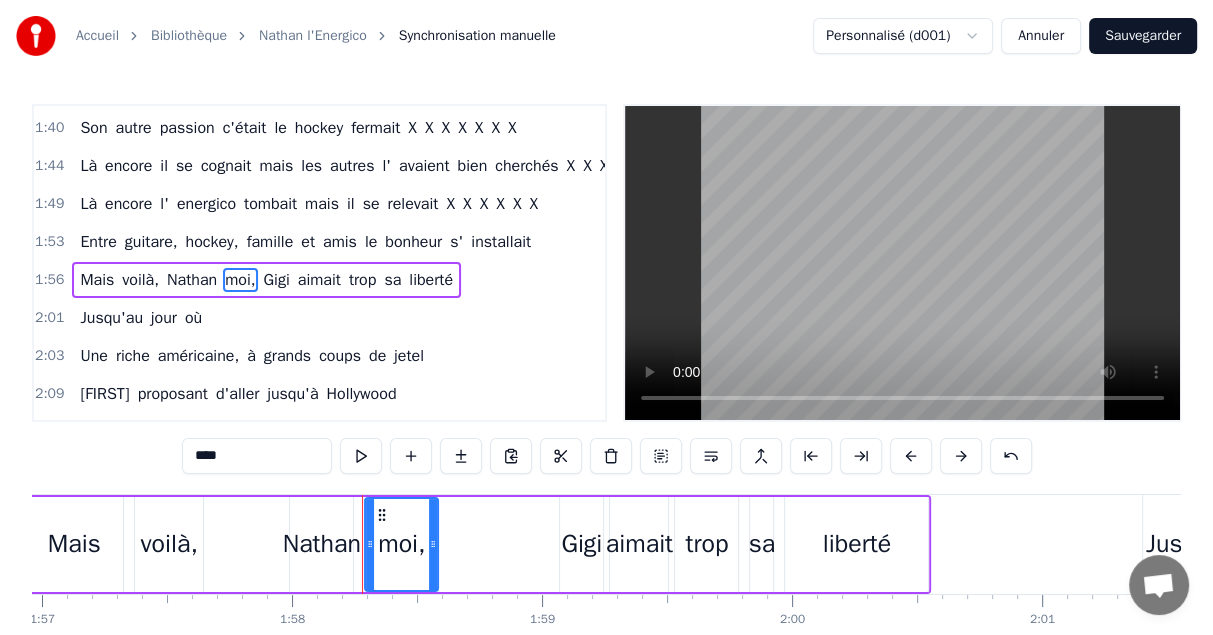 drag, startPoint x: 236, startPoint y: 461, endPoint x: 135, endPoint y: 459, distance: 101.0198 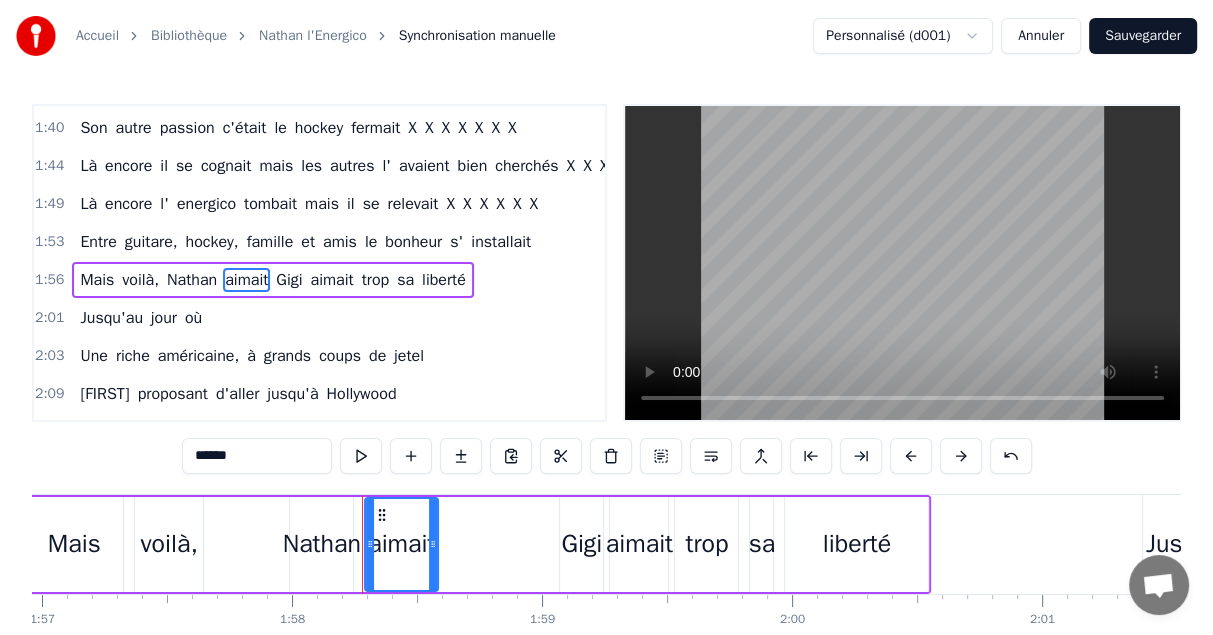 click on "Gigi" at bounding box center [289, 280] 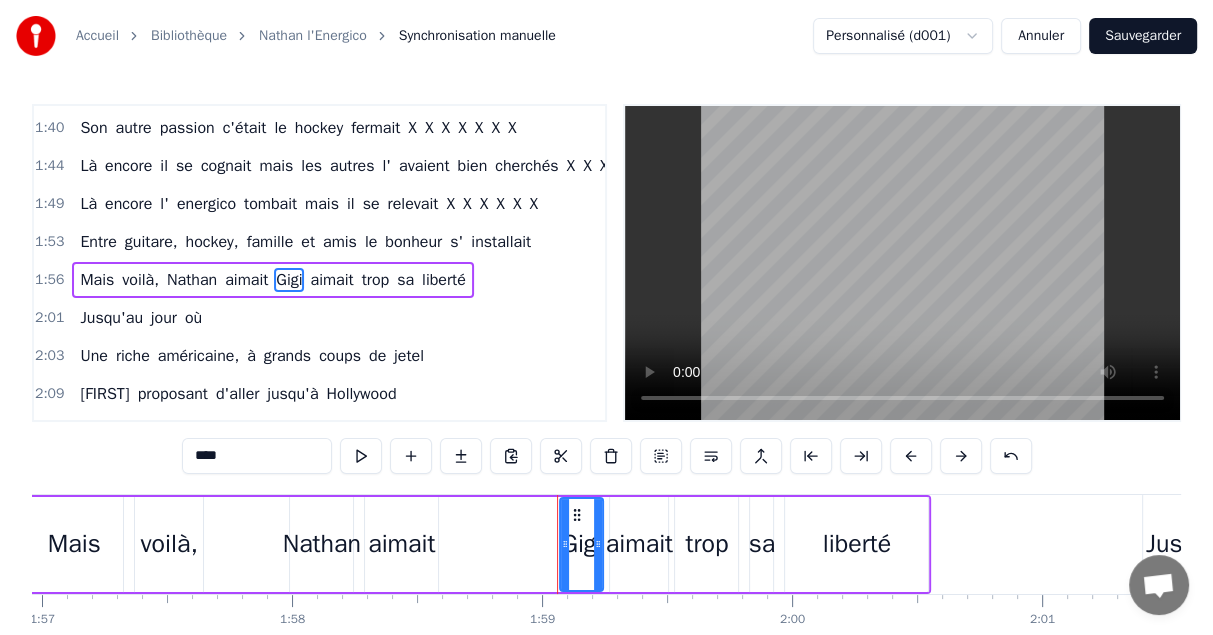 drag, startPoint x: 214, startPoint y: 464, endPoint x: 141, endPoint y: 465, distance: 73.00685 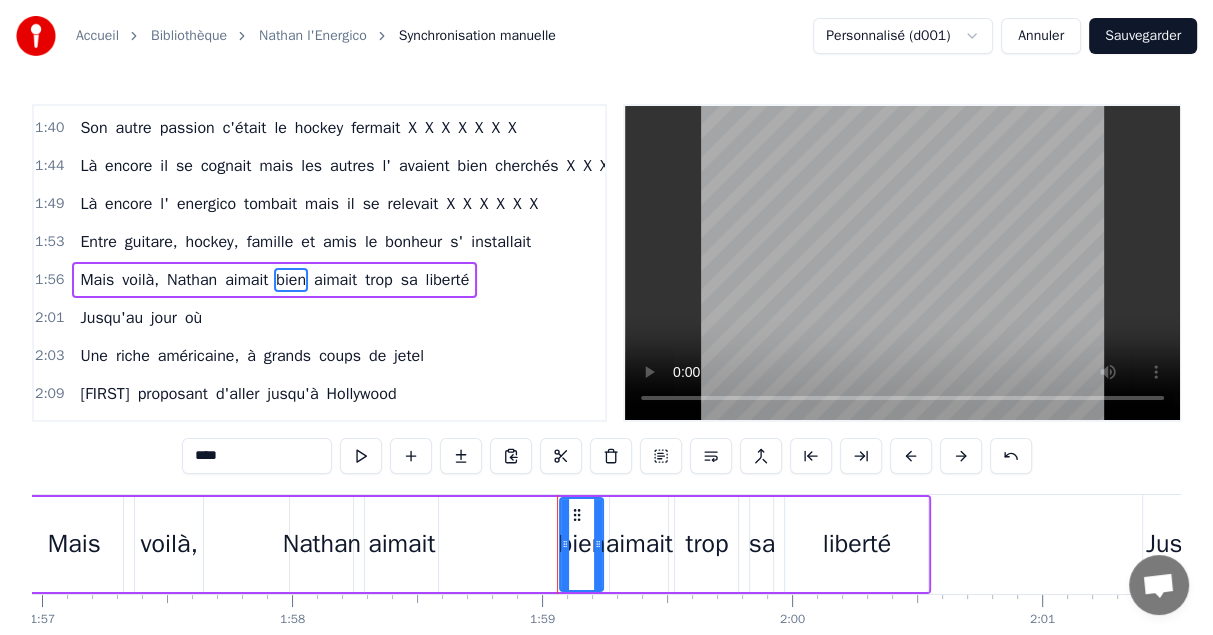 click on "aimait" at bounding box center [335, 280] 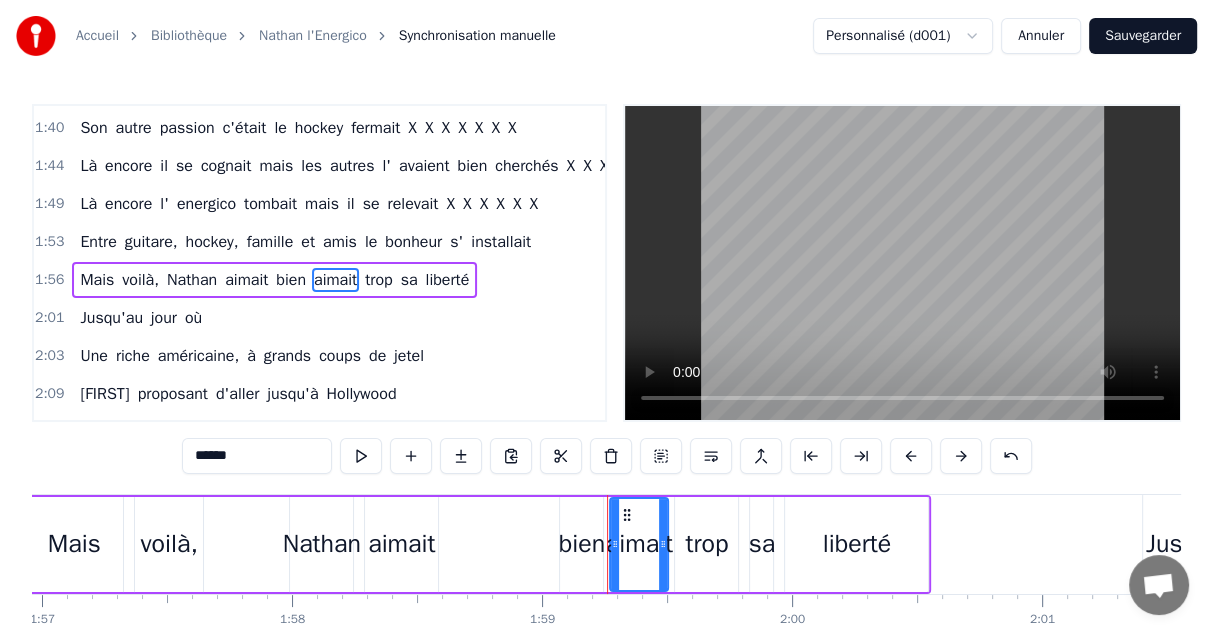drag, startPoint x: 295, startPoint y: 462, endPoint x: 112, endPoint y: 453, distance: 183.22118 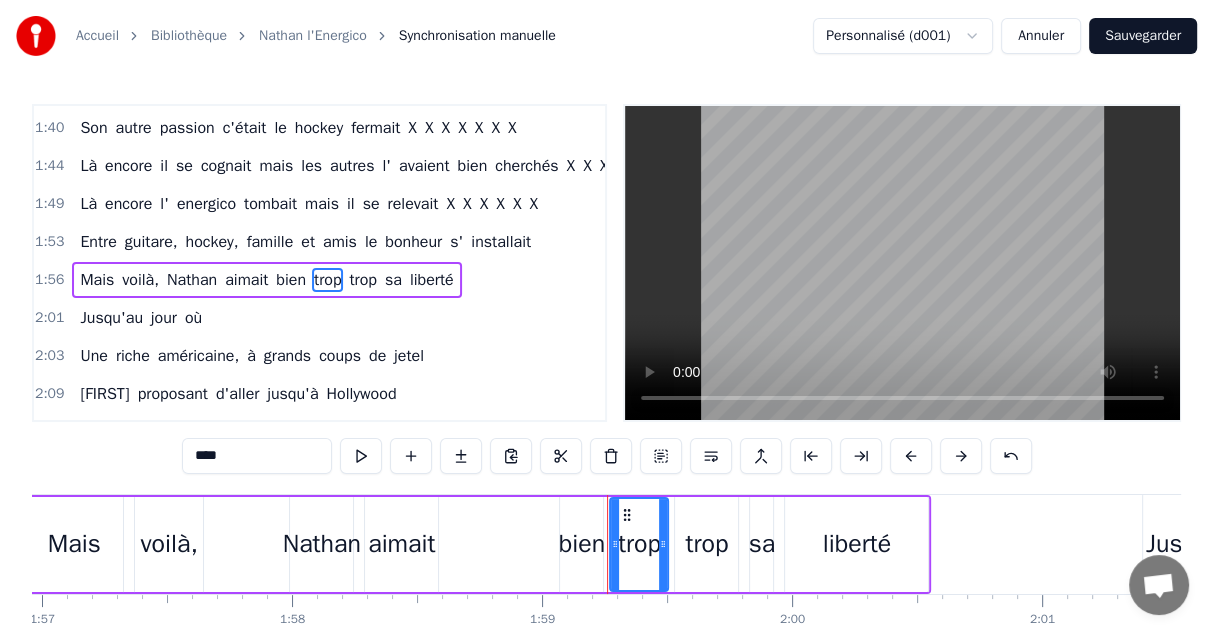 click on "trop" at bounding box center (362, 280) 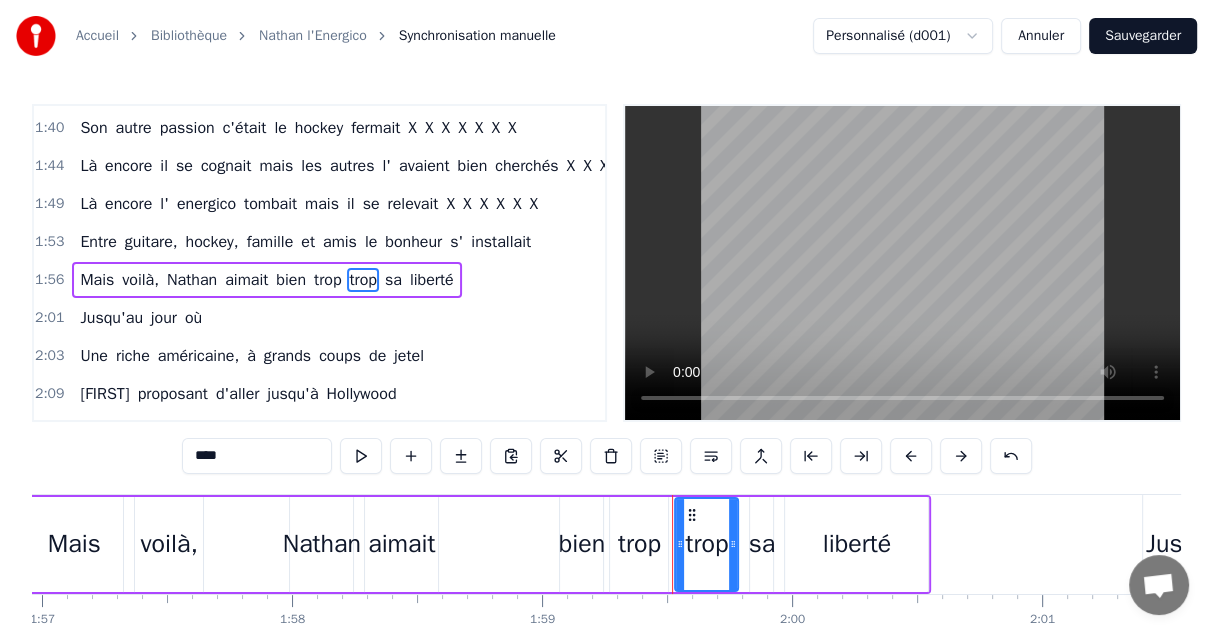 drag, startPoint x: 295, startPoint y: 456, endPoint x: 140, endPoint y: 456, distance: 155 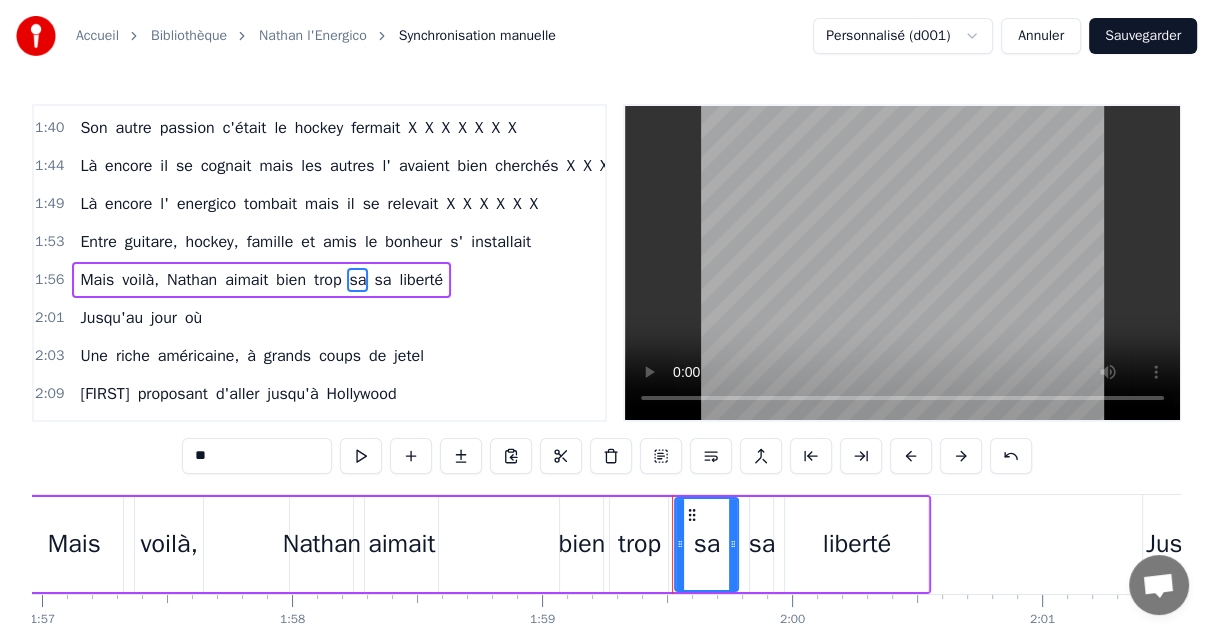 drag, startPoint x: 375, startPoint y: 257, endPoint x: 339, endPoint y: 428, distance: 174.7484 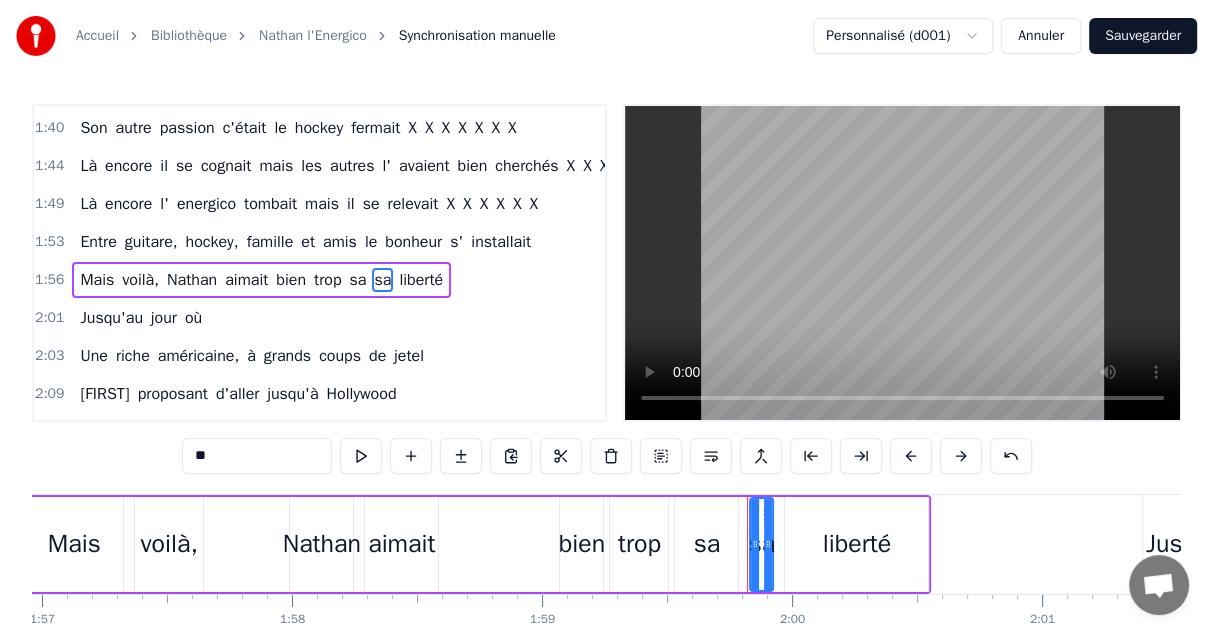 drag, startPoint x: 249, startPoint y: 458, endPoint x: 120, endPoint y: 457, distance: 129.00388 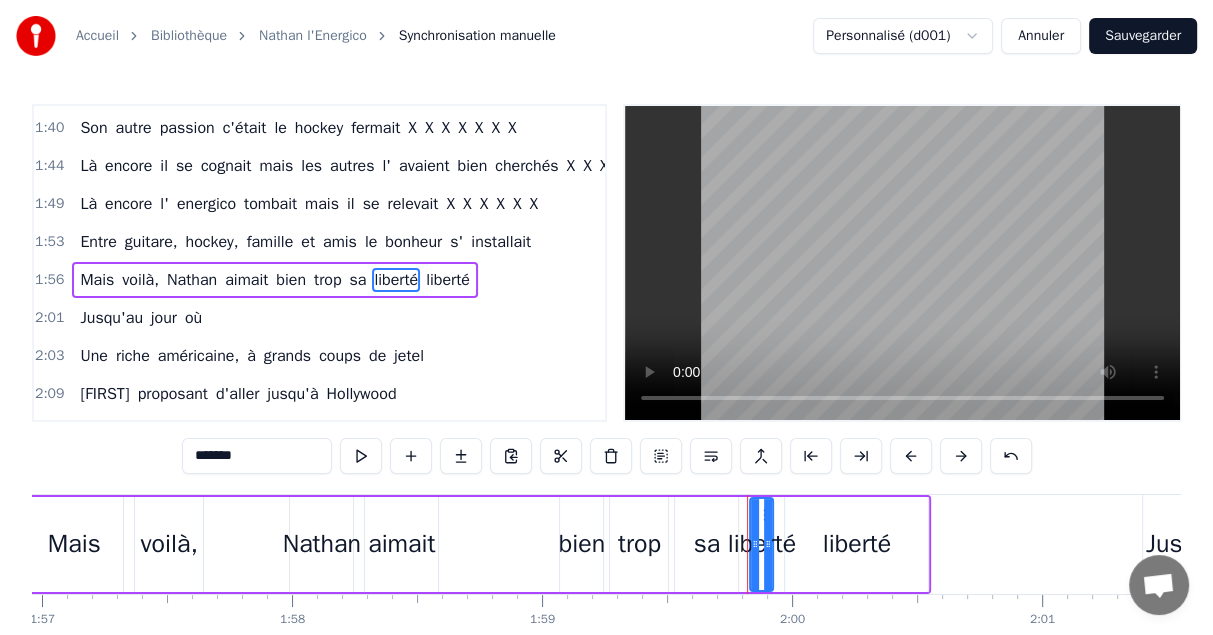 click on "liberté" at bounding box center [448, 280] 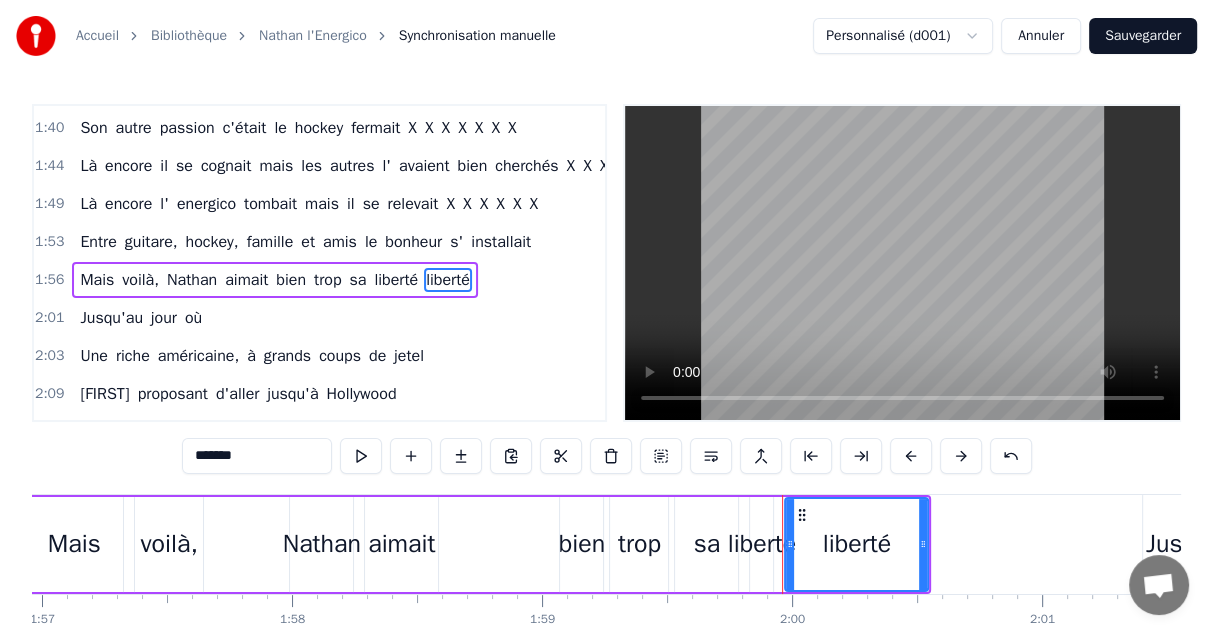 drag, startPoint x: 285, startPoint y: 460, endPoint x: 164, endPoint y: 453, distance: 121.20231 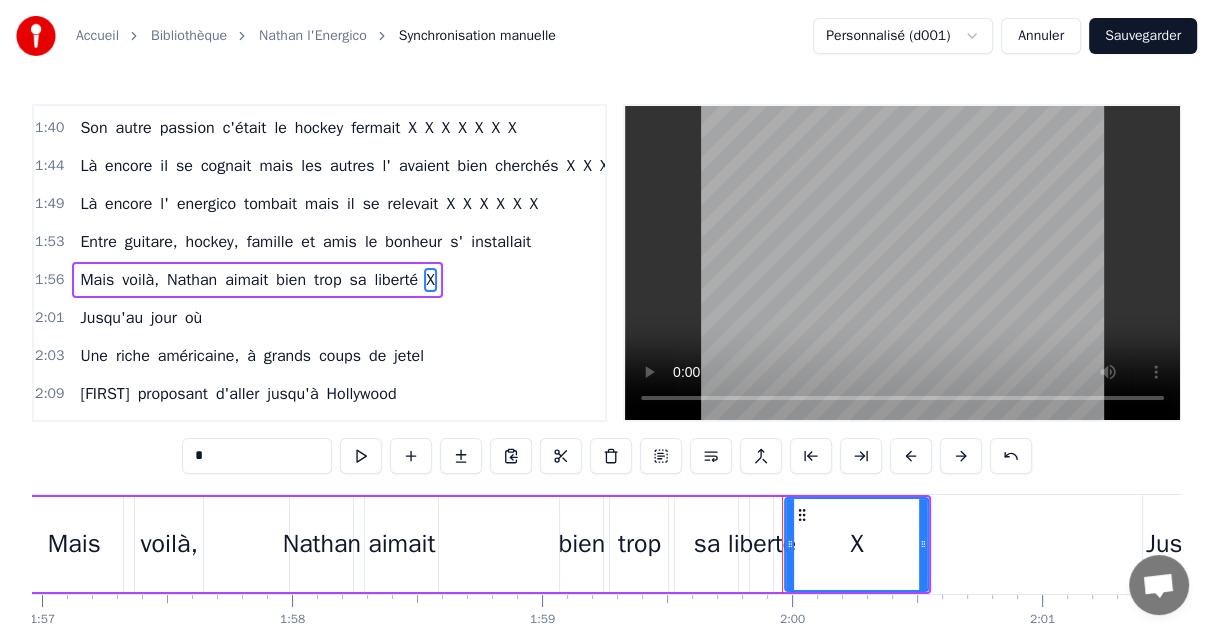 click on "Jusqu'au" at bounding box center [111, 318] 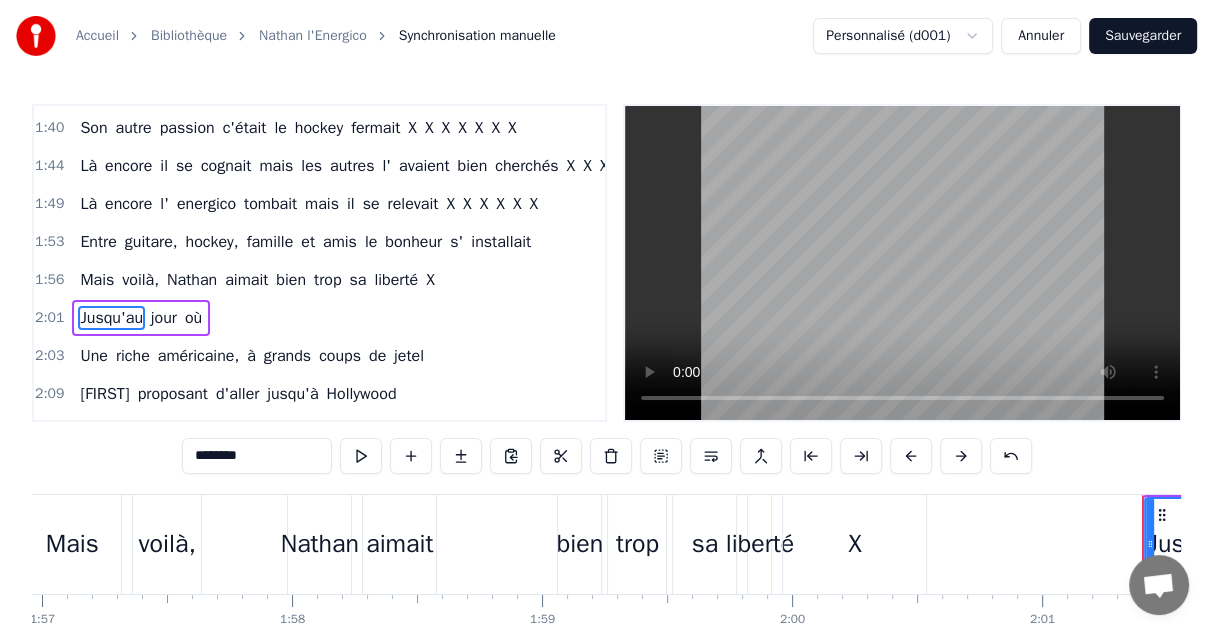 scroll, scrollTop: 946, scrollLeft: 0, axis: vertical 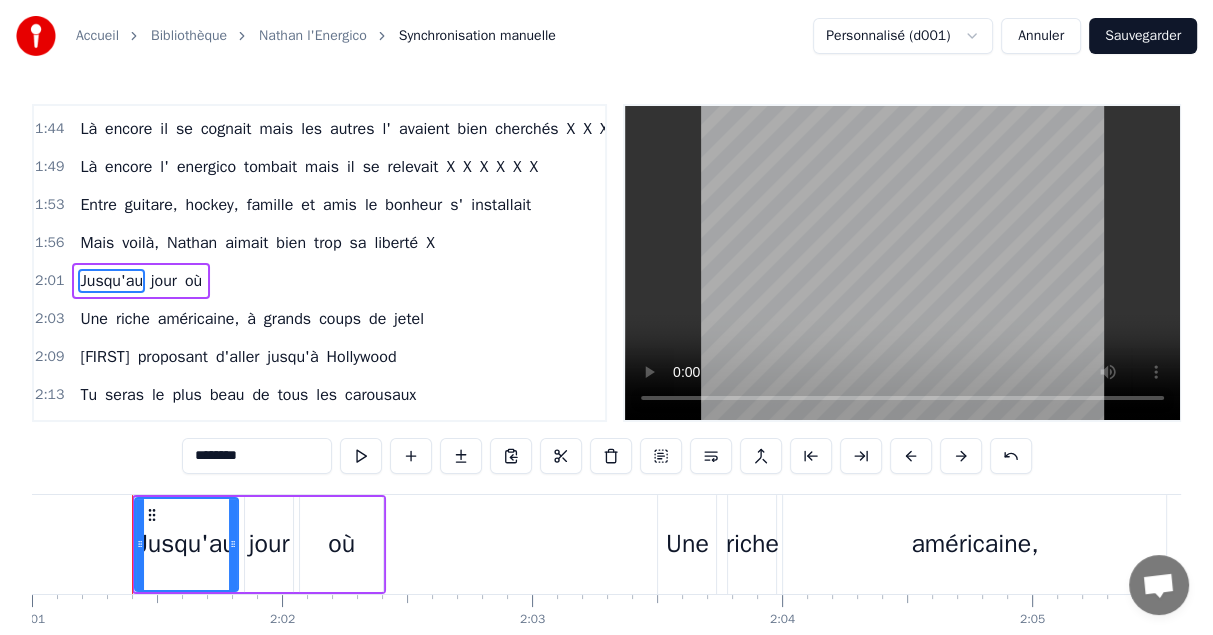 click on "où" at bounding box center [193, 281] 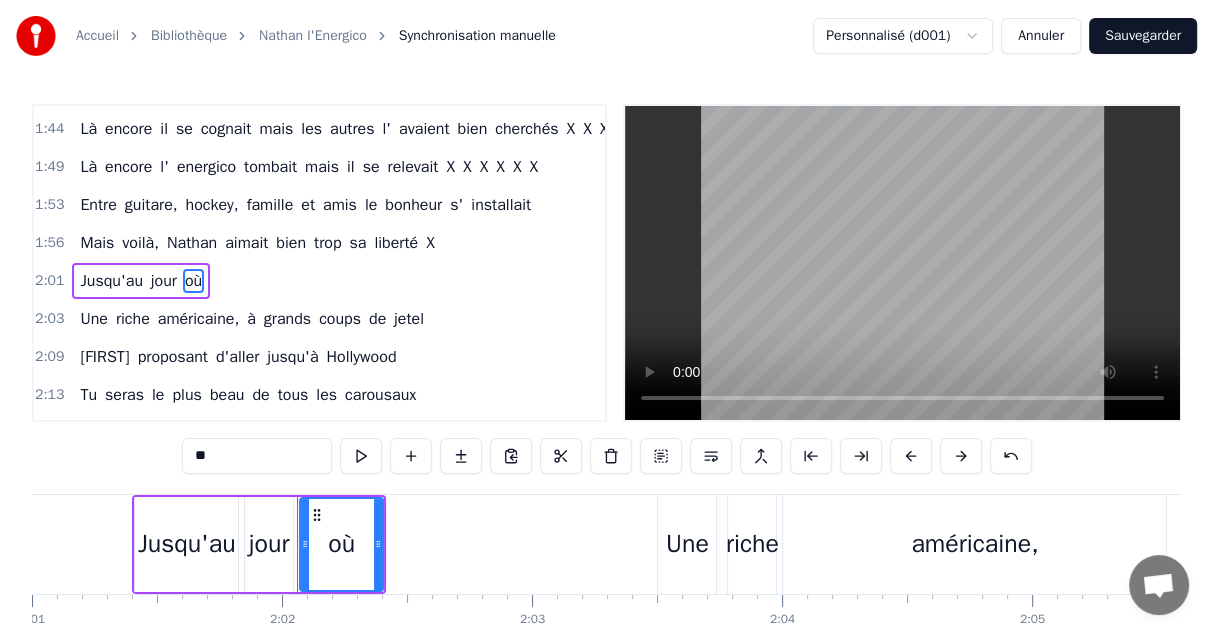 click on "**" at bounding box center (257, 456) 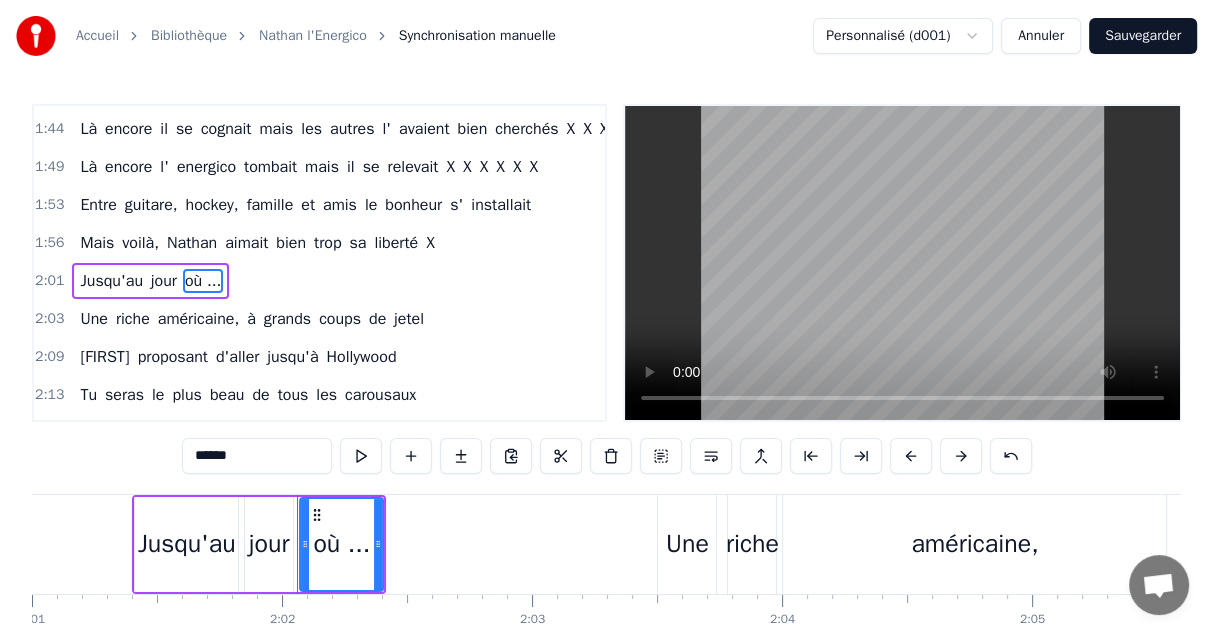 type on "[CREDIT CARD]" 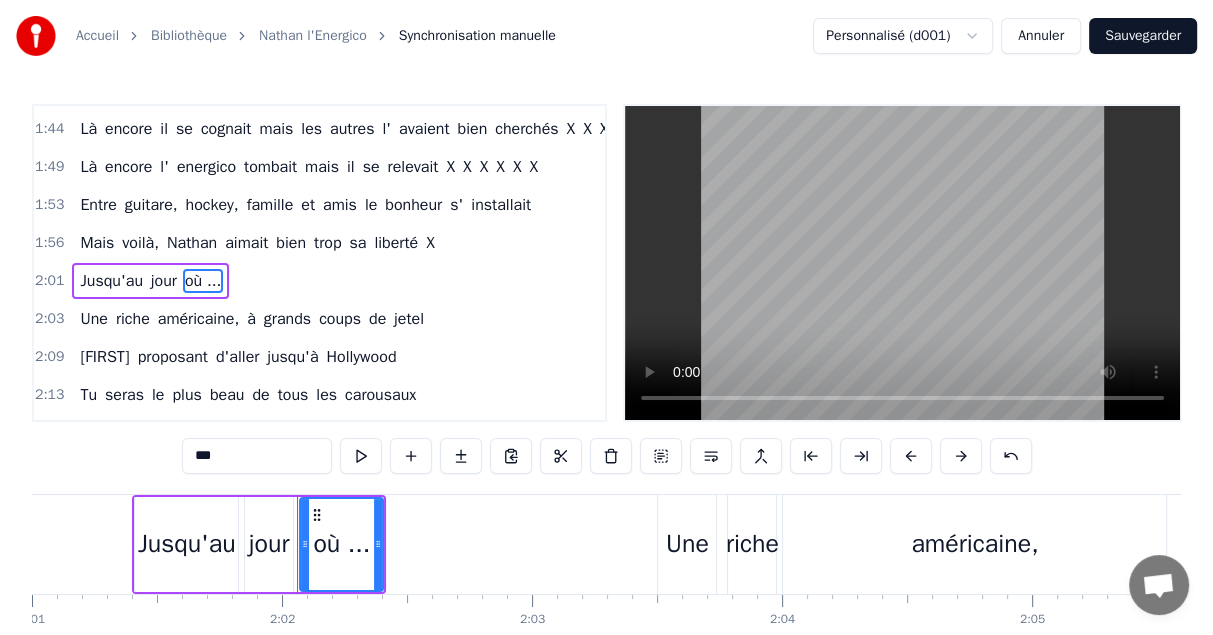 scroll, scrollTop: 983, scrollLeft: 0, axis: vertical 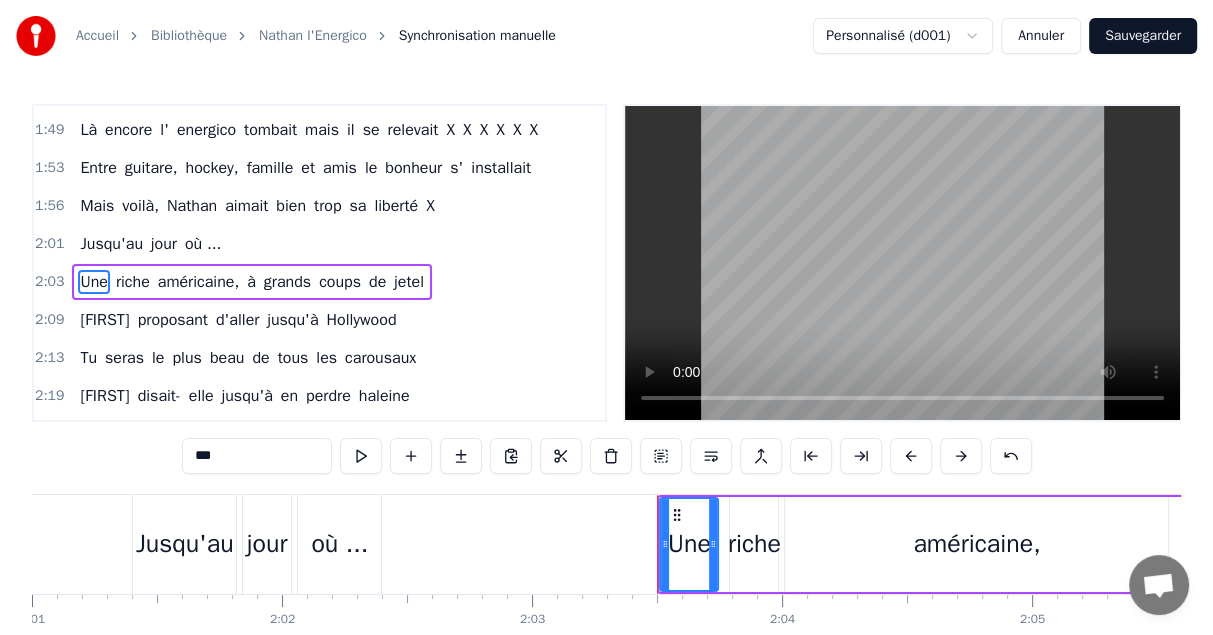 click on "Sauvegarder" at bounding box center [1143, 36] 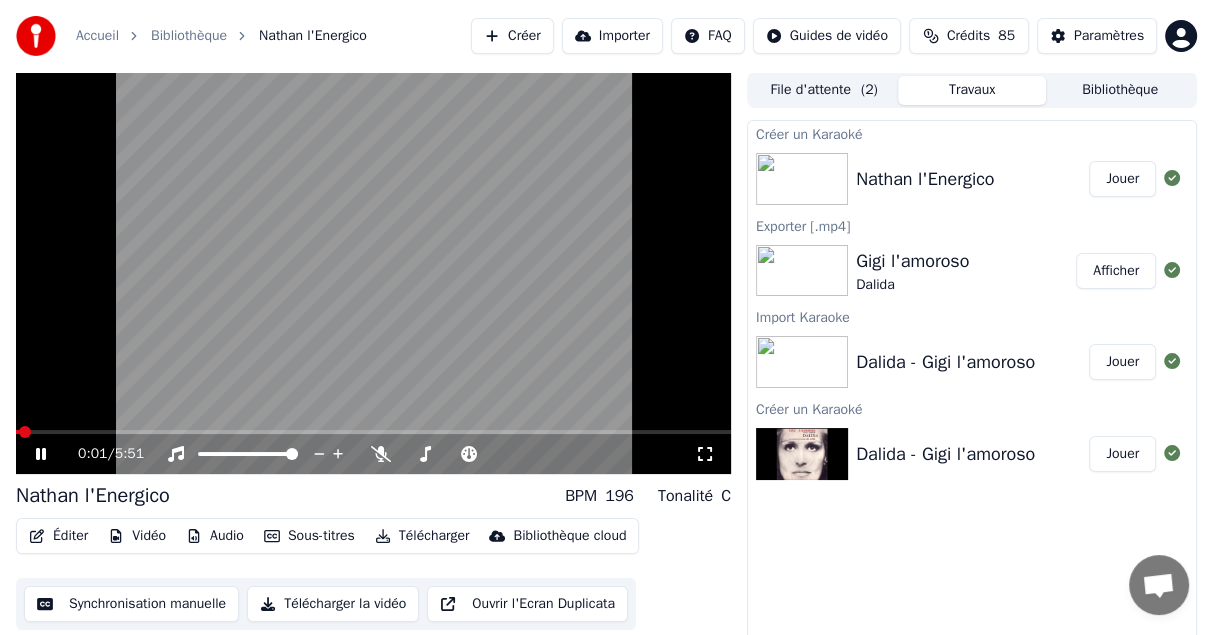 click at bounding box center [41, 454] 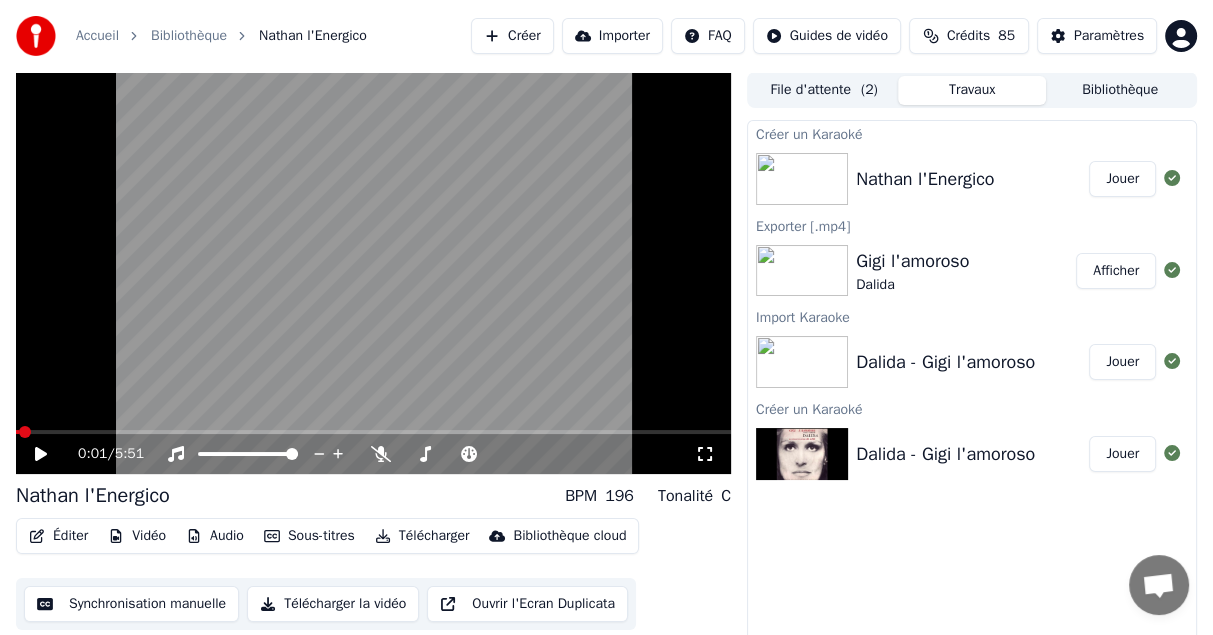 click on "Synchronisation manuelle" at bounding box center [131, 604] 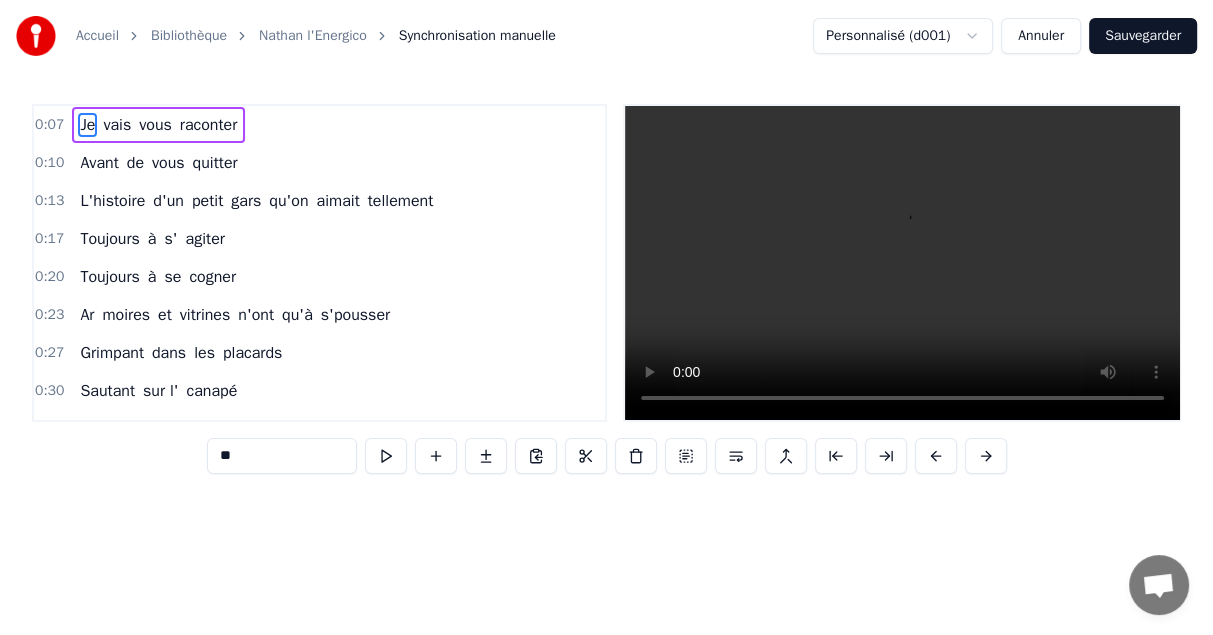 scroll, scrollTop: 0, scrollLeft: 1884, axis: horizontal 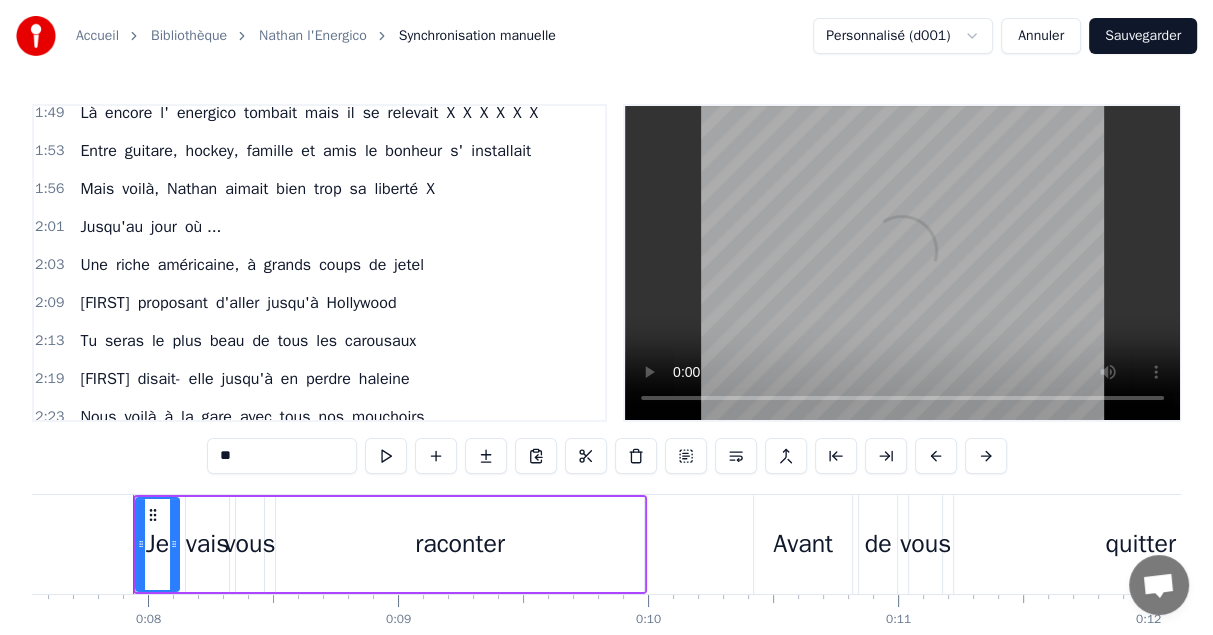 click on "Une" at bounding box center (93, 265) 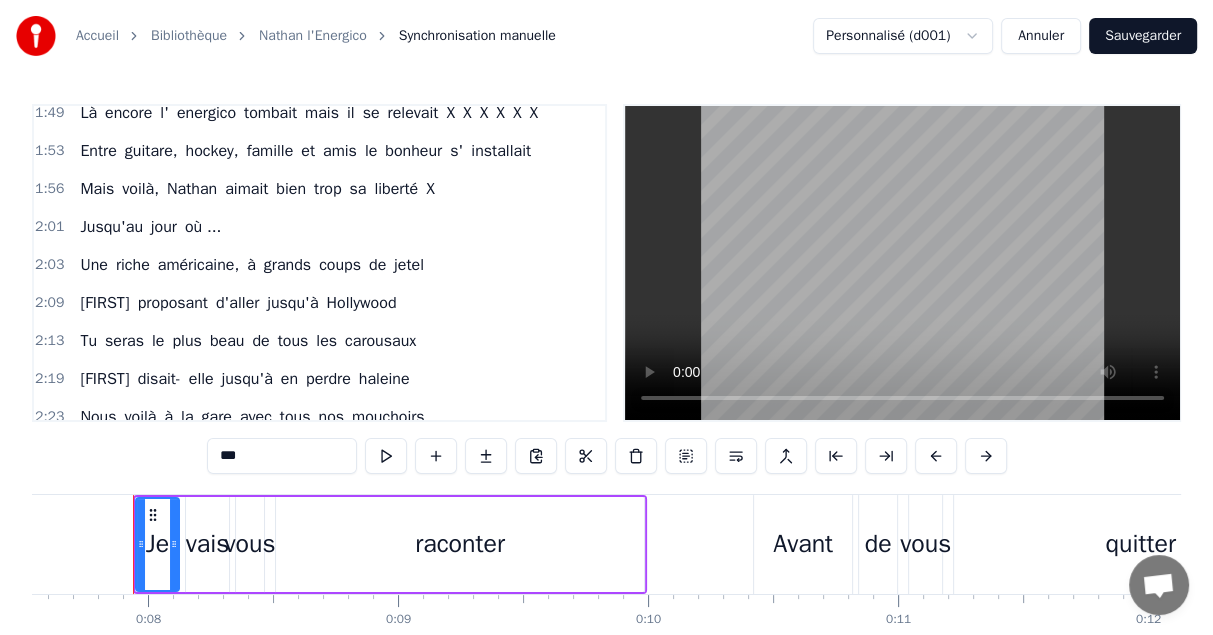 scroll, scrollTop: 983, scrollLeft: 0, axis: vertical 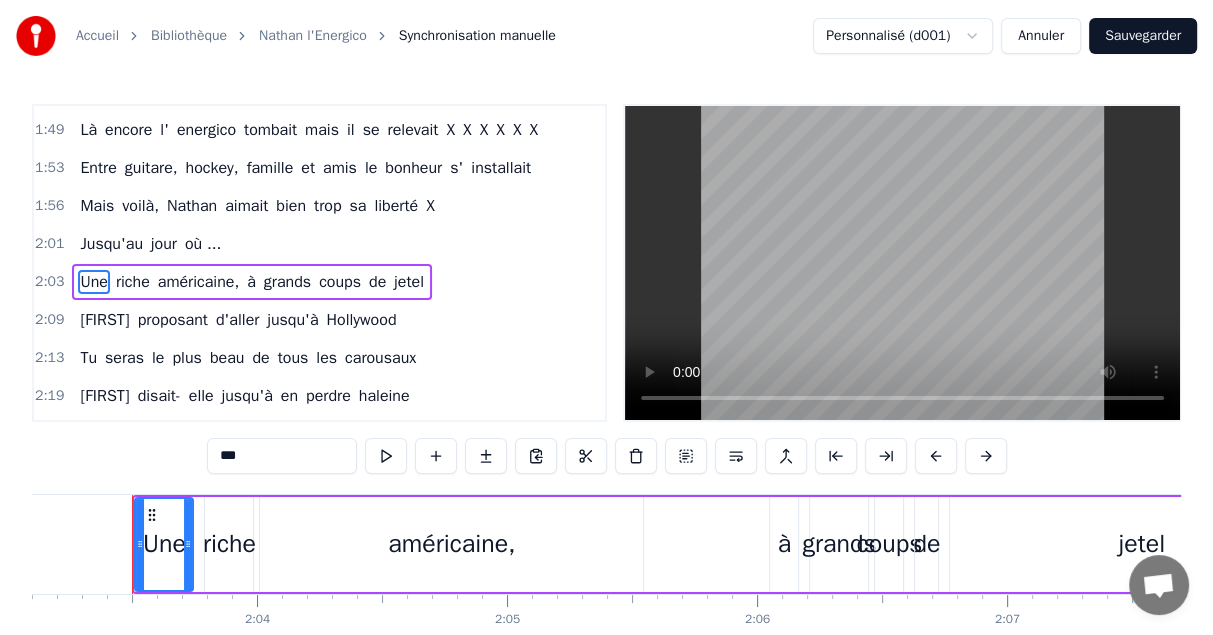 drag, startPoint x: 128, startPoint y: 253, endPoint x: 147, endPoint y: 275, distance: 29.068884 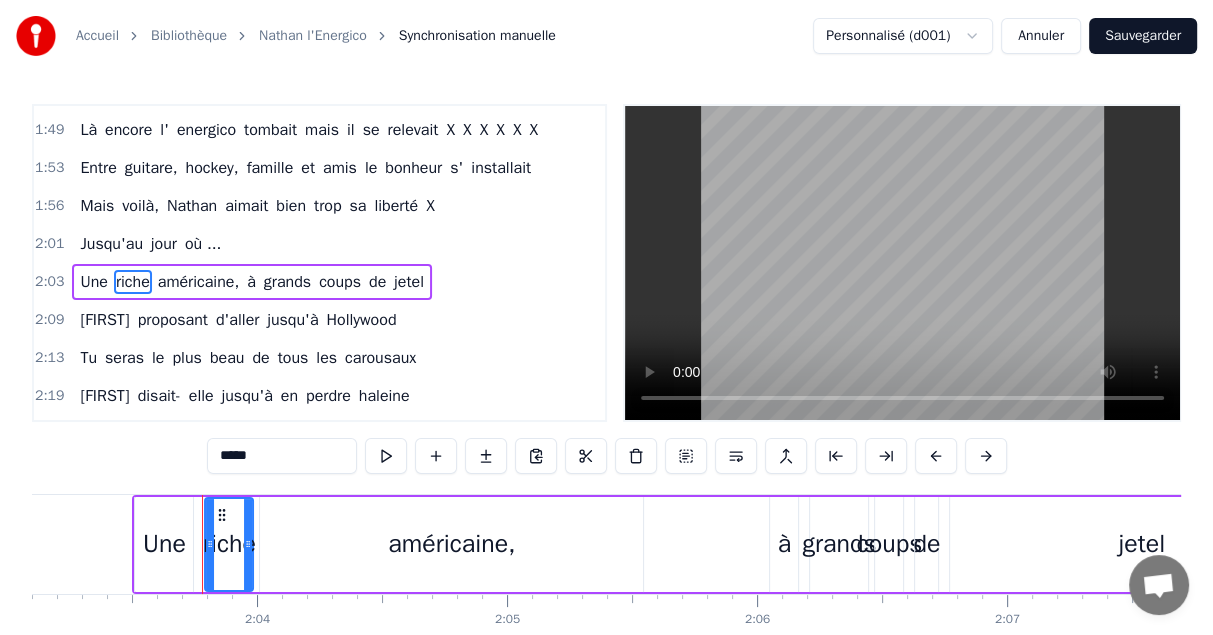 drag, startPoint x: 250, startPoint y: 453, endPoint x: 167, endPoint y: 448, distance: 83.15047 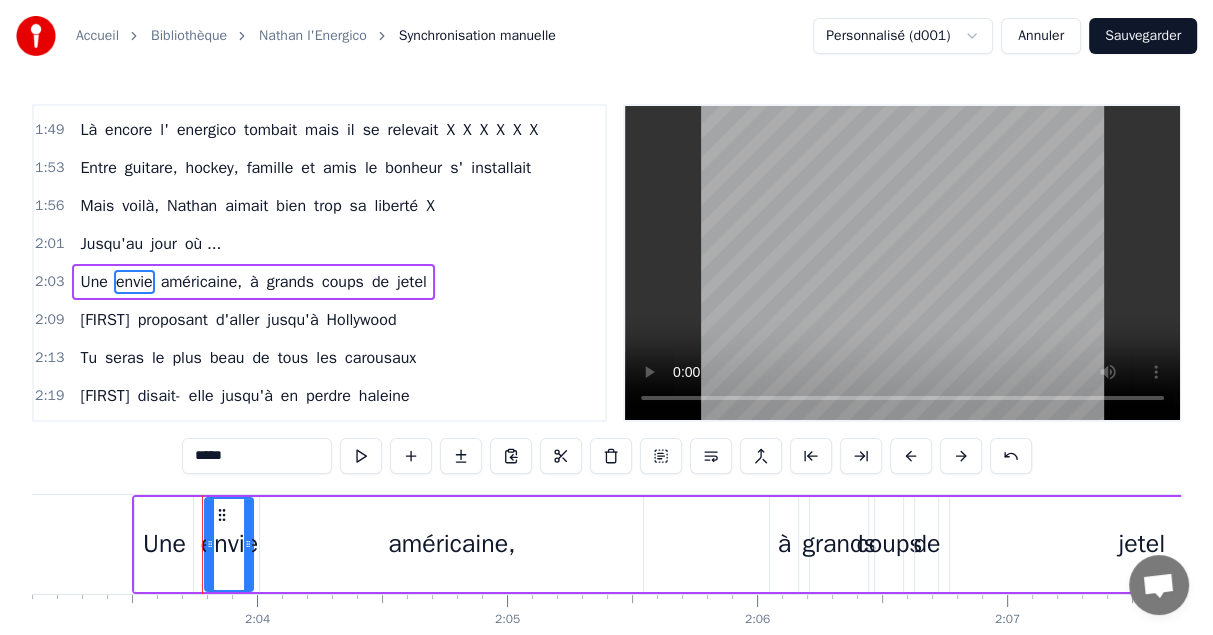 click on "américaine," at bounding box center [201, 282] 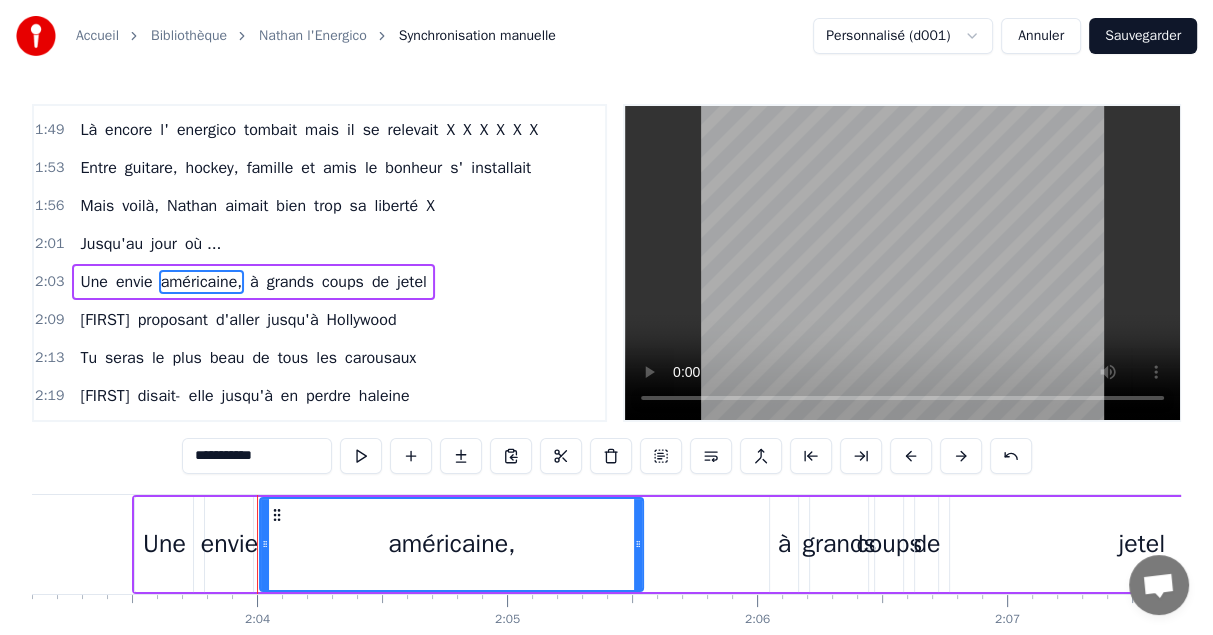 drag, startPoint x: 308, startPoint y: 457, endPoint x: 156, endPoint y: 442, distance: 152.73834 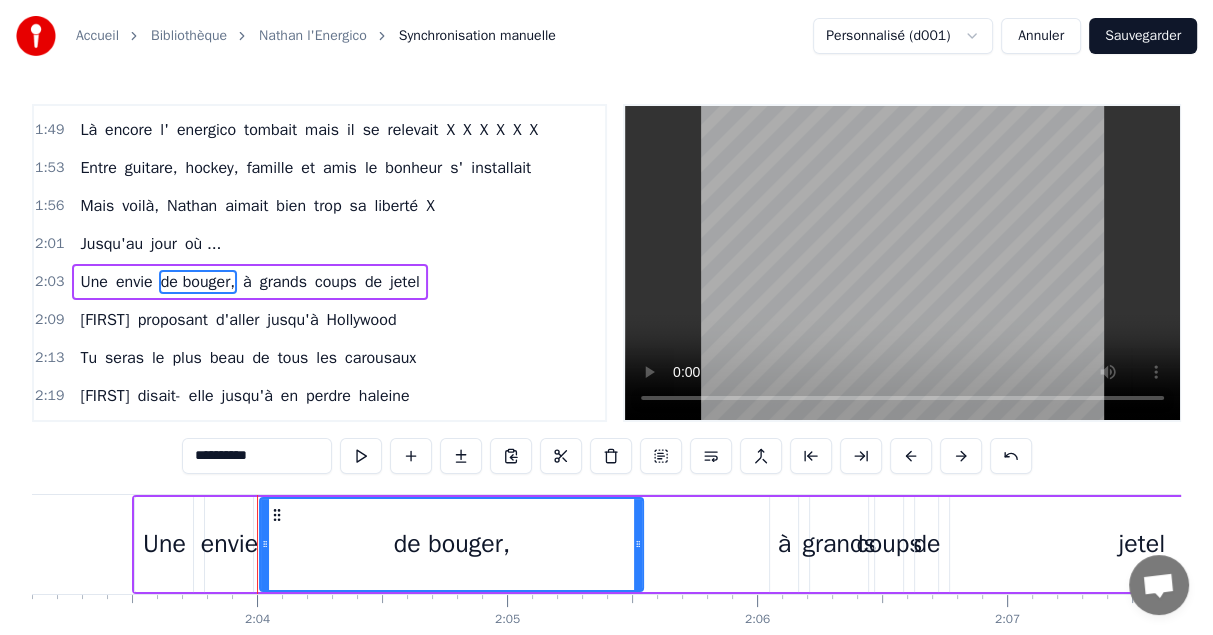 click on "à" at bounding box center [247, 282] 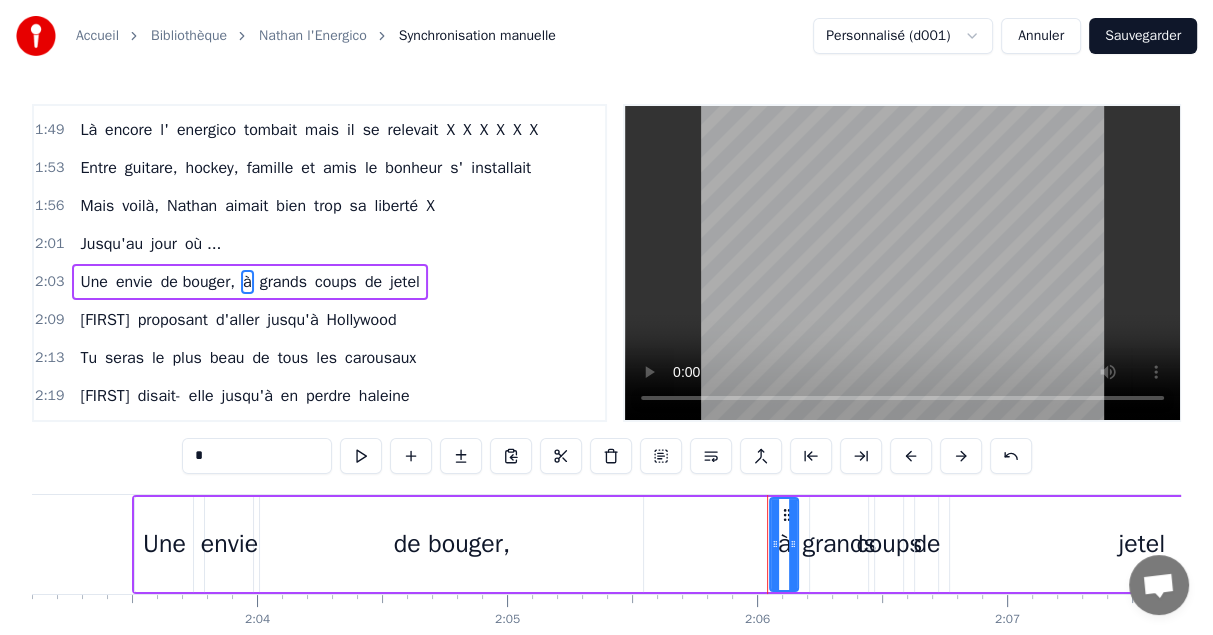 drag, startPoint x: 222, startPoint y: 455, endPoint x: 115, endPoint y: 448, distance: 107.22873 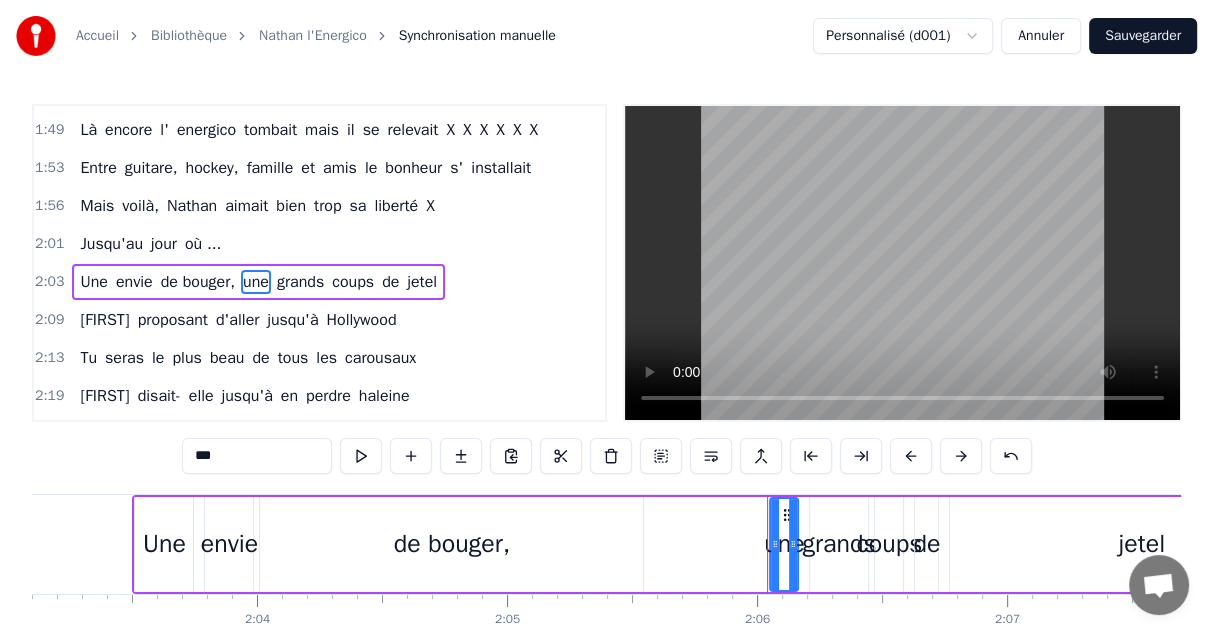 click on "grands" at bounding box center (300, 282) 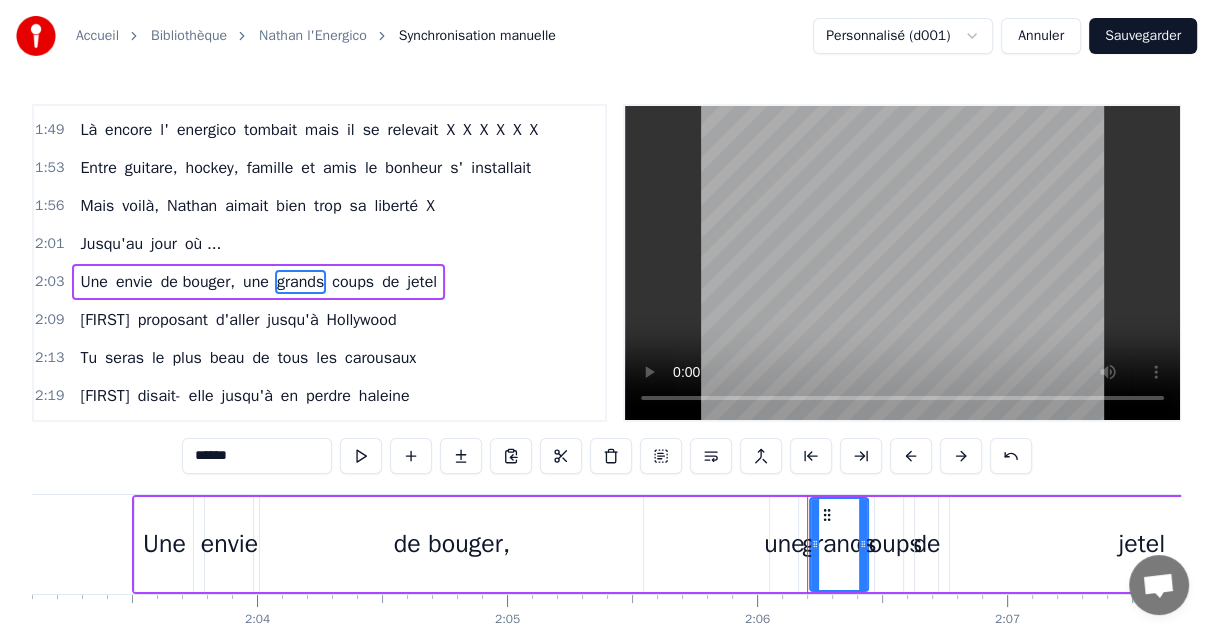 drag, startPoint x: 272, startPoint y: 462, endPoint x: 108, endPoint y: 446, distance: 164.77864 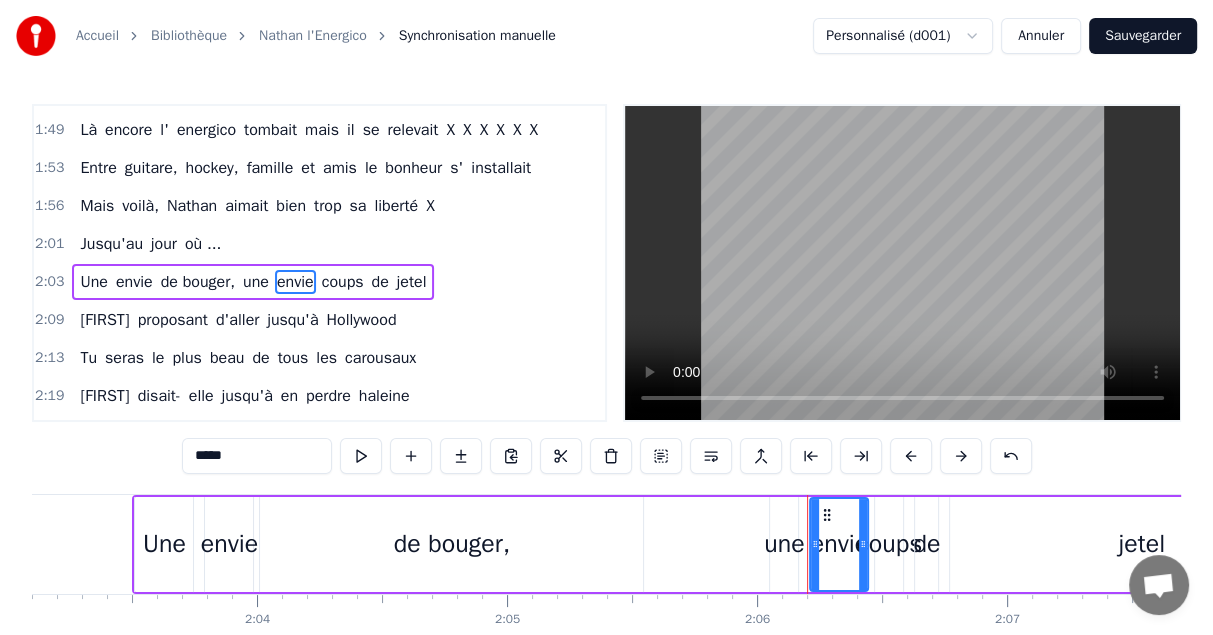 click on "coups" at bounding box center [343, 282] 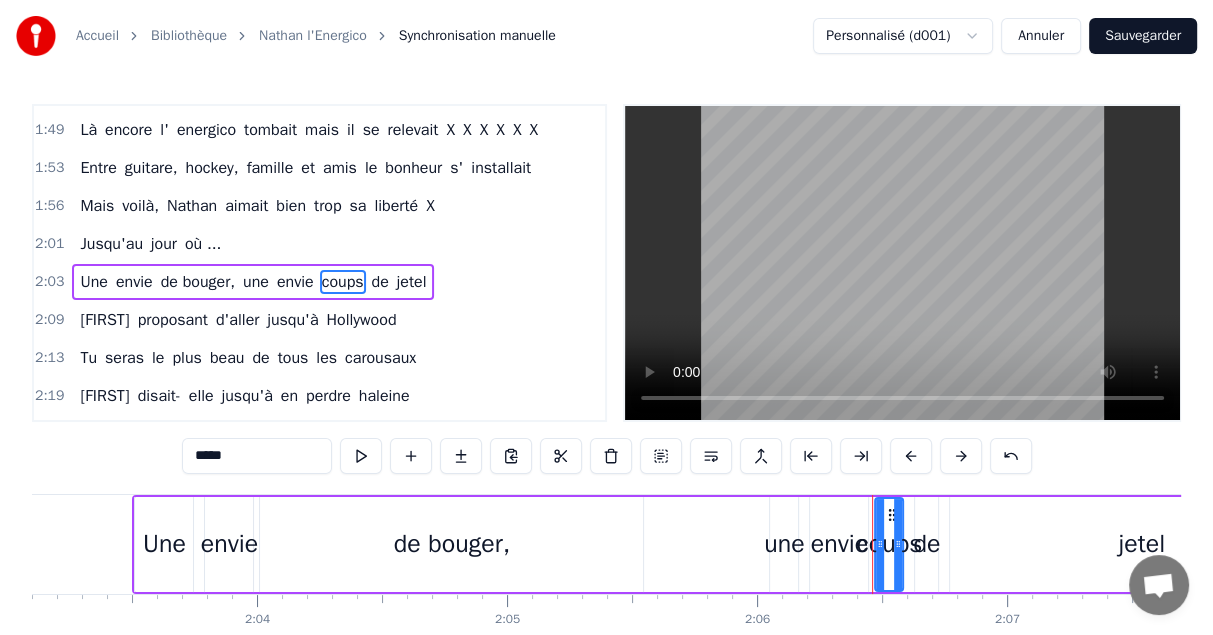 drag, startPoint x: 248, startPoint y: 455, endPoint x: 142, endPoint y: 450, distance: 106.11786 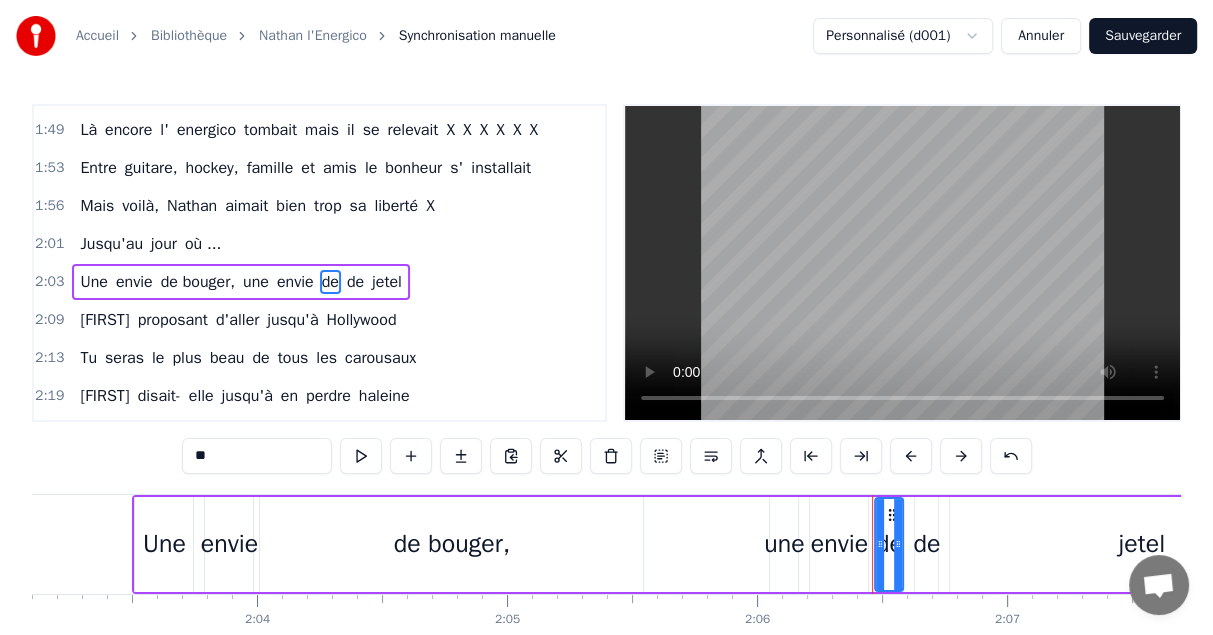 click on "de" at bounding box center [355, 282] 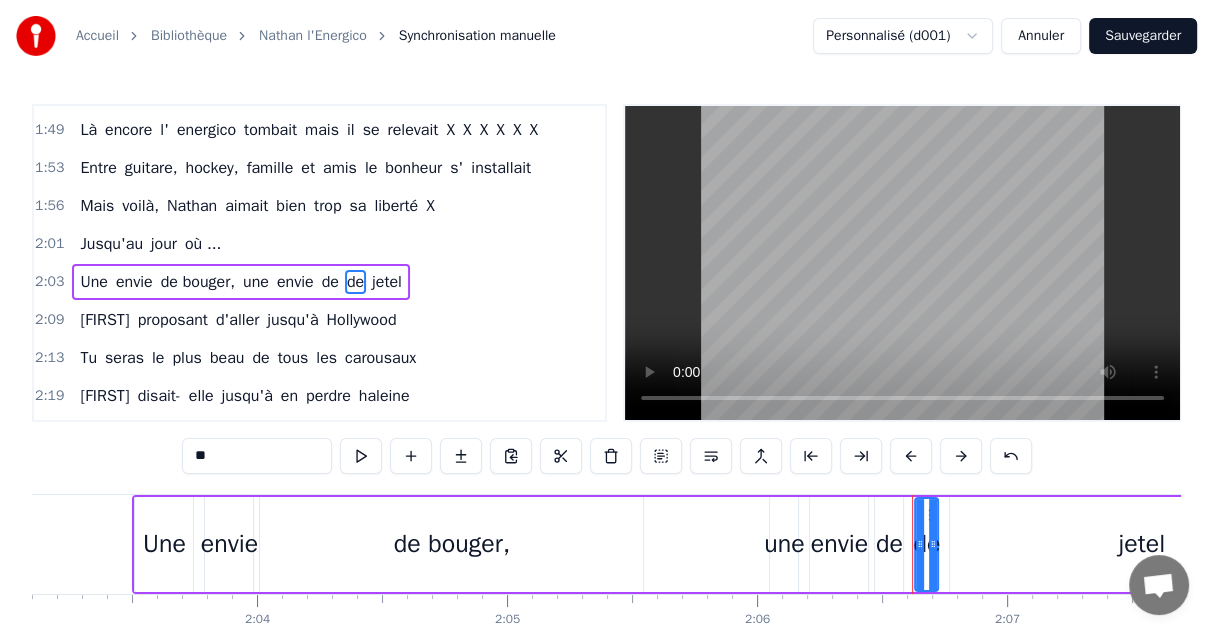 drag, startPoint x: 279, startPoint y: 464, endPoint x: 151, endPoint y: 451, distance: 128.65846 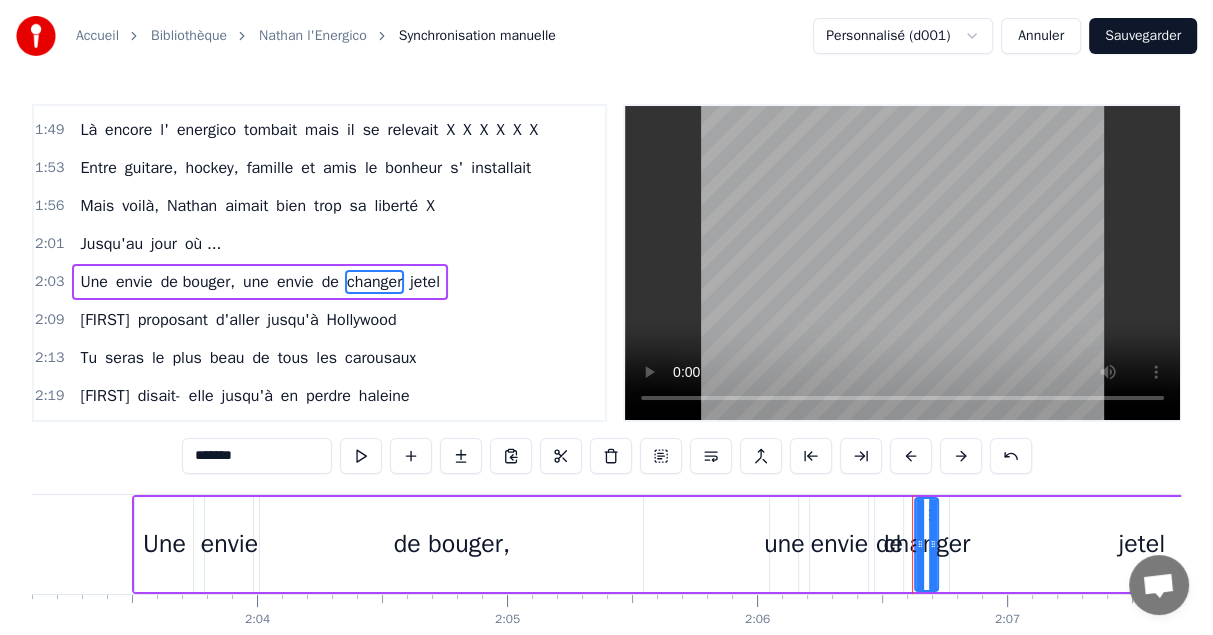 click on "jetel" at bounding box center (425, 282) 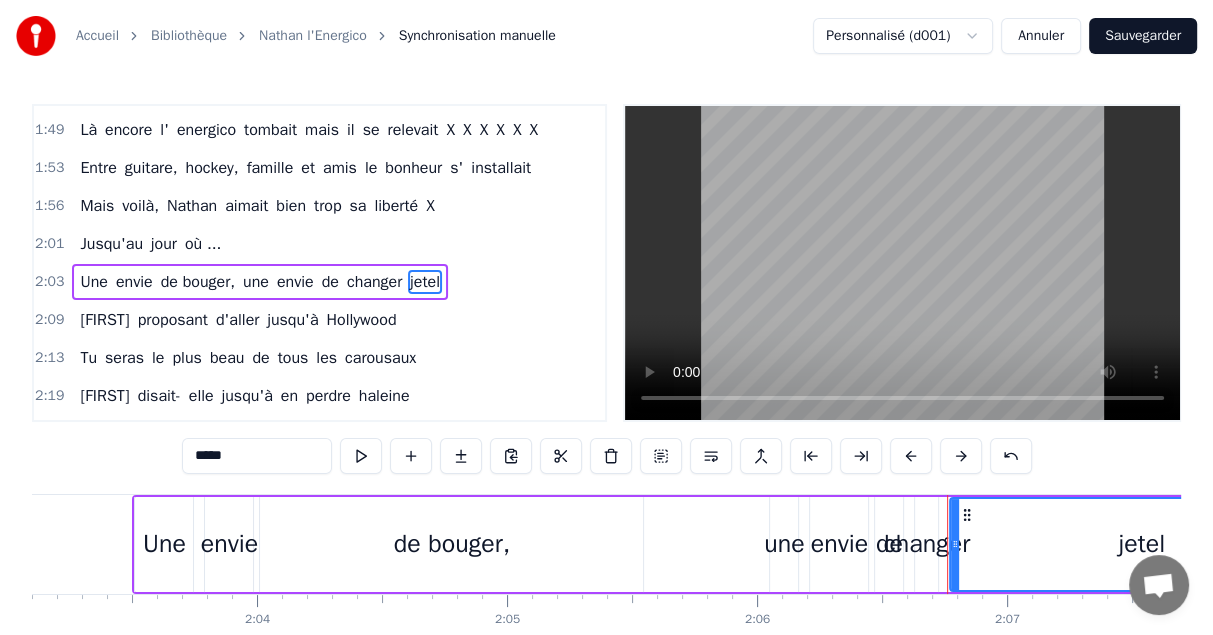 drag, startPoint x: 286, startPoint y: 447, endPoint x: 139, endPoint y: 455, distance: 147.21753 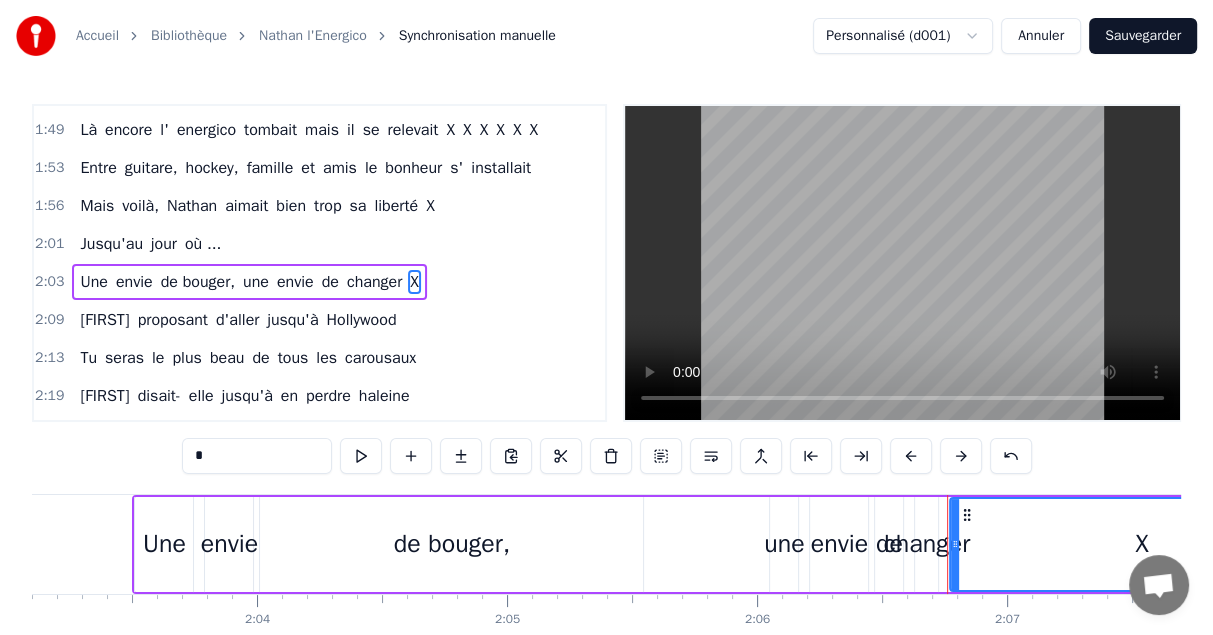click on "[FIRST]" at bounding box center [104, 320] 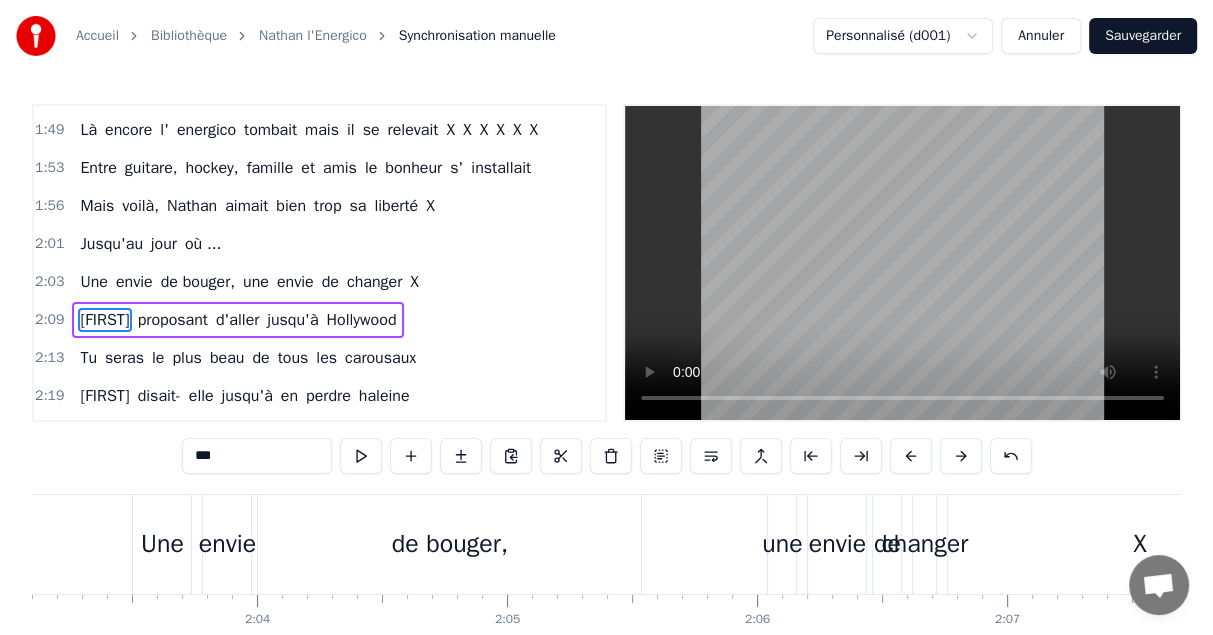 scroll, scrollTop: 1020, scrollLeft: 0, axis: vertical 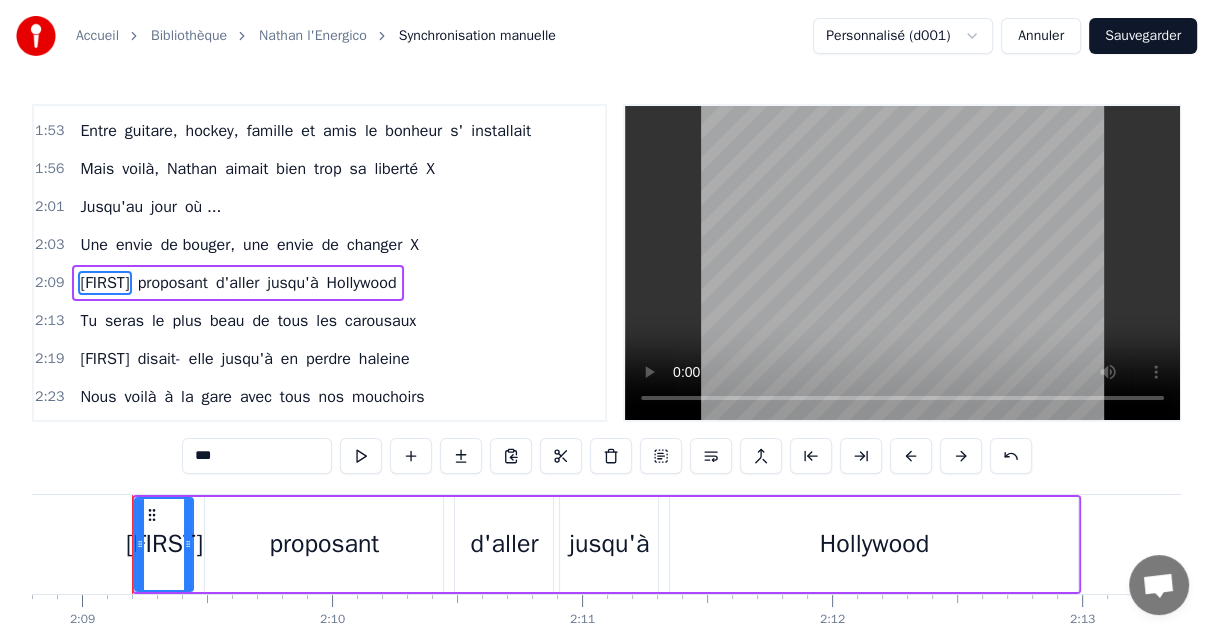 drag, startPoint x: 236, startPoint y: 460, endPoint x: 113, endPoint y: 451, distance: 123.32883 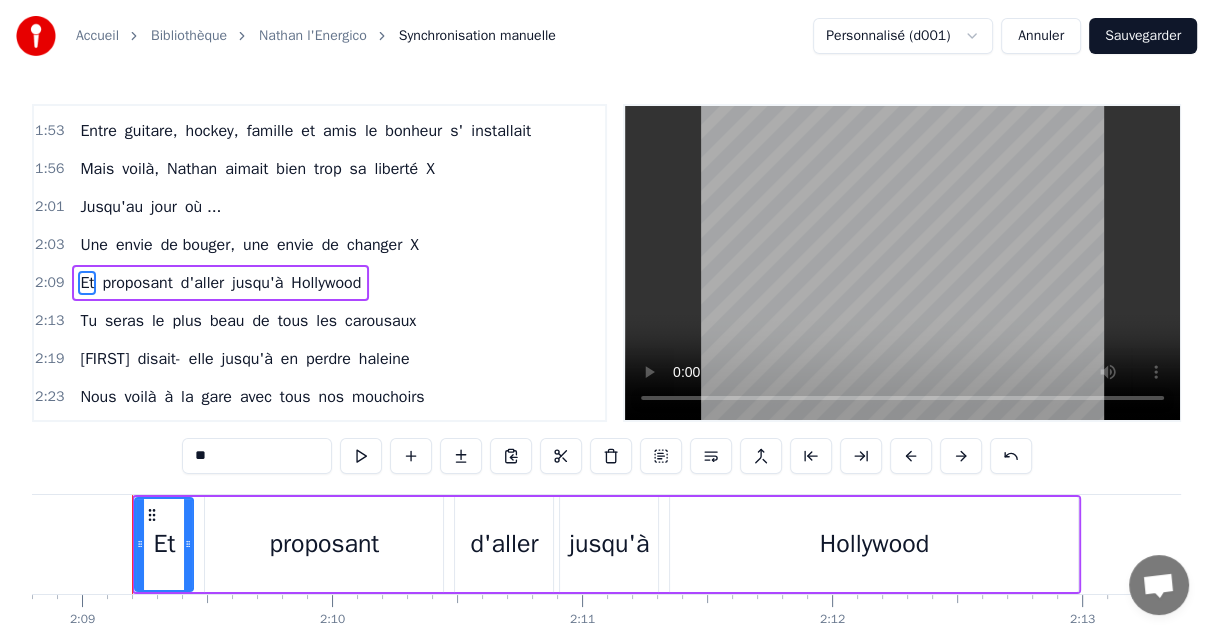 click on "proposant" at bounding box center (137, 283) 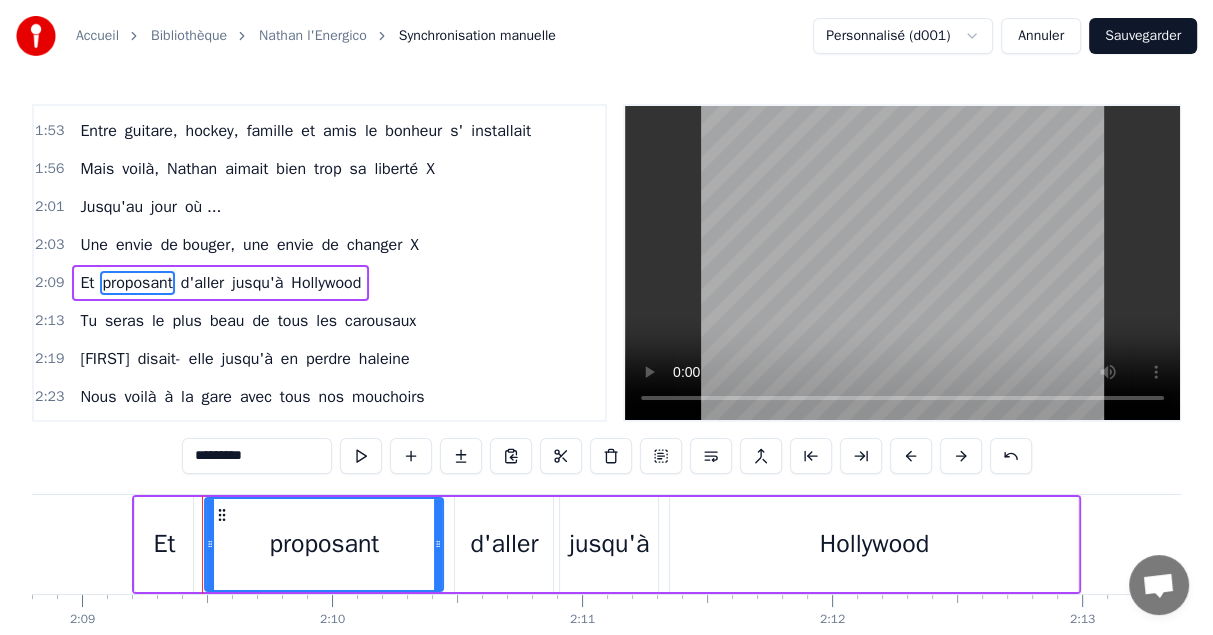drag, startPoint x: 277, startPoint y: 453, endPoint x: 96, endPoint y: 444, distance: 181.22362 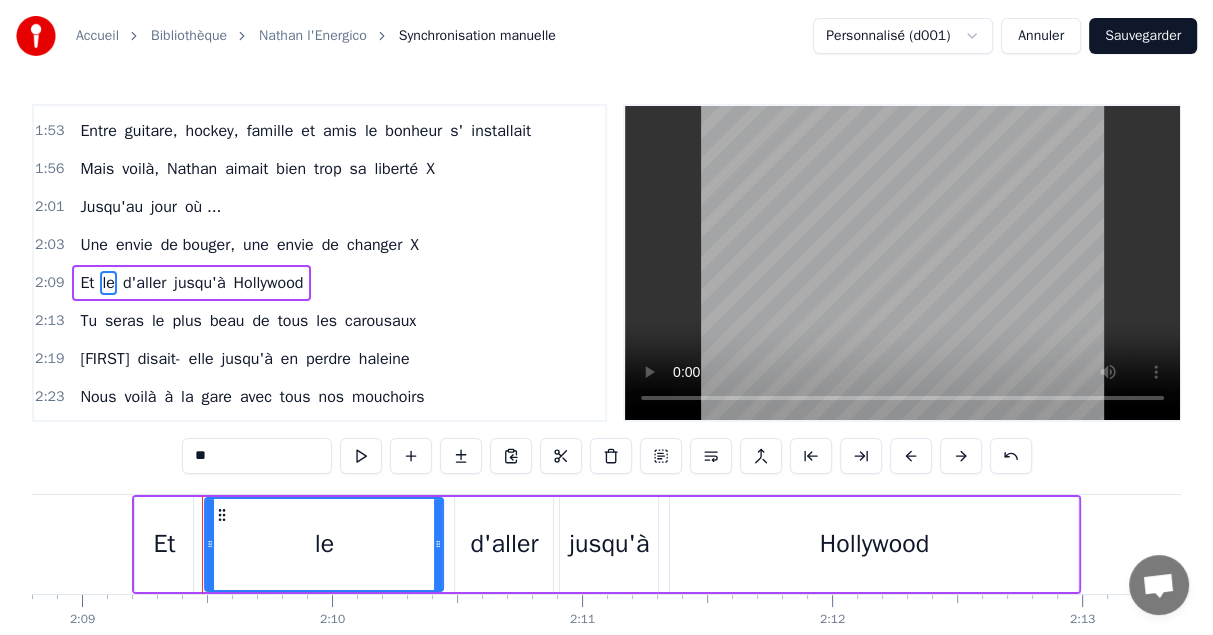 click on "d'aller" at bounding box center (144, 283) 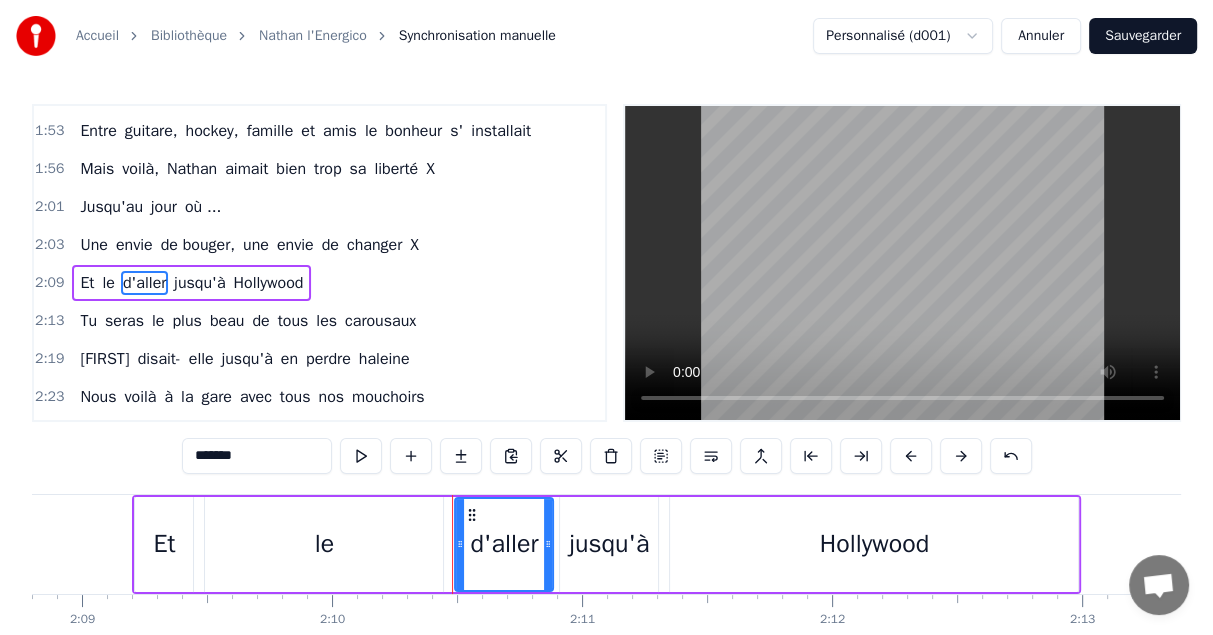 drag, startPoint x: 277, startPoint y: 460, endPoint x: 145, endPoint y: 451, distance: 132.30646 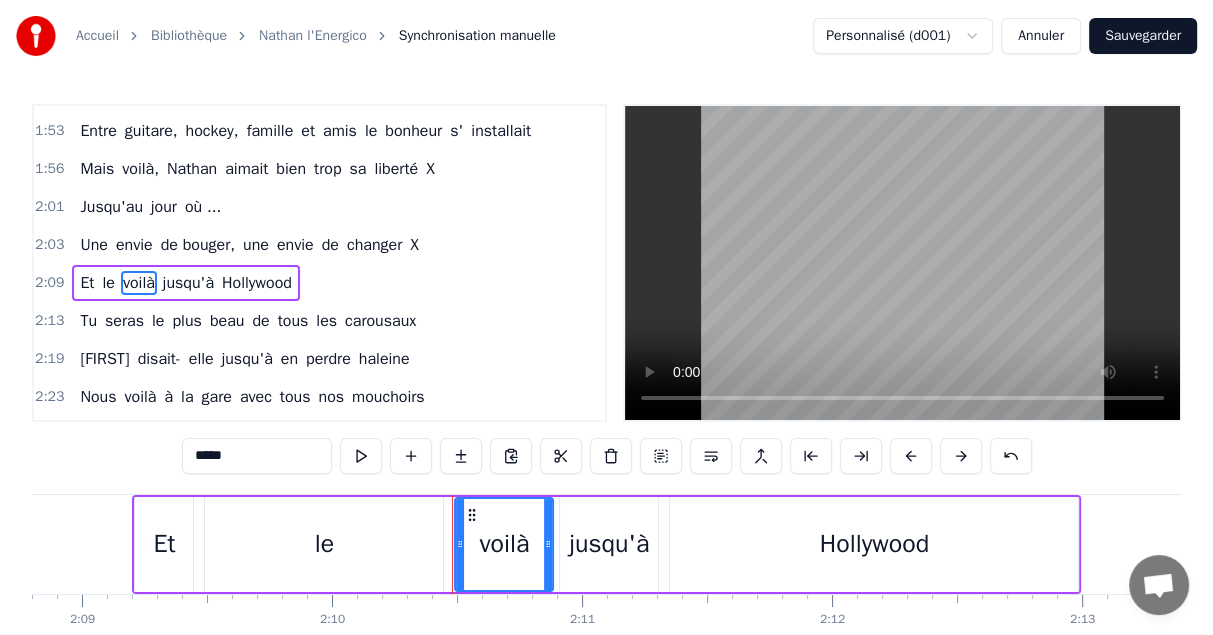 click on "jusqu'à" at bounding box center [188, 283] 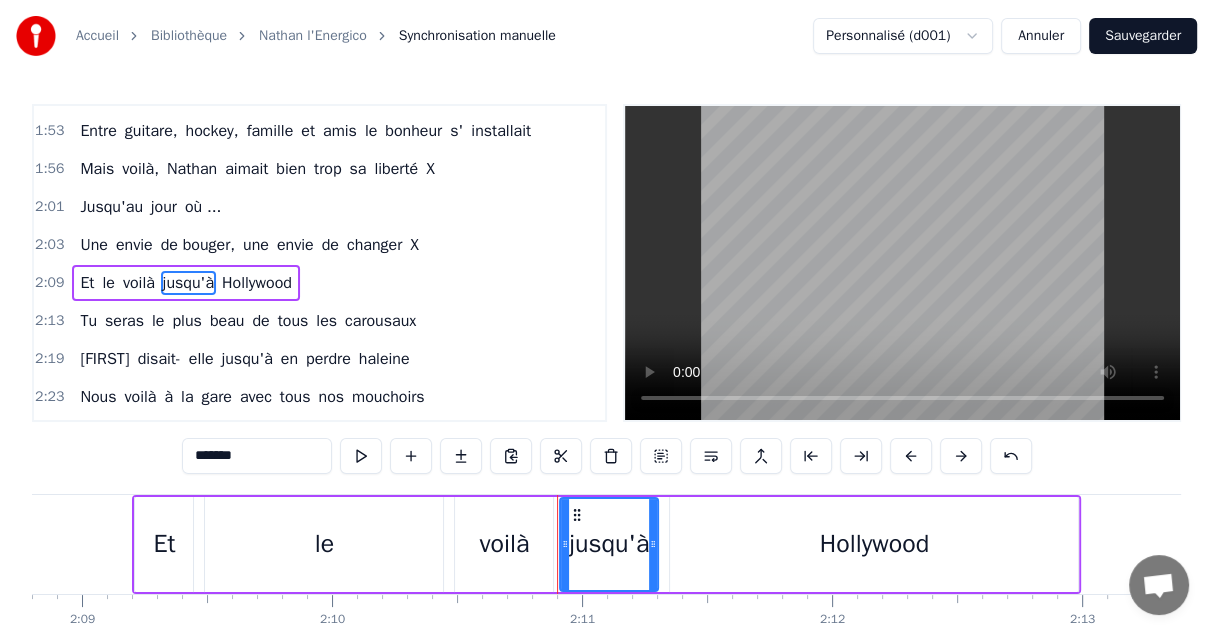 drag, startPoint x: 266, startPoint y: 456, endPoint x: 135, endPoint y: 449, distance: 131.18689 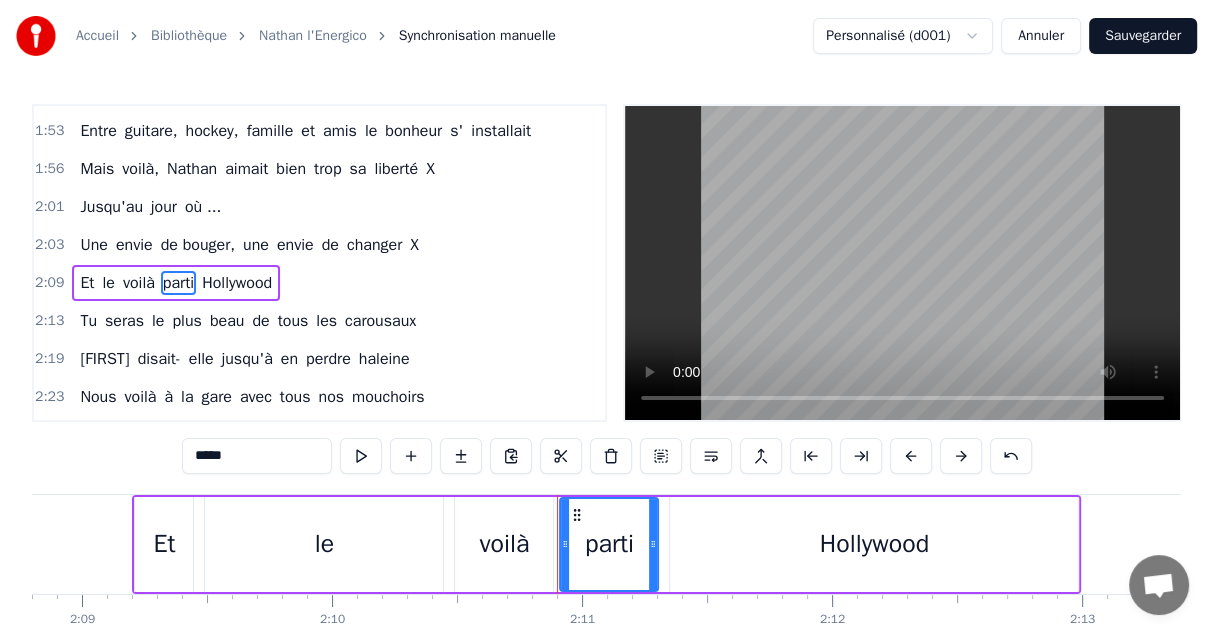 click on "Hollywood" at bounding box center (237, 283) 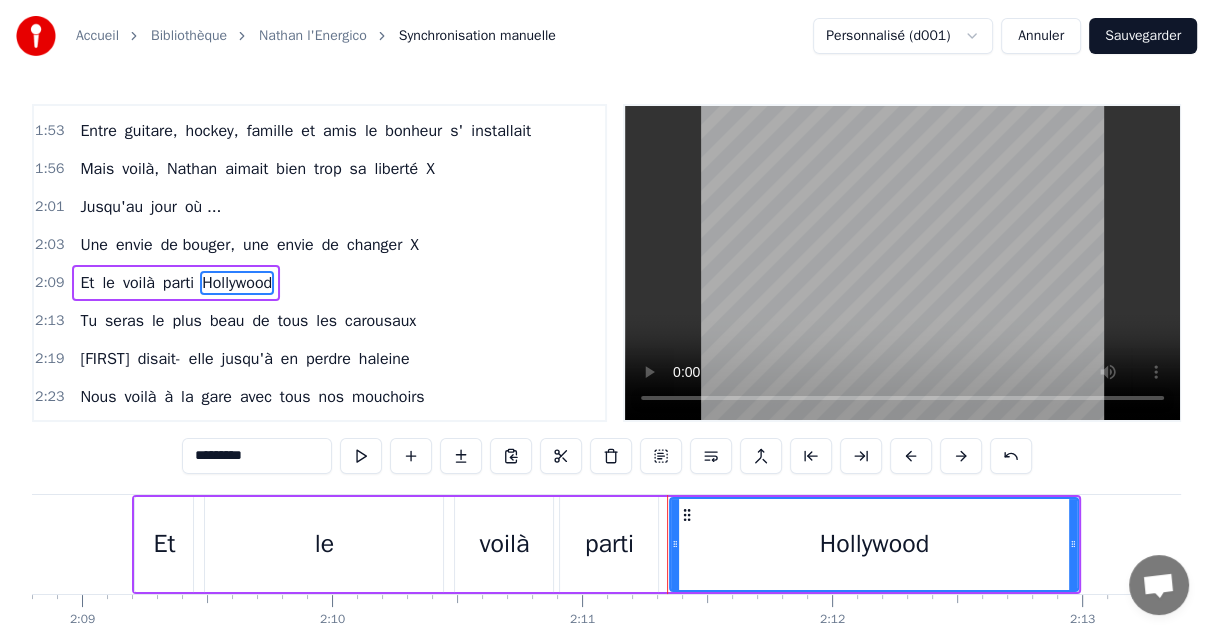 click on "Et" at bounding box center [87, 283] 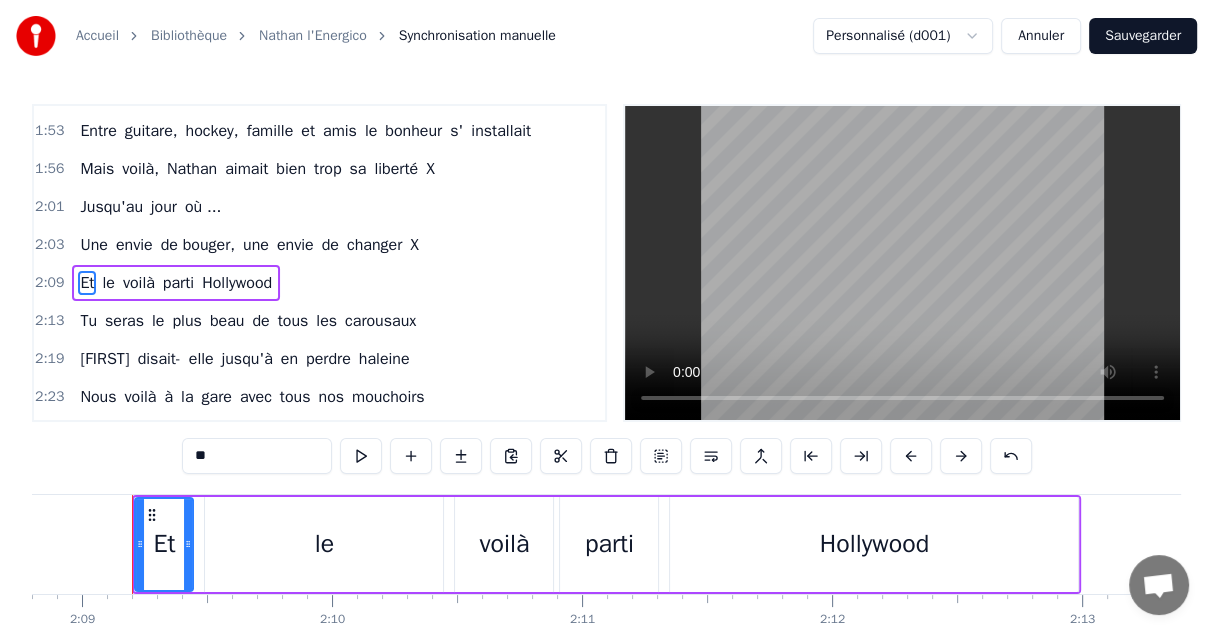 click on "**" at bounding box center [257, 456] 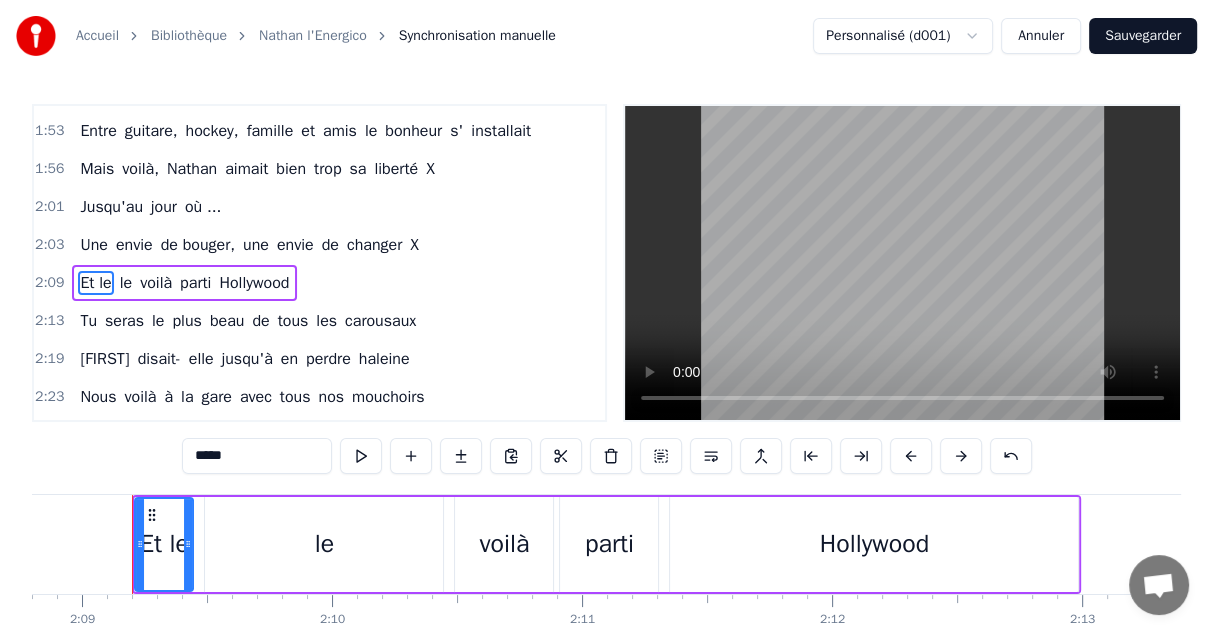 click on "le" at bounding box center [126, 283] 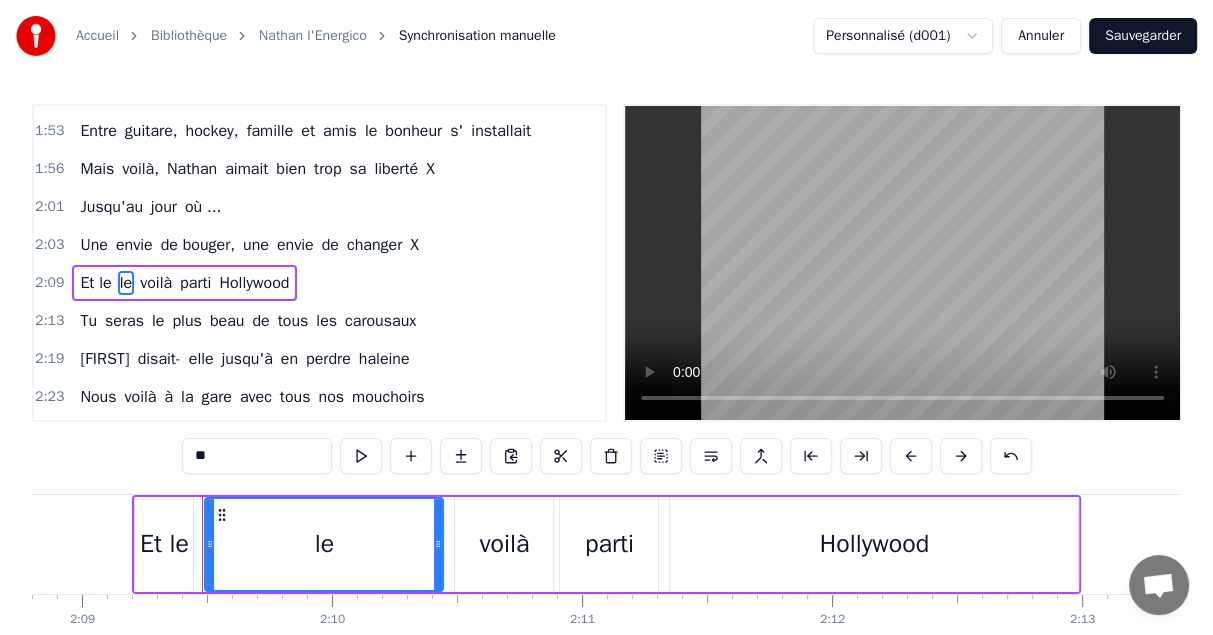 drag, startPoint x: 248, startPoint y: 454, endPoint x: 141, endPoint y: 442, distance: 107.67079 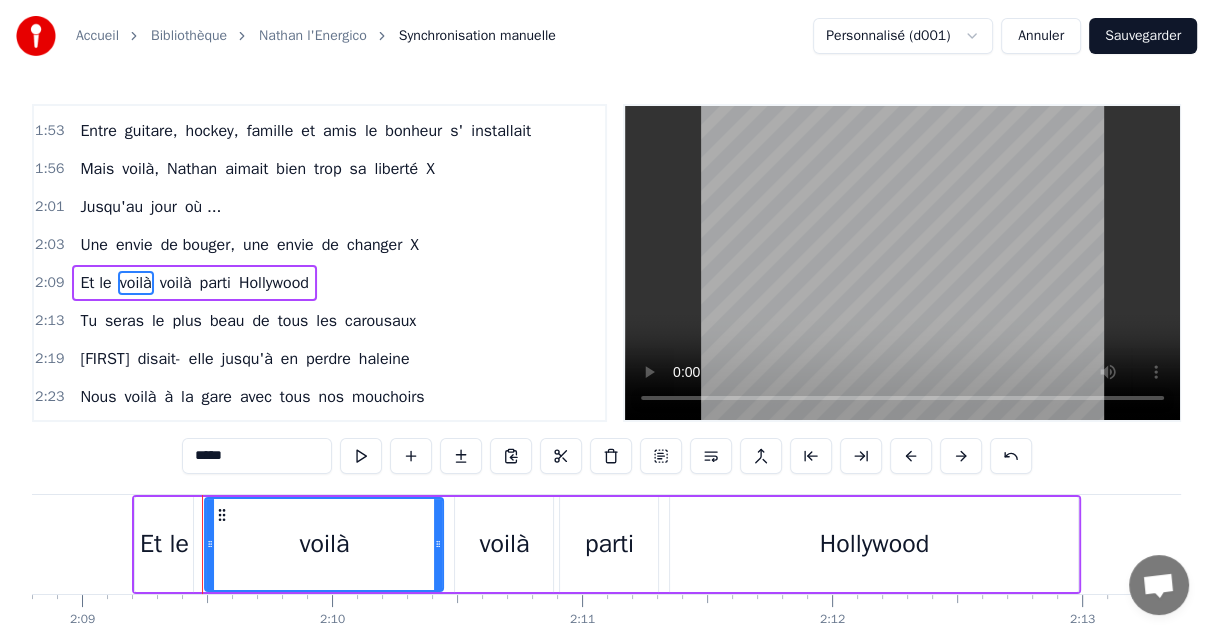 click on "voilà" at bounding box center [176, 283] 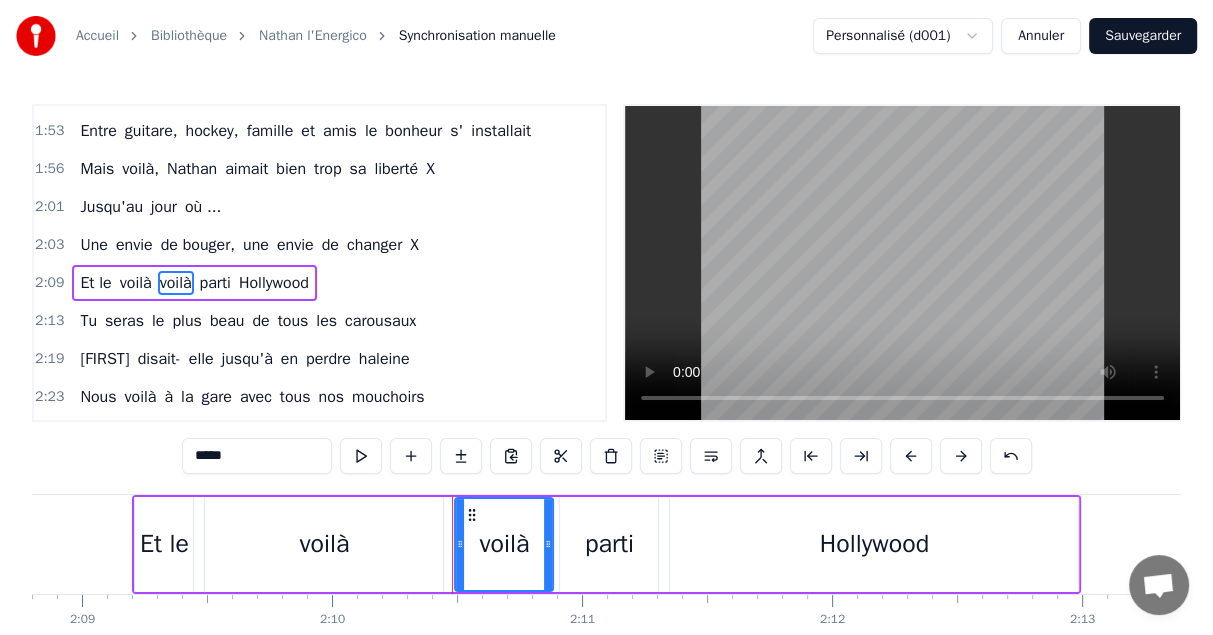 drag, startPoint x: 256, startPoint y: 458, endPoint x: 164, endPoint y: 453, distance: 92.13577 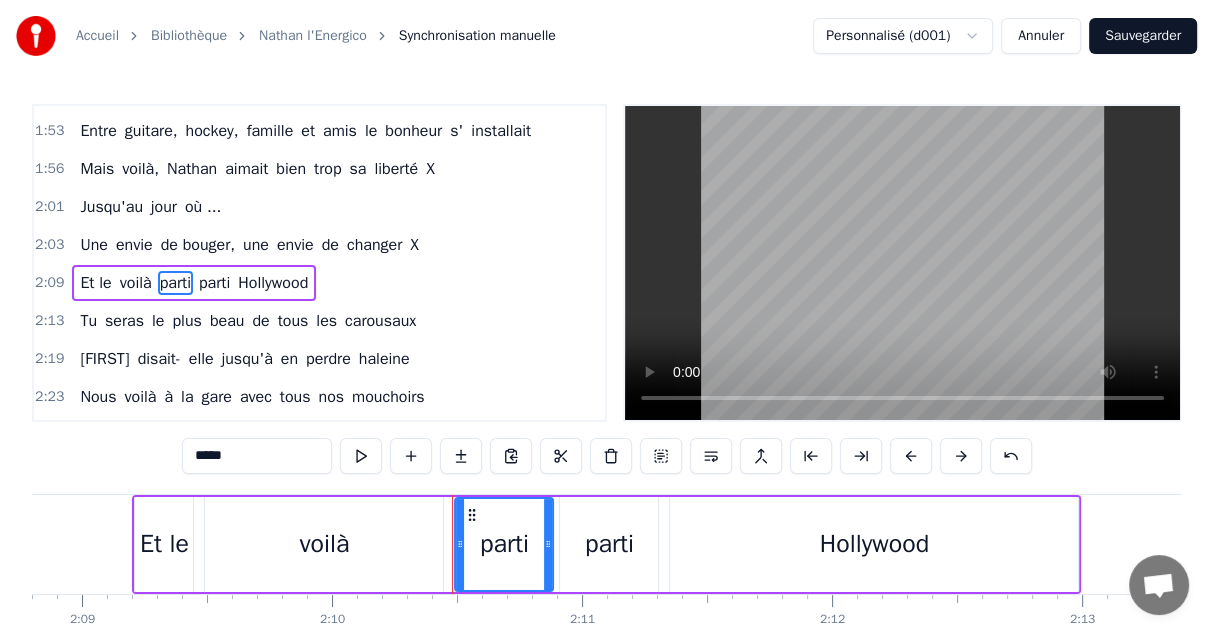 click on "parti" at bounding box center (214, 283) 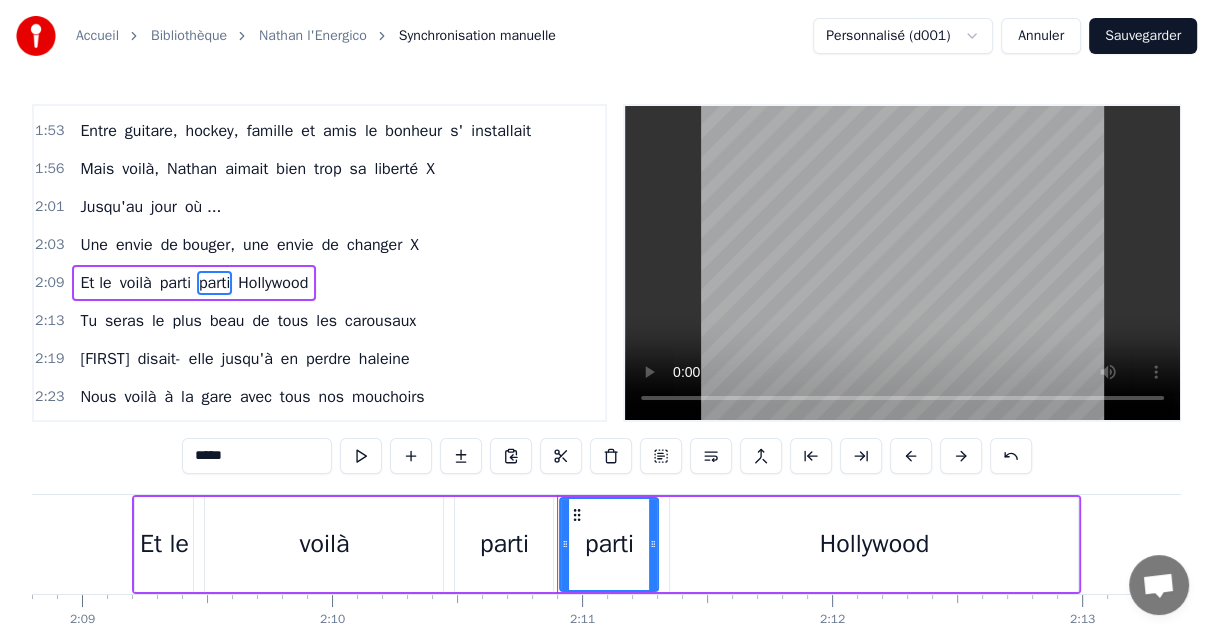 drag, startPoint x: 256, startPoint y: 454, endPoint x: 138, endPoint y: 446, distance: 118.270874 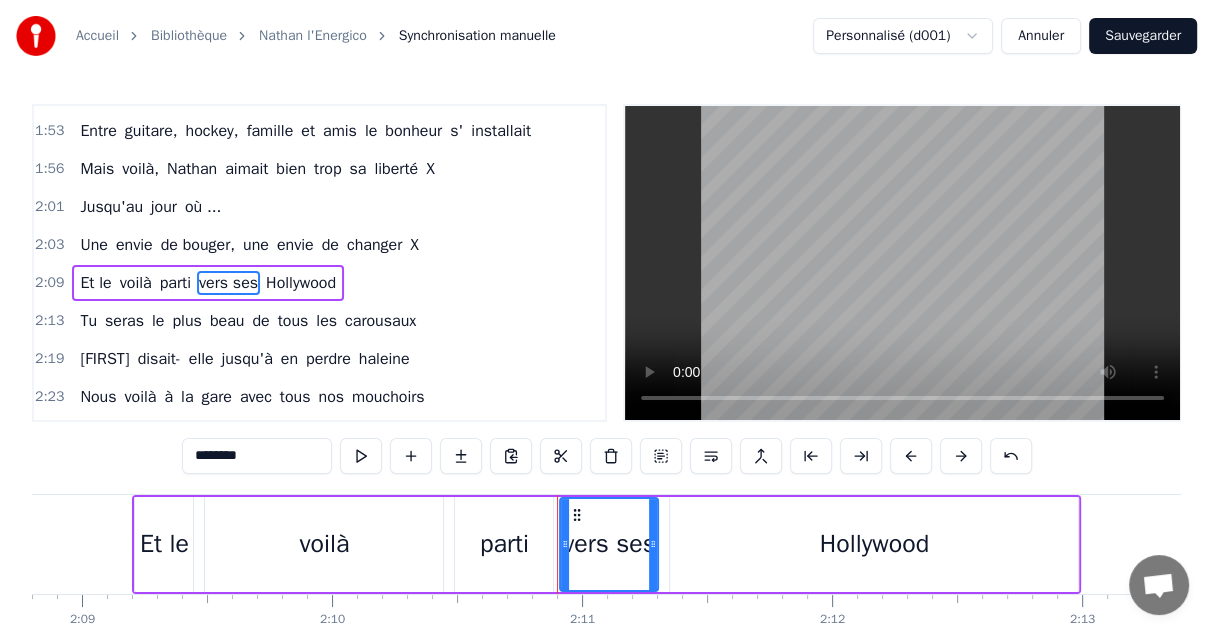 click on "Hollywood" at bounding box center (301, 283) 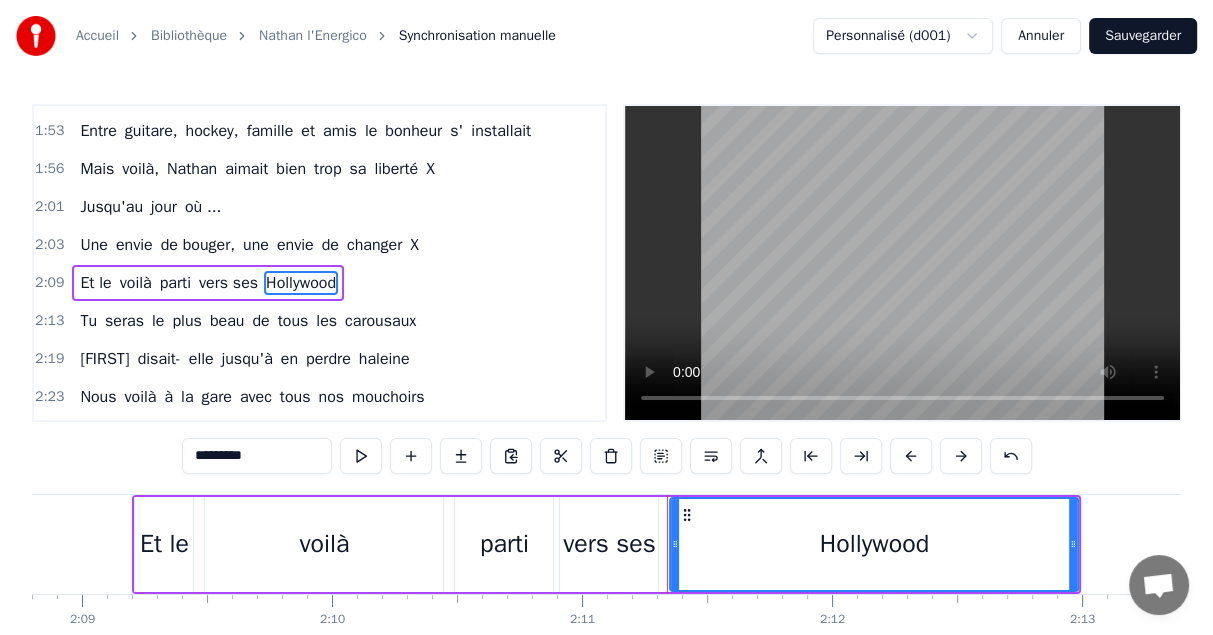 drag, startPoint x: 284, startPoint y: 458, endPoint x: 117, endPoint y: 458, distance: 167 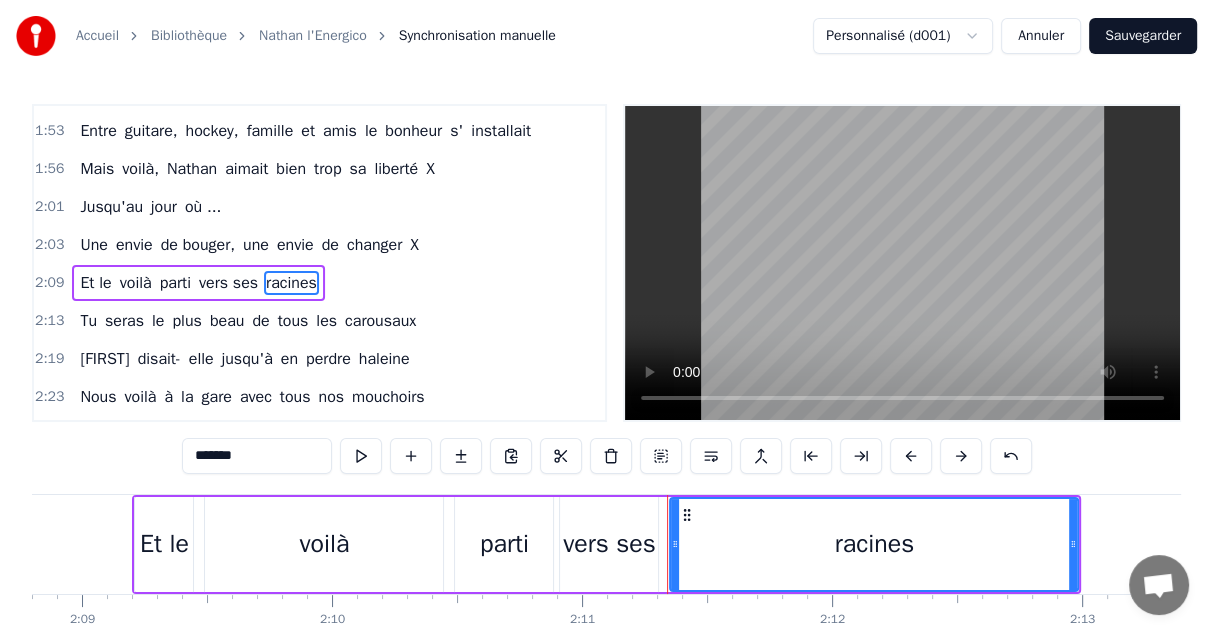 click on "Tu" at bounding box center [88, 321] 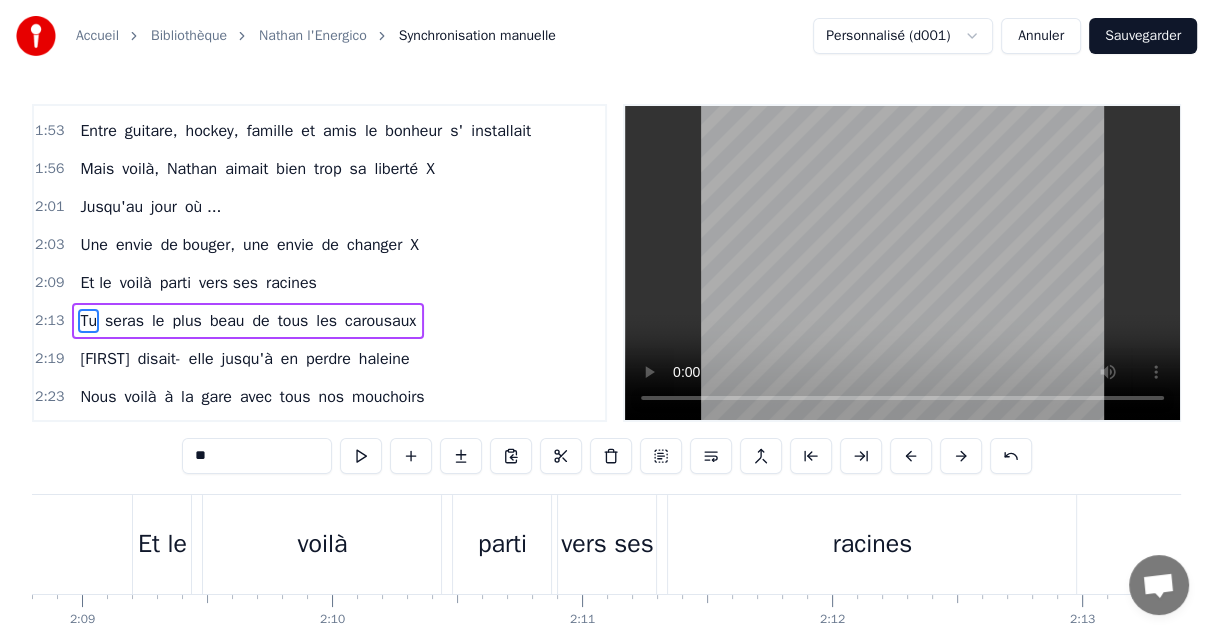 scroll, scrollTop: 1057, scrollLeft: 0, axis: vertical 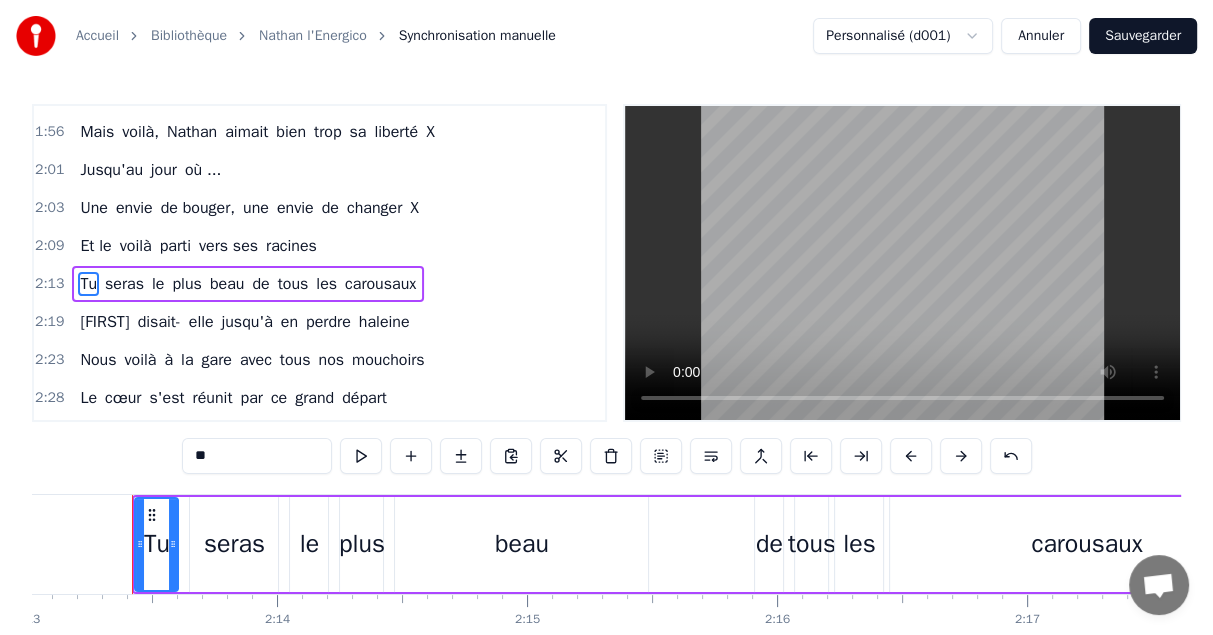 drag, startPoint x: 259, startPoint y: 459, endPoint x: 139, endPoint y: 444, distance: 120.93387 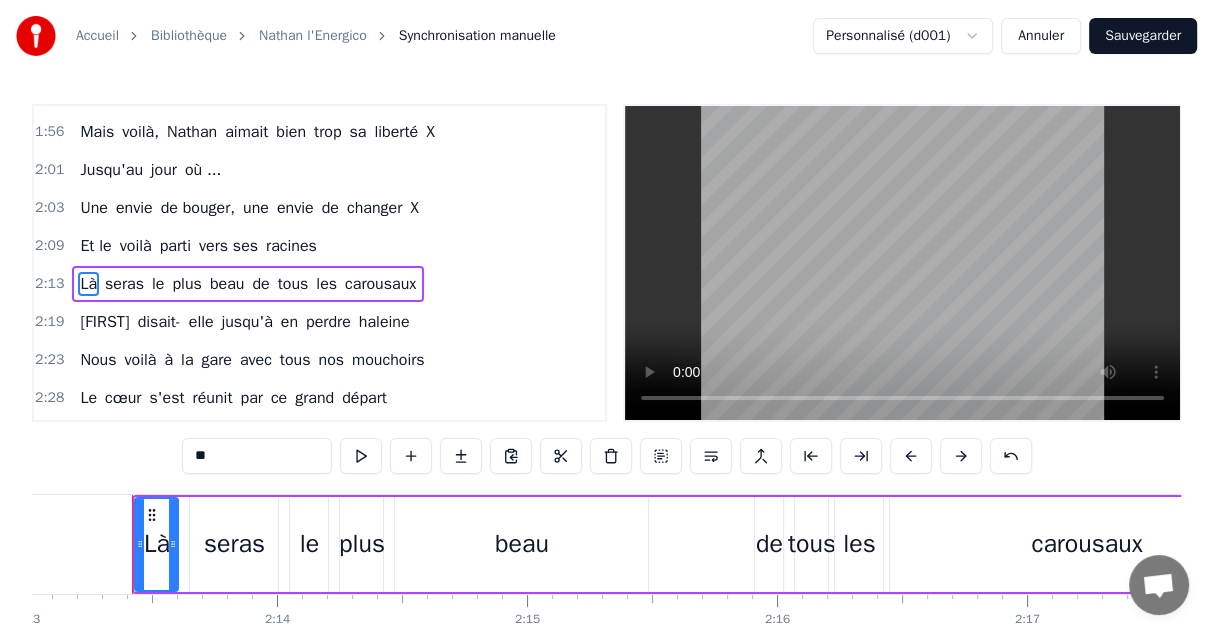 click on "seras" at bounding box center [124, 284] 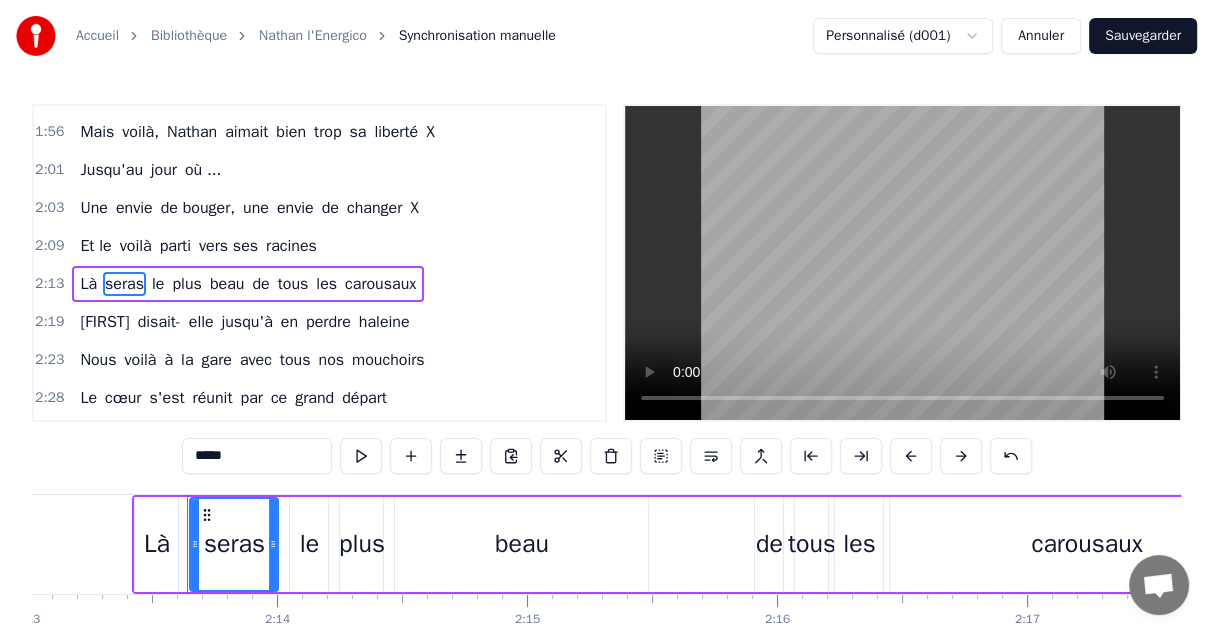 drag, startPoint x: 231, startPoint y: 461, endPoint x: 155, endPoint y: 453, distance: 76.41989 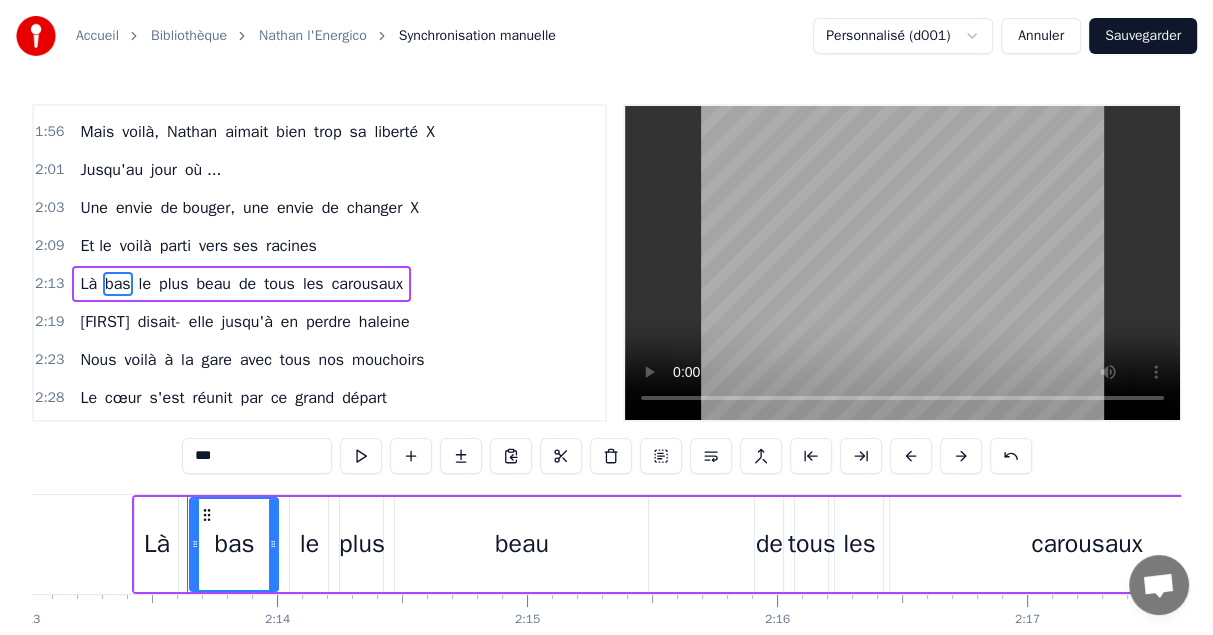 click on "le" at bounding box center (145, 284) 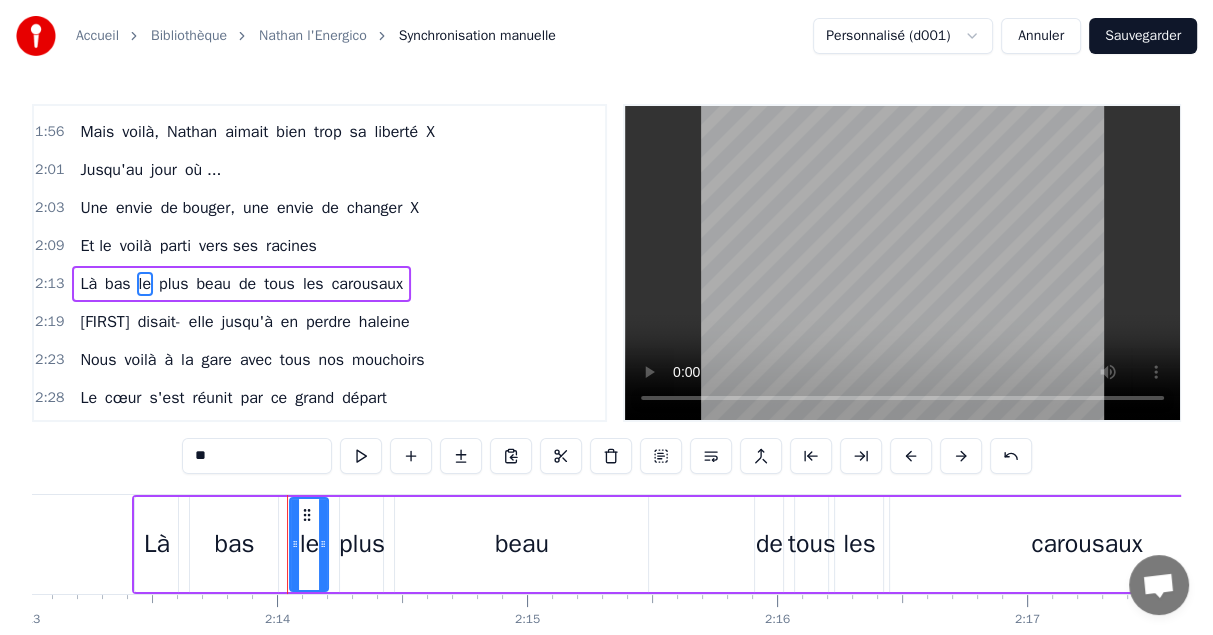 drag, startPoint x: 268, startPoint y: 460, endPoint x: 99, endPoint y: 460, distance: 169 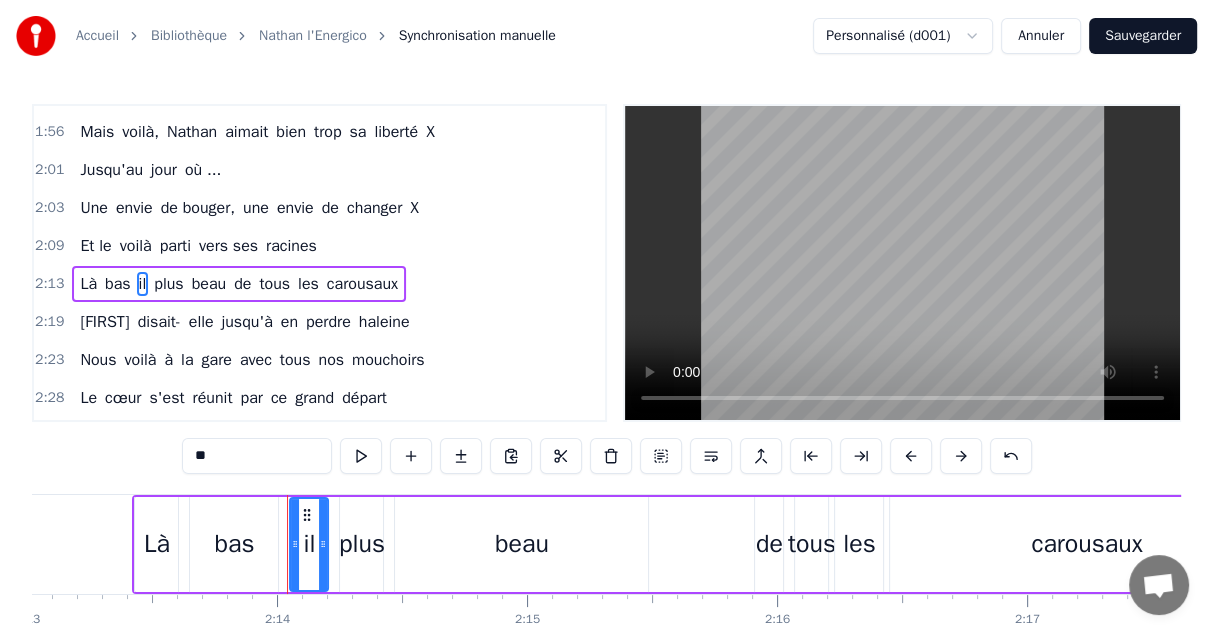 click on "plus" at bounding box center (168, 284) 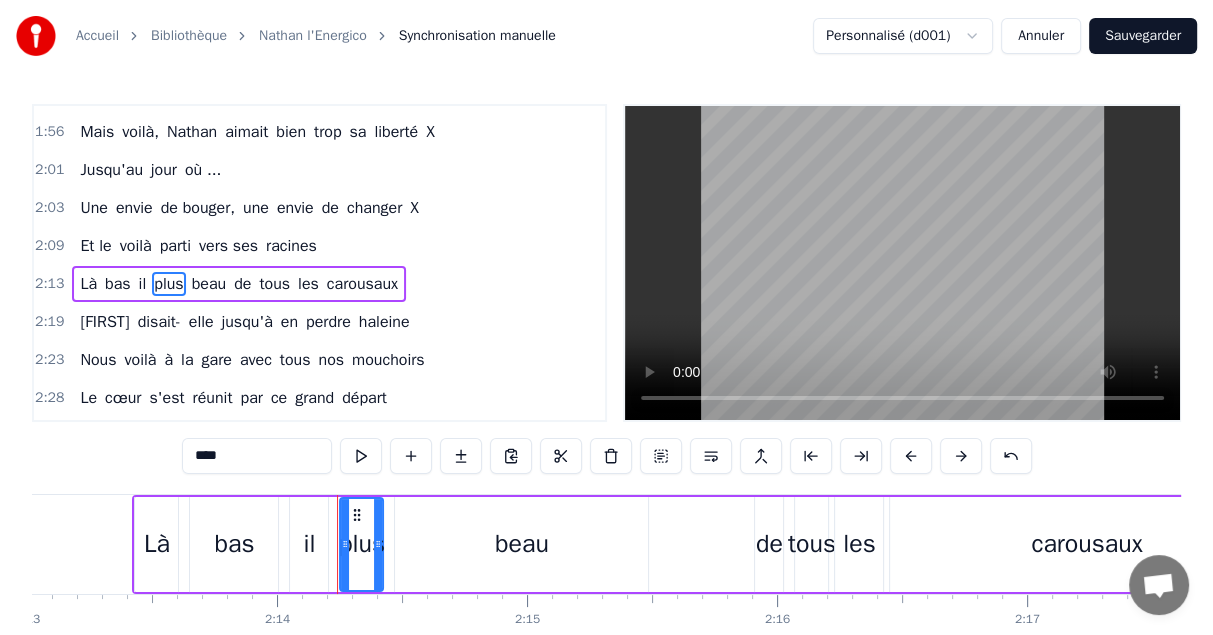 drag, startPoint x: 254, startPoint y: 457, endPoint x: 112, endPoint y: 433, distance: 144.01389 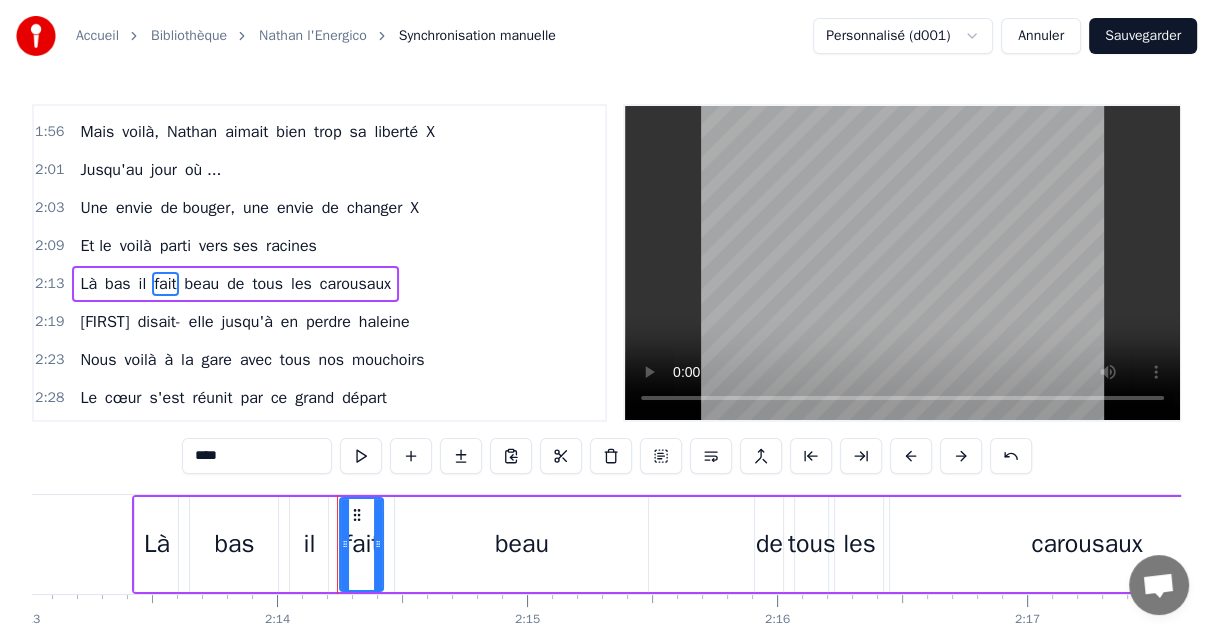 click on "beau" at bounding box center (202, 284) 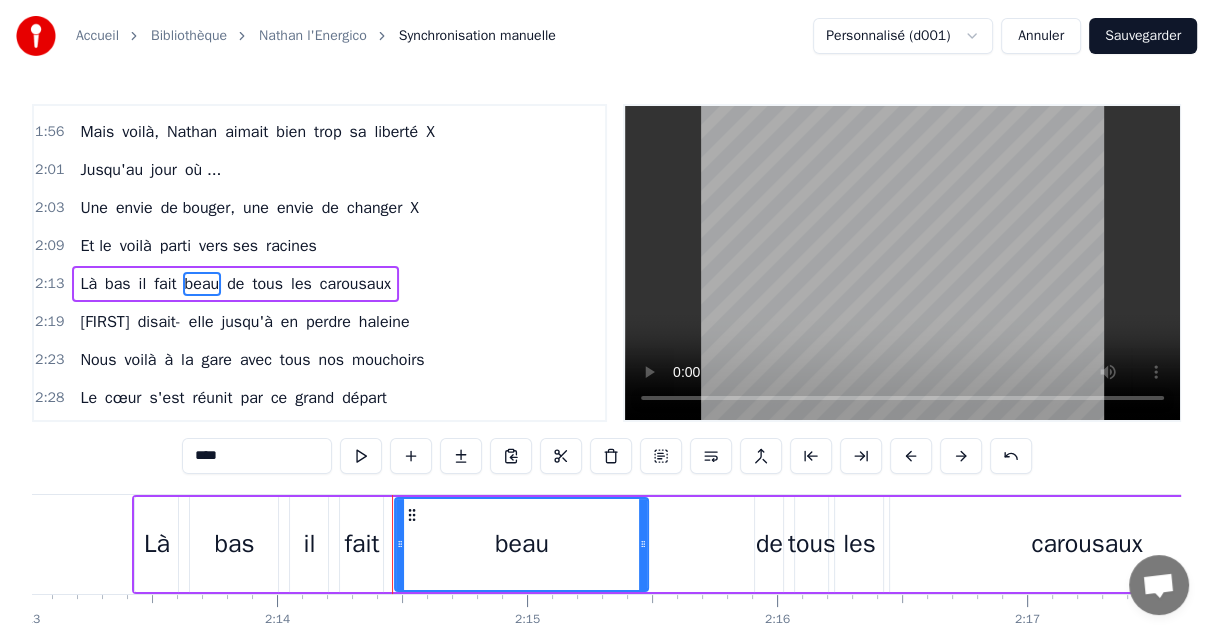 drag, startPoint x: 259, startPoint y: 457, endPoint x: 181, endPoint y: 446, distance: 78.77182 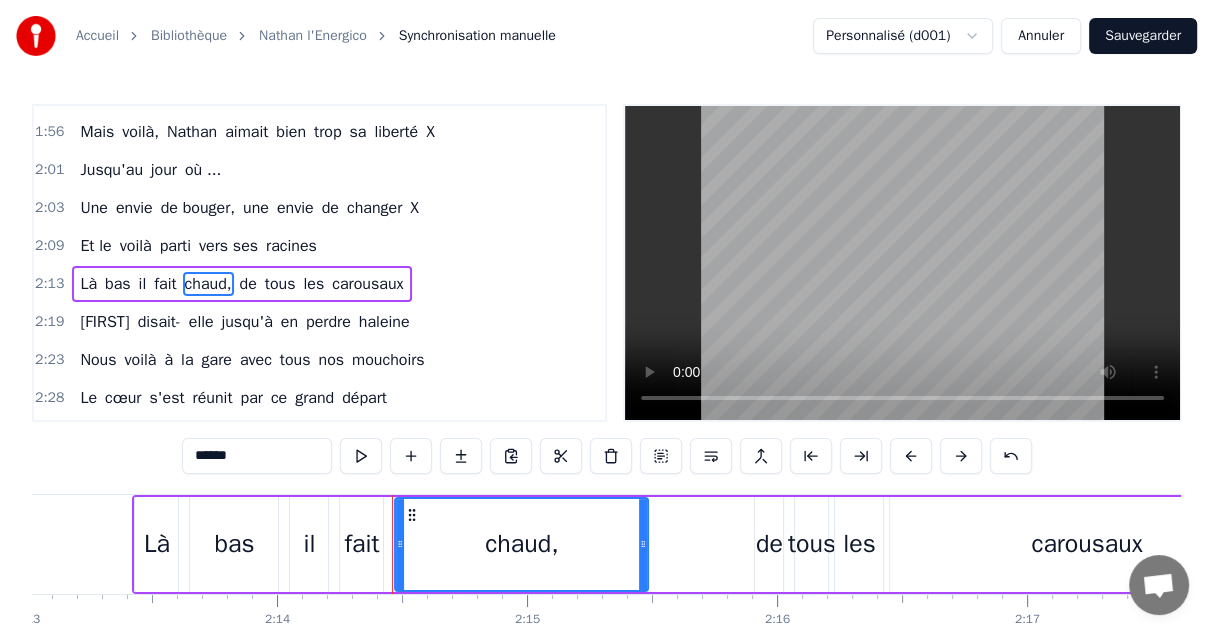 click on "de" at bounding box center (248, 284) 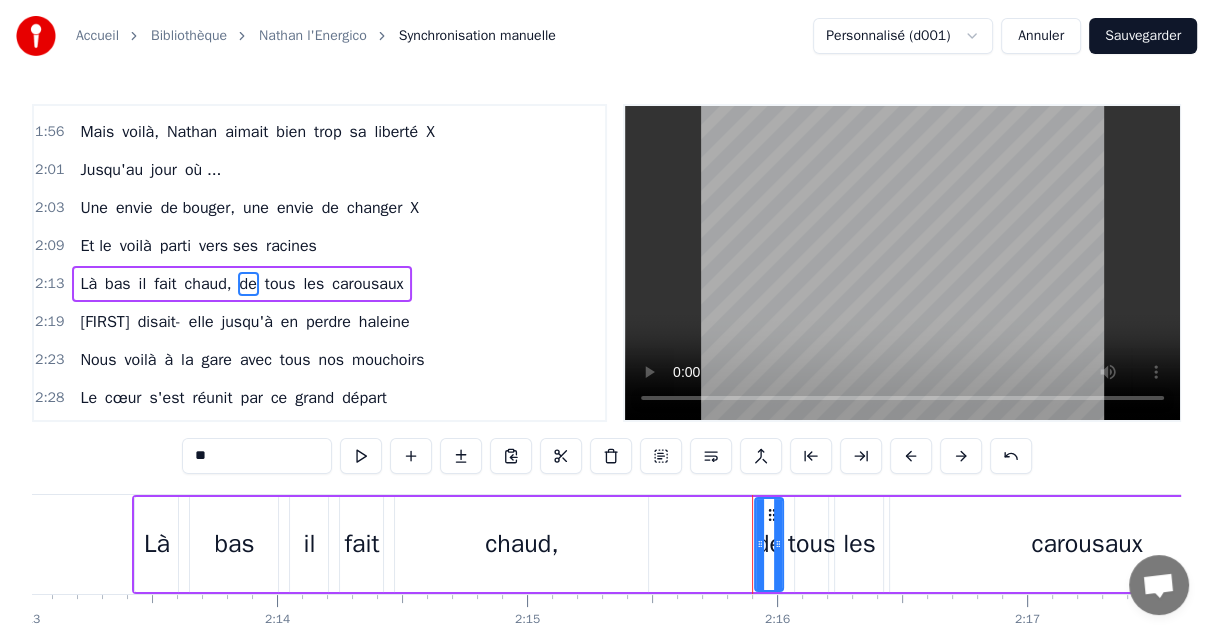 drag, startPoint x: 253, startPoint y: 450, endPoint x: 149, endPoint y: 441, distance: 104.388695 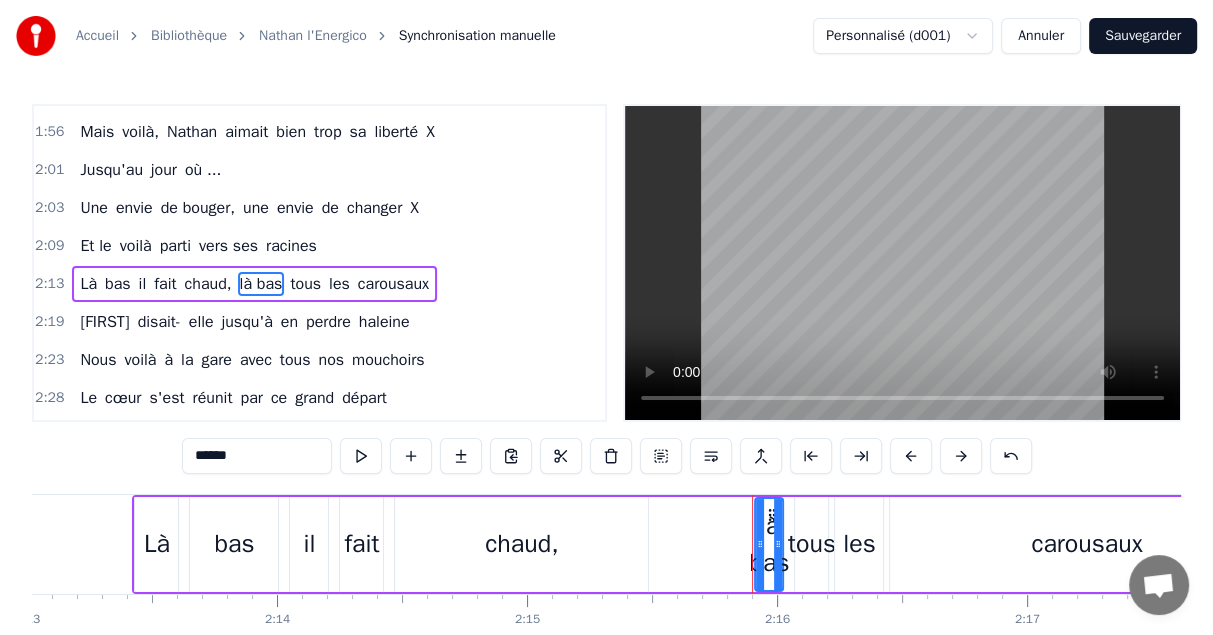 click on "tous" at bounding box center (305, 284) 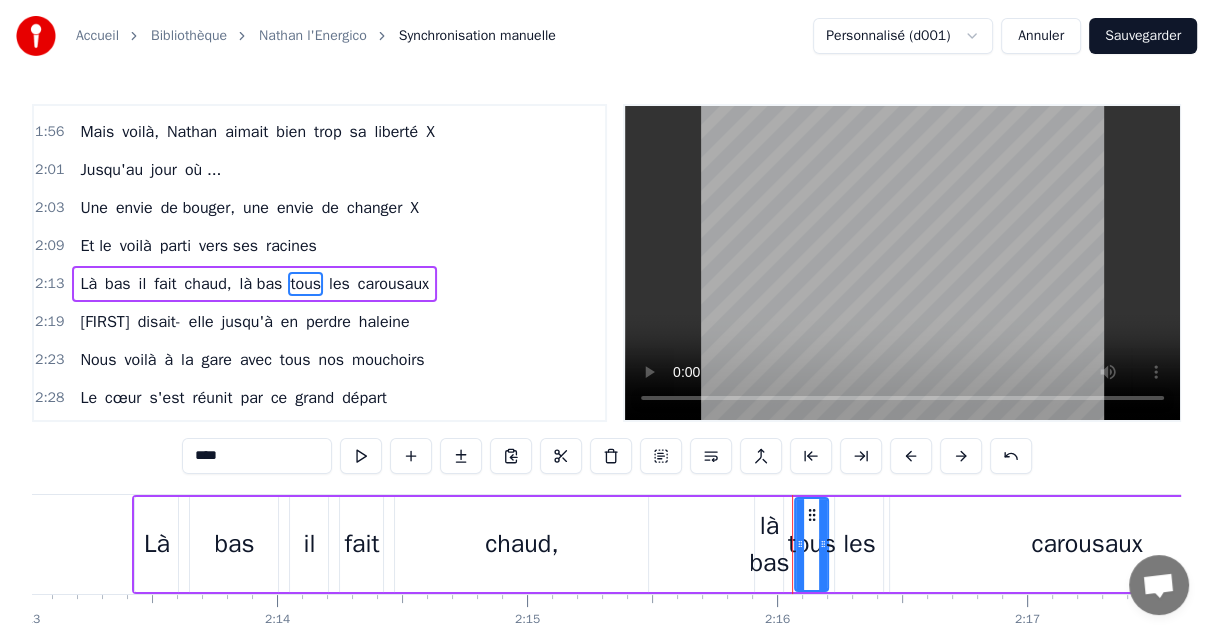drag, startPoint x: 247, startPoint y: 462, endPoint x: 152, endPoint y: 462, distance: 95 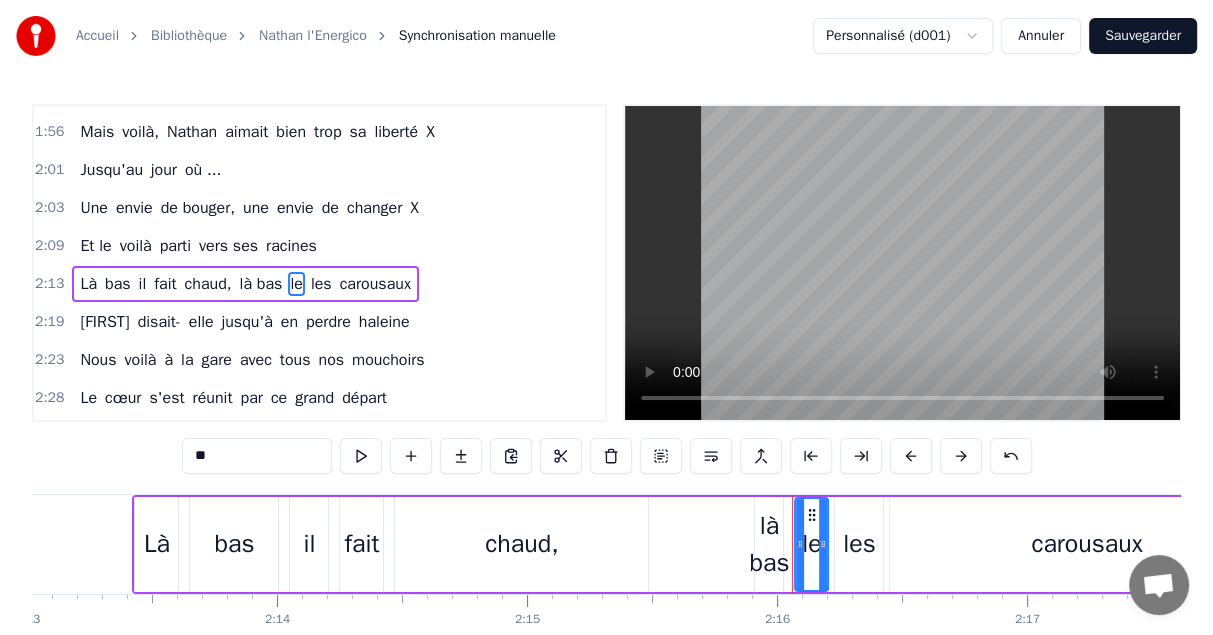 click on "les" at bounding box center [321, 284] 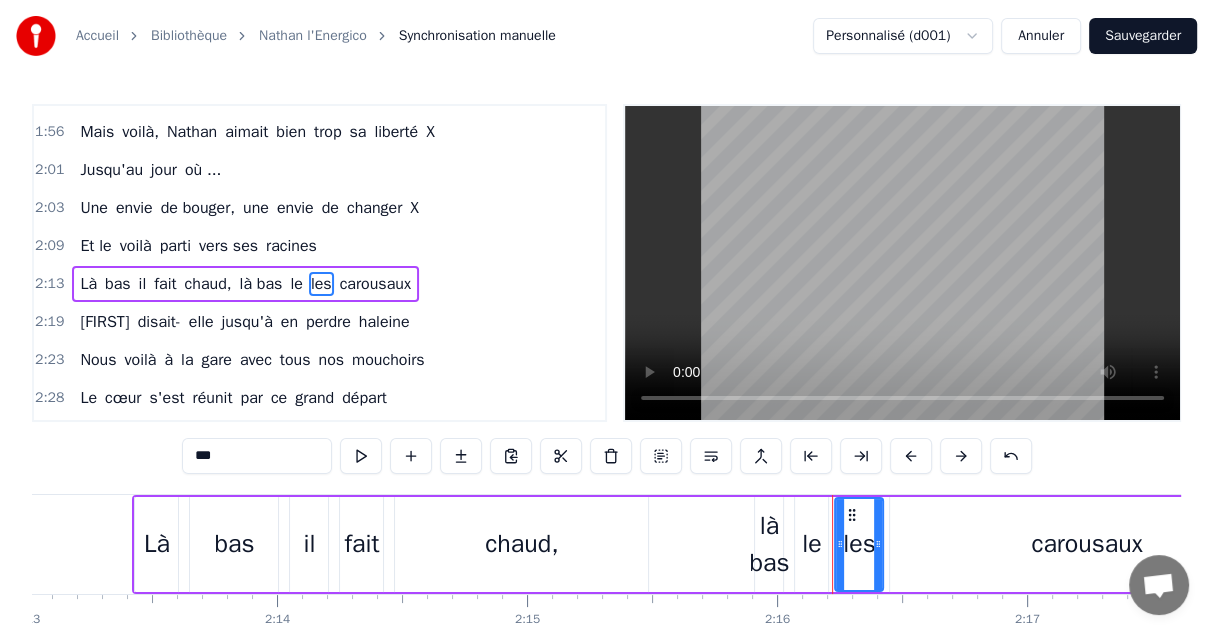 click on "0:07 Je vais vous raconter 0:10 Avant de vous quitter 0:13 L'histoire d'un petit gars qu'on aimait tellement 0:17 Toujours à s' agiter 0:20 Toujours à se cogner 0:23 Ar moires et vitrines n'ont qu'à s'pousser 0:27 Grimpant dans les placards 0:30 Sautant sur l' canapé 0:33 Ses parents perdaient pieds pour l' canaliser 0:37 Mais tous ceux qui venaient 0:40 C'était pour le choyer 0:43 Car ses grands yeux bleus clairs lancaient des éclairs 0:48 Et quand il arrivait 0:51 La famille s'écriait 0:54 Arriva Nathan l'energico 1:02 Vent d'ouragan qui nous encercle dans sa tendresse 1:08 Nathan l'energico 1:12 Ses beaux yeux bleus chavirent les coeurs 1:15 Et nous remplissent de bonheur 1:19 Partout c'était la fête quand il jouait 1:24 La guitare pour lui n'avait pas de secret 1:29 Arriva Nathan l'energico 1:34 Il s'asseyait sur son lit pendant des heures 1:36 A gratter des balades ou des riffs endiablés 1:40 Son autre passion c'était le hockey fermait X X X X X X X 1:44 Là encore il se cognait mais les l'" at bounding box center [606, 400] 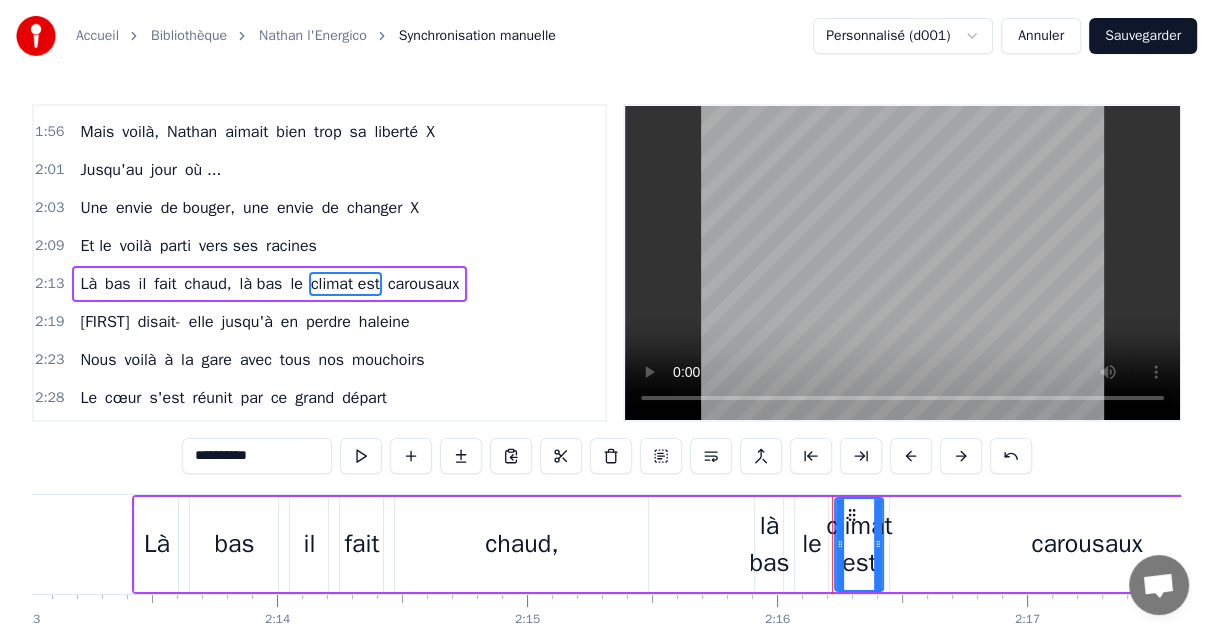 click on "carousaux" at bounding box center [423, 284] 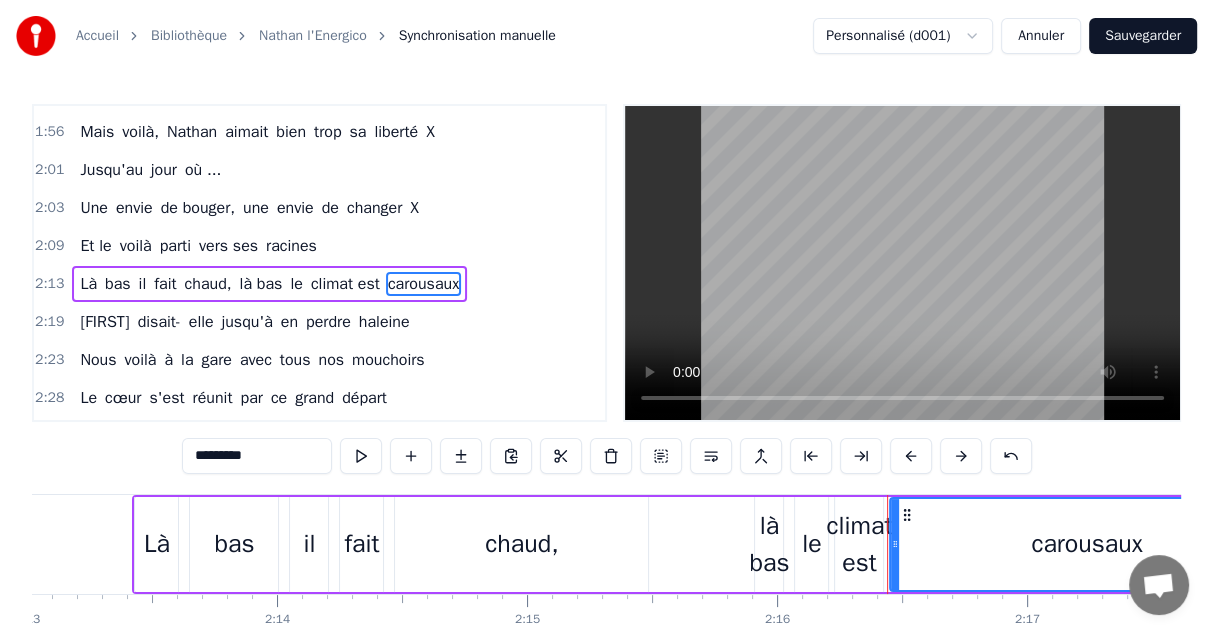 drag, startPoint x: 229, startPoint y: 449, endPoint x: 93, endPoint y: 444, distance: 136.09187 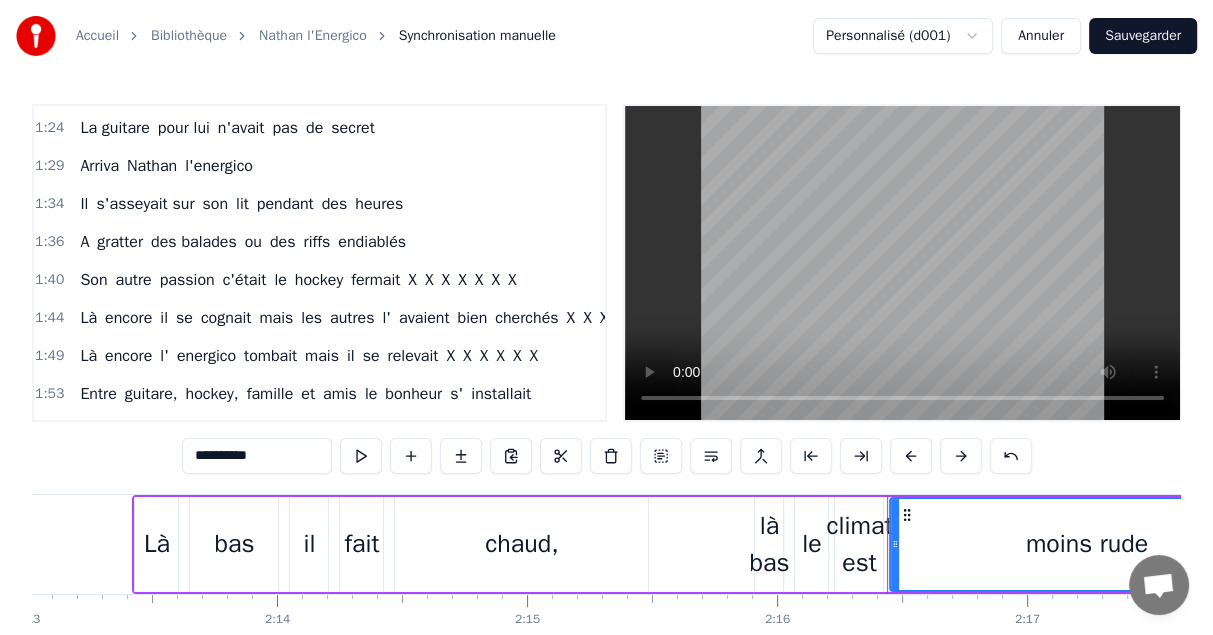 scroll, scrollTop: 957, scrollLeft: 0, axis: vertical 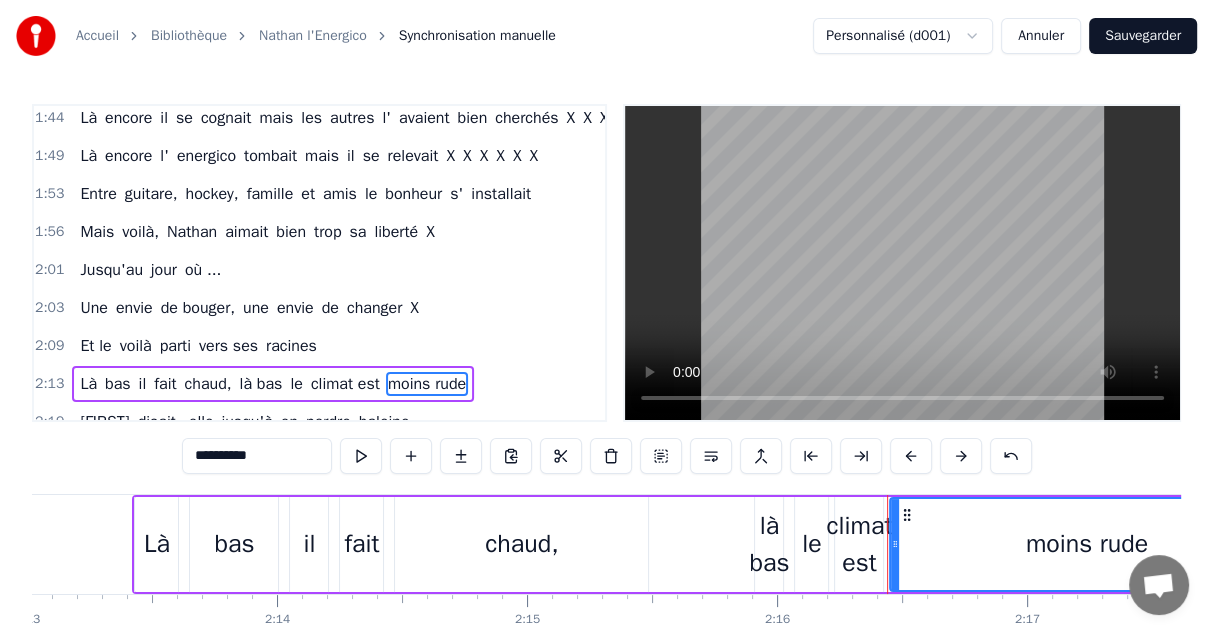 type on "**********" 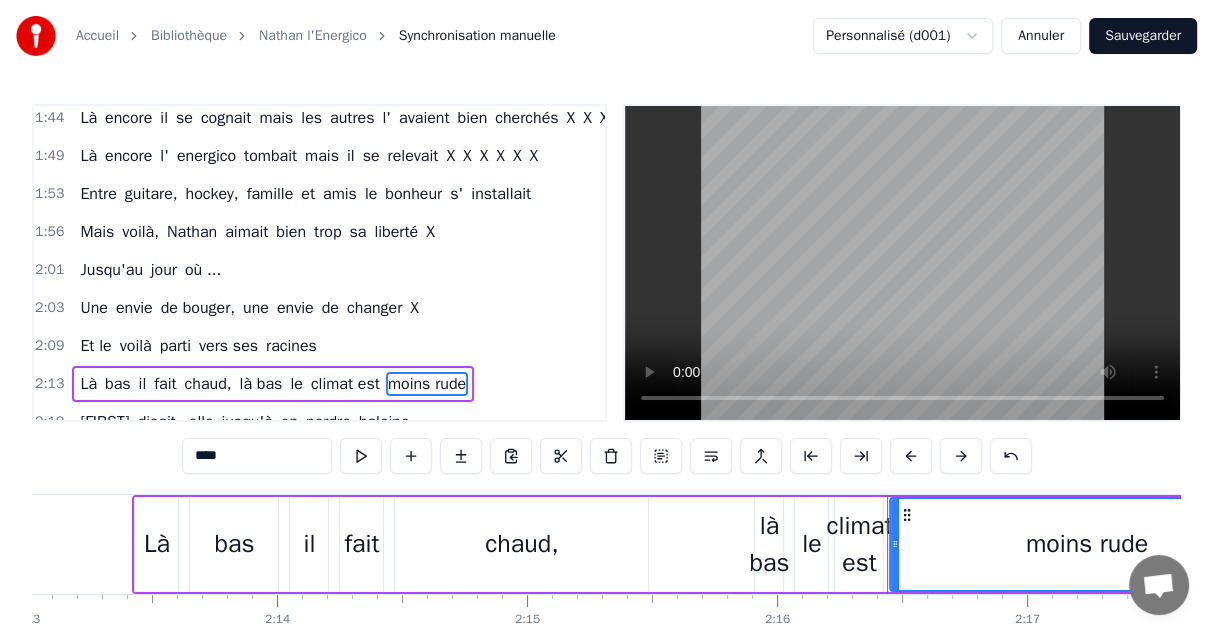 scroll, scrollTop: 946, scrollLeft: 0, axis: vertical 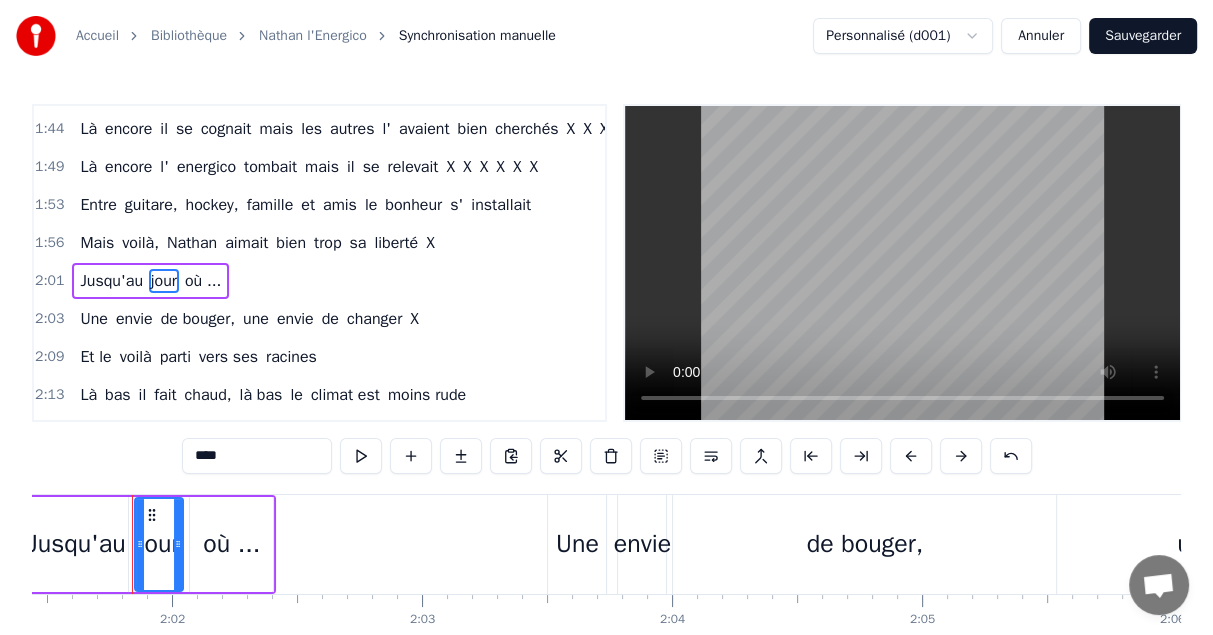 click on "2:01" at bounding box center [49, 281] 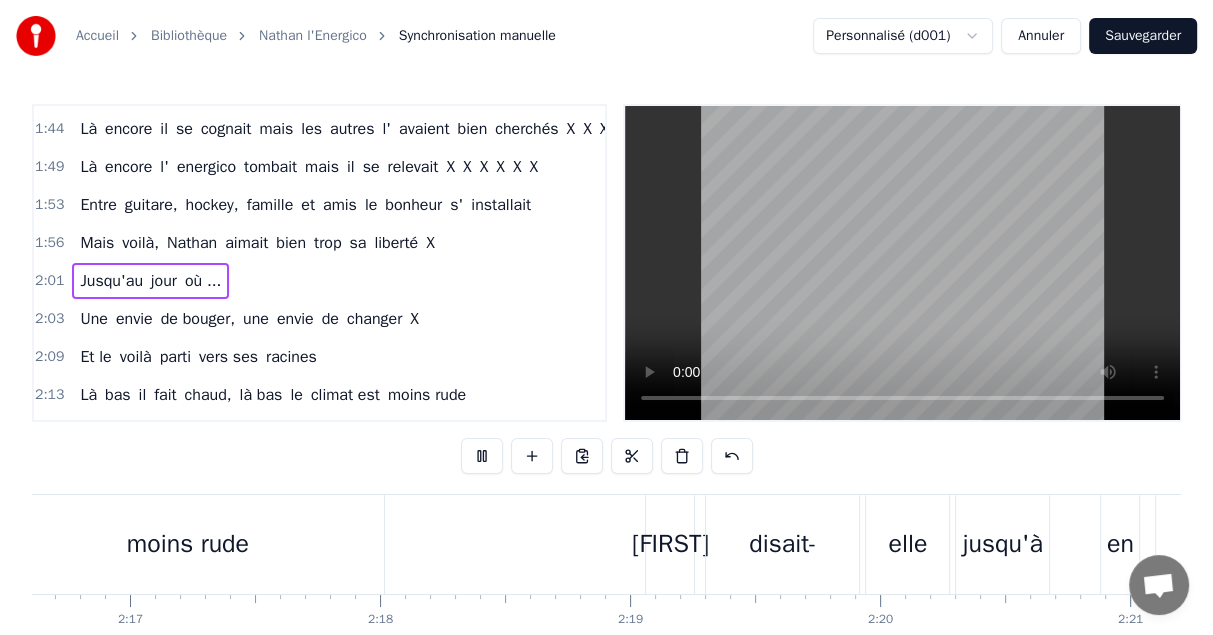 scroll, scrollTop: 0, scrollLeft: 35166, axis: horizontal 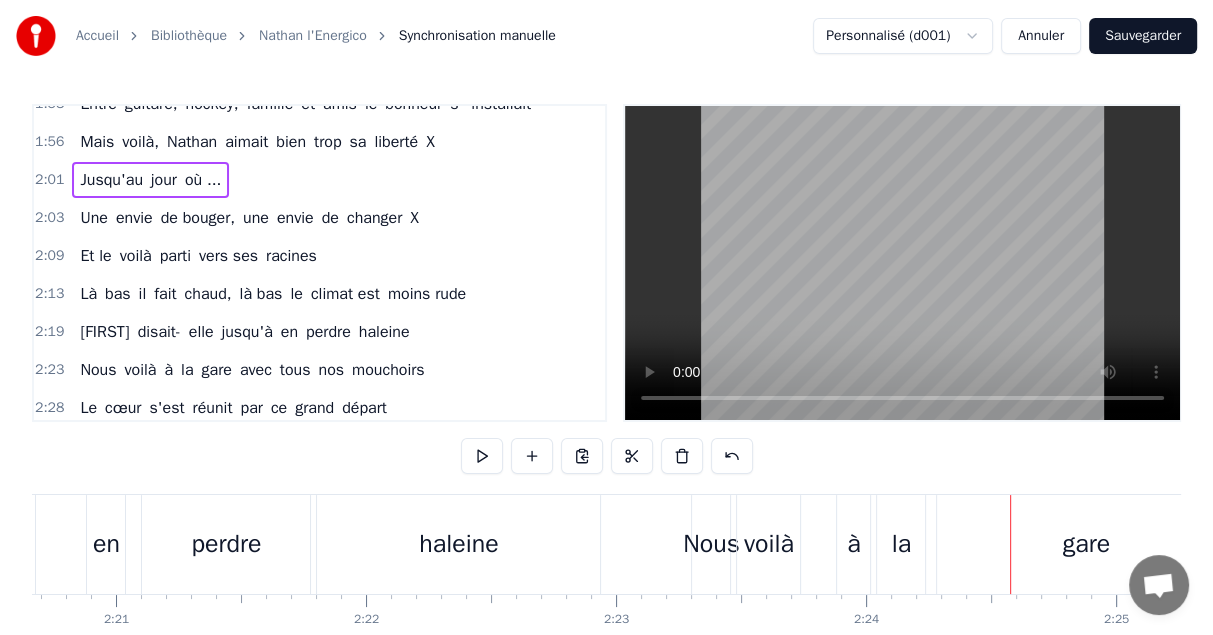 click on "là bas" at bounding box center (261, 294) 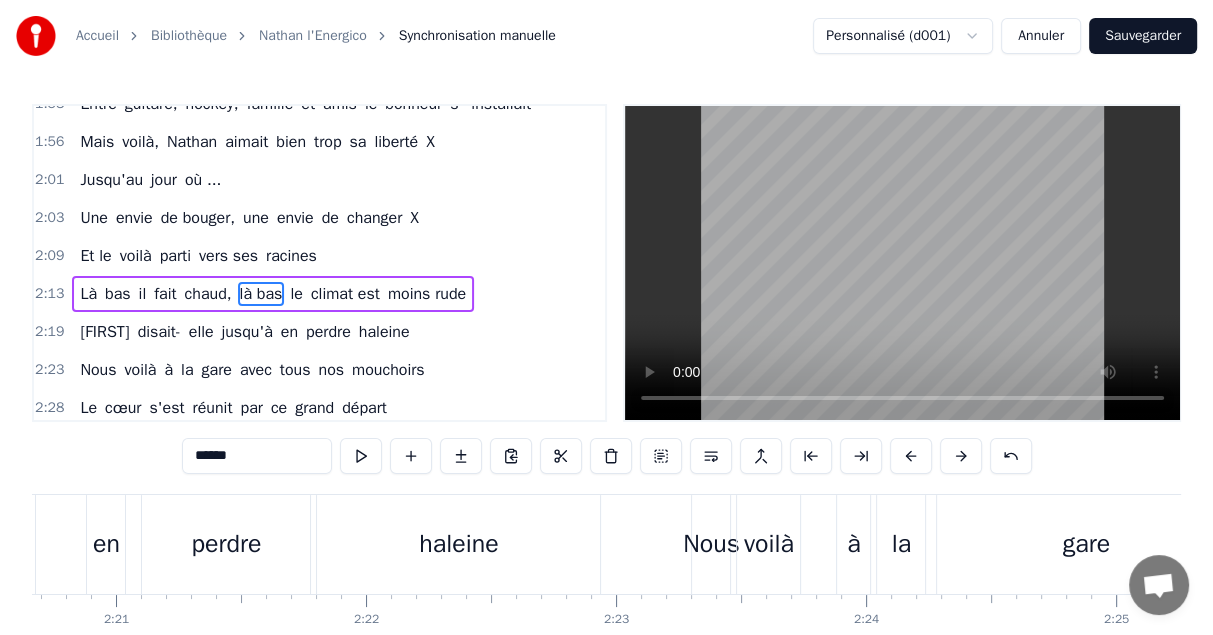 scroll, scrollTop: 1057, scrollLeft: 0, axis: vertical 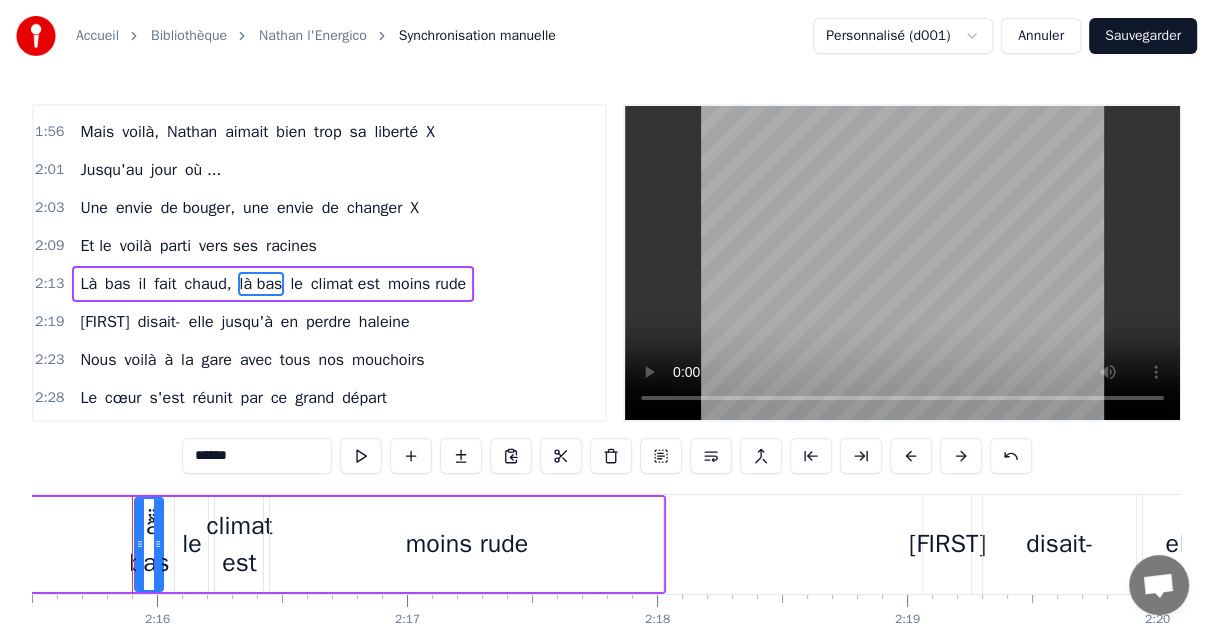 click on "[CREDIT CARD]" at bounding box center [257, 456] 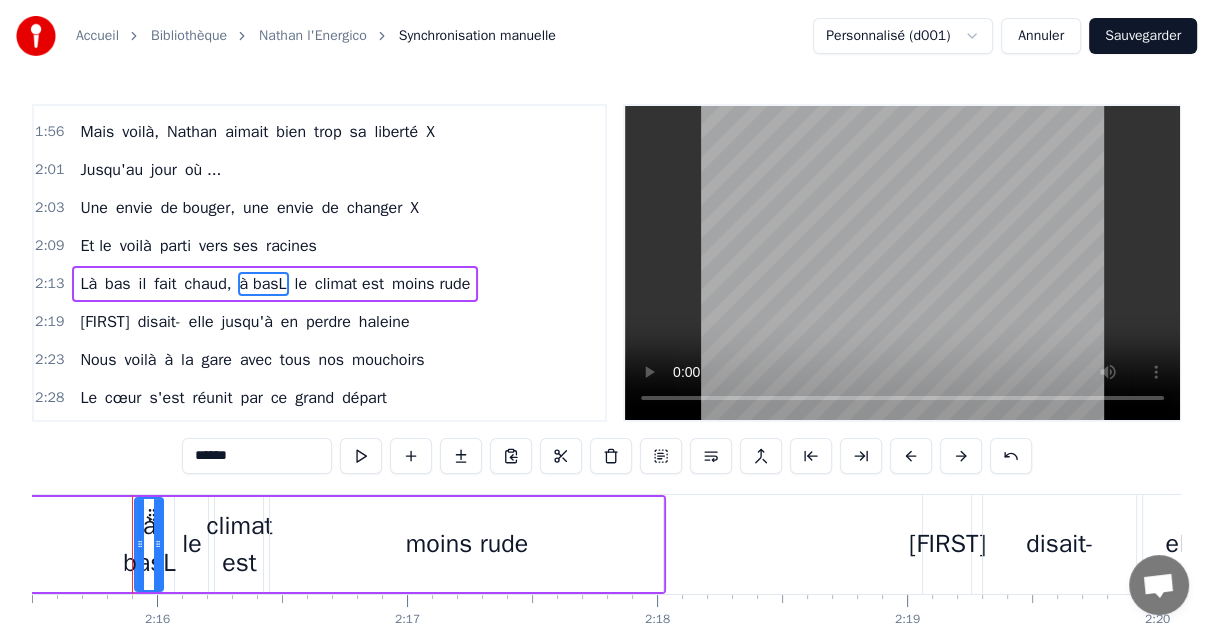 drag, startPoint x: 265, startPoint y: 455, endPoint x: 126, endPoint y: 448, distance: 139.17615 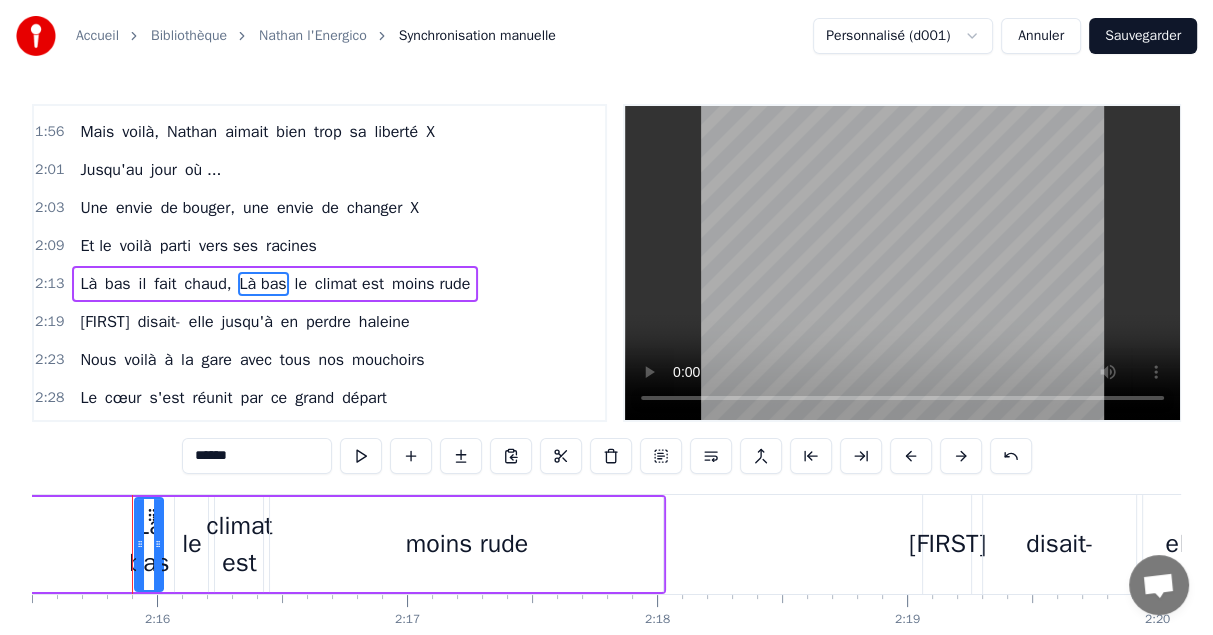 click on "[FIRST]" at bounding box center [104, 322] 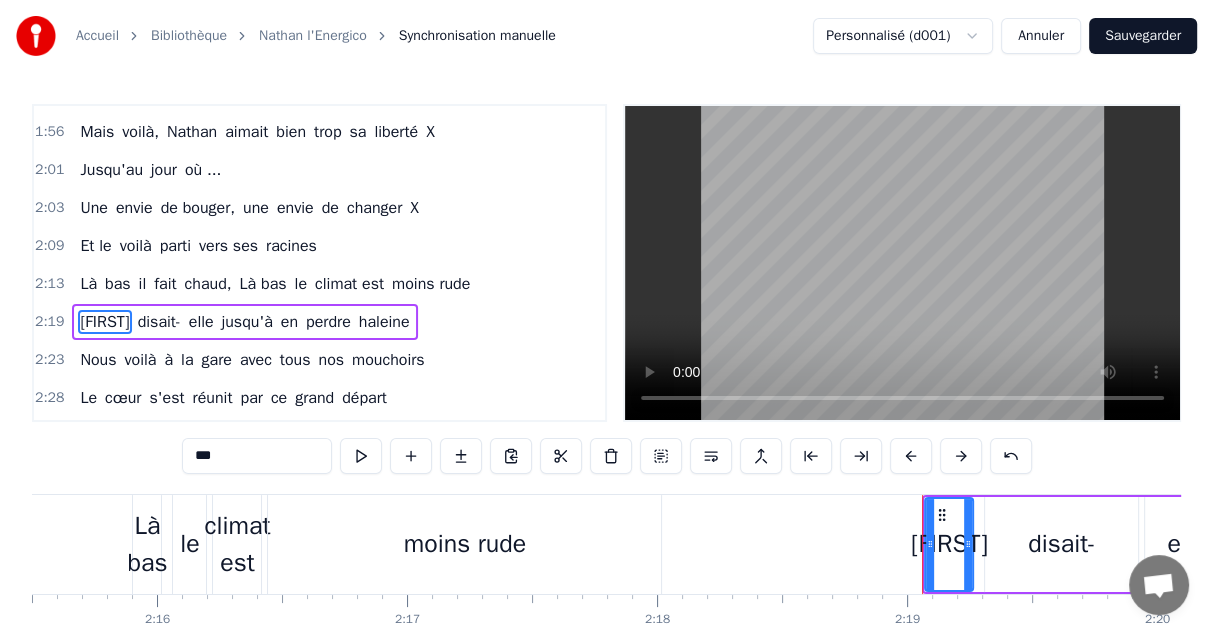 scroll, scrollTop: 1095, scrollLeft: 0, axis: vertical 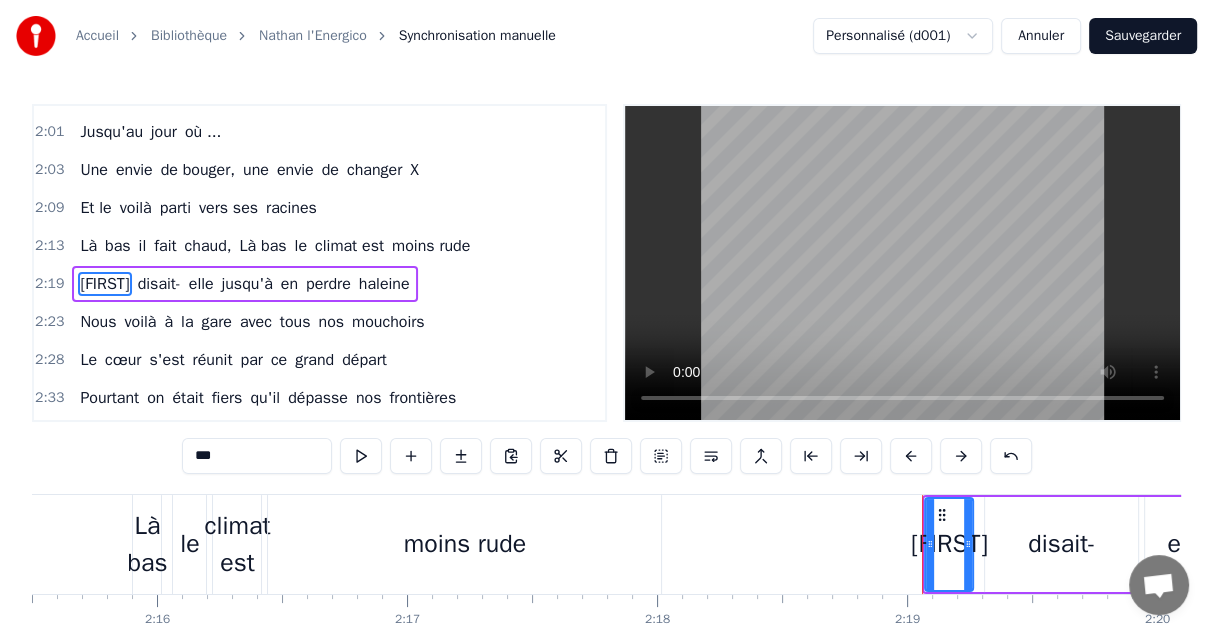click on "Là bas" at bounding box center [263, 246] 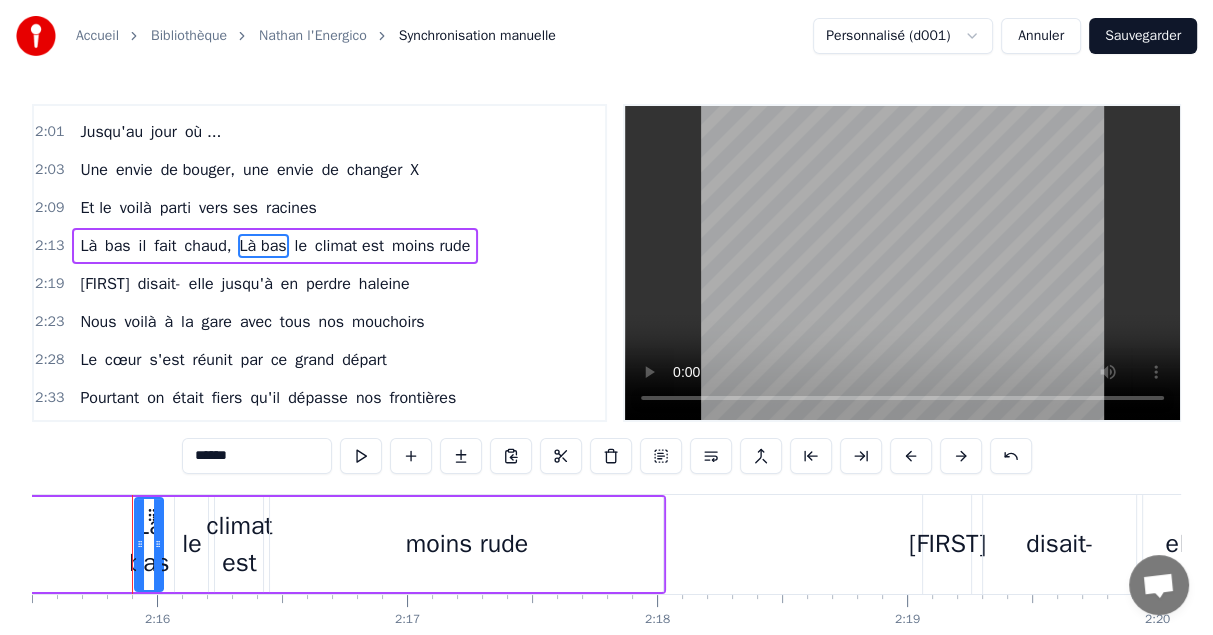 scroll, scrollTop: 1057, scrollLeft: 0, axis: vertical 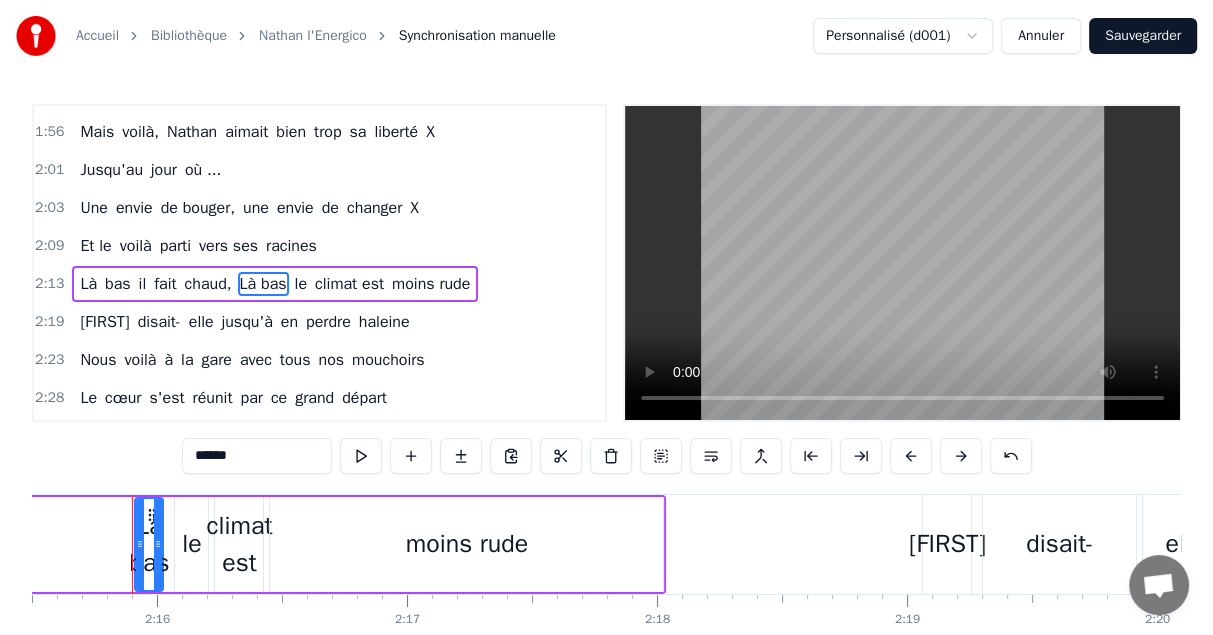 drag, startPoint x: 270, startPoint y: 460, endPoint x: 90, endPoint y: 444, distance: 180.70972 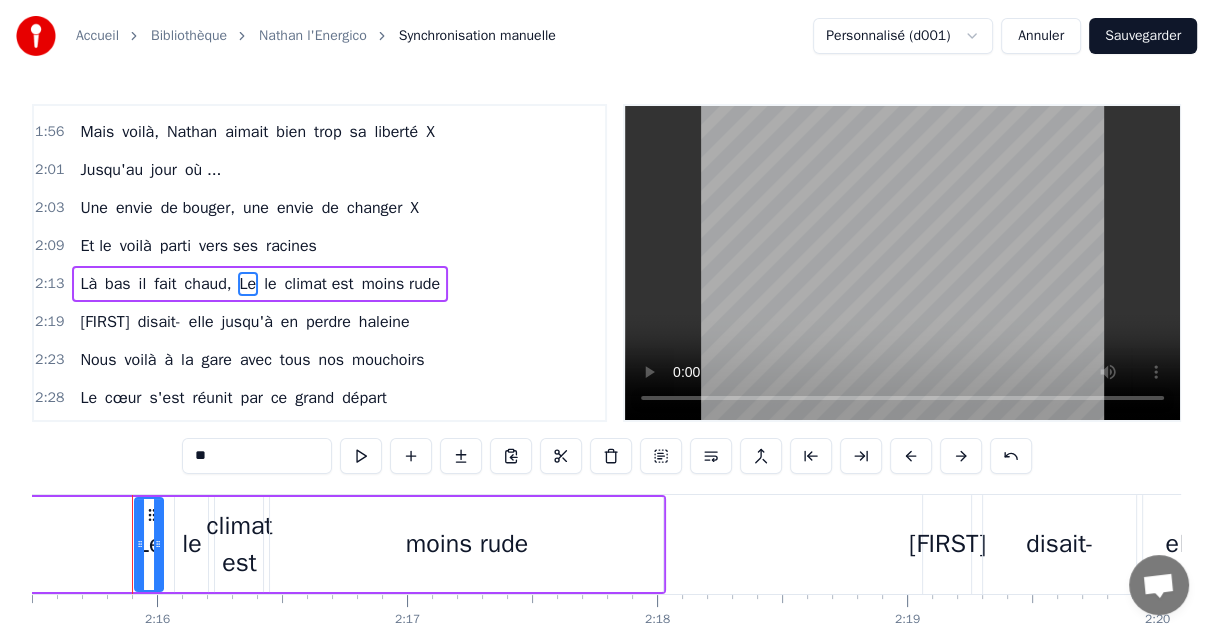 click on "le" at bounding box center (270, 284) 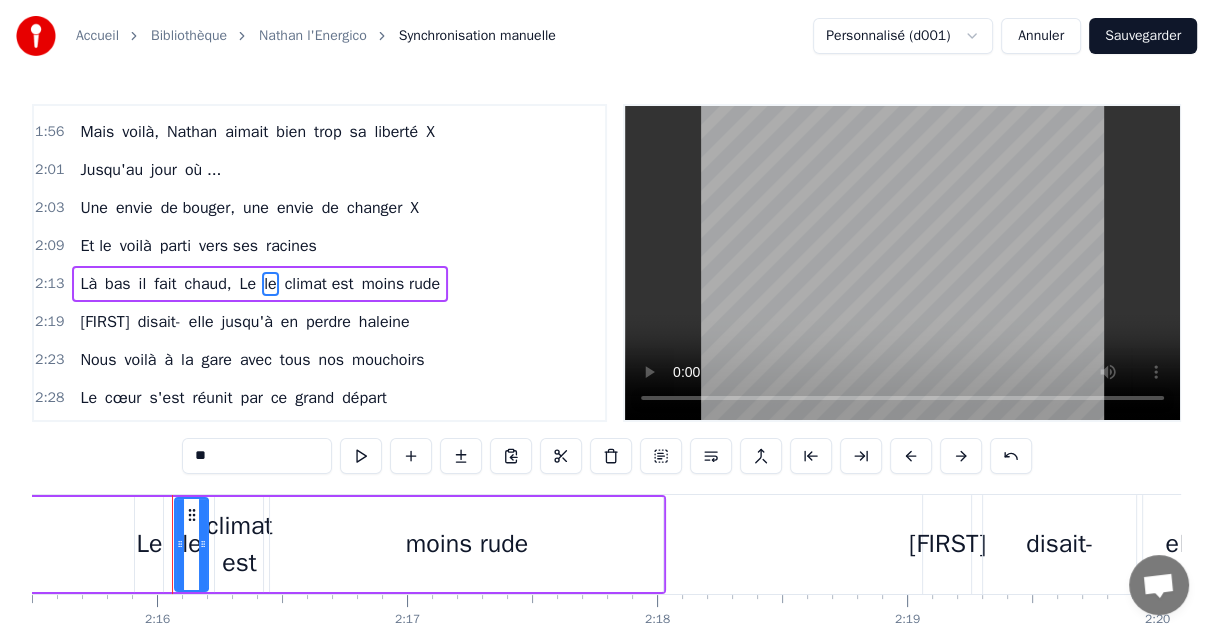 drag, startPoint x: 252, startPoint y: 465, endPoint x: 167, endPoint y: 454, distance: 85.70881 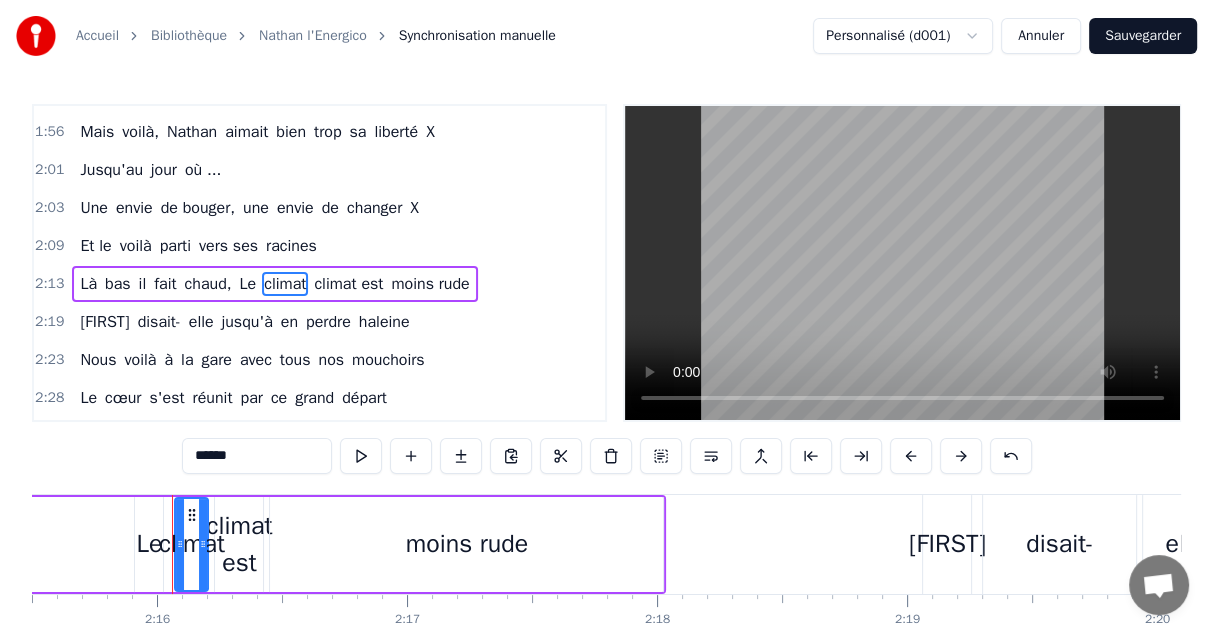 click on "climat est" at bounding box center (348, 284) 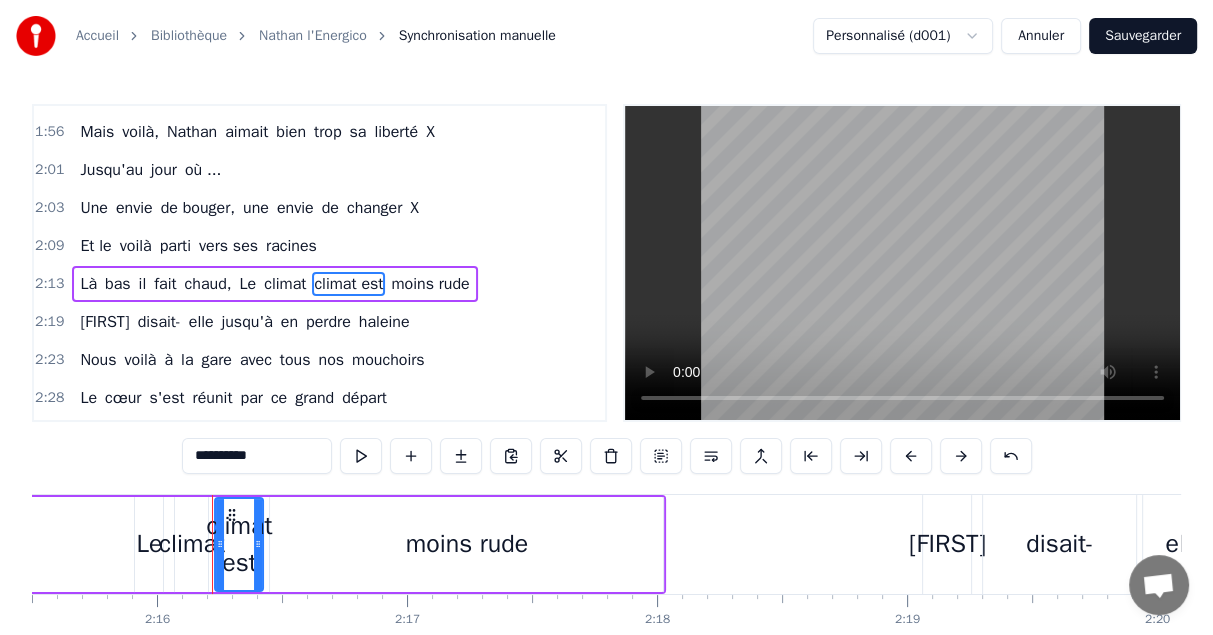 drag, startPoint x: 279, startPoint y: 462, endPoint x: 140, endPoint y: 454, distance: 139.23003 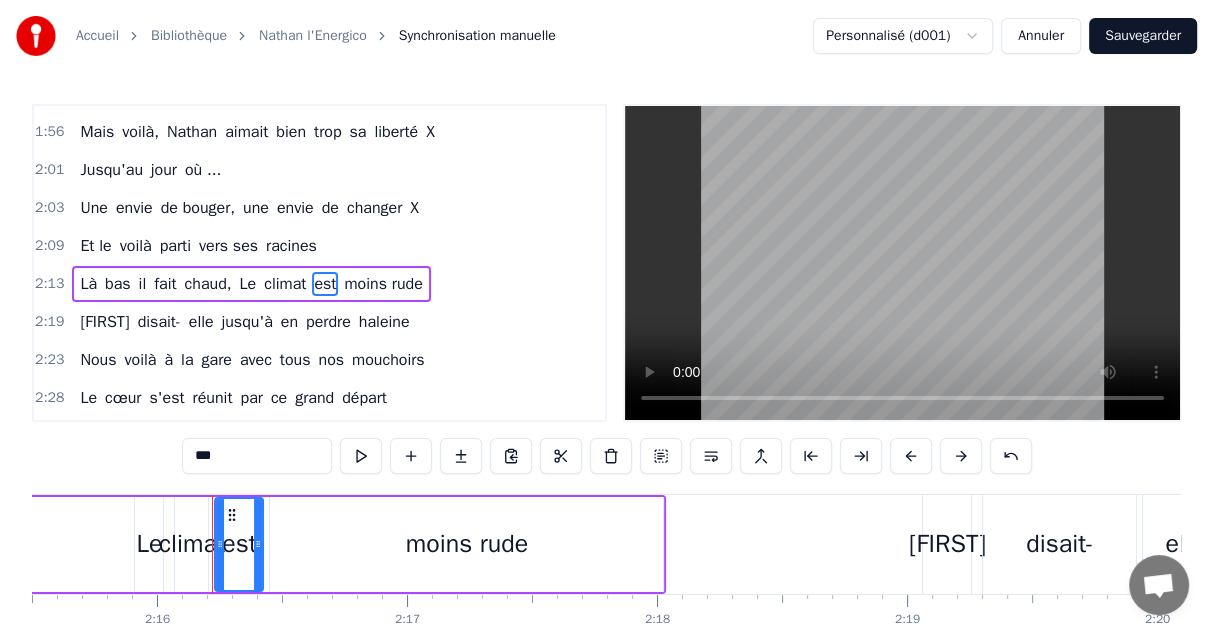 click on "[FIRST]" at bounding box center [104, 322] 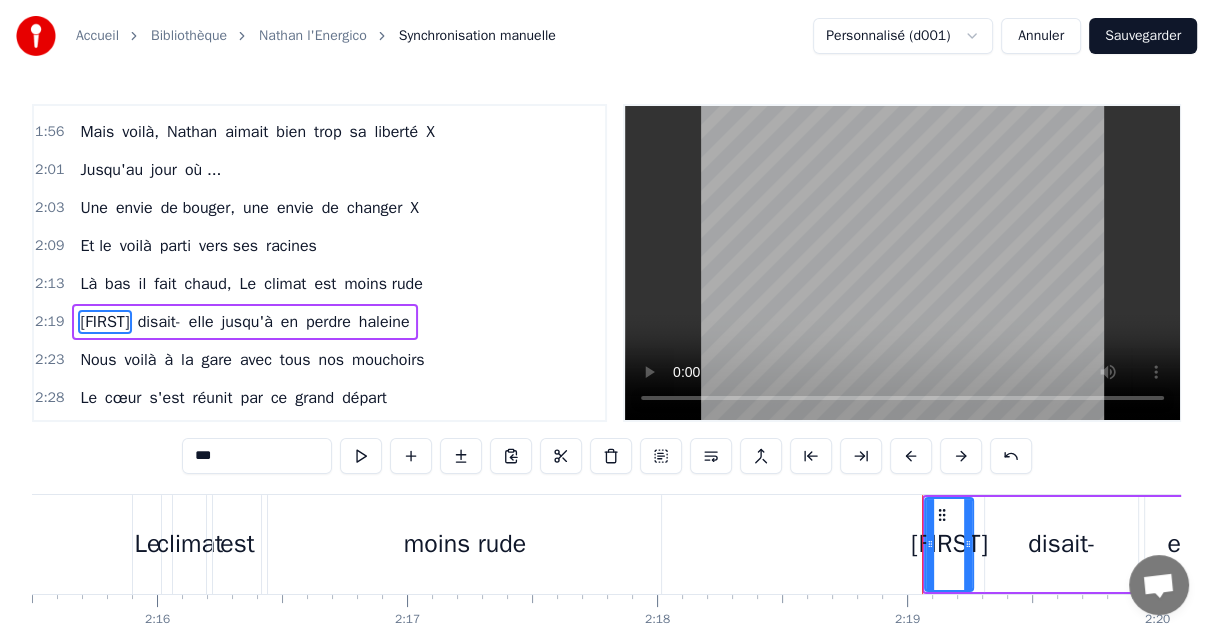 scroll, scrollTop: 1095, scrollLeft: 0, axis: vertical 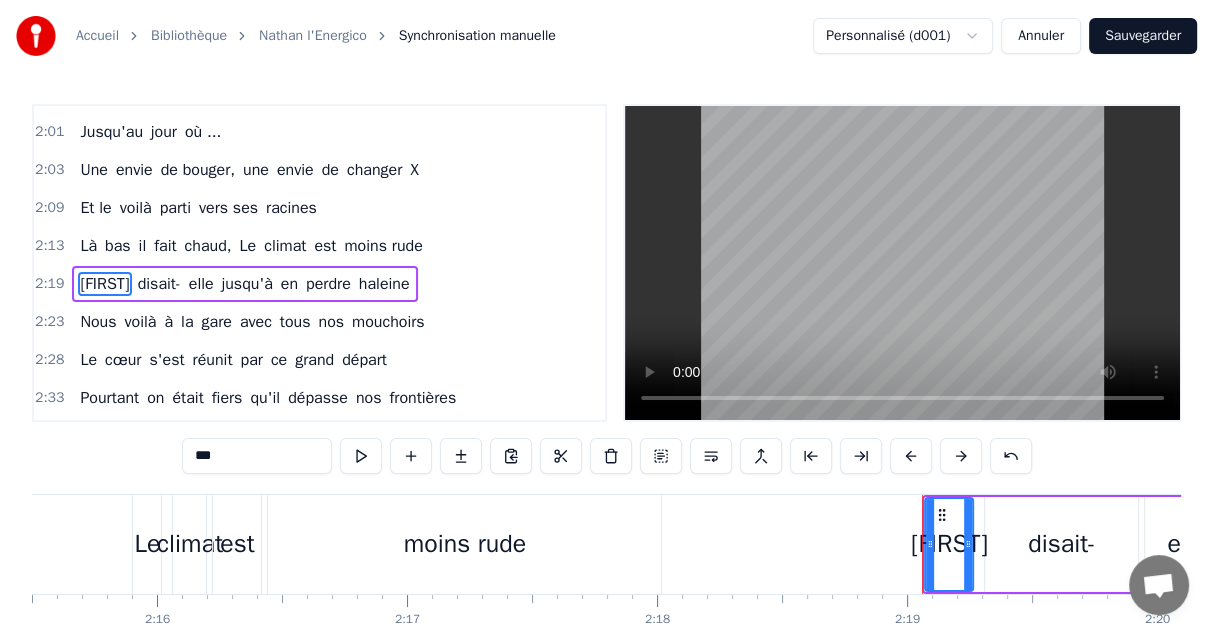 drag, startPoint x: 236, startPoint y: 458, endPoint x: 175, endPoint y: 443, distance: 62.817196 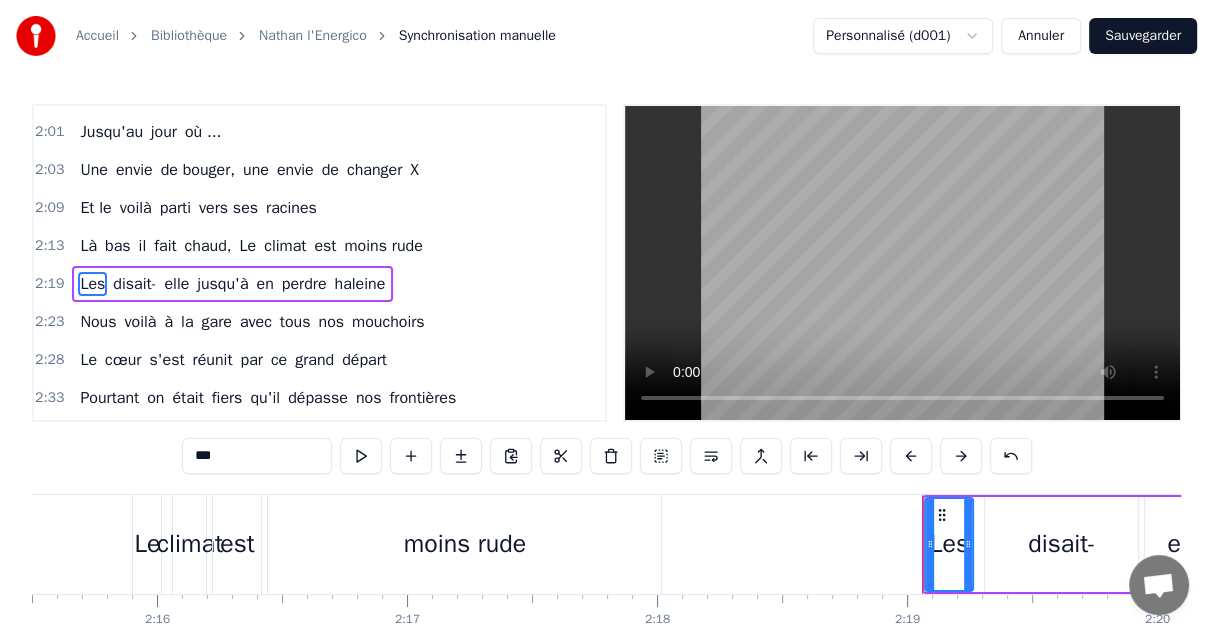 click on "disait-" at bounding box center (134, 284) 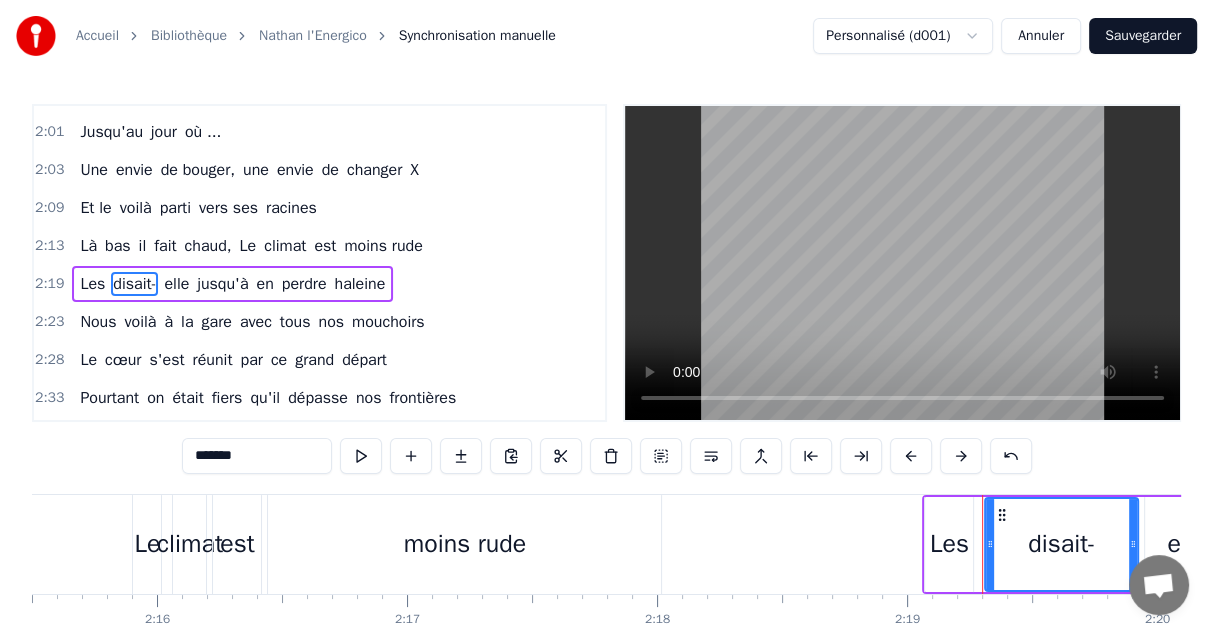 drag, startPoint x: 237, startPoint y: 456, endPoint x: 141, endPoint y: 451, distance: 96.13012 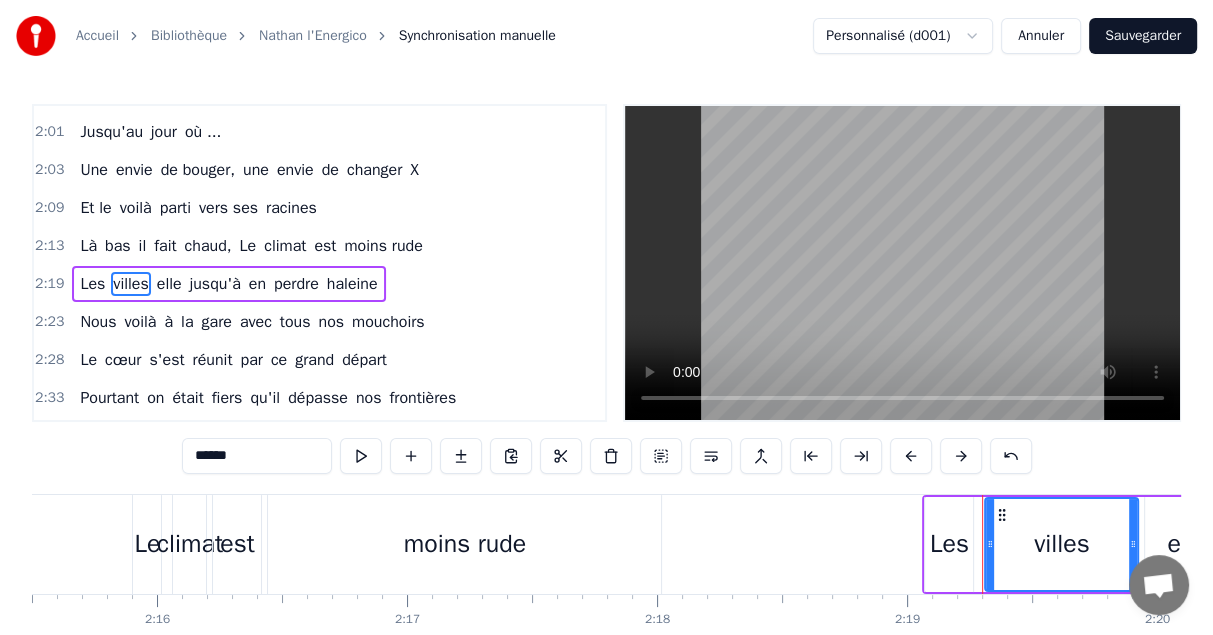 click on "elle" at bounding box center [169, 284] 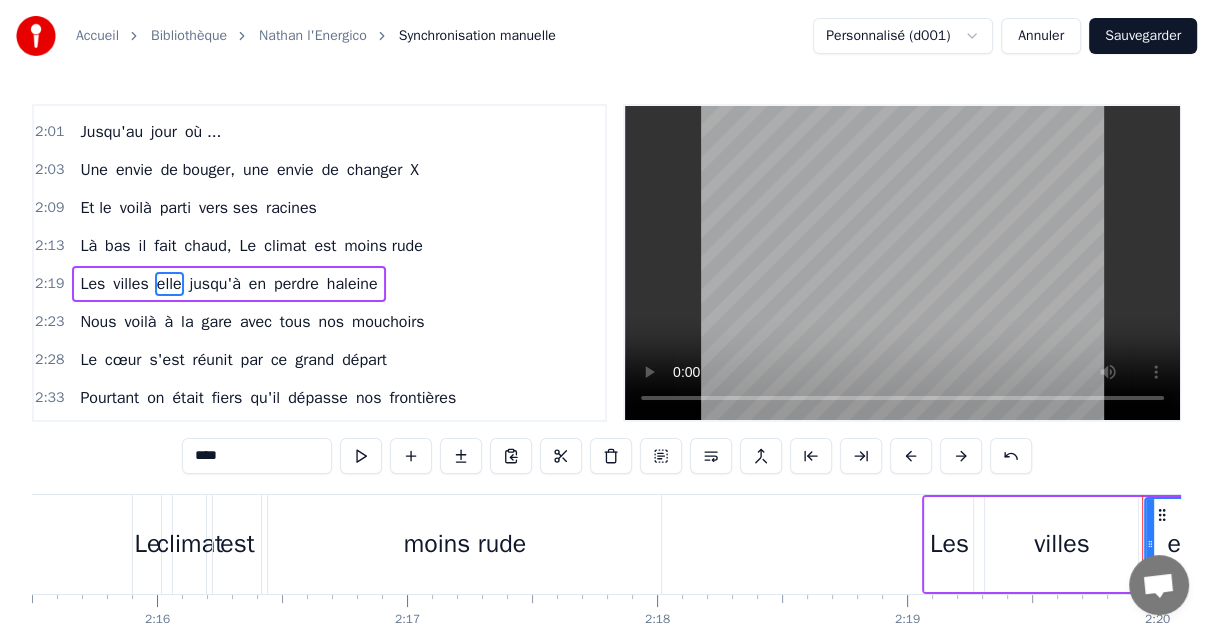 scroll, scrollTop: 0, scrollLeft: 34885, axis: horizontal 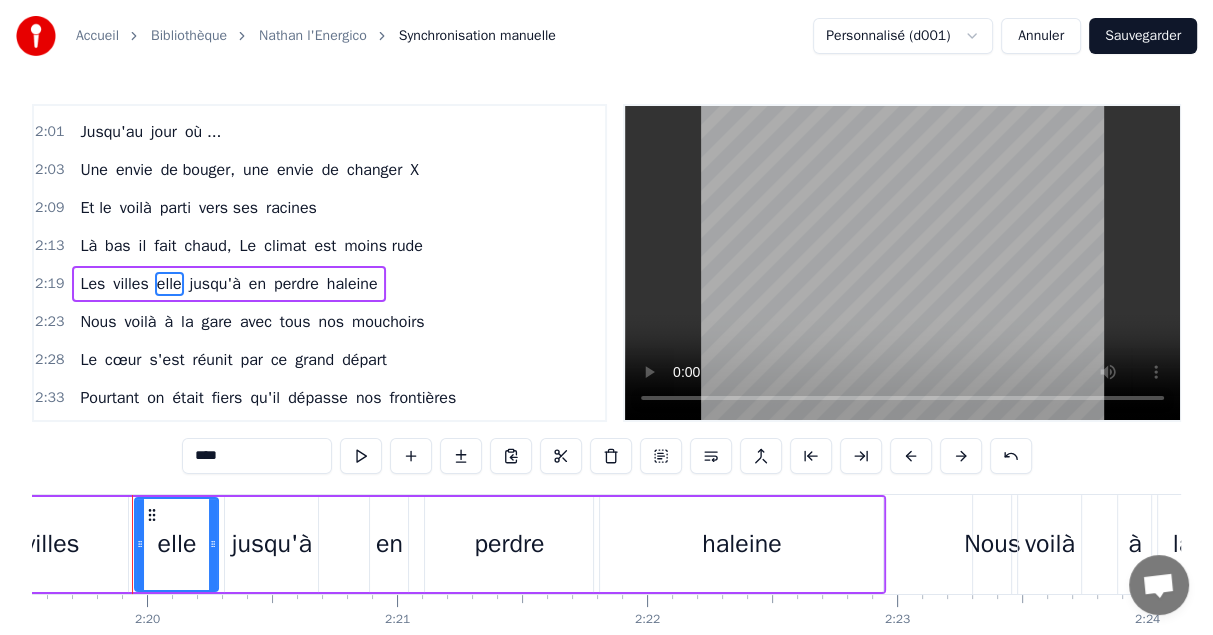 drag, startPoint x: 241, startPoint y: 462, endPoint x: 156, endPoint y: 442, distance: 87.32124 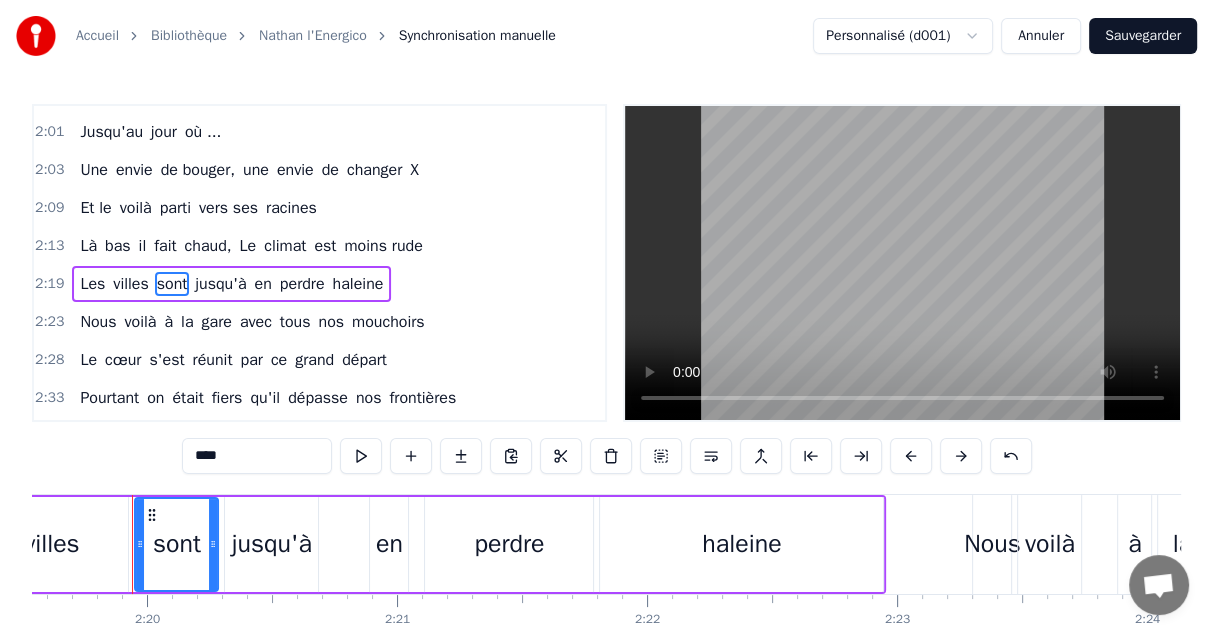 click on "jusqu'à" at bounding box center [220, 284] 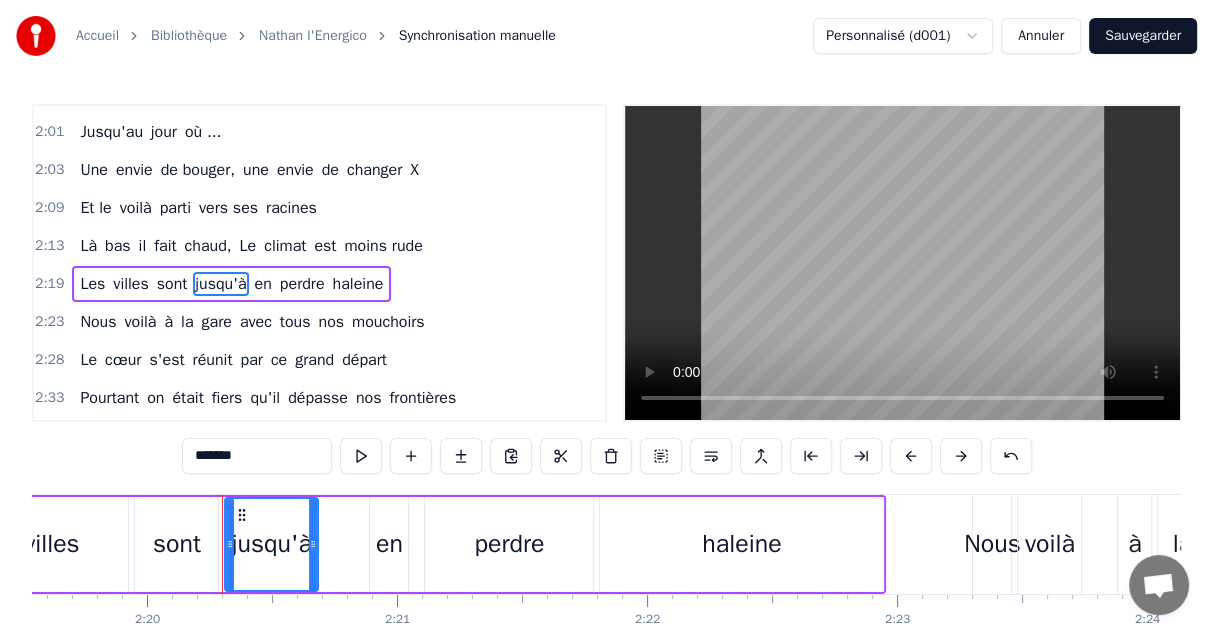 drag, startPoint x: 273, startPoint y: 456, endPoint x: 95, endPoint y: 453, distance: 178.02528 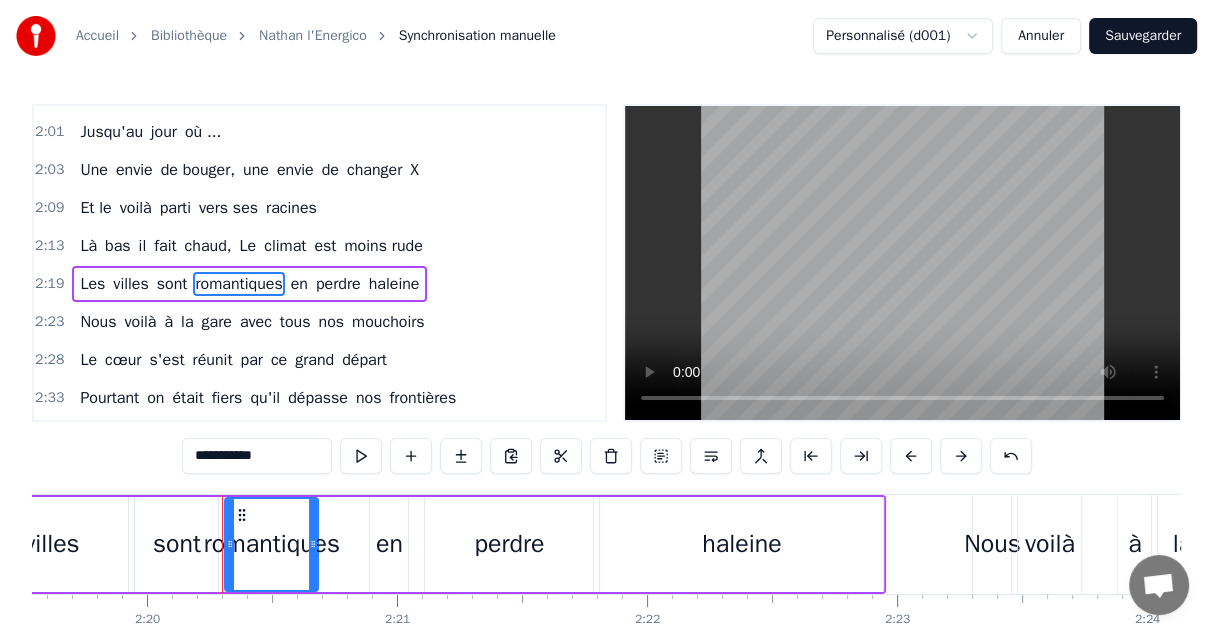 click on "en" at bounding box center [299, 284] 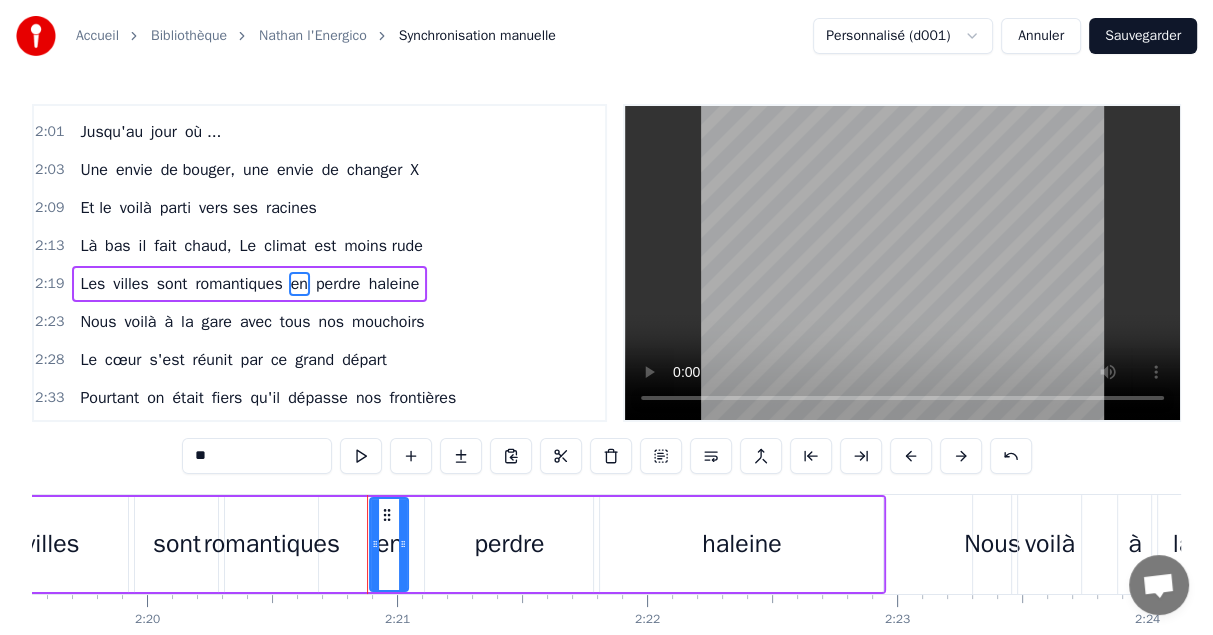 drag, startPoint x: 236, startPoint y: 464, endPoint x: 142, endPoint y: 456, distance: 94.33981 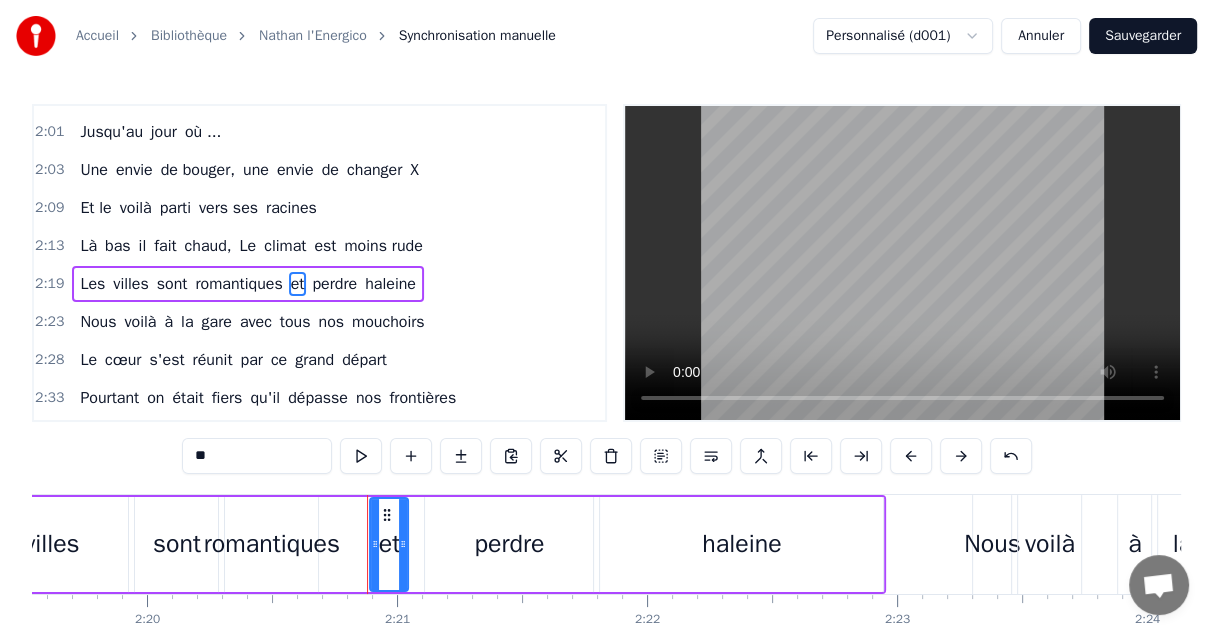 click on "perdre" at bounding box center (334, 284) 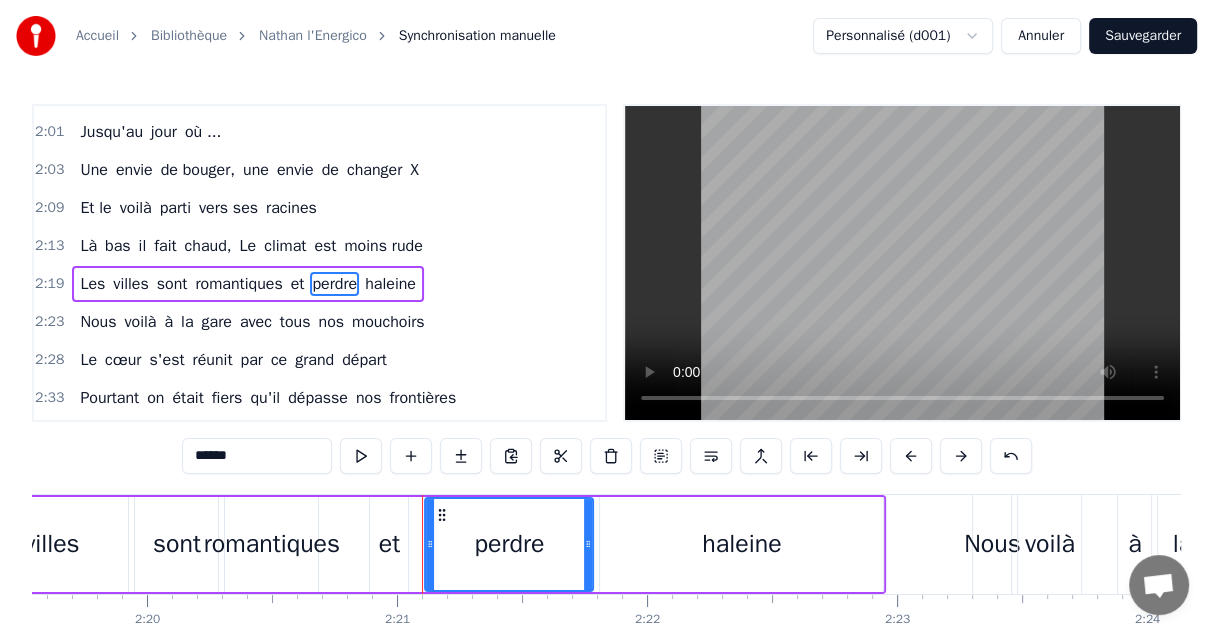 drag, startPoint x: 177, startPoint y: 455, endPoint x: 94, endPoint y: 440, distance: 84.34453 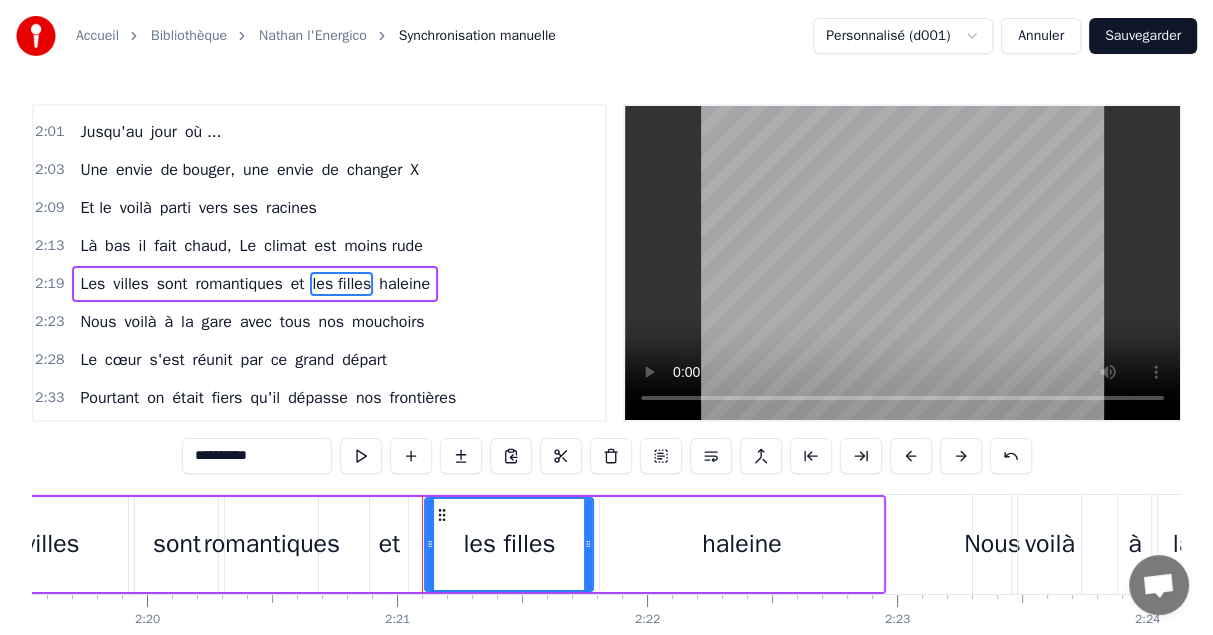 click on "haleine" at bounding box center (404, 284) 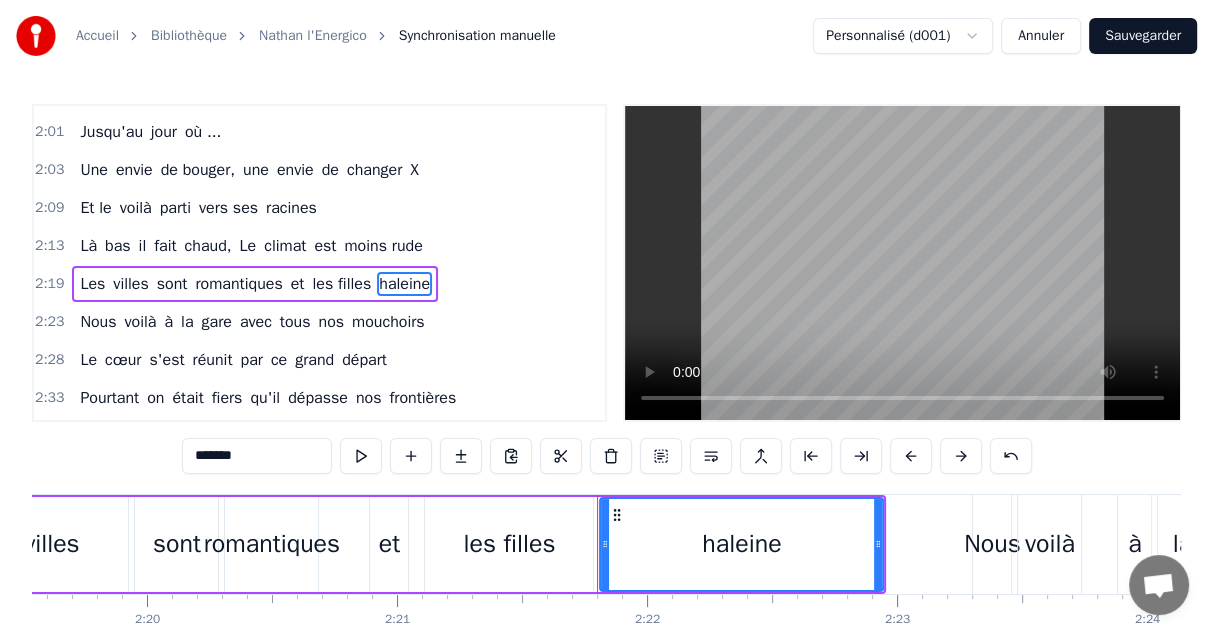 drag, startPoint x: 163, startPoint y: 456, endPoint x: 121, endPoint y: 456, distance: 42 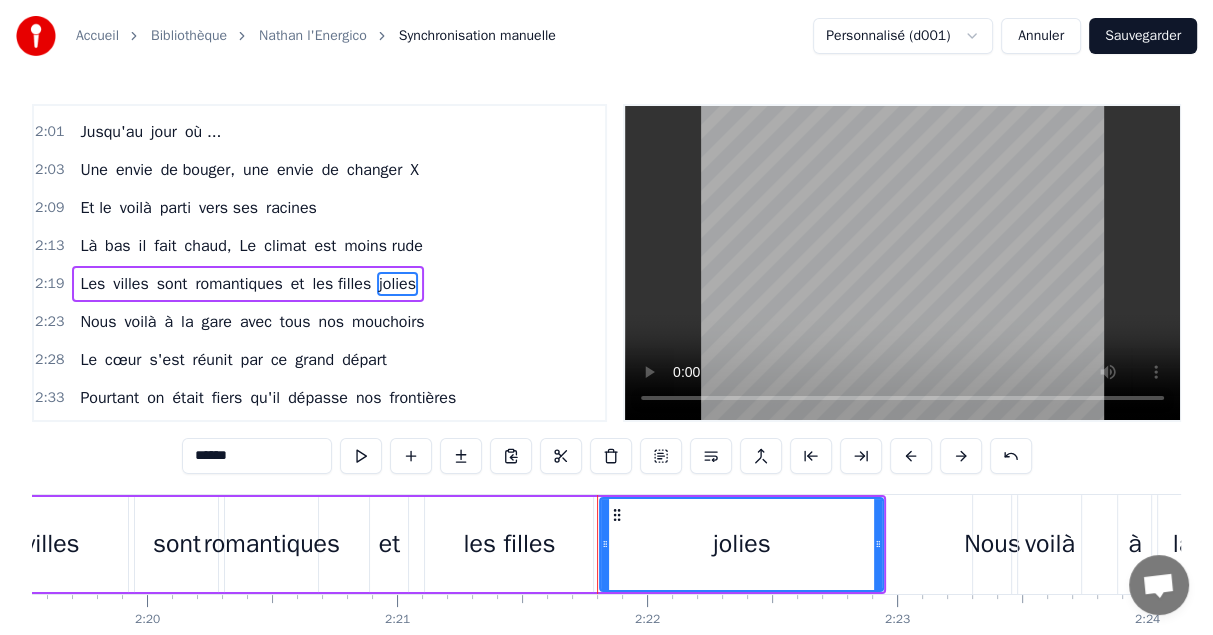 click on "Nous" at bounding box center [98, 322] 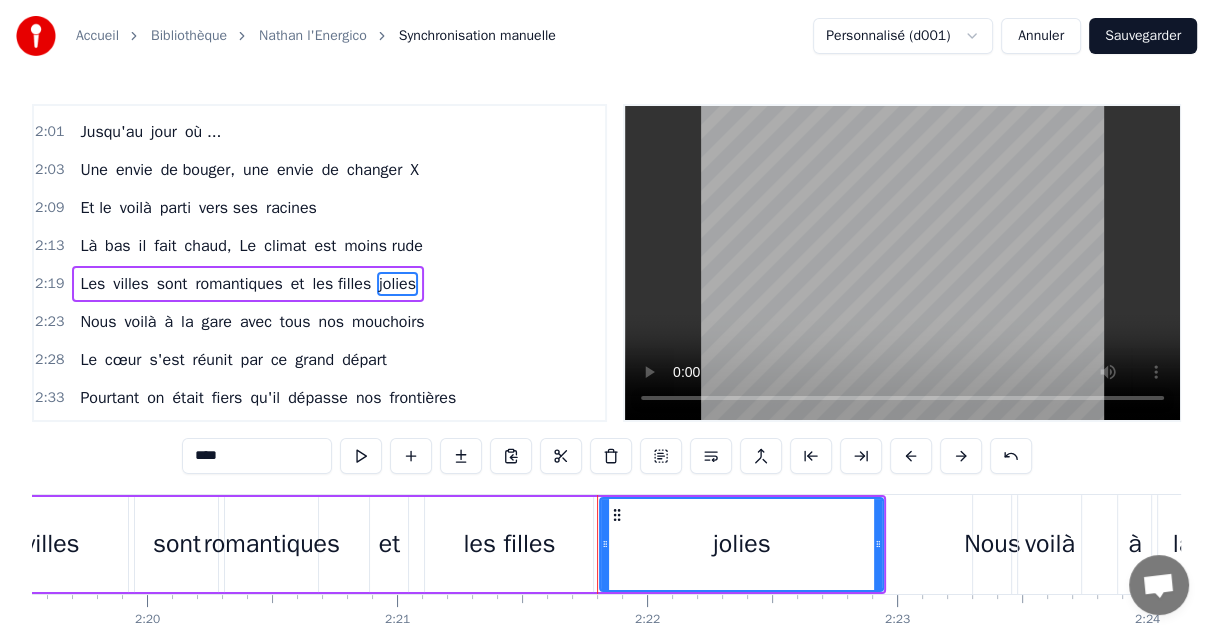 scroll, scrollTop: 1132, scrollLeft: 0, axis: vertical 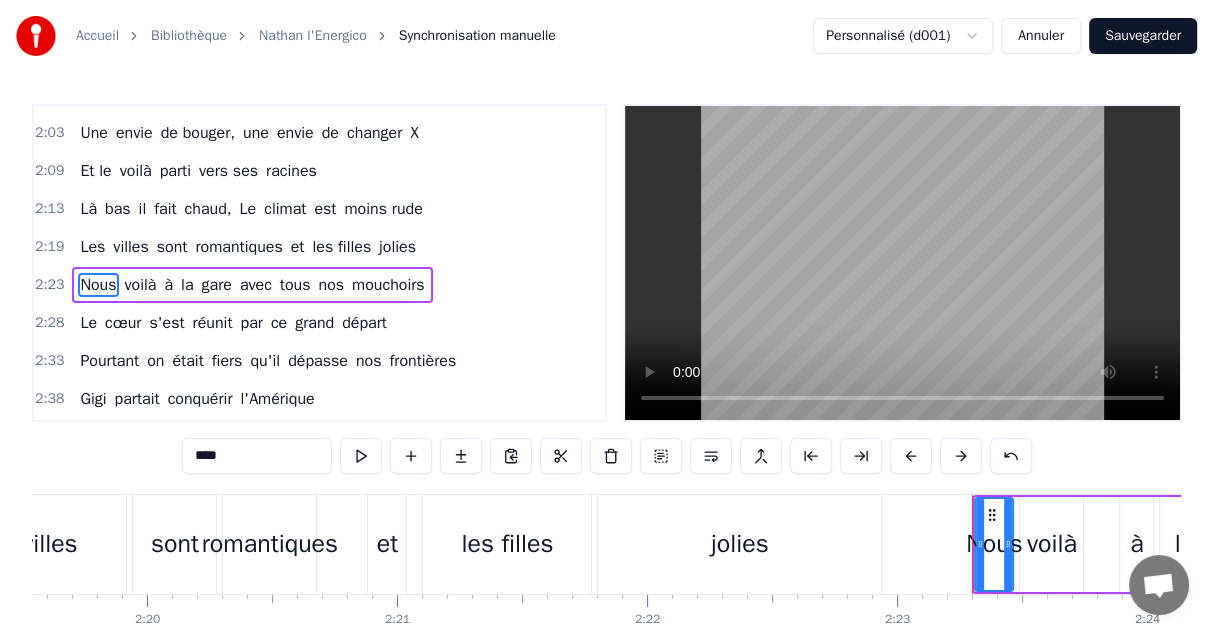 click on "la" at bounding box center [187, 285] 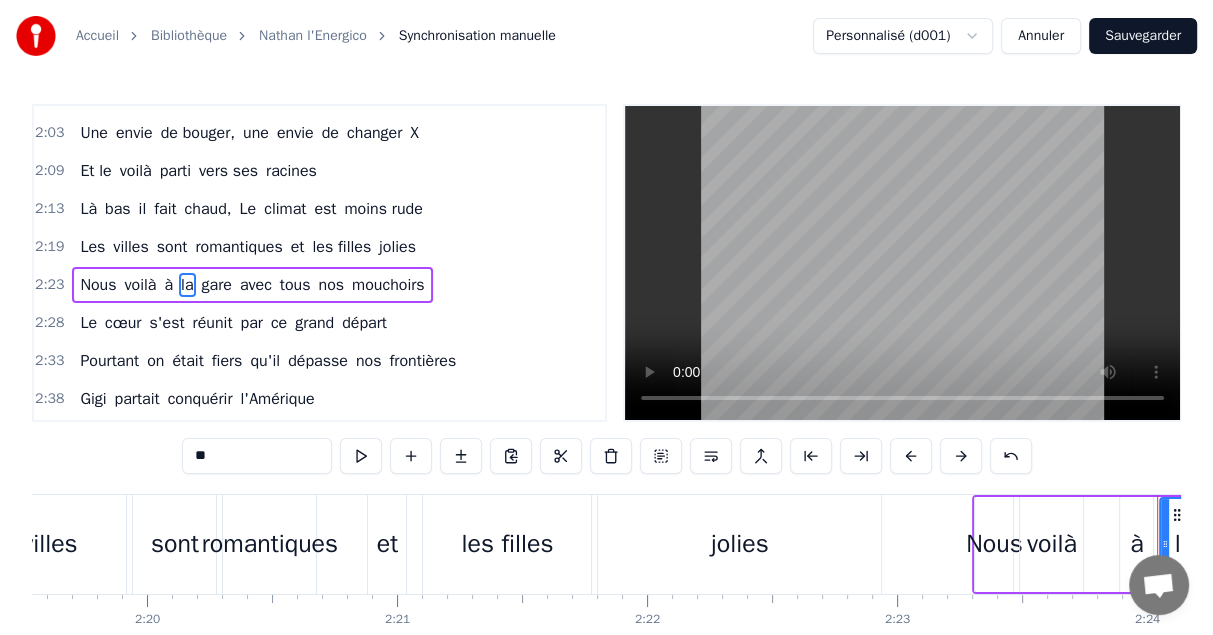scroll, scrollTop: 0, scrollLeft: 35910, axis: horizontal 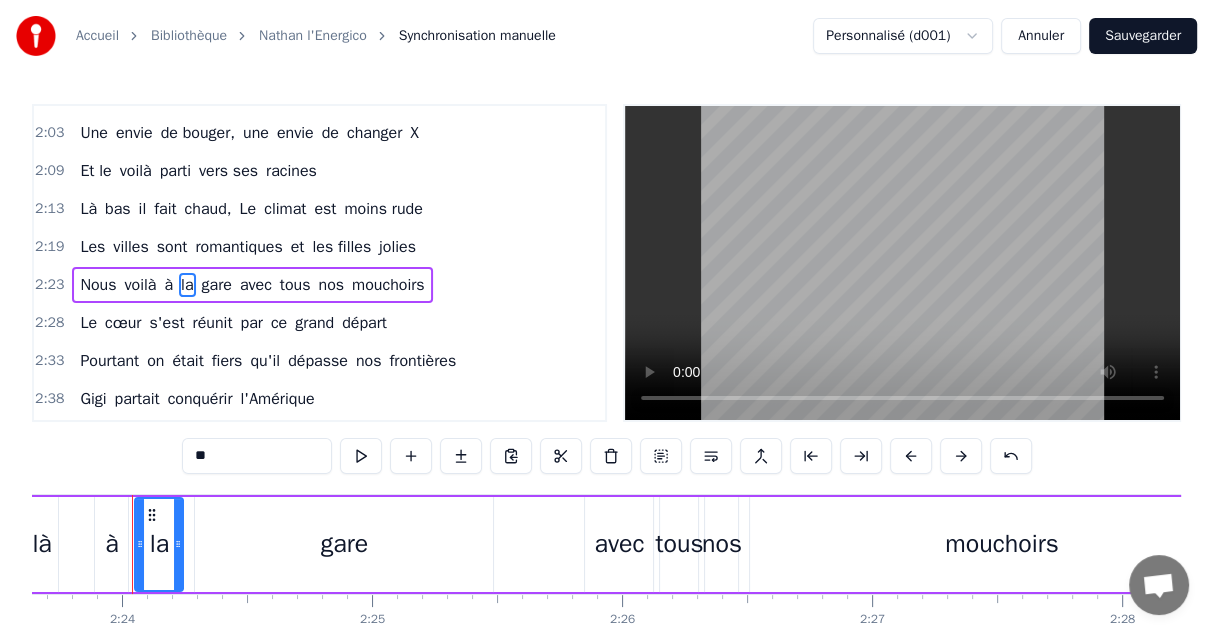 click on "**" at bounding box center [257, 456] 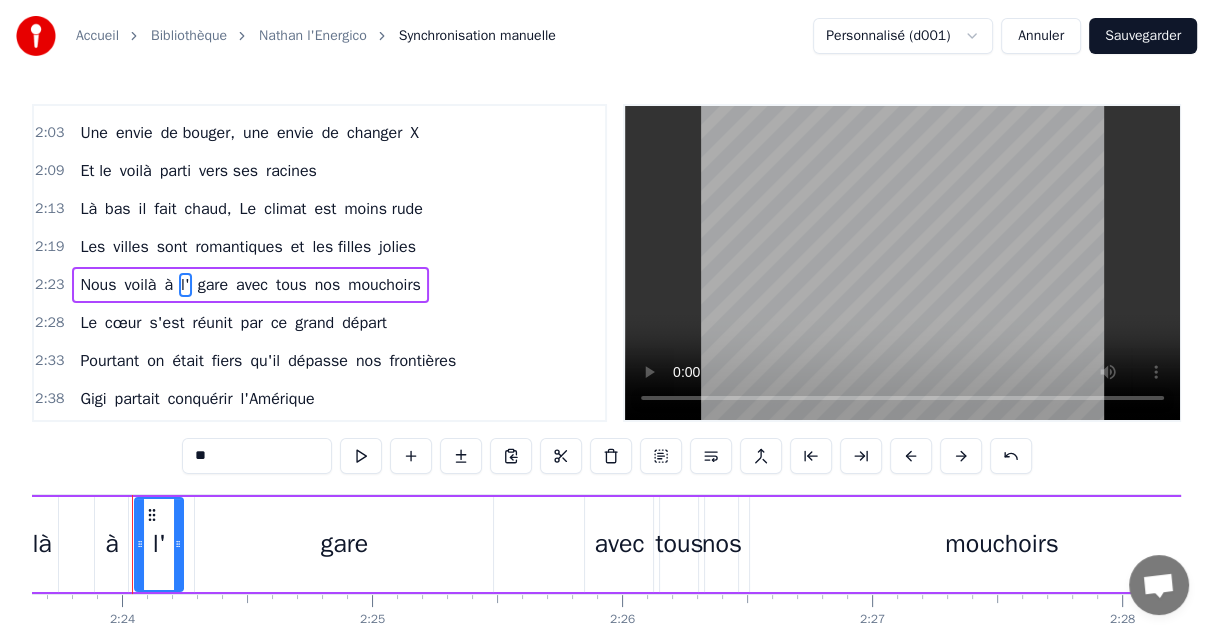 click on "gare" at bounding box center (213, 285) 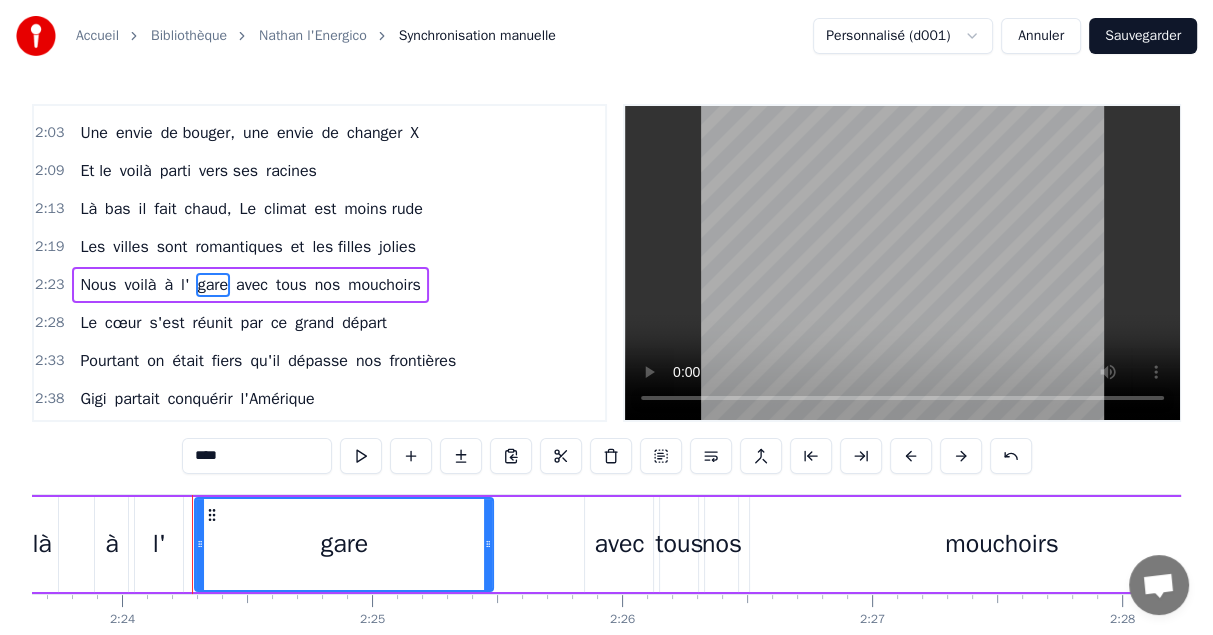 drag, startPoint x: 256, startPoint y: 461, endPoint x: 120, endPoint y: 454, distance: 136.18002 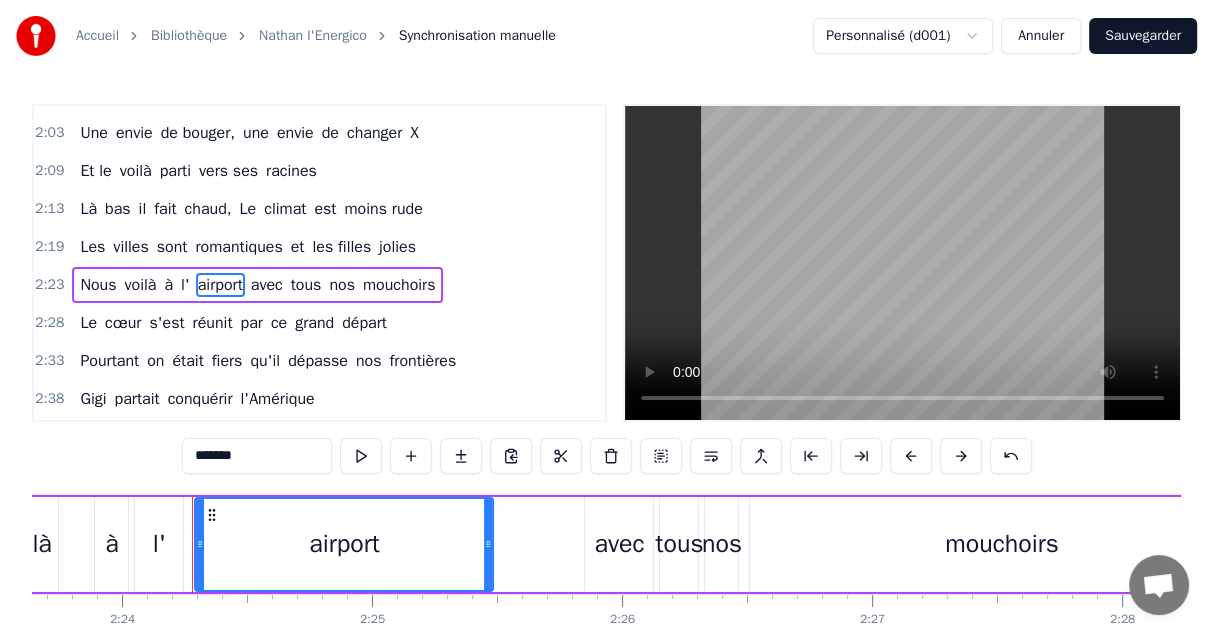 click on "Le" at bounding box center [88, 323] 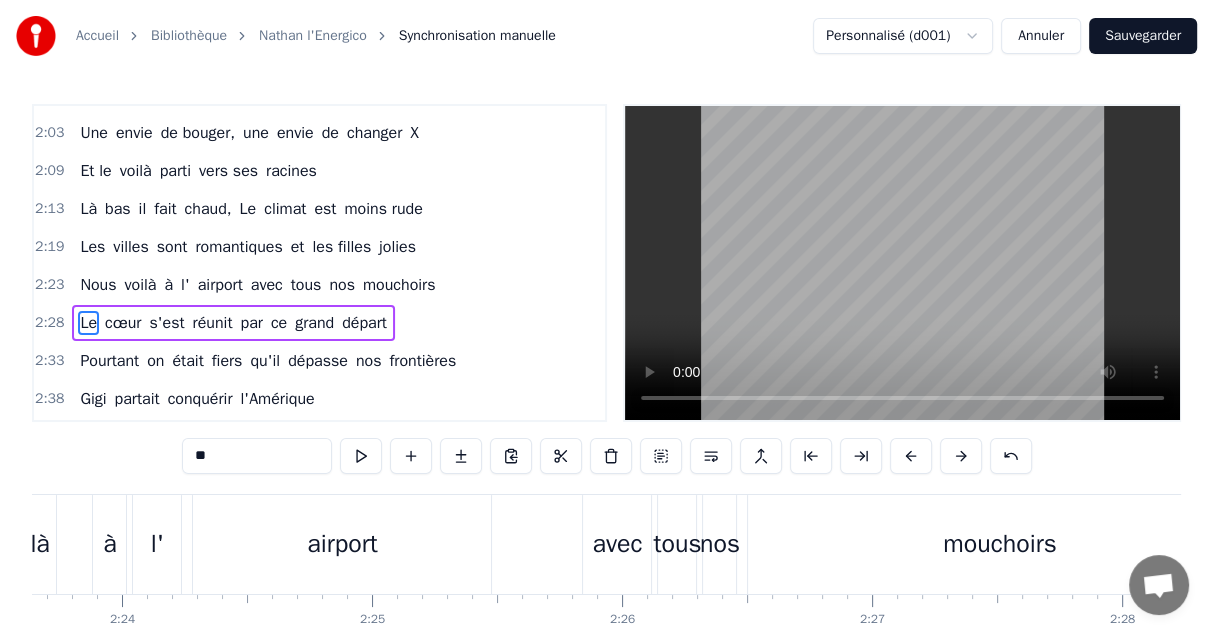 scroll, scrollTop: 1169, scrollLeft: 0, axis: vertical 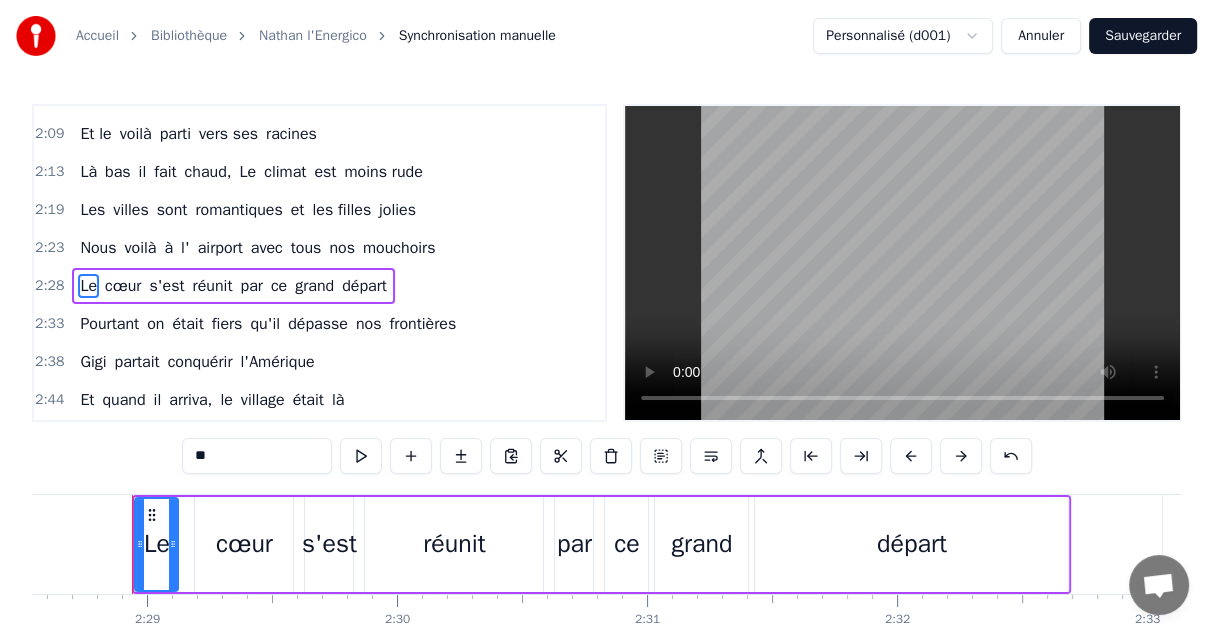 click on "s'est" at bounding box center (166, 286) 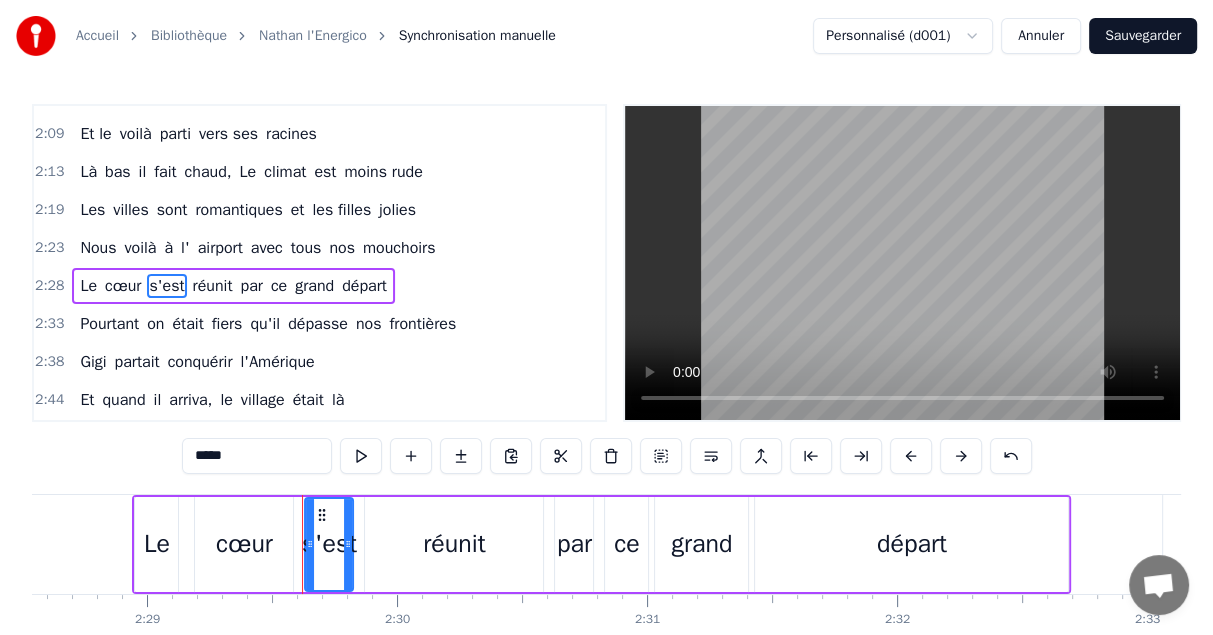 drag, startPoint x: 240, startPoint y: 460, endPoint x: 152, endPoint y: 451, distance: 88.45903 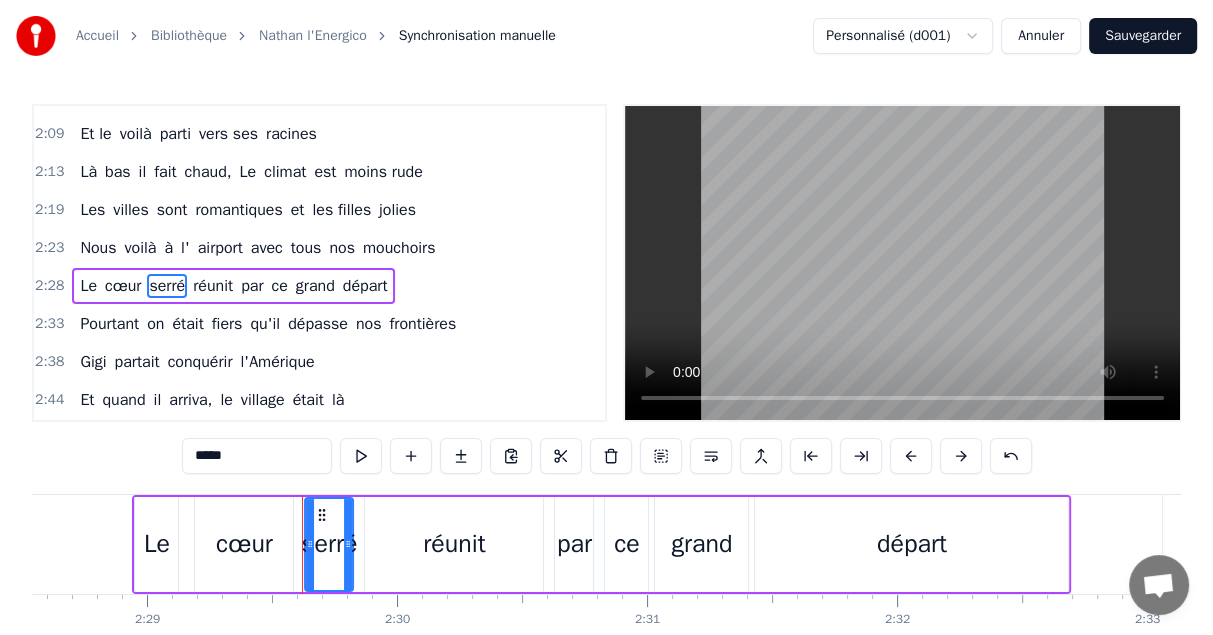 click on "réunit" at bounding box center [213, 286] 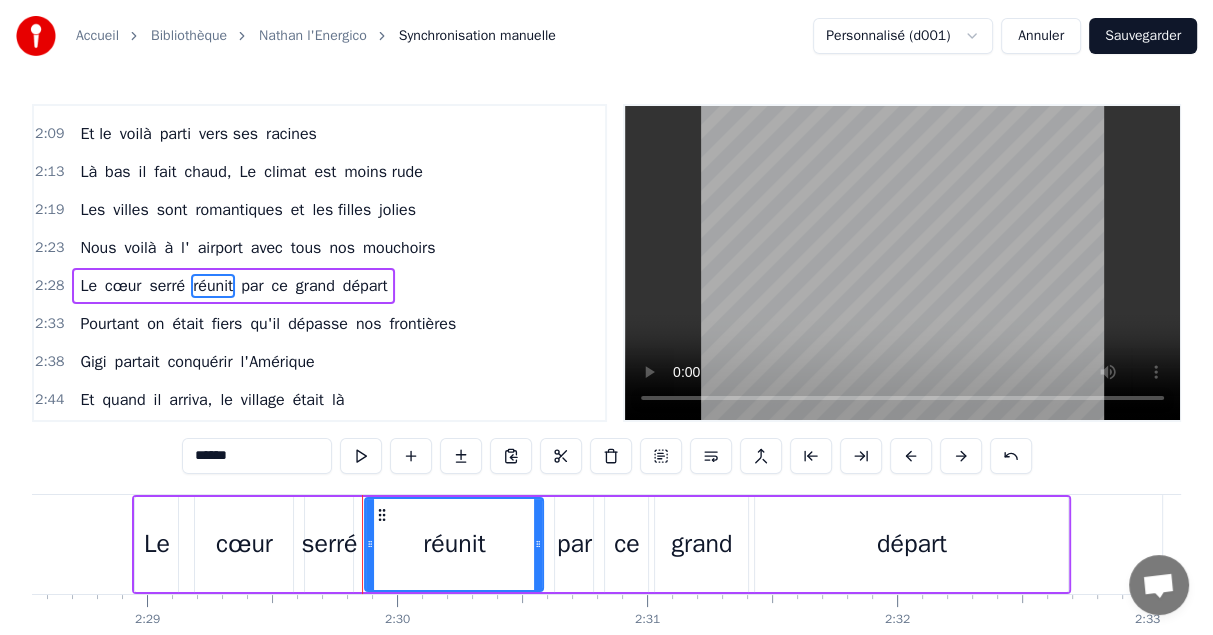 drag, startPoint x: 266, startPoint y: 458, endPoint x: 133, endPoint y: 446, distance: 133.54025 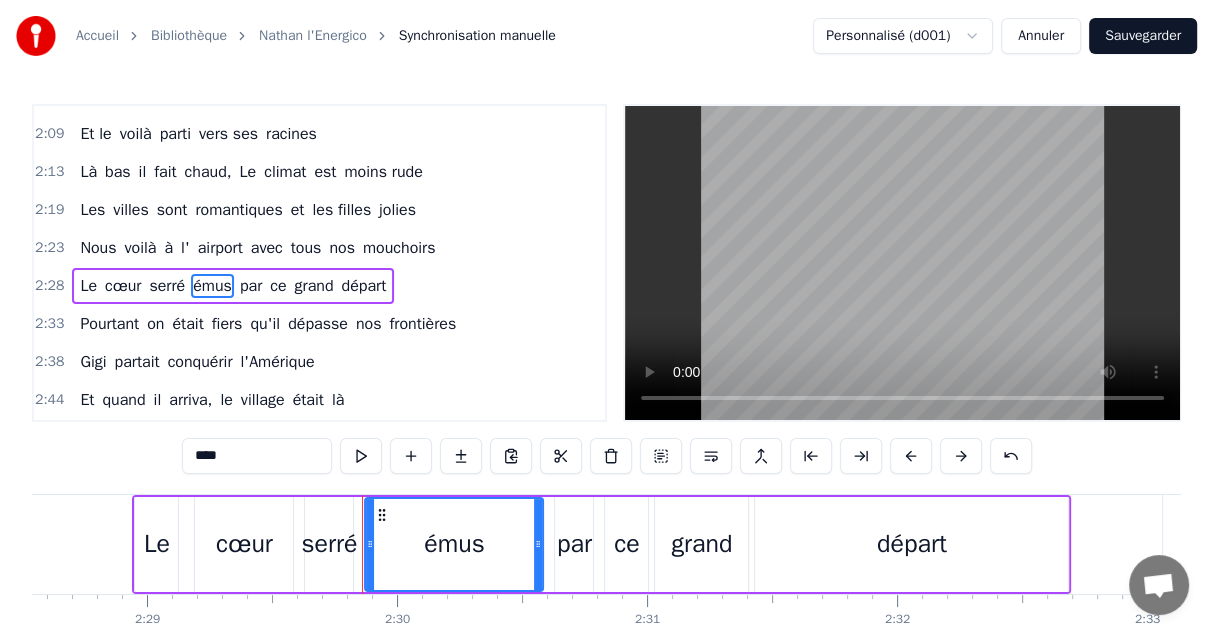 click on "Pourtant" at bounding box center (109, 324) 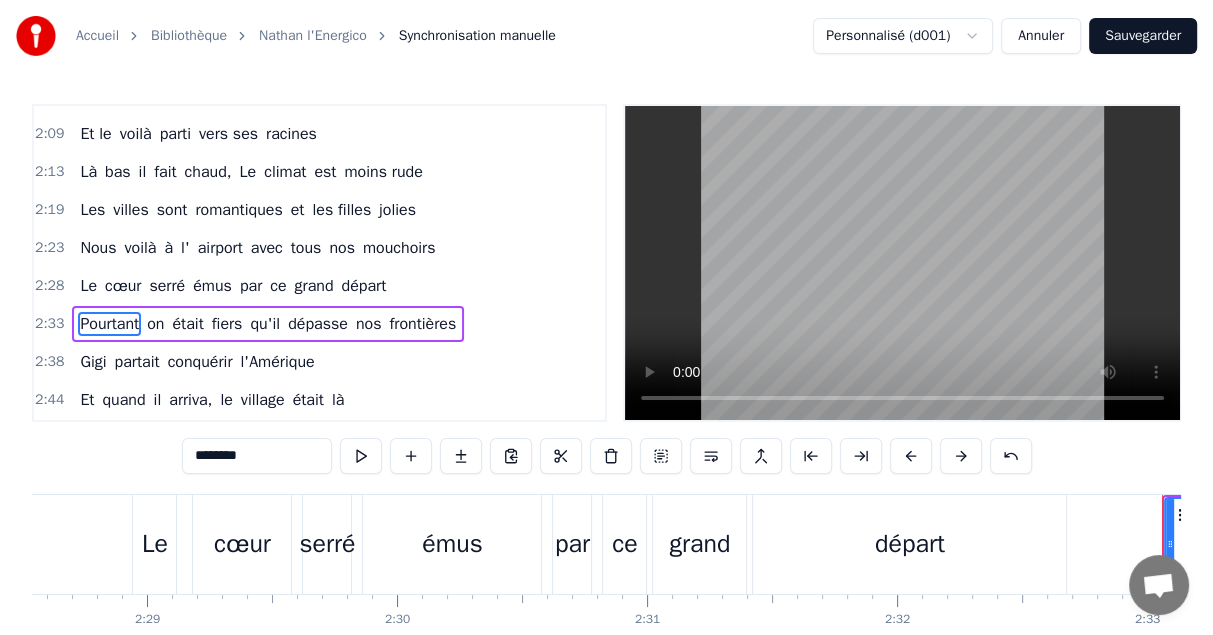 scroll, scrollTop: 1206, scrollLeft: 0, axis: vertical 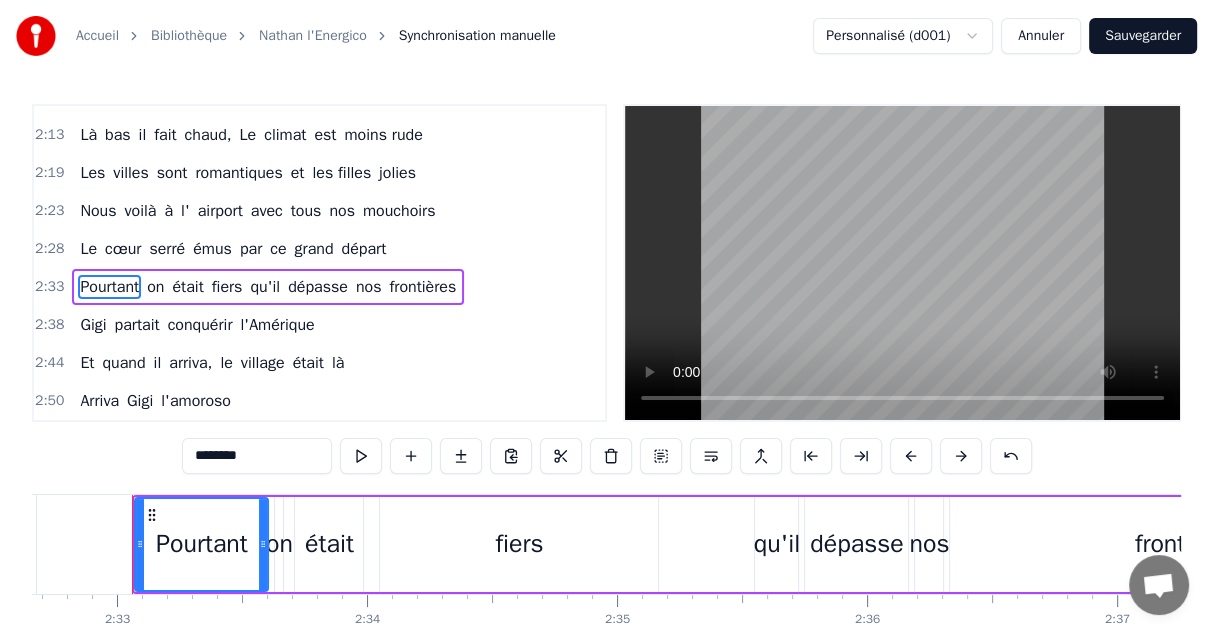 click on "fiers" at bounding box center (227, 287) 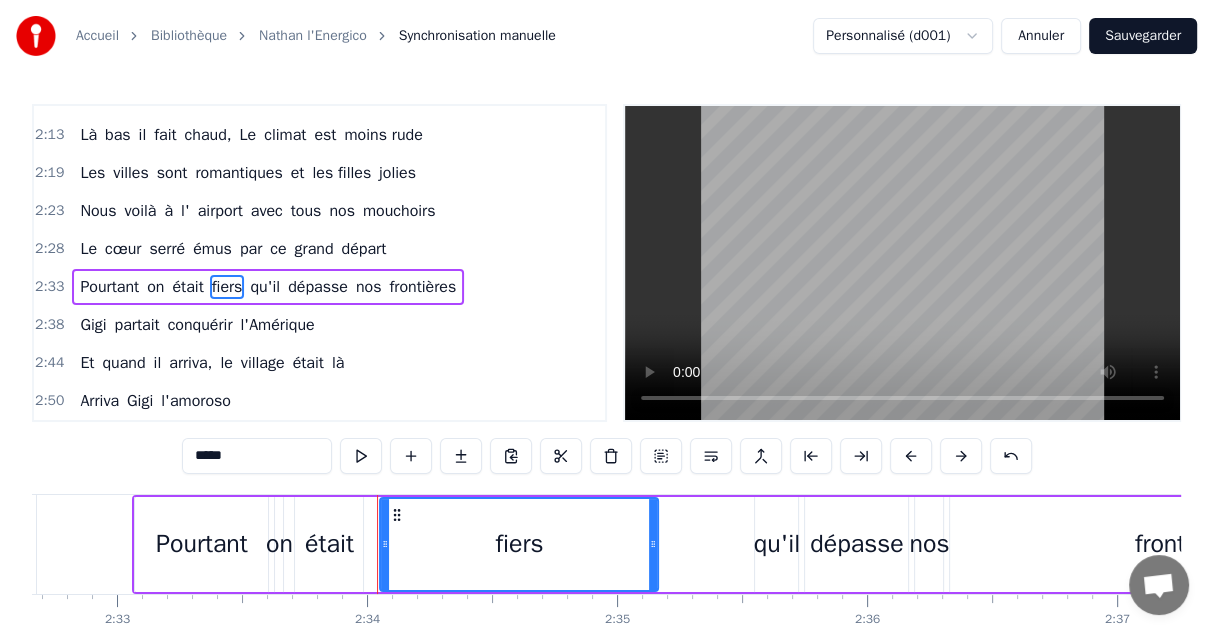 click on "qu'il" at bounding box center [265, 287] 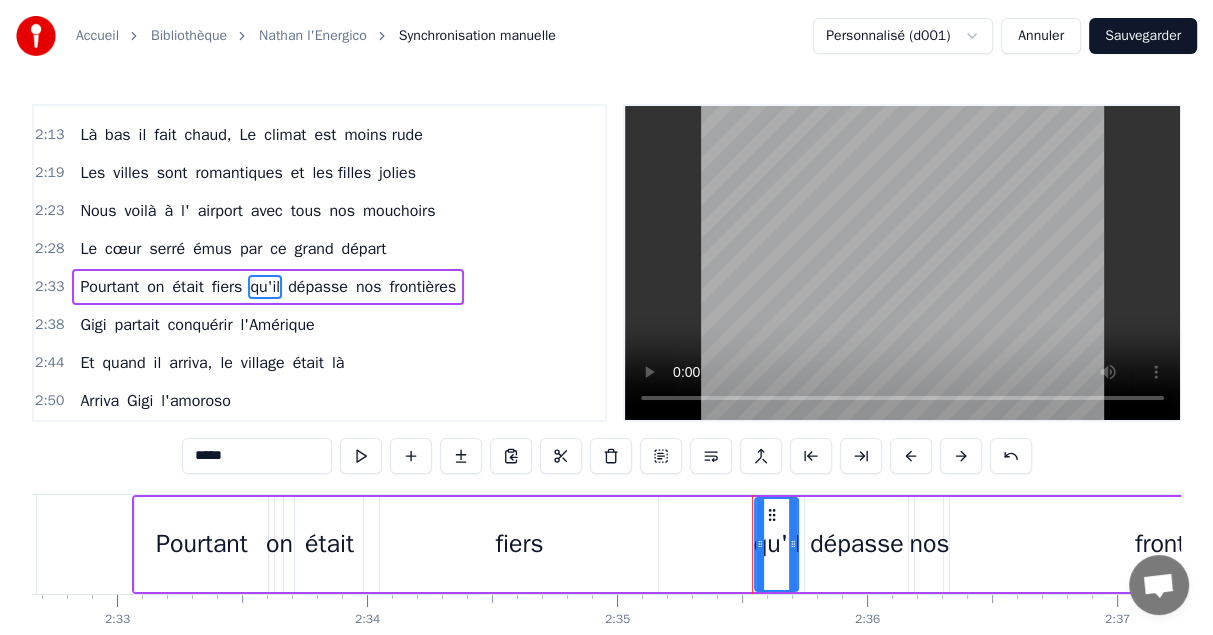 click on "dépasse" at bounding box center (318, 287) 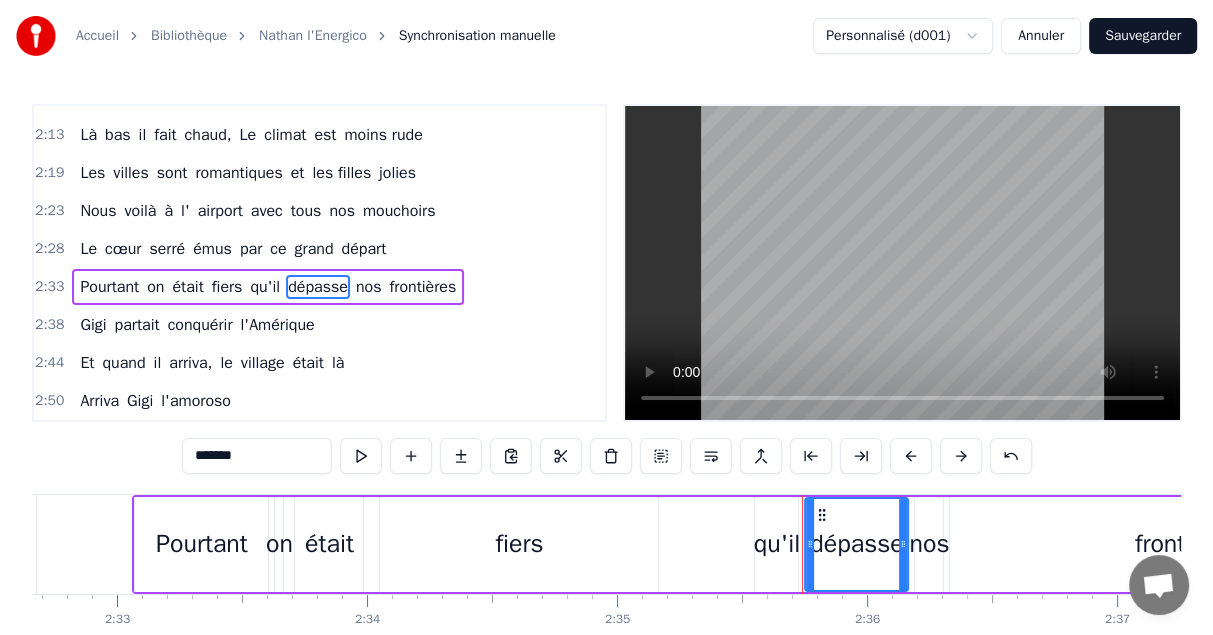 drag, startPoint x: 261, startPoint y: 455, endPoint x: 108, endPoint y: 439, distance: 153.83432 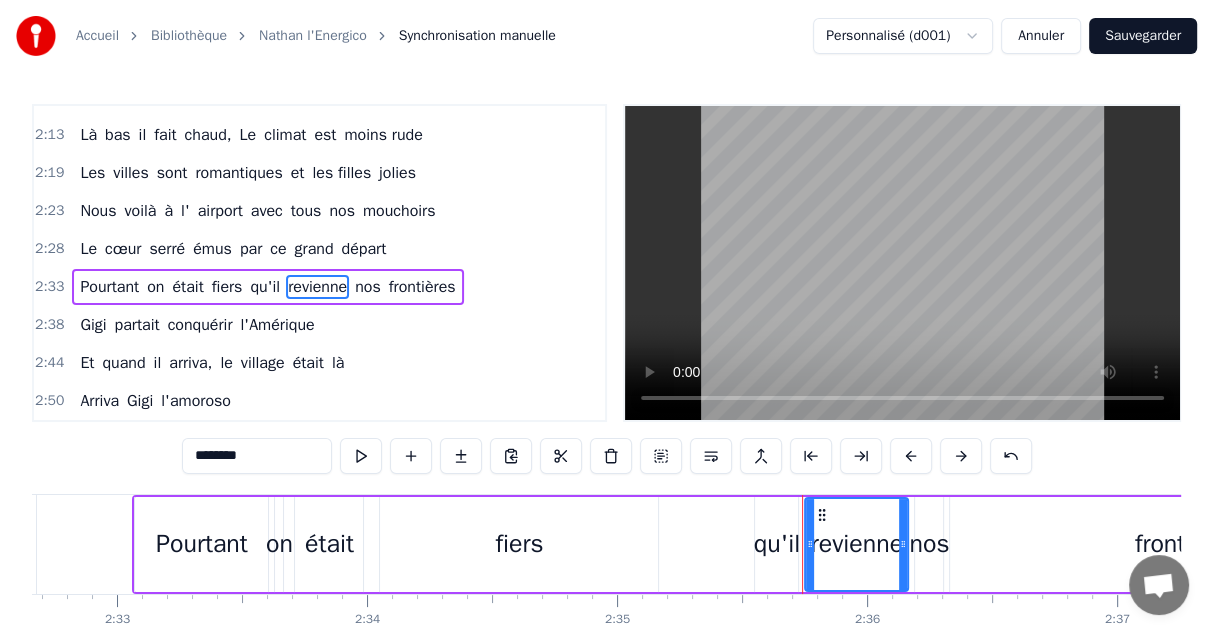 click on "nos" at bounding box center [368, 287] 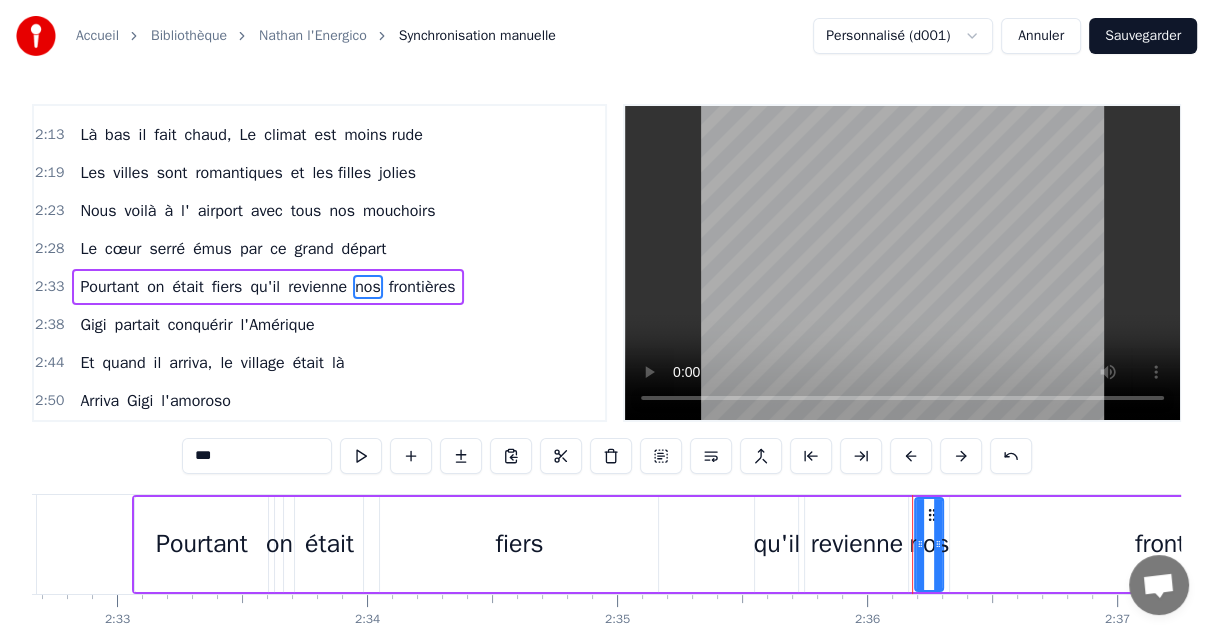 drag, startPoint x: 232, startPoint y: 449, endPoint x: 156, endPoint y: 449, distance: 76 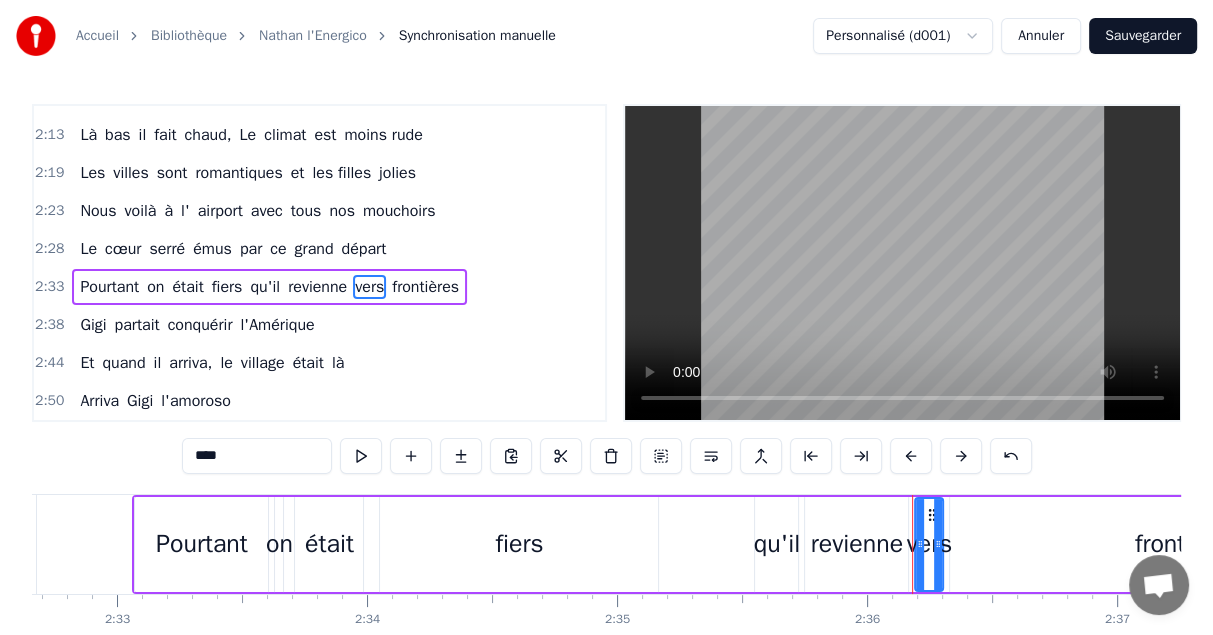 click on "frontières" at bounding box center (425, 287) 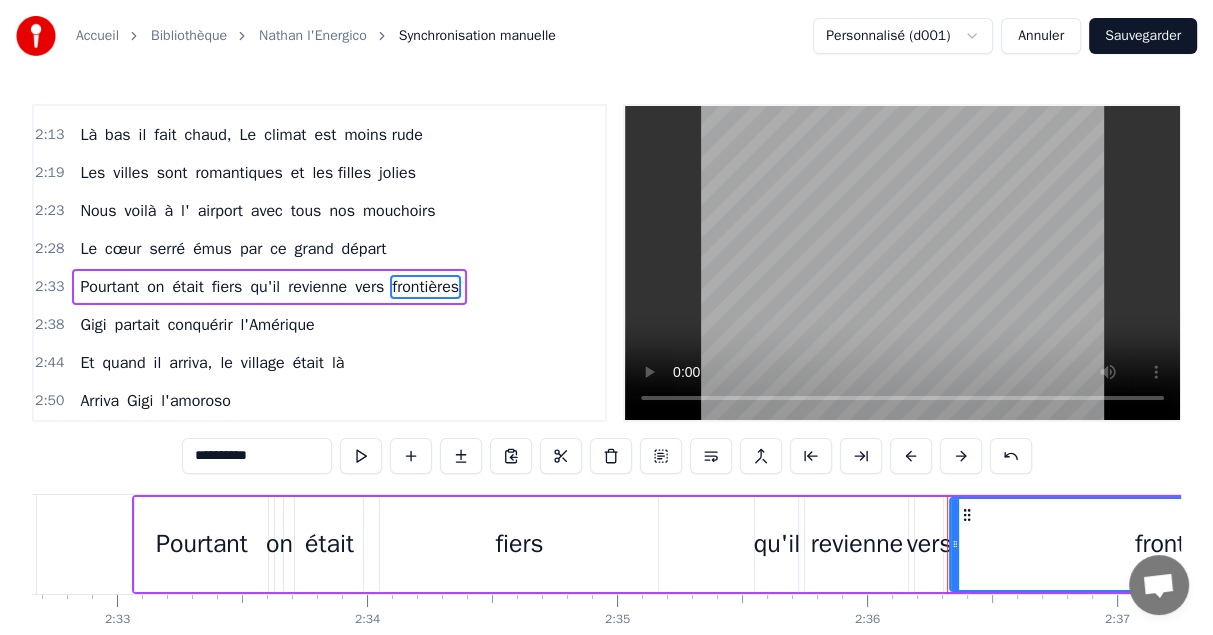 drag, startPoint x: 271, startPoint y: 454, endPoint x: 102, endPoint y: 440, distance: 169.57889 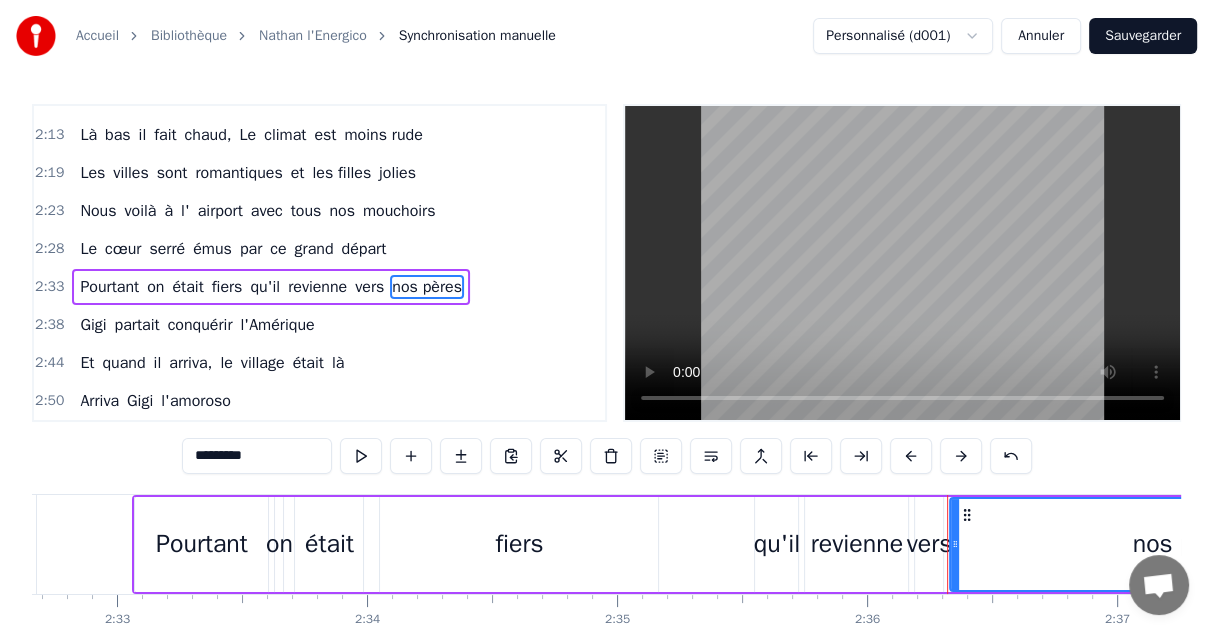 click on "Gigi" at bounding box center [93, 325] 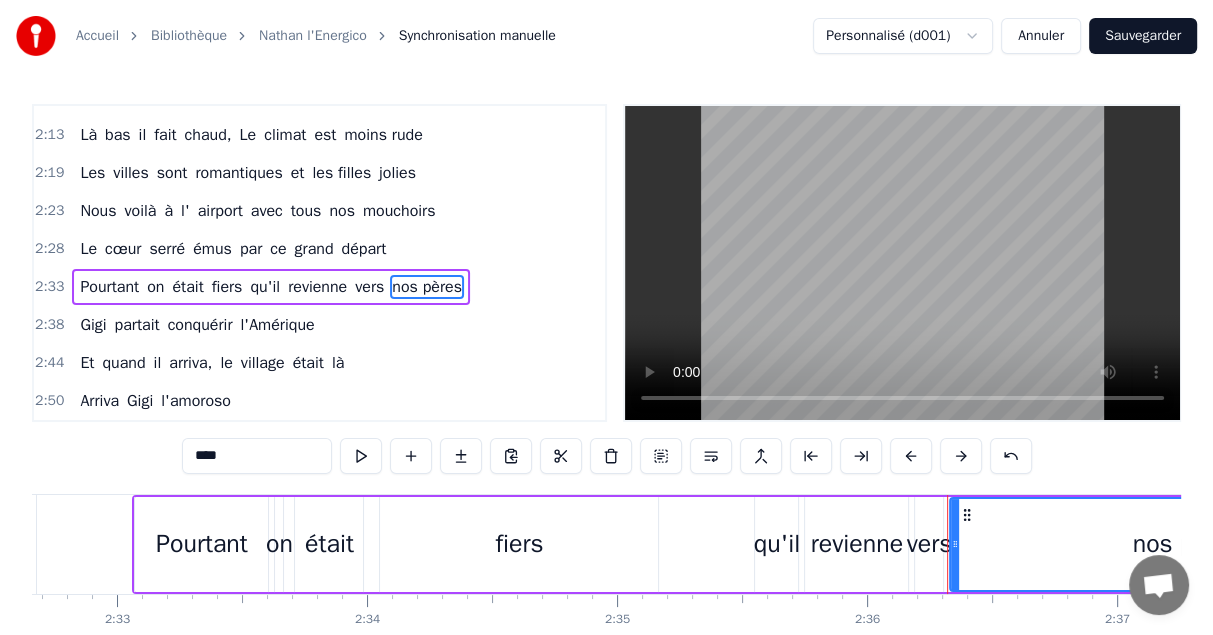 scroll, scrollTop: 1243, scrollLeft: 0, axis: vertical 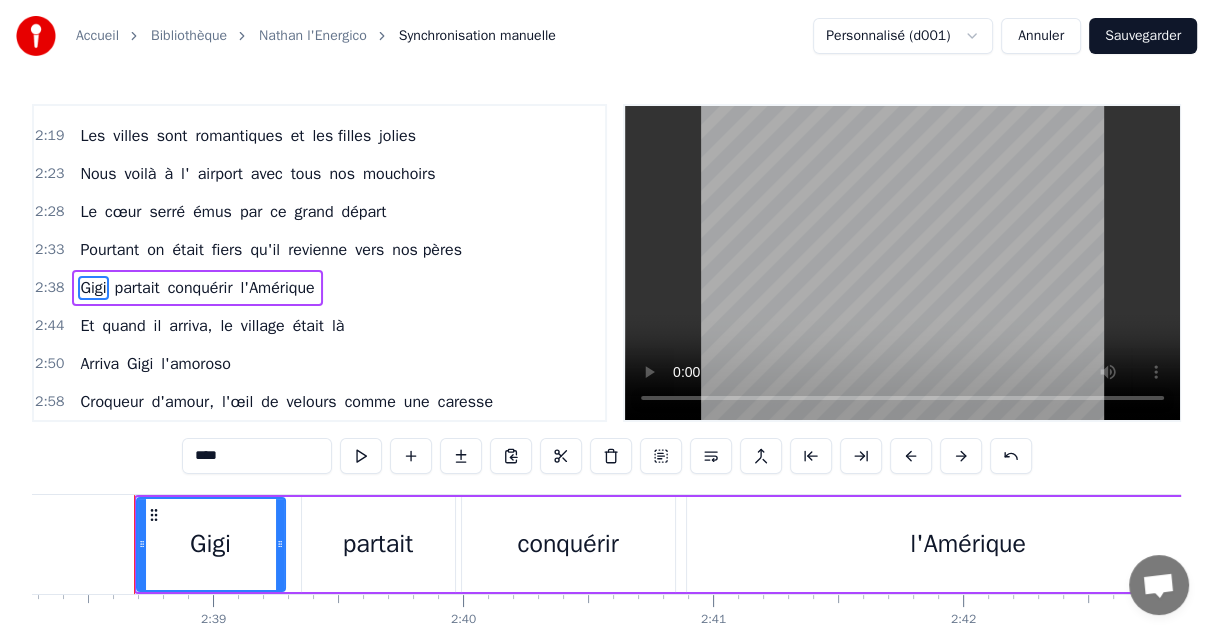 drag, startPoint x: 236, startPoint y: 456, endPoint x: 181, endPoint y: 448, distance: 55.578773 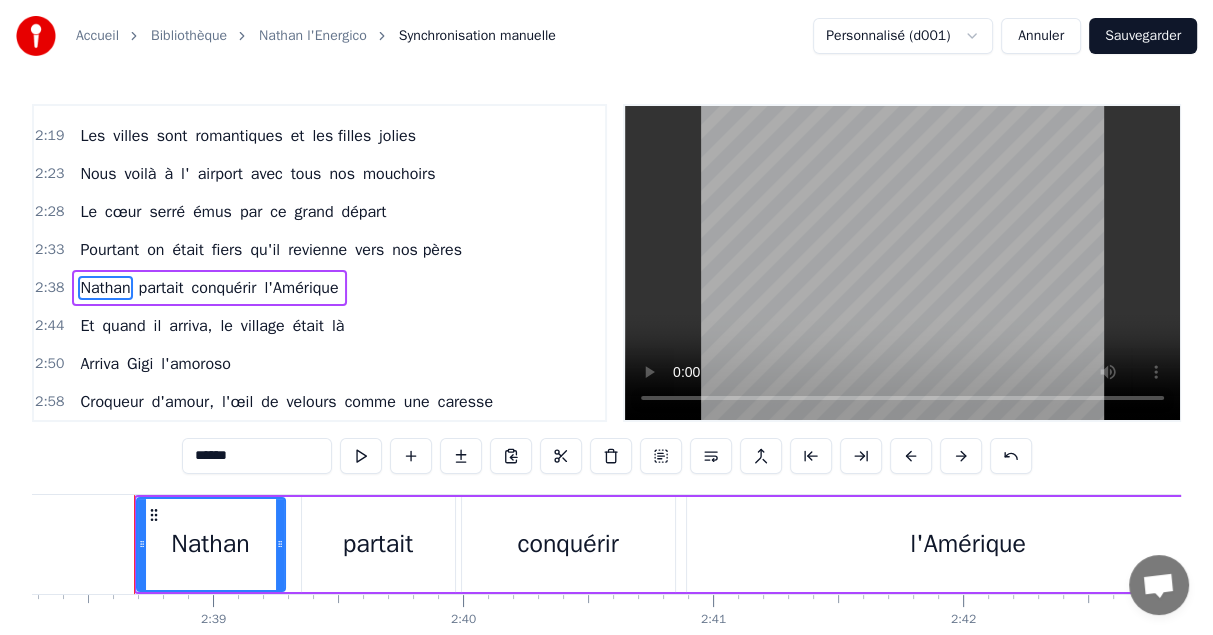 click on "l'Amérique" at bounding box center [301, 288] 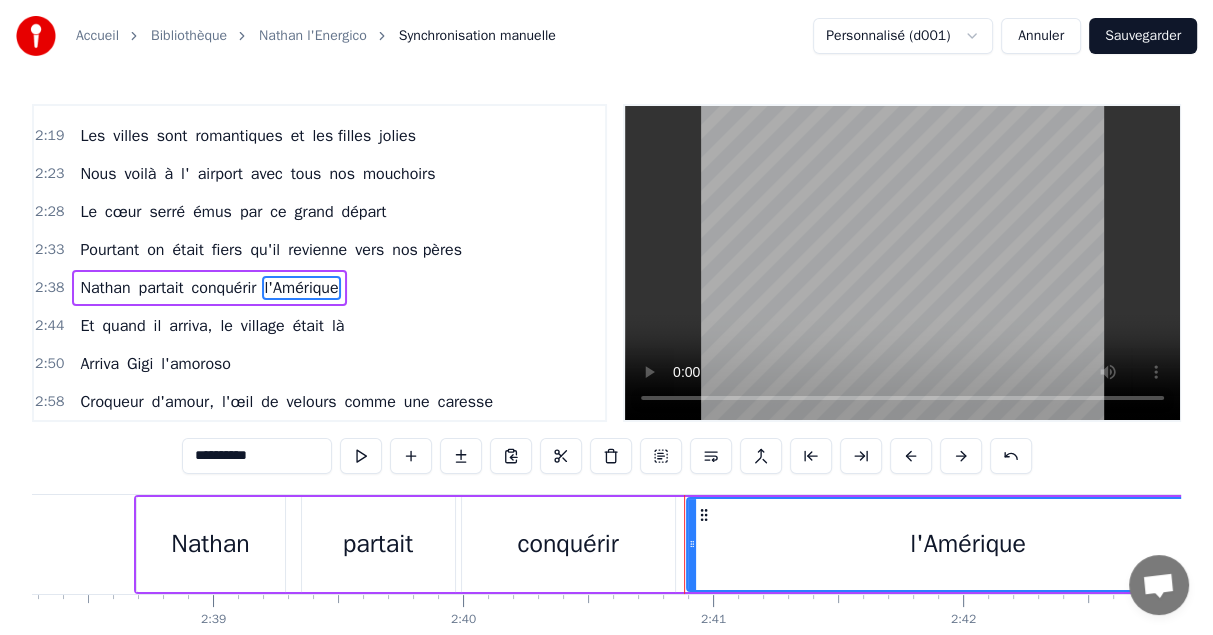 drag, startPoint x: 290, startPoint y: 458, endPoint x: 138, endPoint y: 445, distance: 152.5549 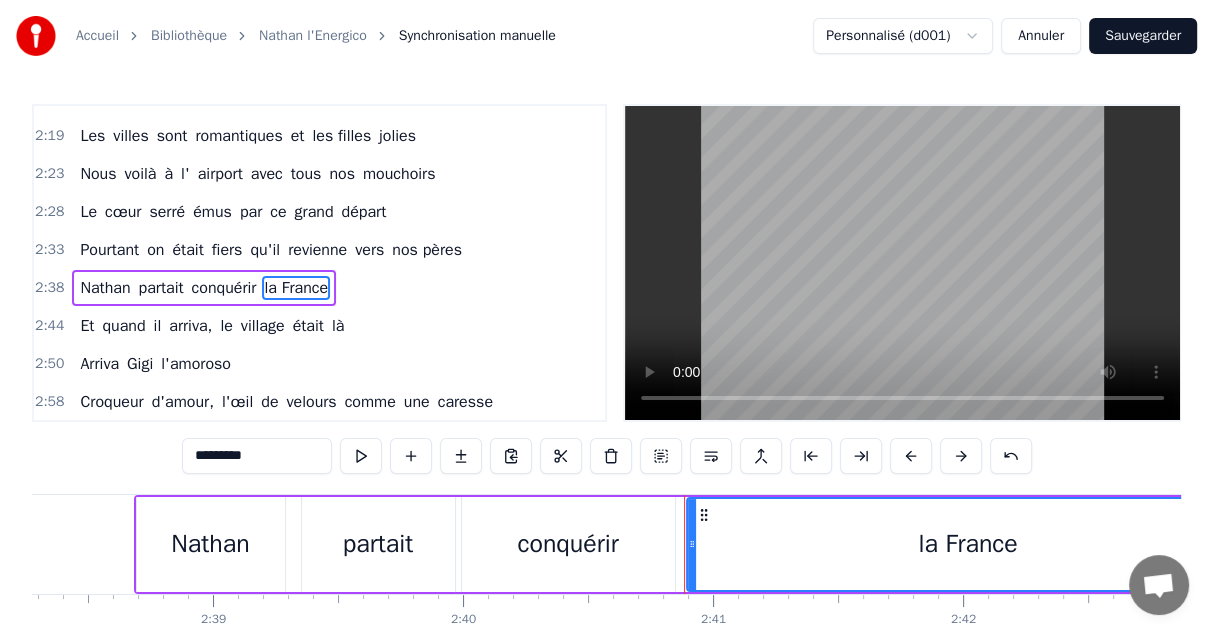 click on "le" at bounding box center [226, 326] 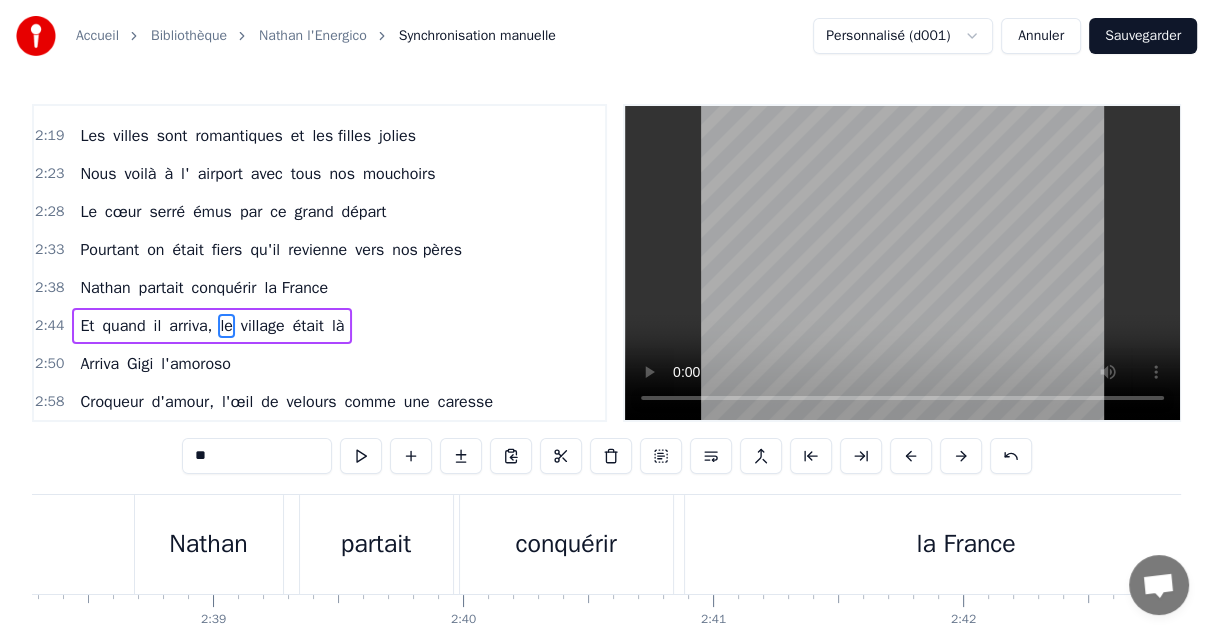 scroll, scrollTop: 1280, scrollLeft: 0, axis: vertical 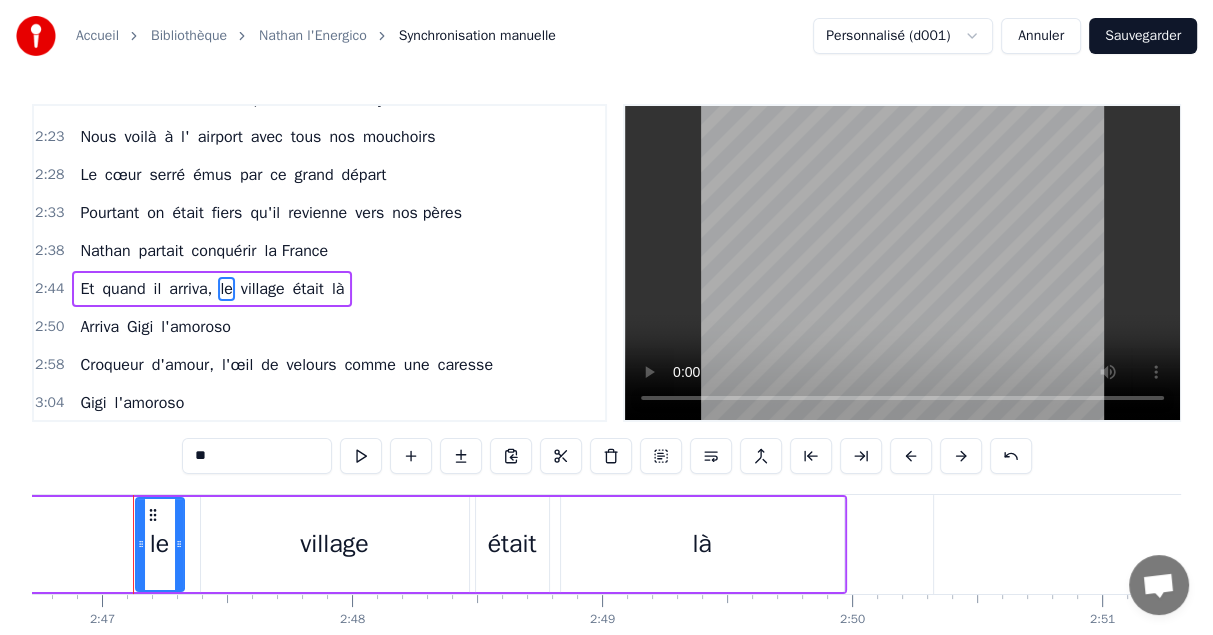 drag, startPoint x: 224, startPoint y: 452, endPoint x: 234, endPoint y: 450, distance: 10.198039 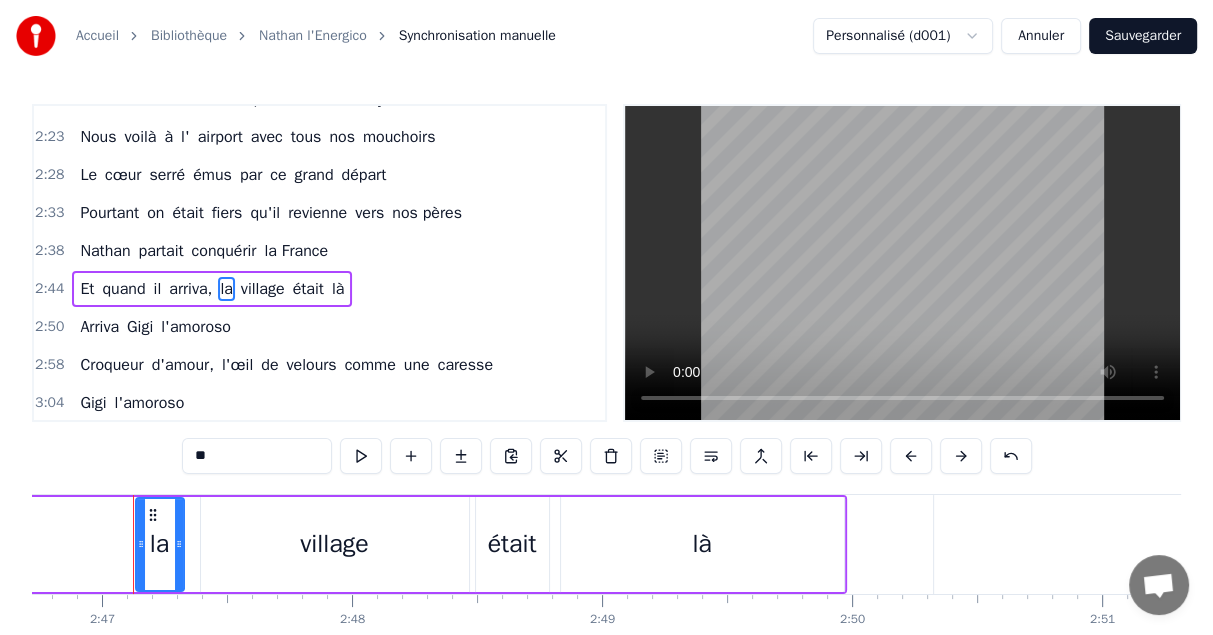 click on "village" at bounding box center [263, 289] 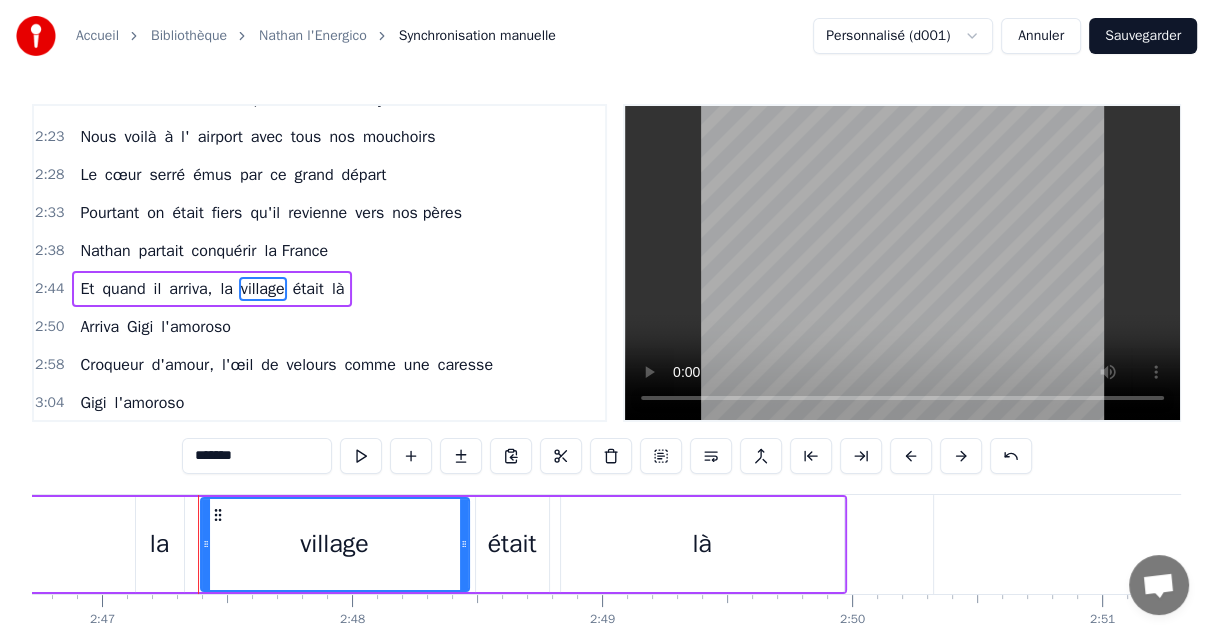 drag, startPoint x: 250, startPoint y: 456, endPoint x: 152, endPoint y: 448, distance: 98.32599 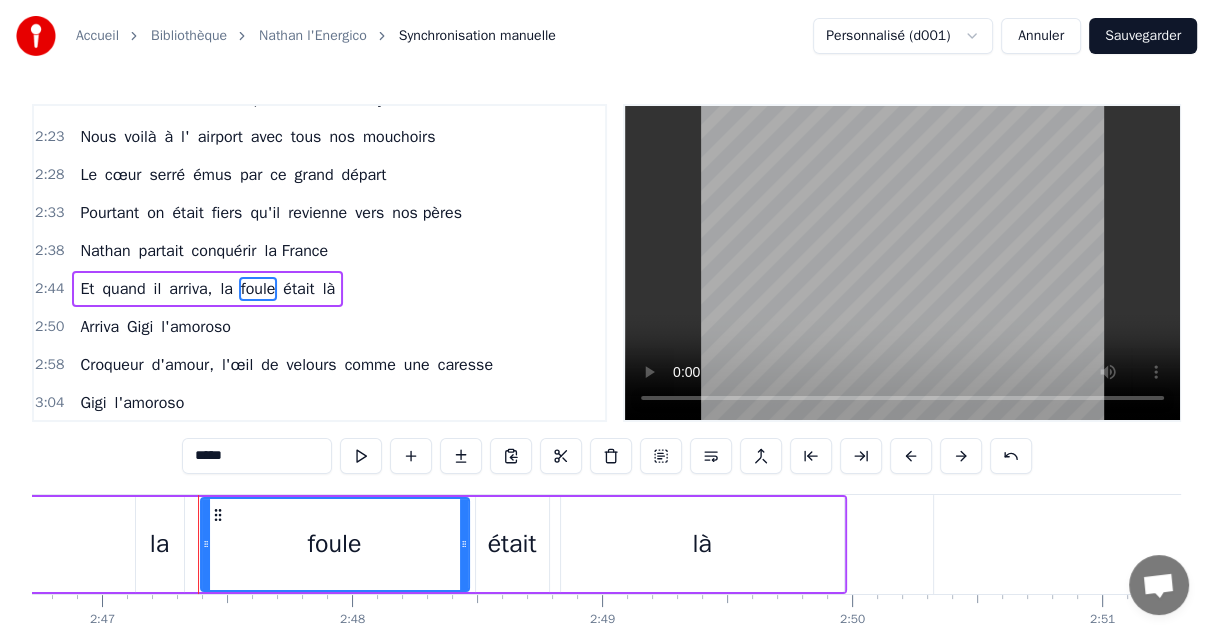 click on "était" at bounding box center [298, 289] 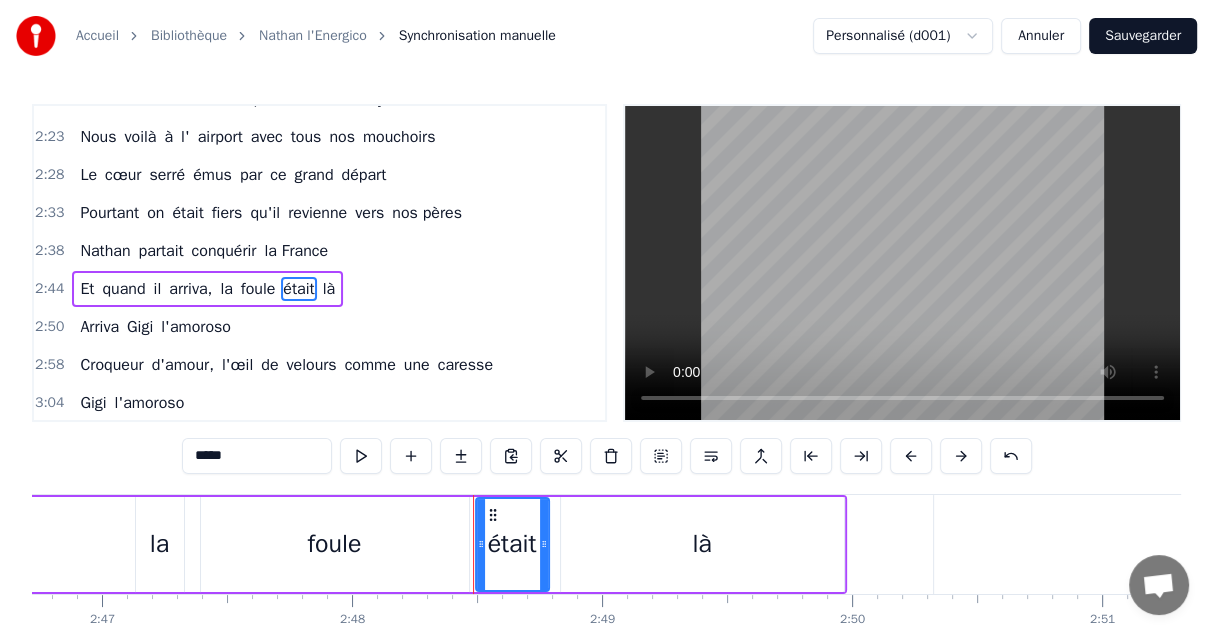 drag, startPoint x: 263, startPoint y: 460, endPoint x: 126, endPoint y: 447, distance: 137.6154 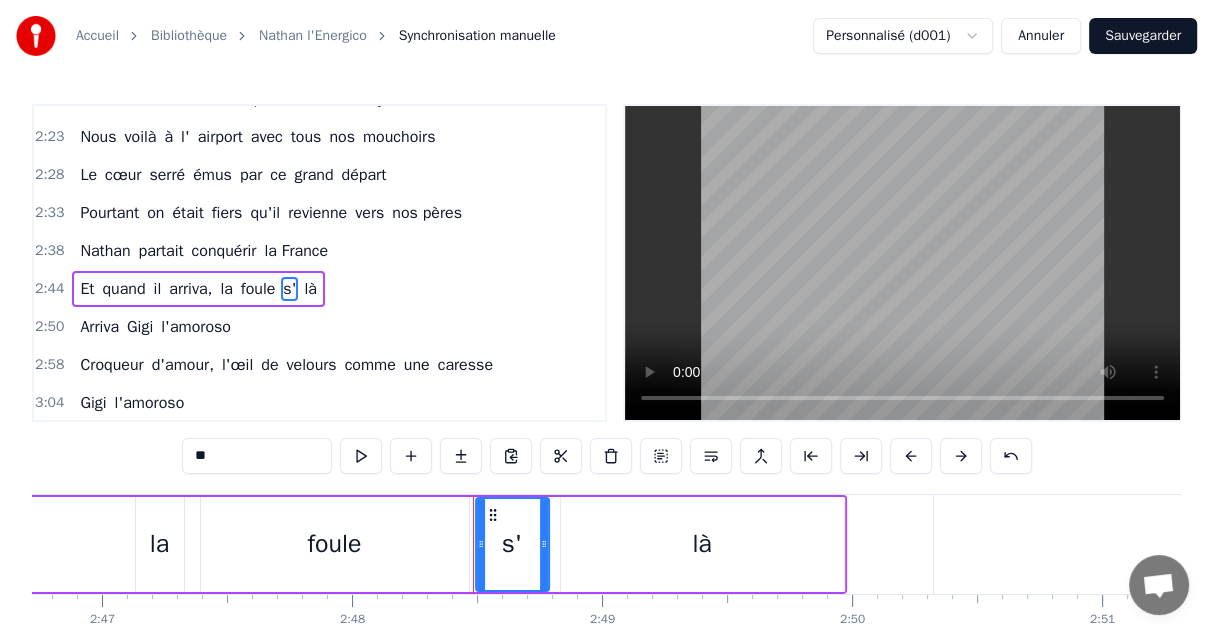 click on "là" at bounding box center [310, 289] 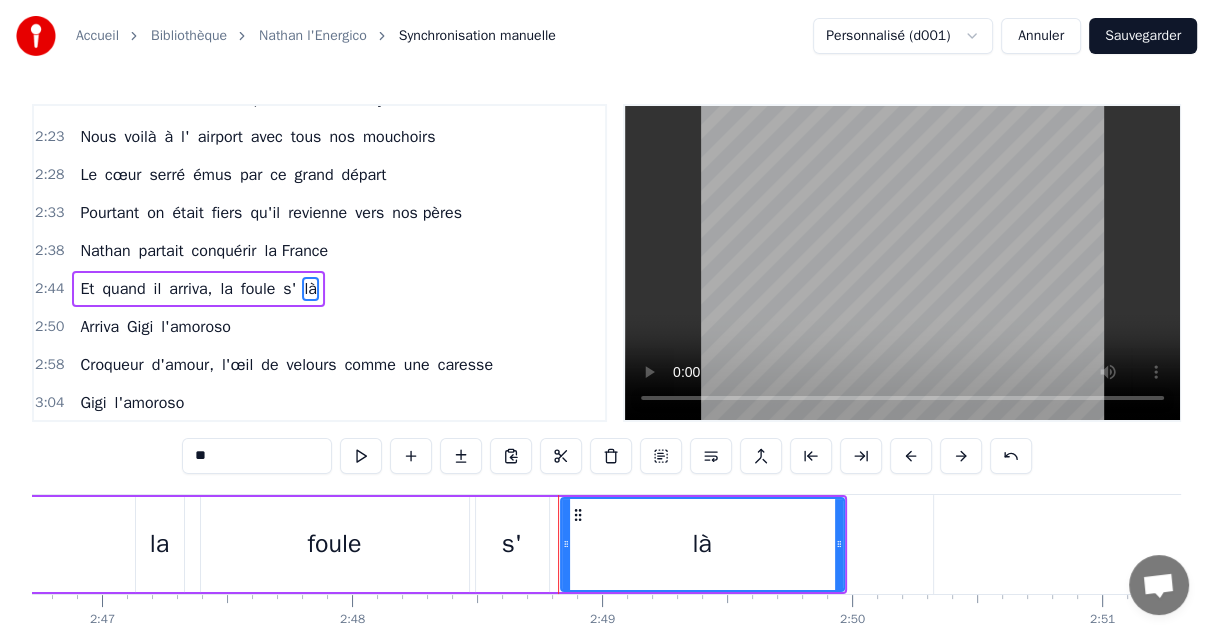 drag, startPoint x: 237, startPoint y: 462, endPoint x: 133, endPoint y: 461, distance: 104.00481 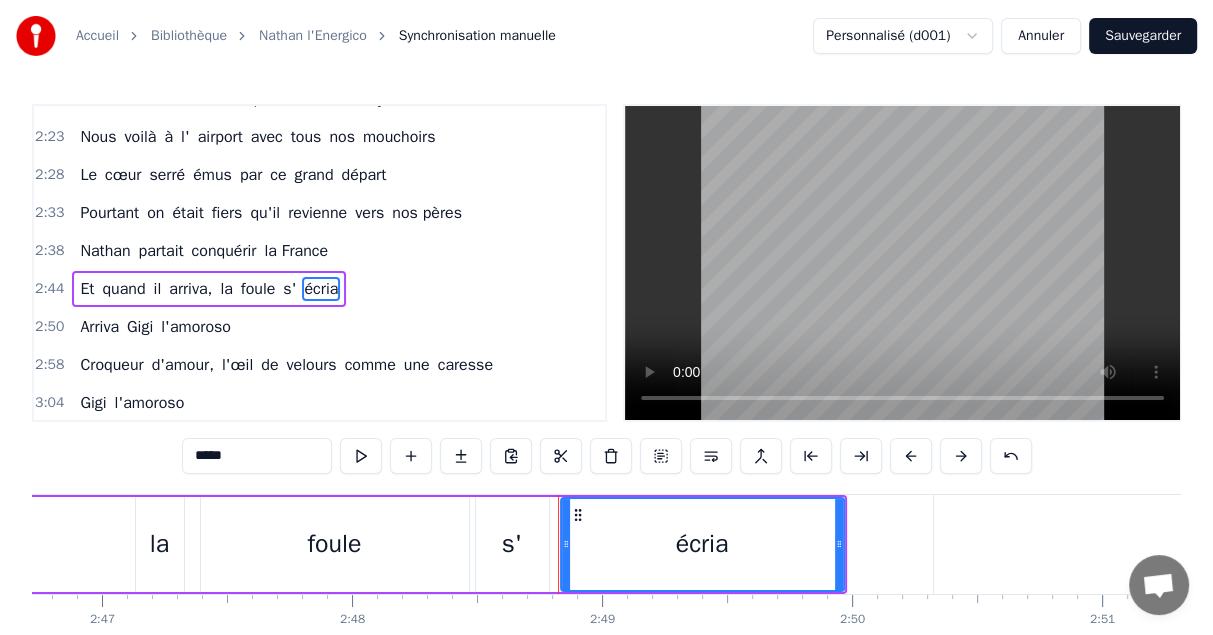 click on "Arriva" at bounding box center [99, 327] 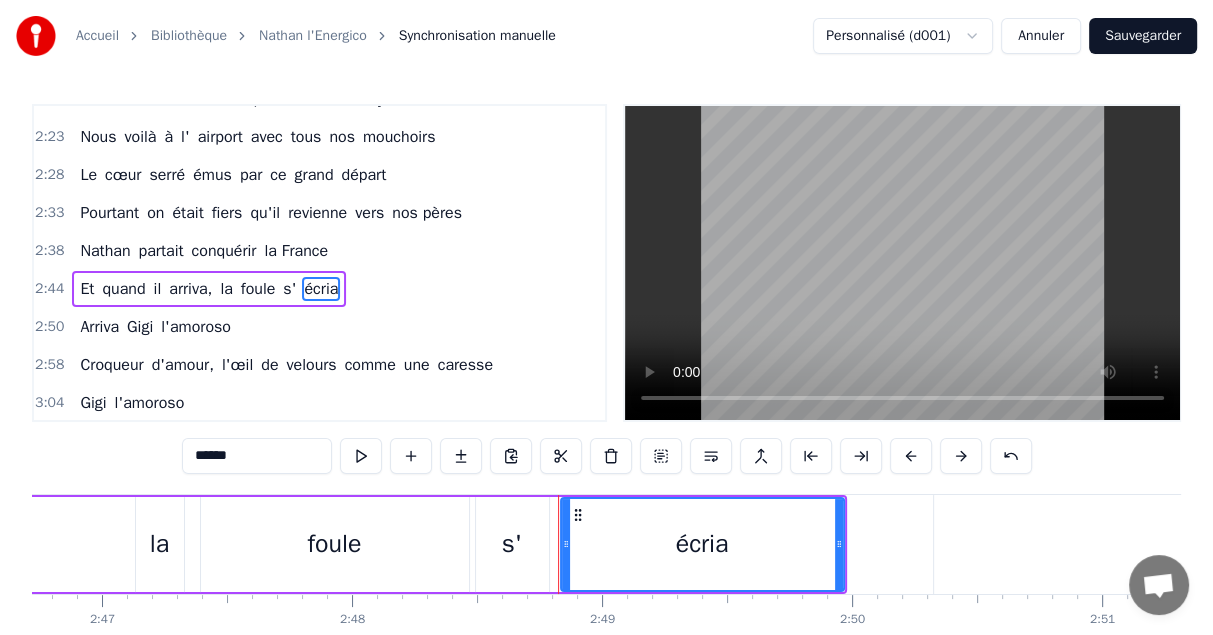 scroll, scrollTop: 1317, scrollLeft: 0, axis: vertical 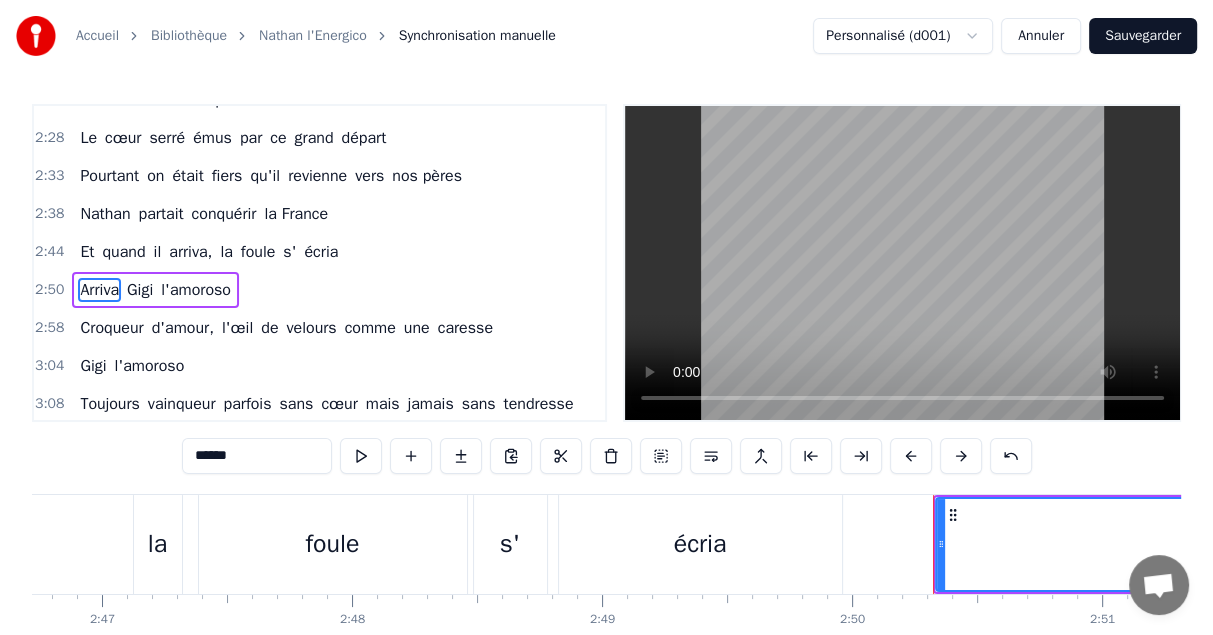 click on "Gigi" at bounding box center [140, 290] 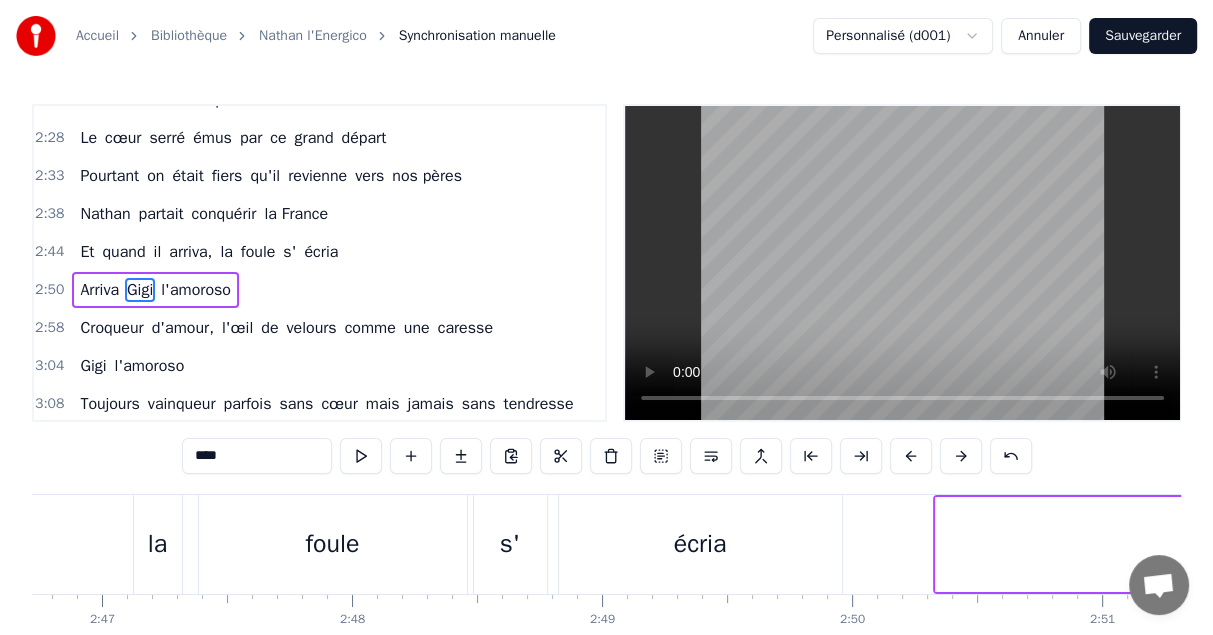 scroll, scrollTop: 0, scrollLeft: 43445, axis: horizontal 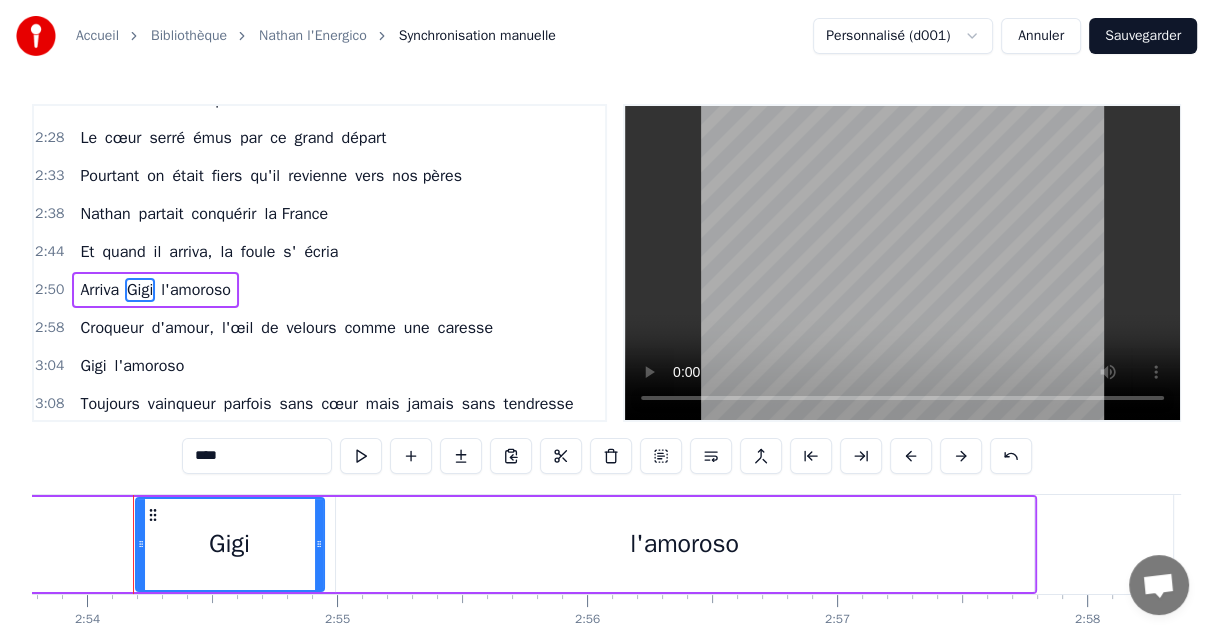 drag, startPoint x: 240, startPoint y: 459, endPoint x: 151, endPoint y: 446, distance: 89.94443 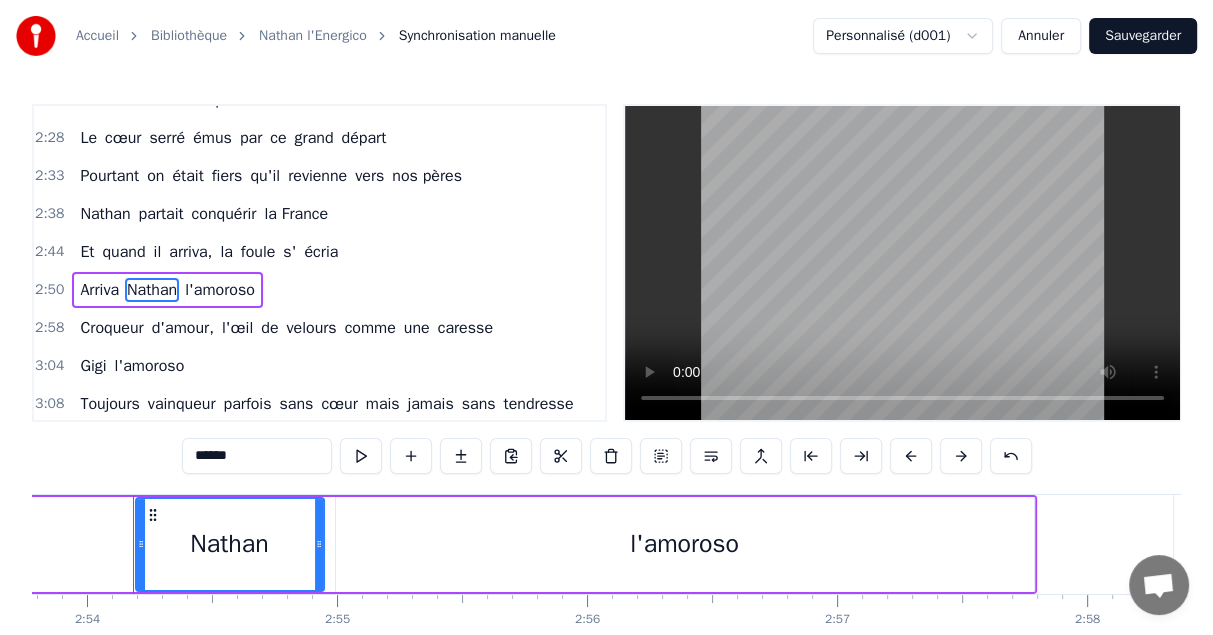 drag, startPoint x: 195, startPoint y: 250, endPoint x: 209, endPoint y: 321, distance: 72.36712 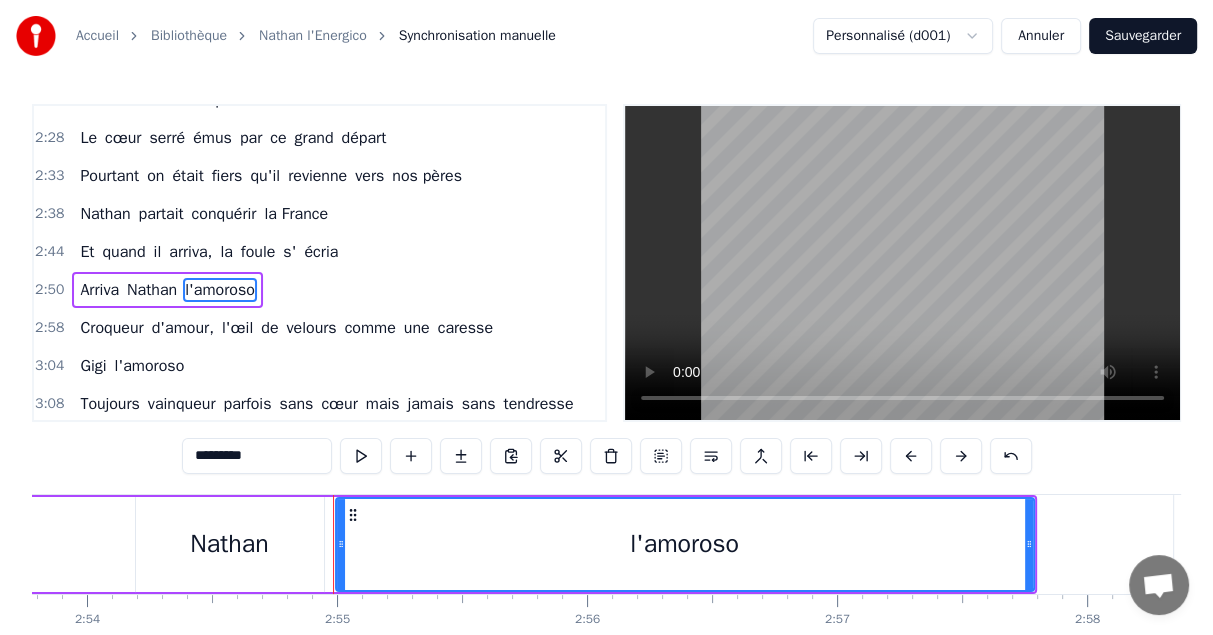 click on "*********" at bounding box center (257, 456) 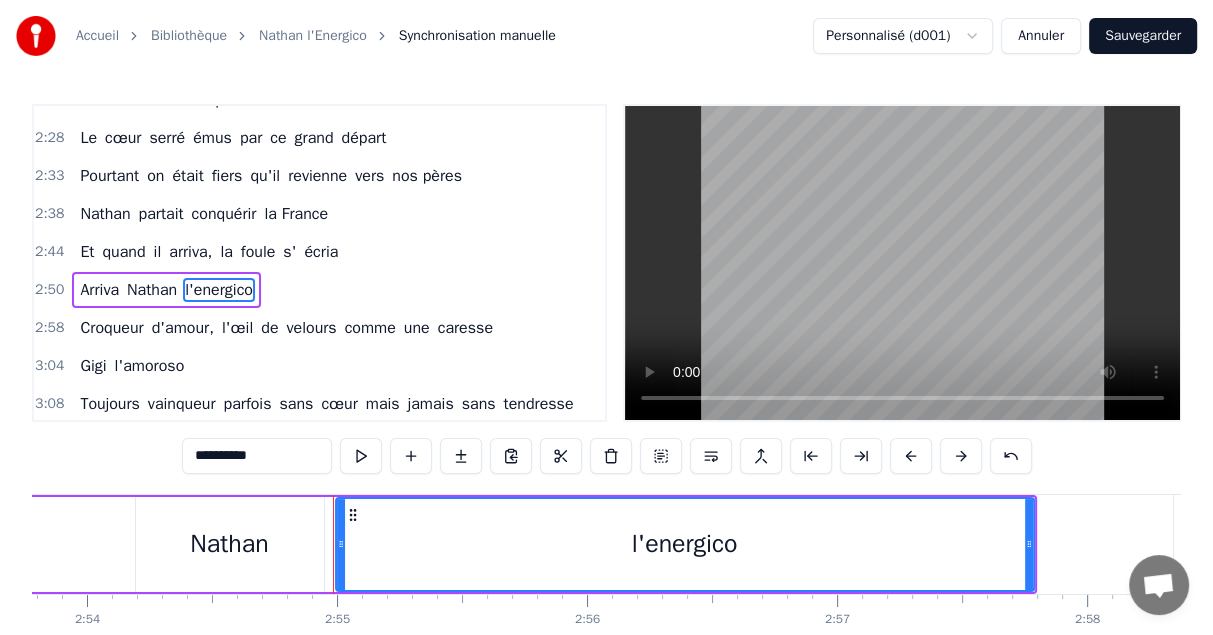 click on "Croqueur" at bounding box center [111, 328] 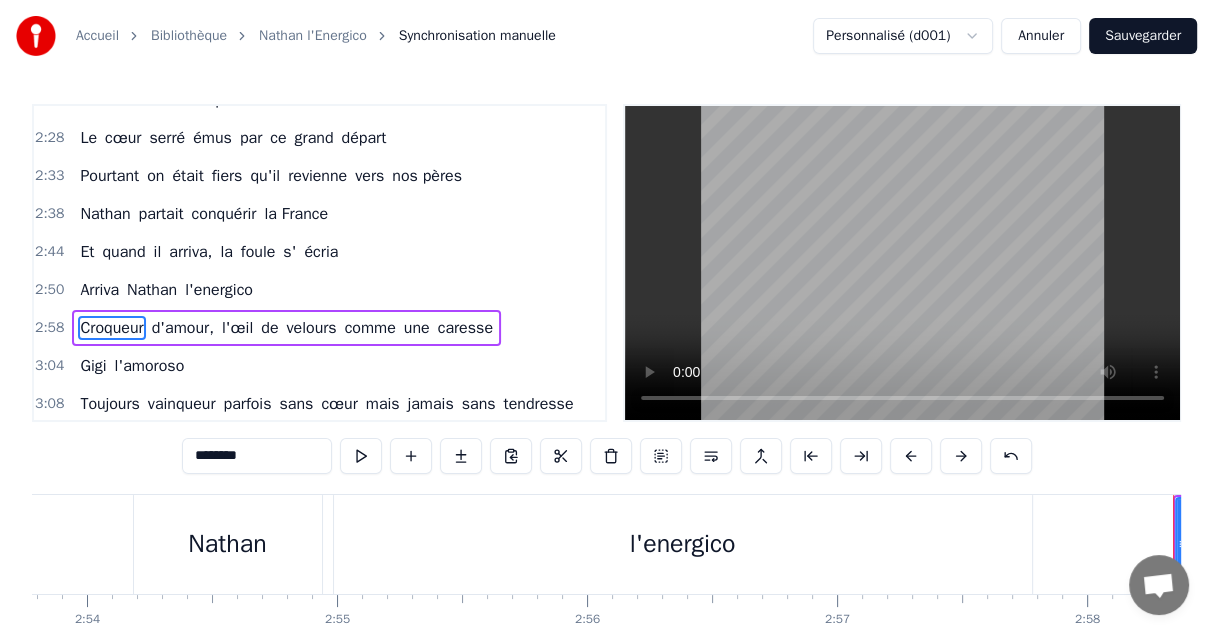 scroll, scrollTop: 1354, scrollLeft: 0, axis: vertical 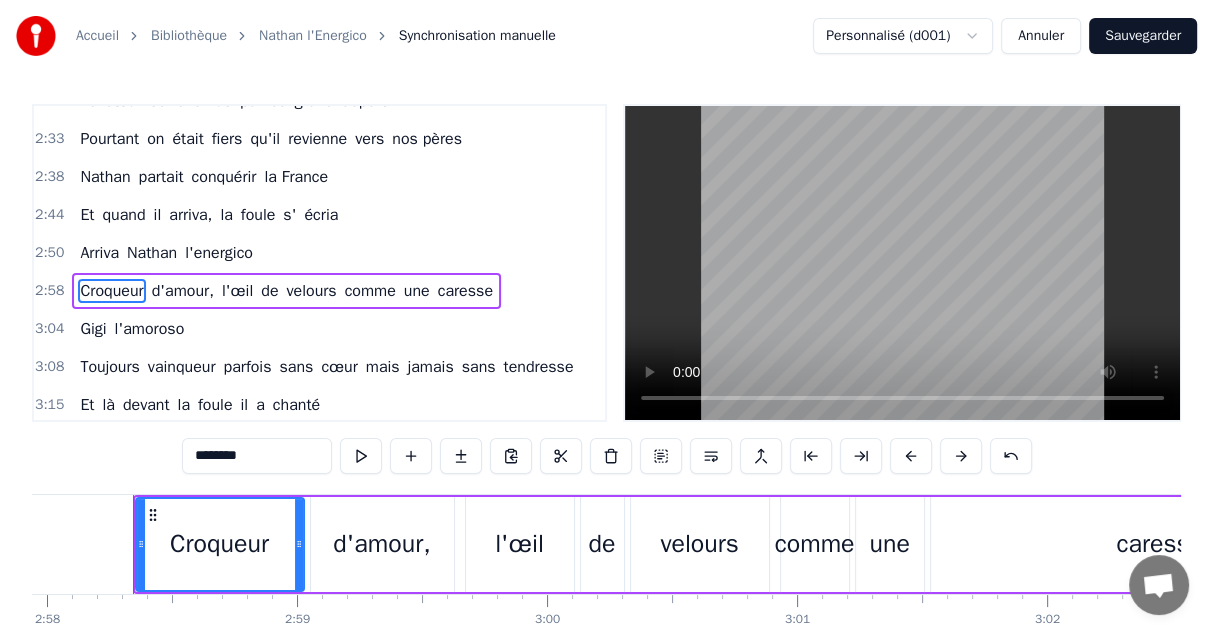 drag, startPoint x: 181, startPoint y: 448, endPoint x: 157, endPoint y: 448, distance: 24 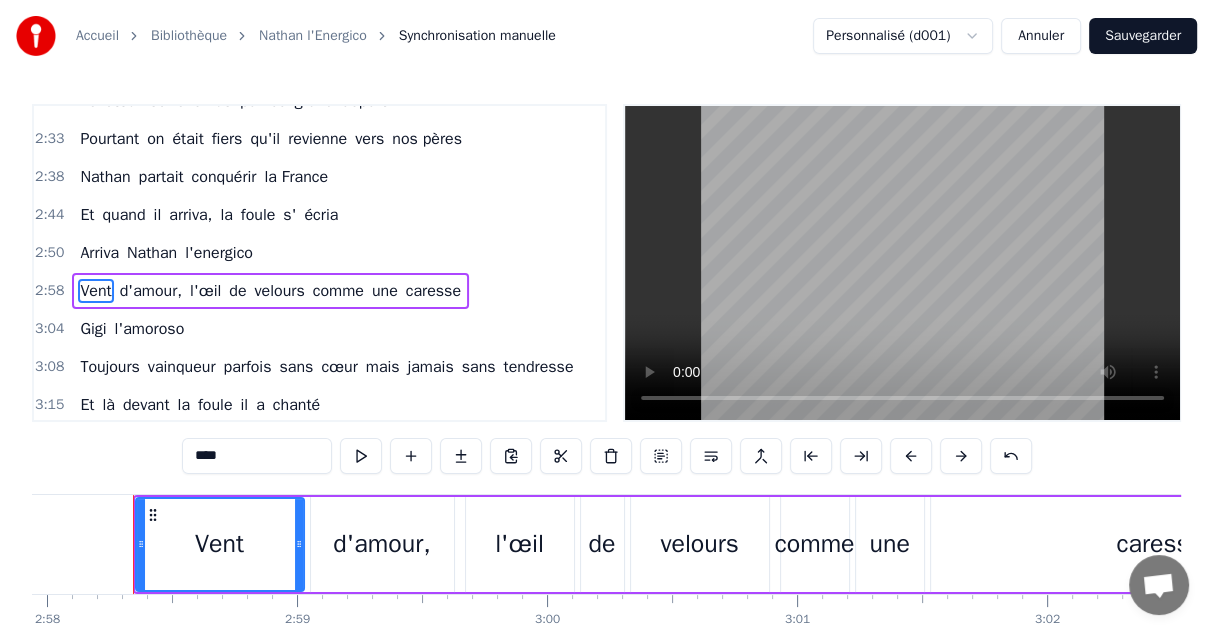 click on "d'amour," at bounding box center [151, 291] 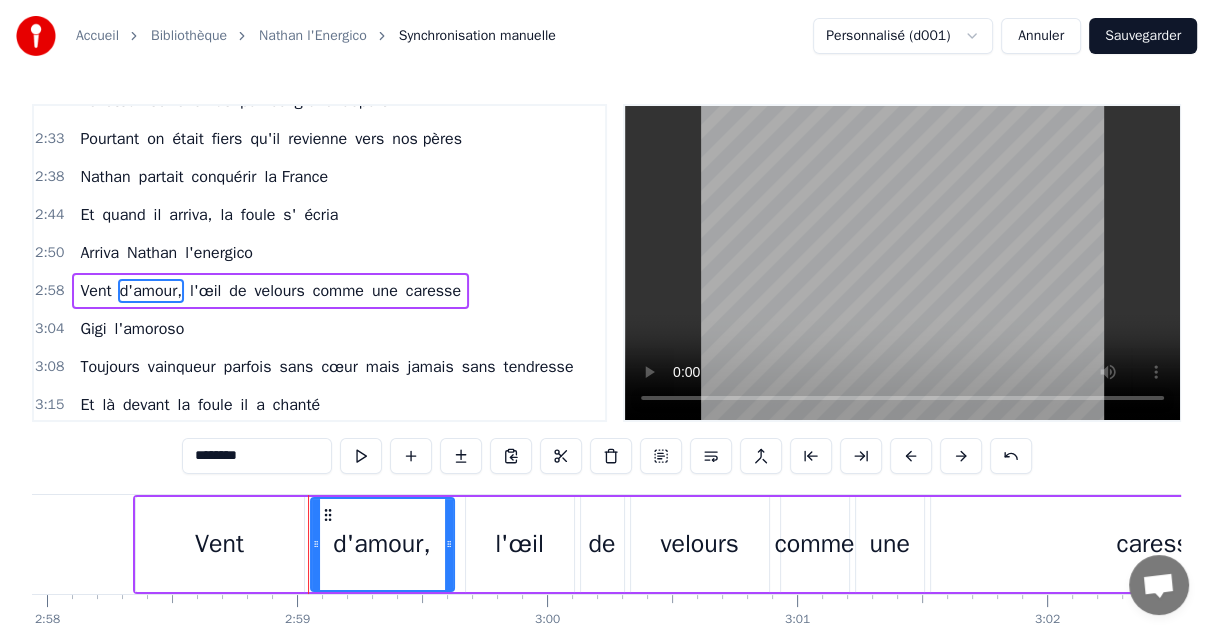 click on "[CREDIT CARD]" at bounding box center (257, 456) 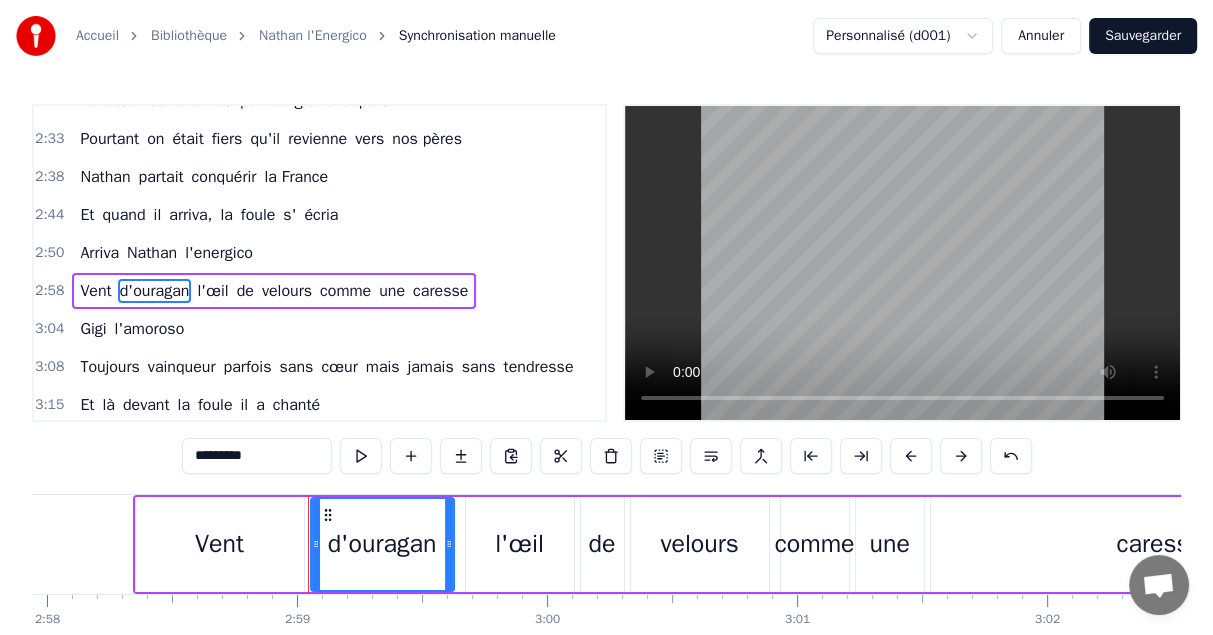 click on "l'œil" at bounding box center [212, 291] 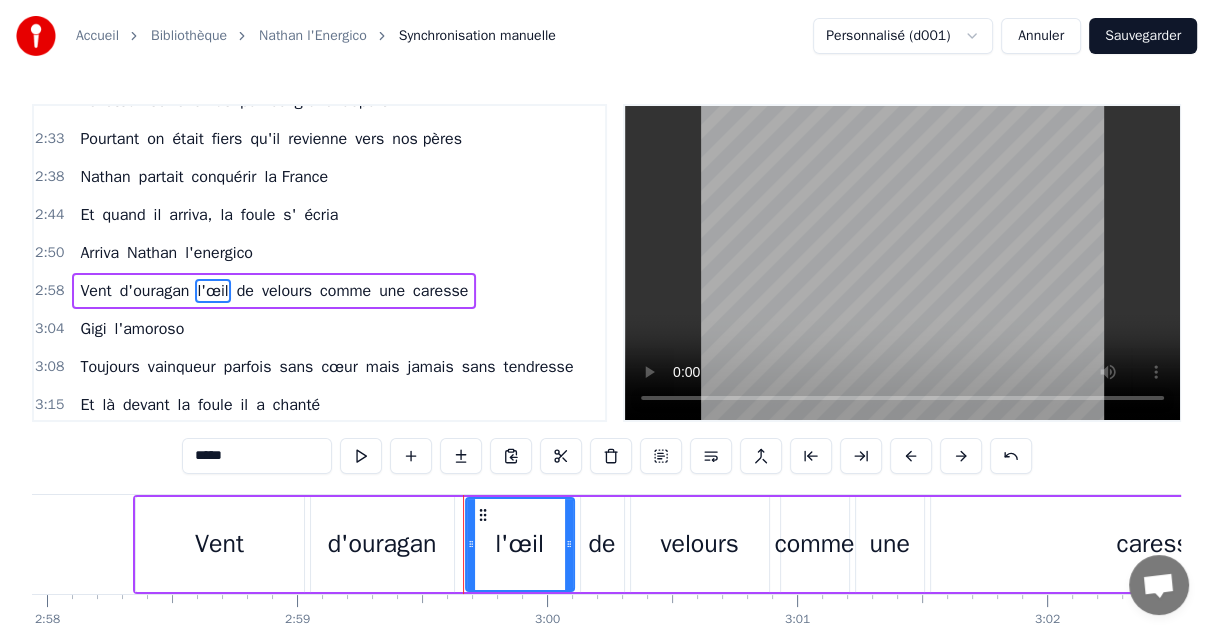 drag, startPoint x: 259, startPoint y: 457, endPoint x: 136, endPoint y: 451, distance: 123.146255 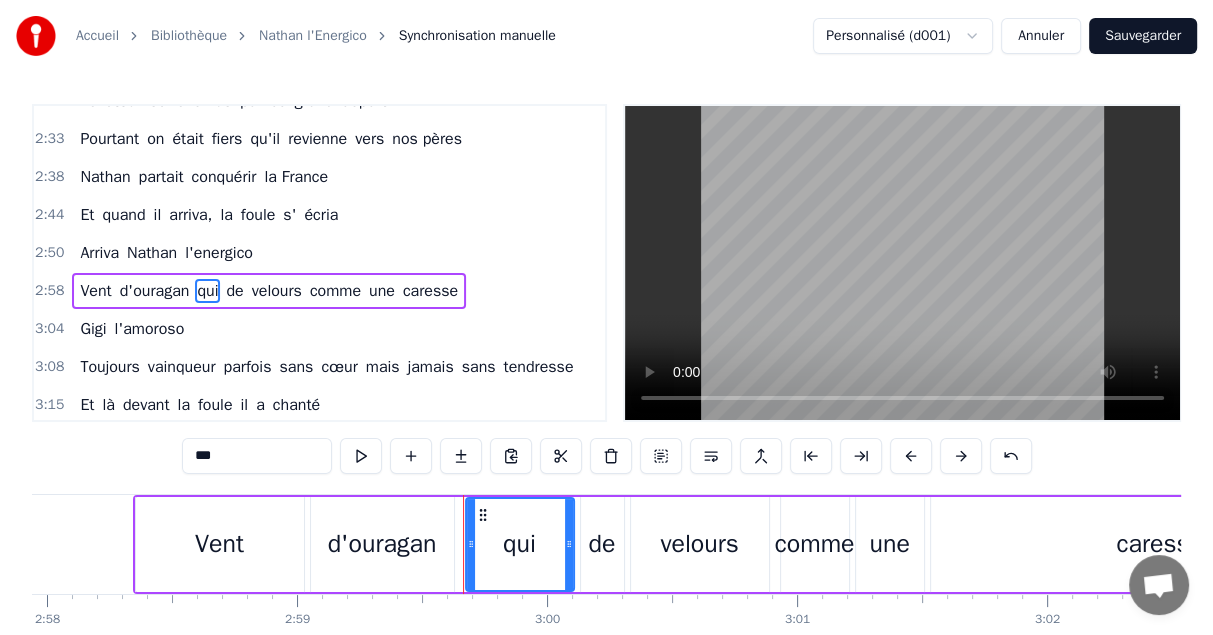 click on "de" at bounding box center (234, 291) 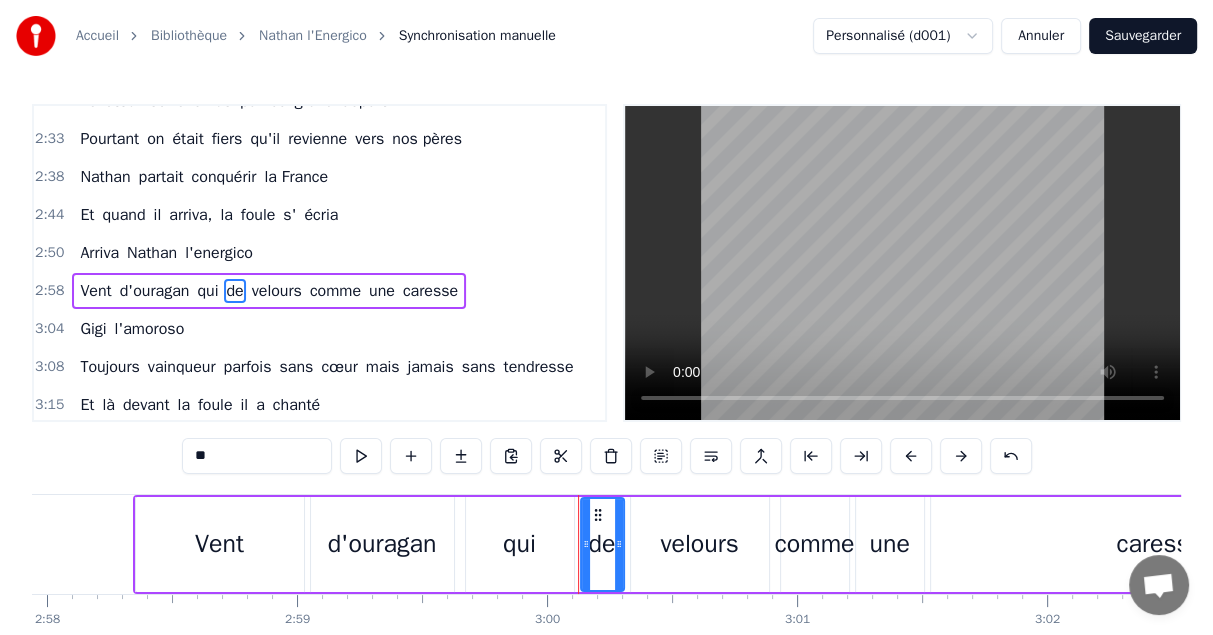 drag, startPoint x: 209, startPoint y: 453, endPoint x: 188, endPoint y: 451, distance: 21.095022 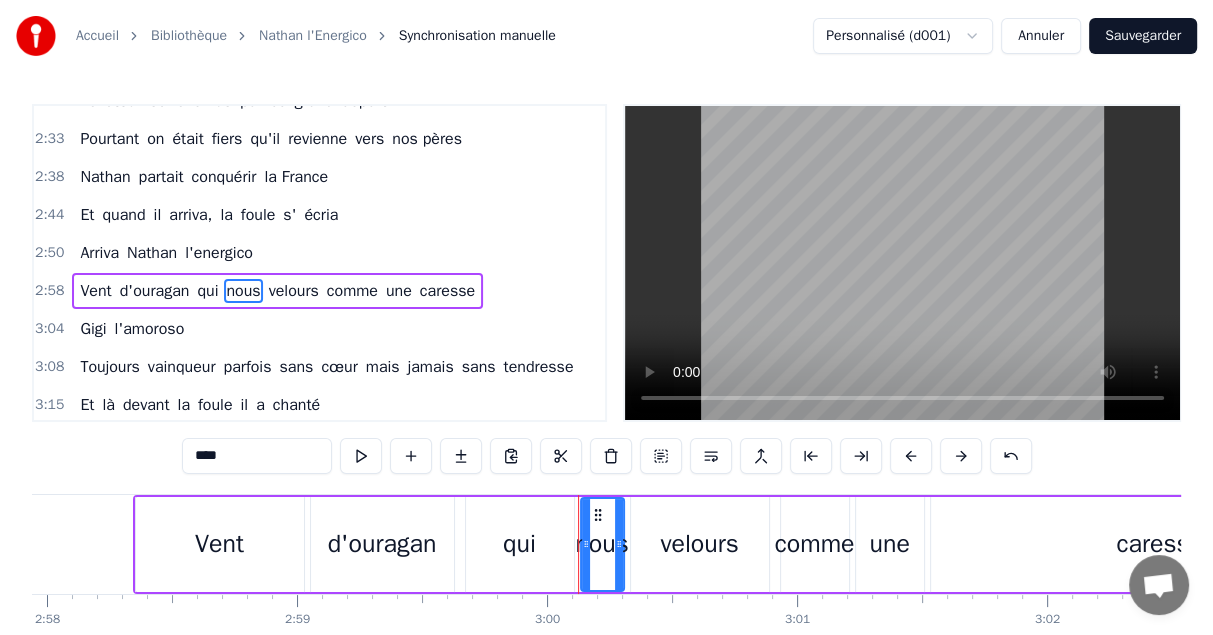 drag, startPoint x: 300, startPoint y: 248, endPoint x: 322, endPoint y: 358, distance: 112.17843 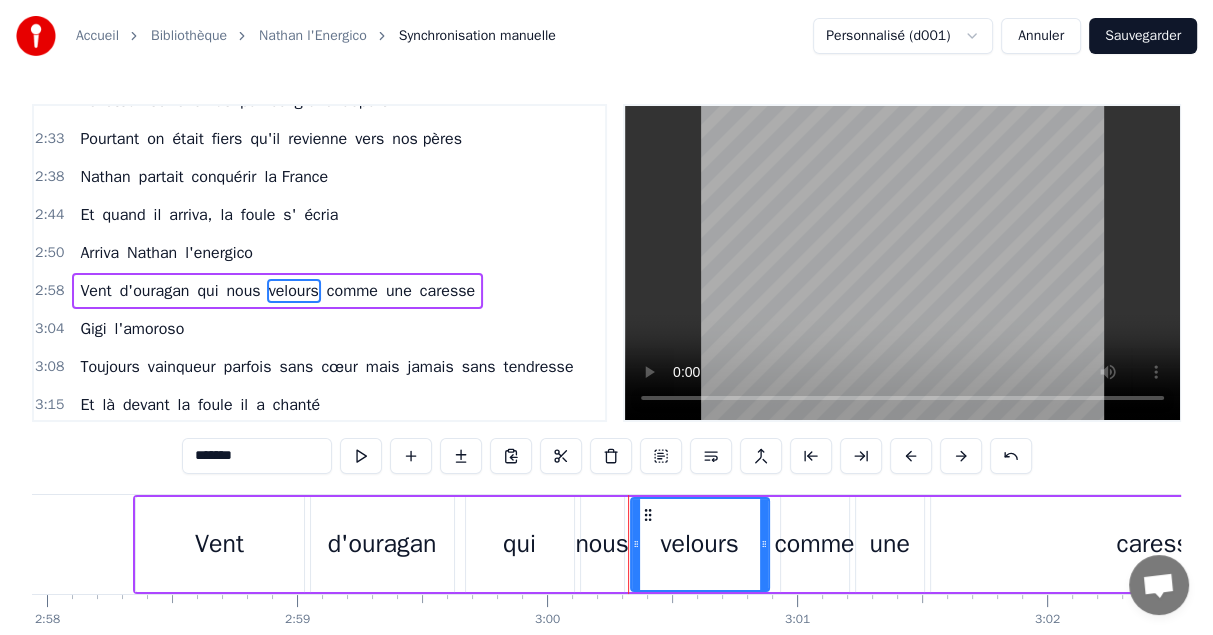 drag, startPoint x: 259, startPoint y: 454, endPoint x: 126, endPoint y: 432, distance: 134.80727 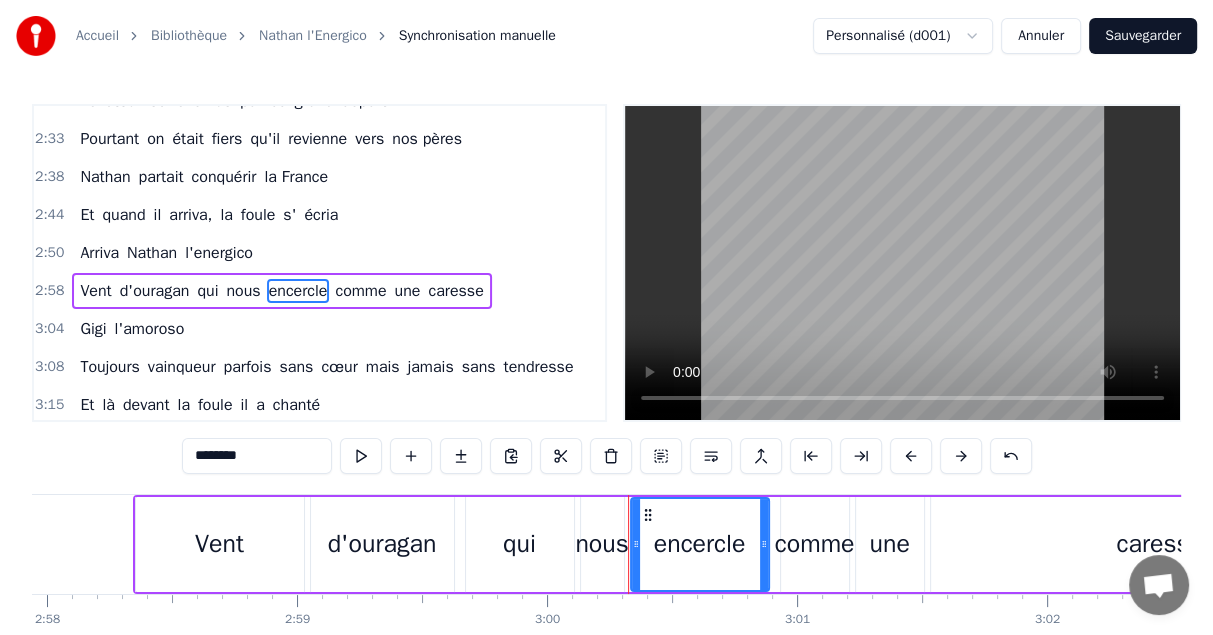 click on "comme" at bounding box center [360, 291] 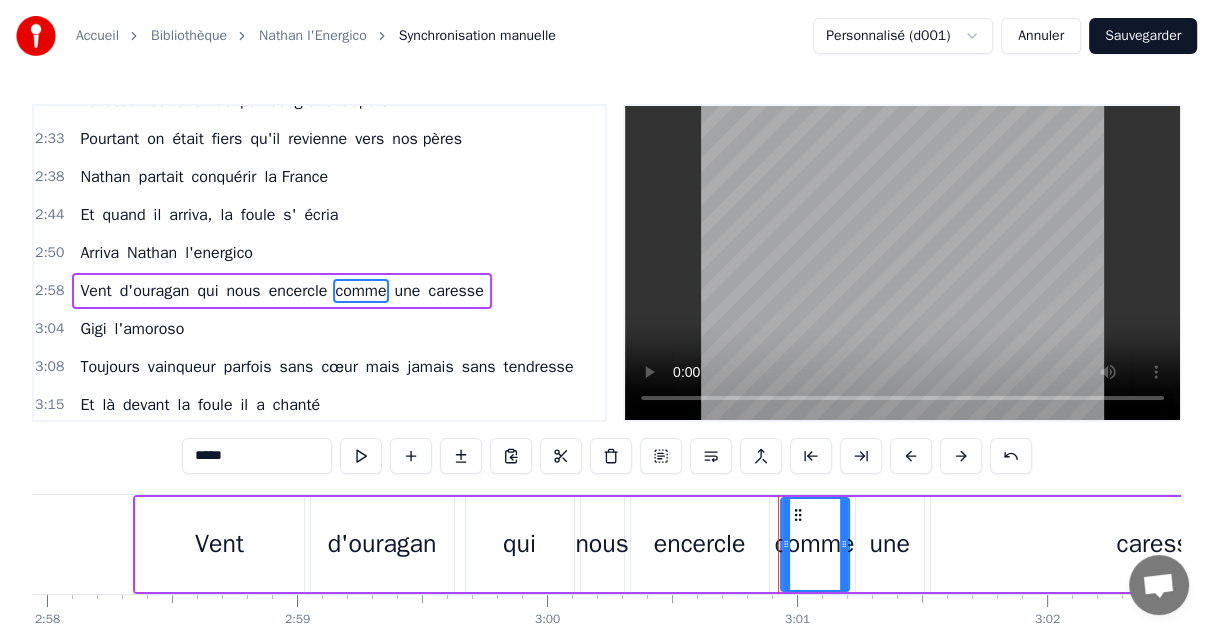 drag, startPoint x: 253, startPoint y: 462, endPoint x: 147, endPoint y: 455, distance: 106.23088 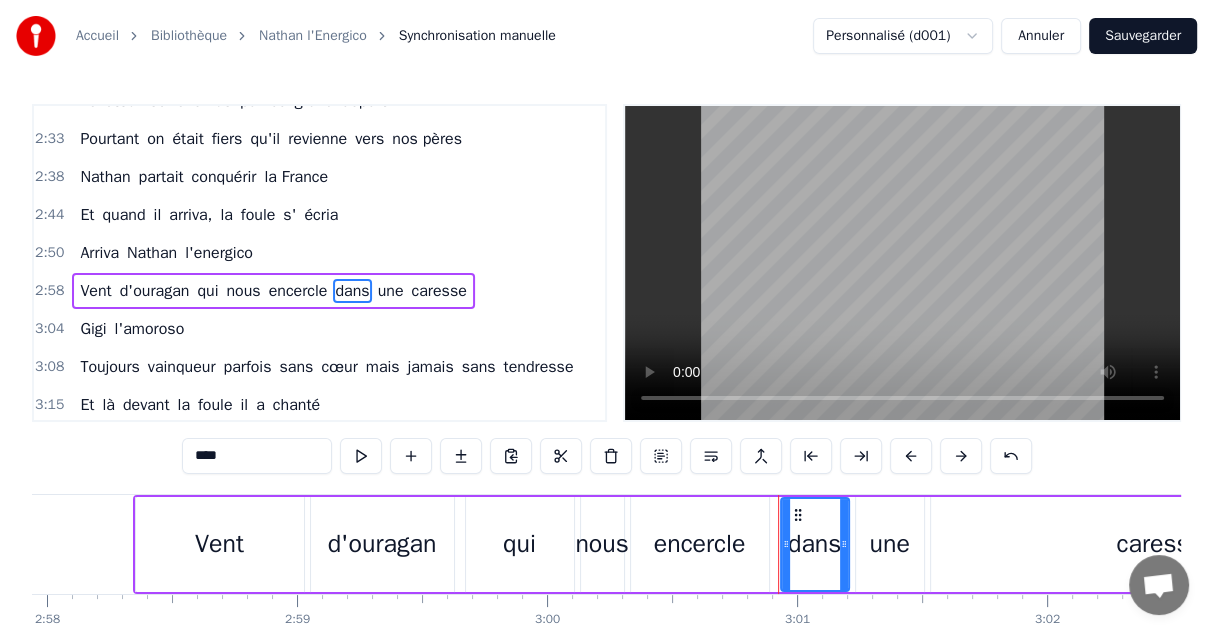 drag, startPoint x: 386, startPoint y: 256, endPoint x: 365, endPoint y: 336, distance: 82.710335 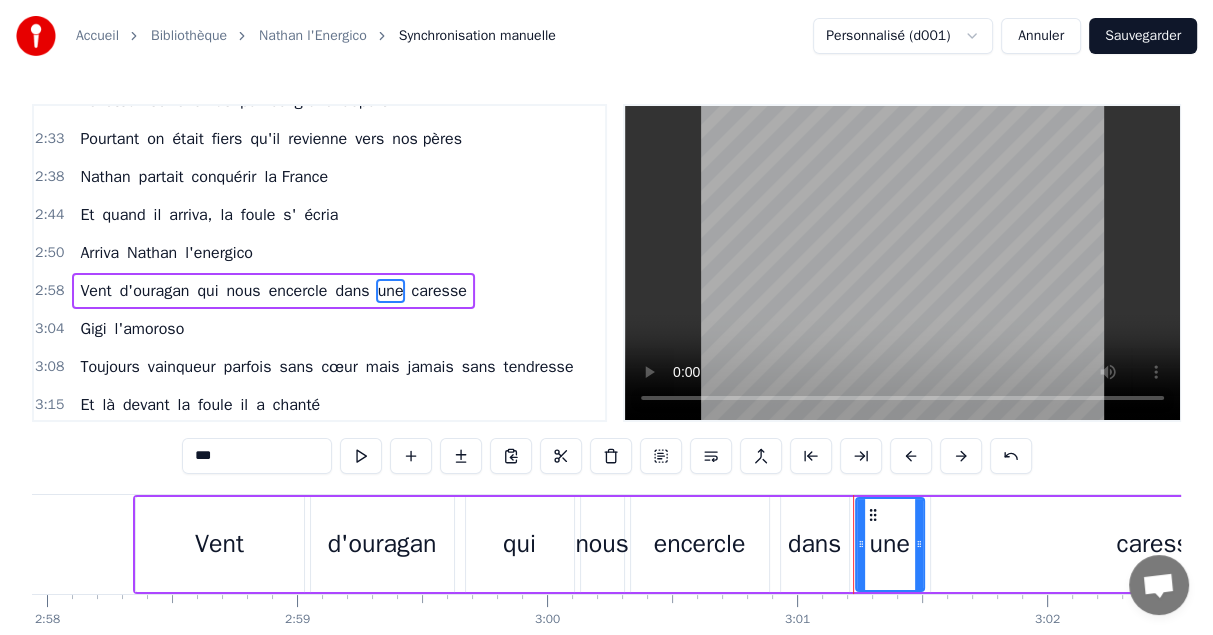 drag, startPoint x: 227, startPoint y: 460, endPoint x: 140, endPoint y: 455, distance: 87.14356 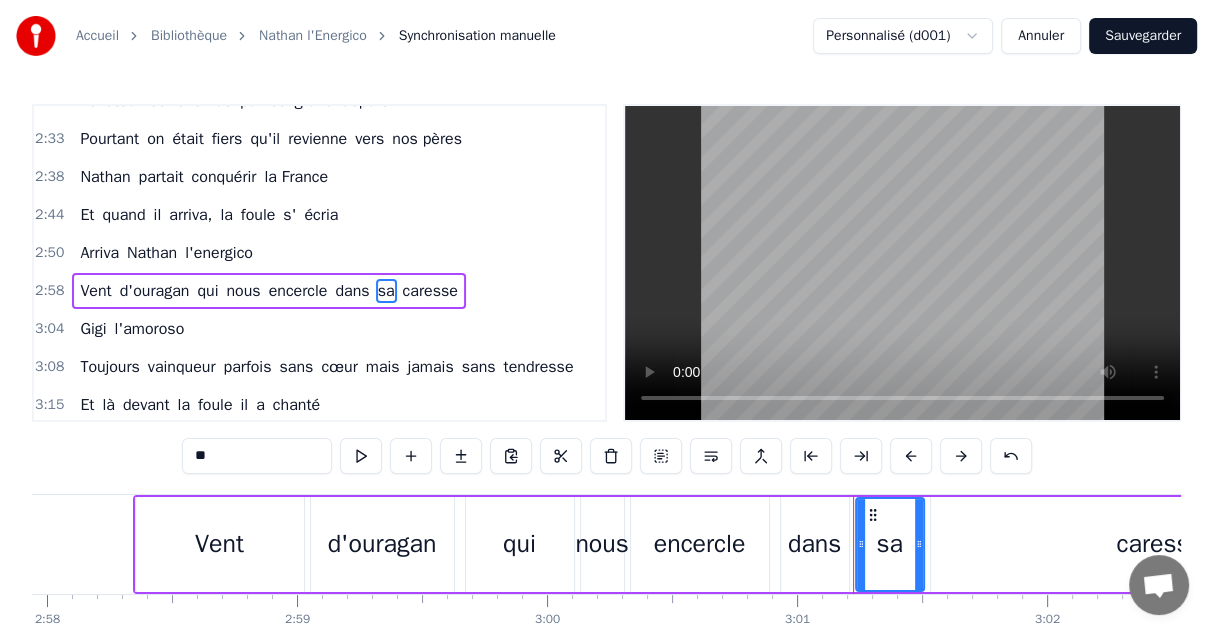 drag, startPoint x: 423, startPoint y: 257, endPoint x: 412, endPoint y: 267, distance: 14.866069 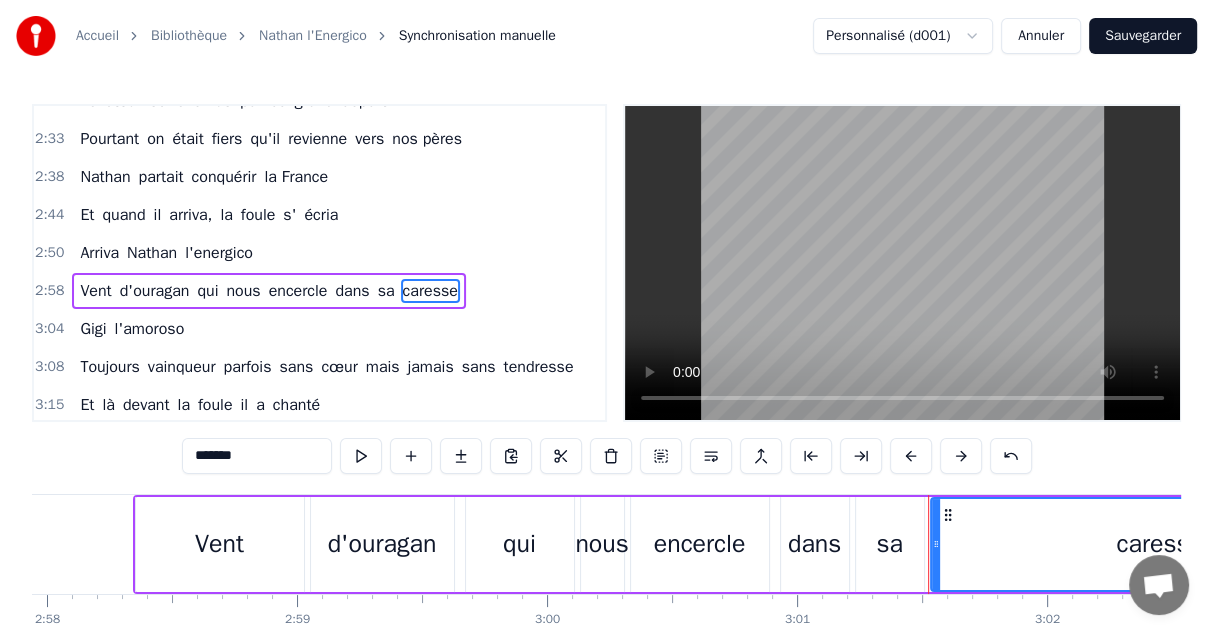 drag, startPoint x: 268, startPoint y: 449, endPoint x: 94, endPoint y: 449, distance: 174 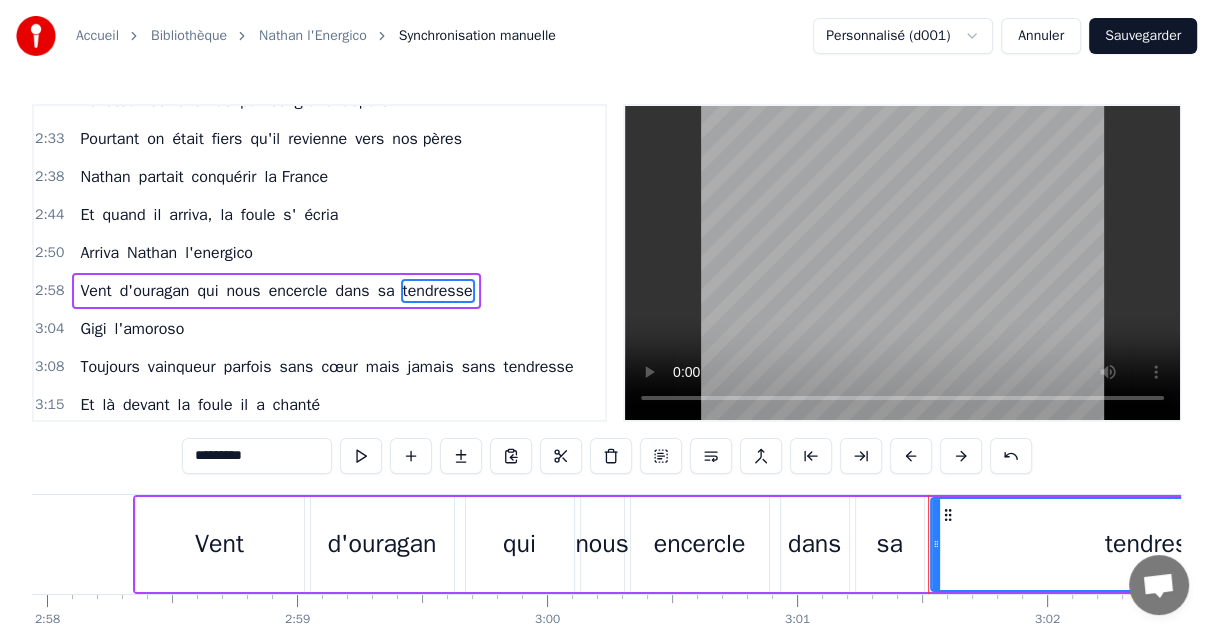 click on "Gigi" at bounding box center [93, 329] 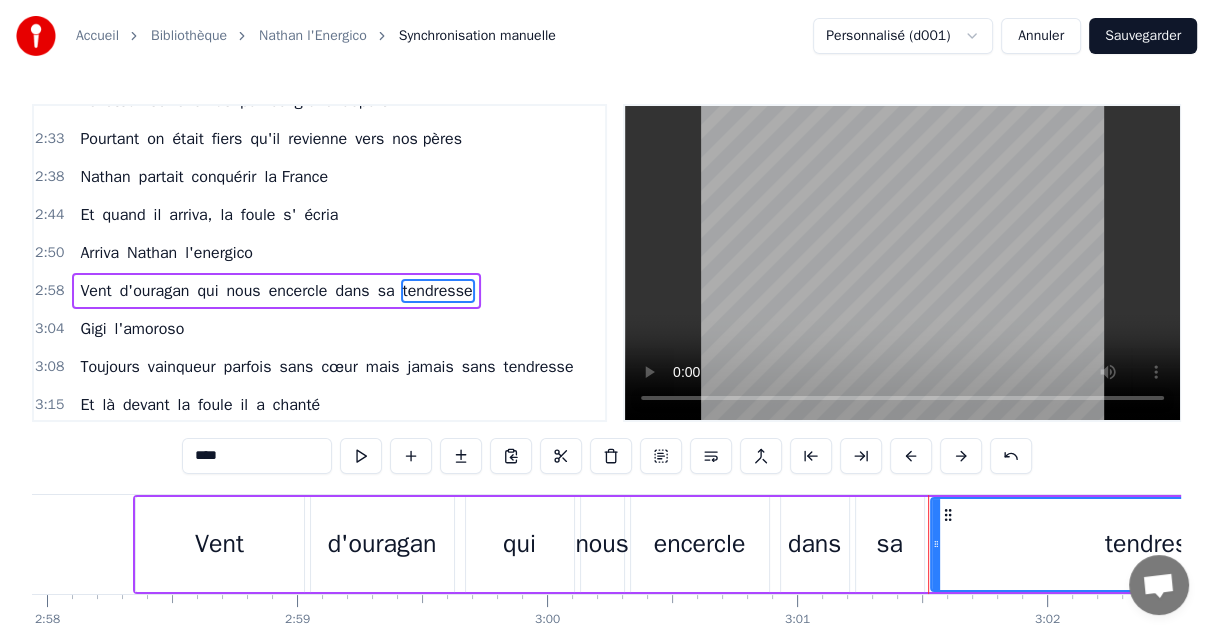 scroll, scrollTop: 1392, scrollLeft: 0, axis: vertical 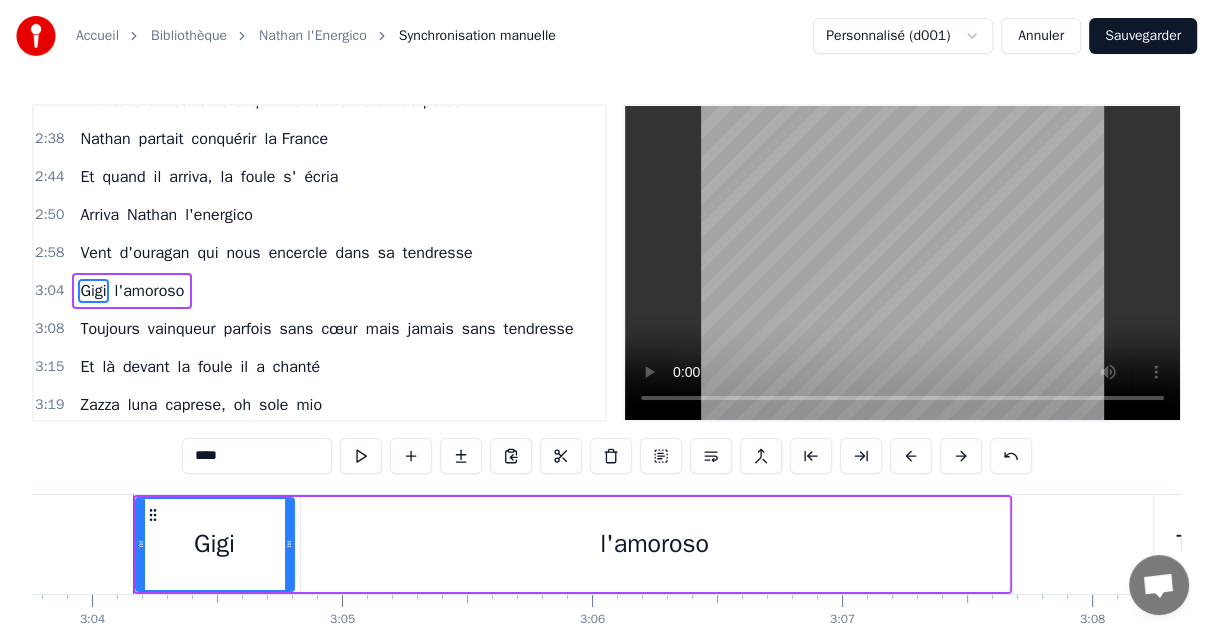 drag, startPoint x: 238, startPoint y: 457, endPoint x: 141, endPoint y: 440, distance: 98.478424 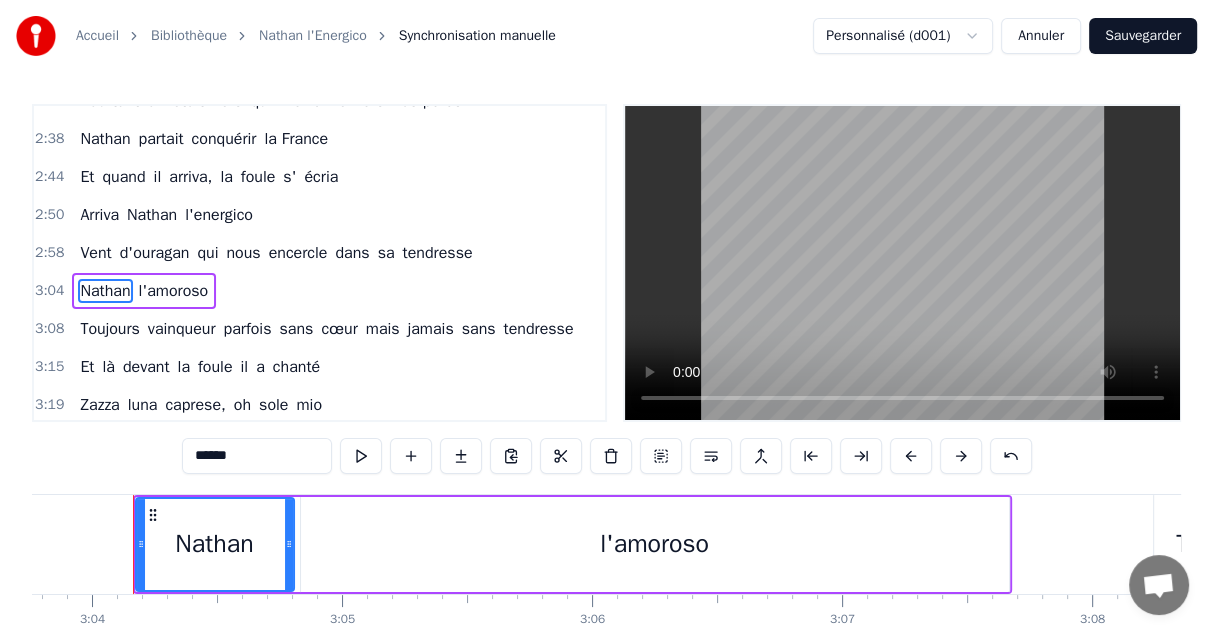 click on "l'amoroso" at bounding box center (174, 291) 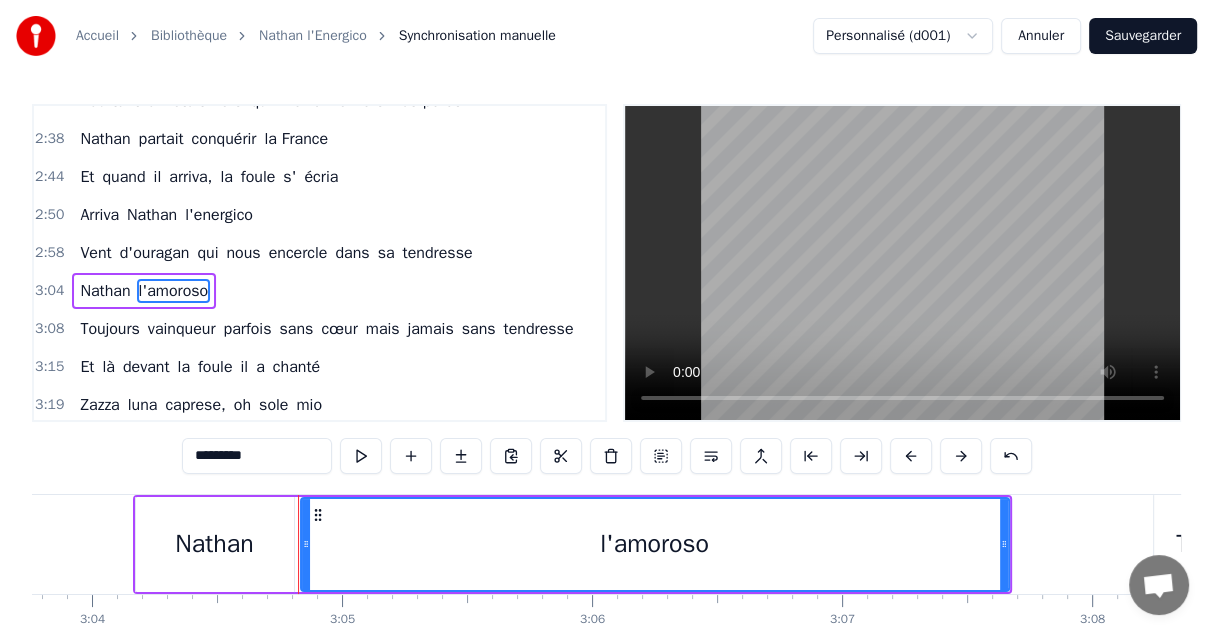 click on "*********" at bounding box center (257, 456) 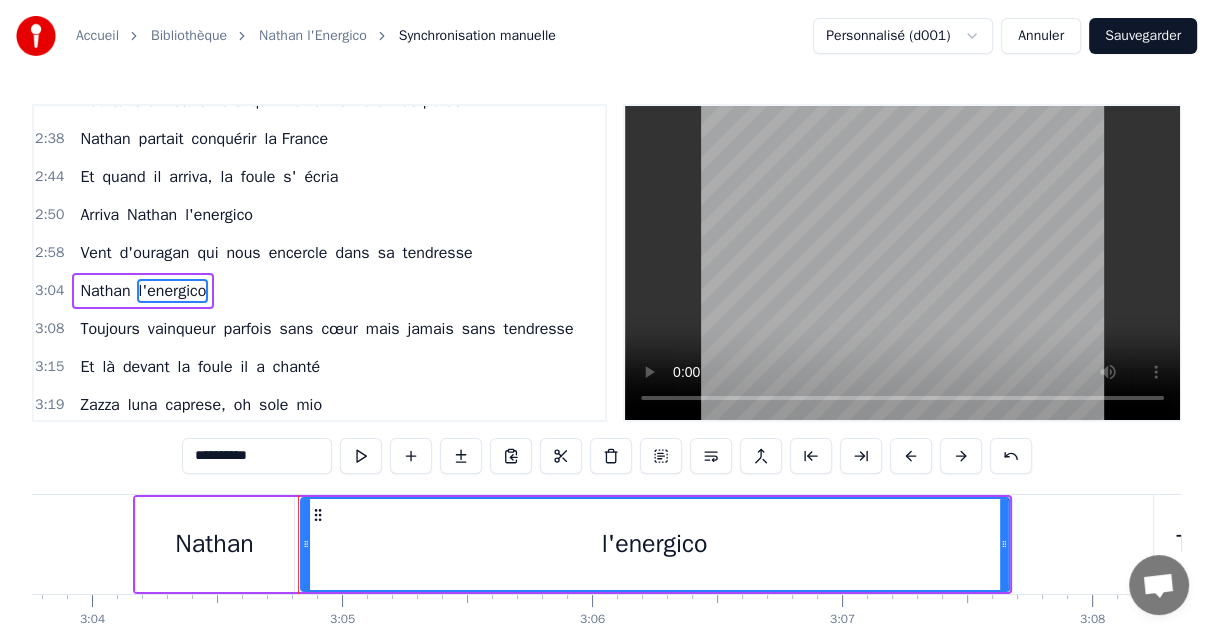 type on "**********" 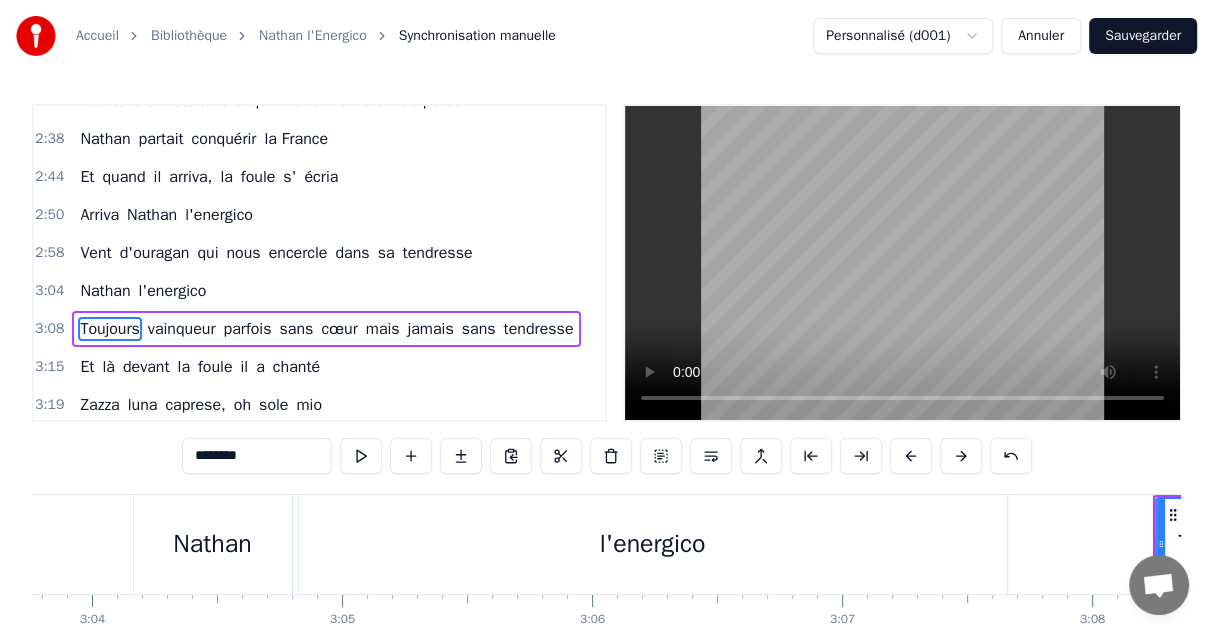 scroll, scrollTop: 1429, scrollLeft: 0, axis: vertical 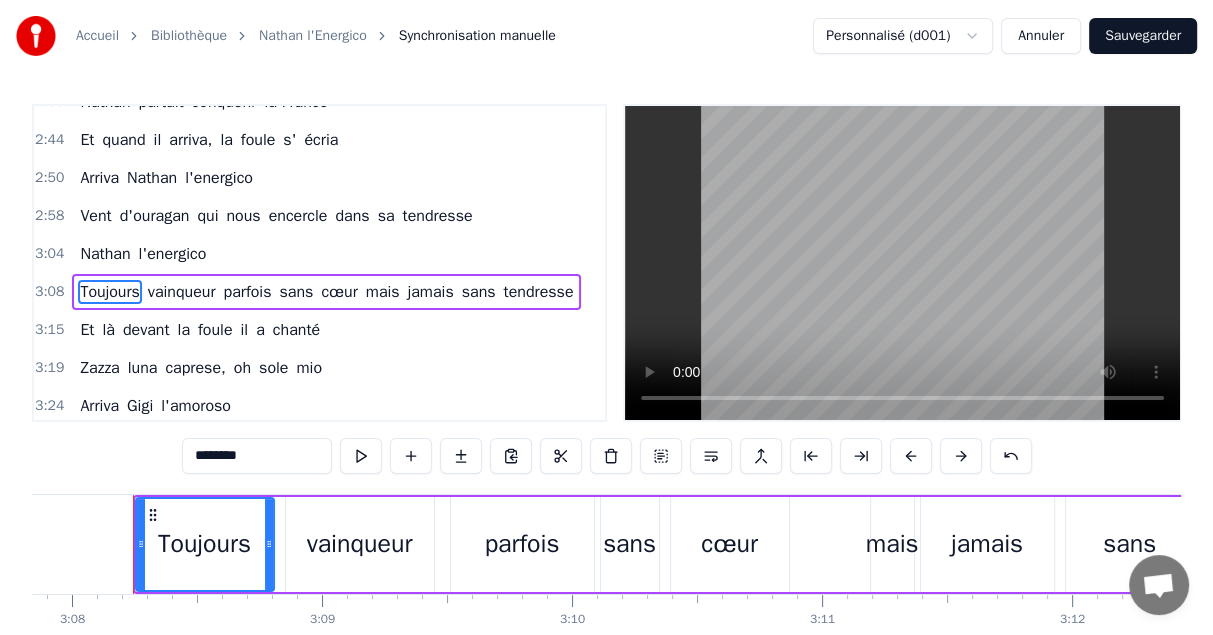 click on "Sauvegarder" at bounding box center [1143, 36] 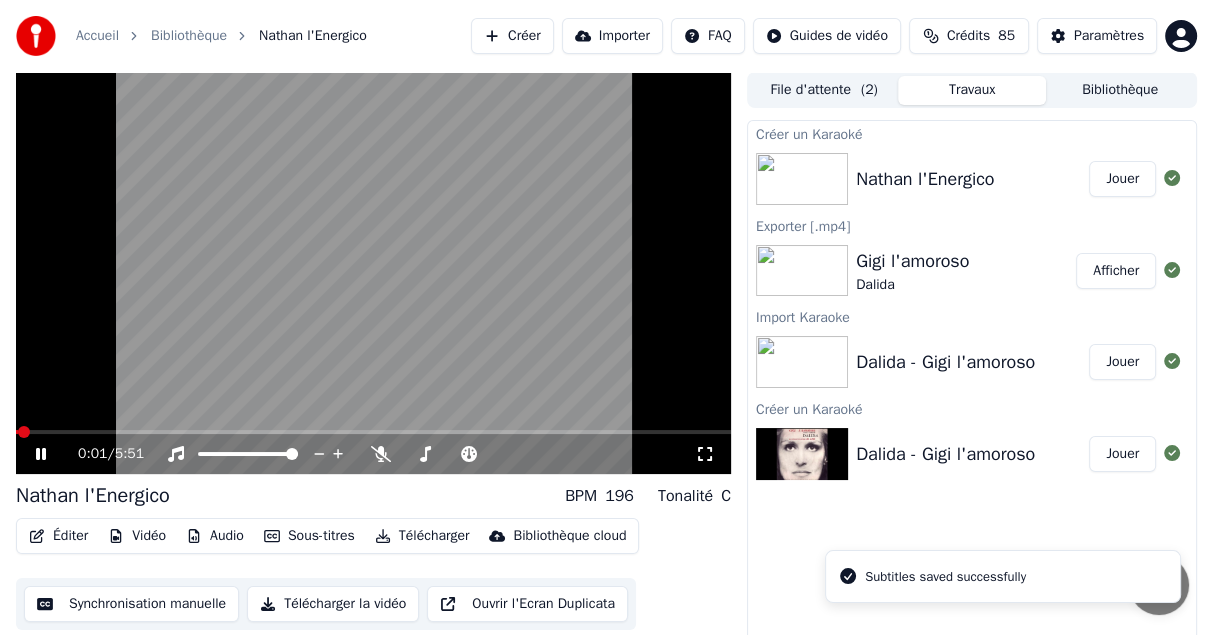 click on "Synchronisation manuelle" at bounding box center (131, 604) 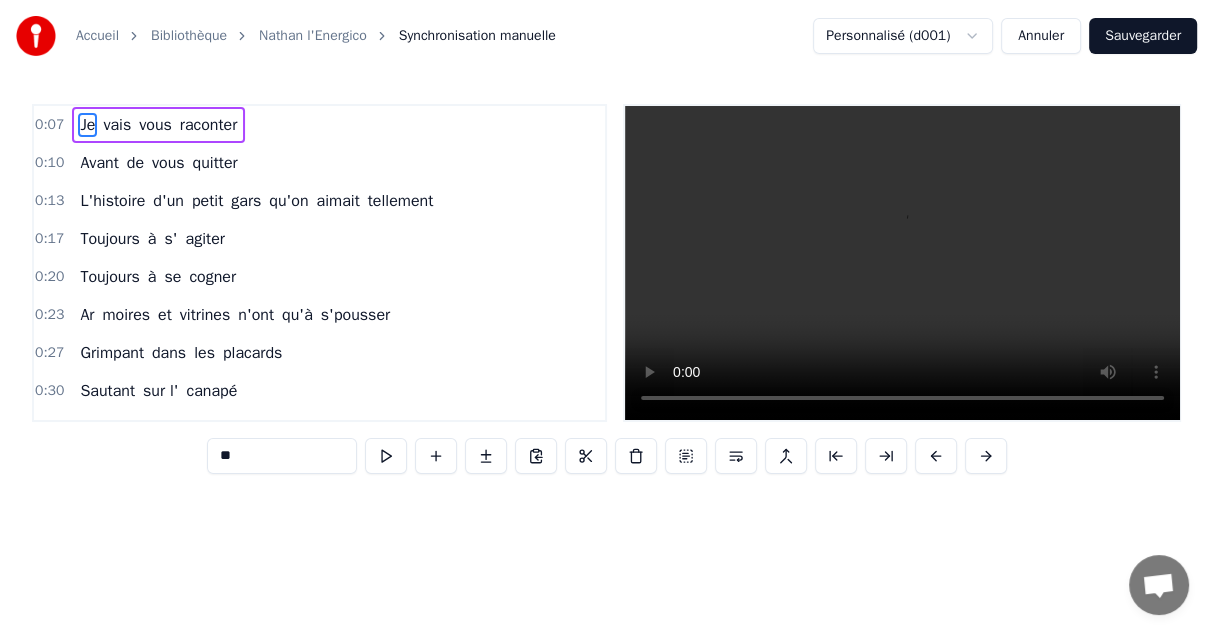 scroll, scrollTop: 0, scrollLeft: 1884, axis: horizontal 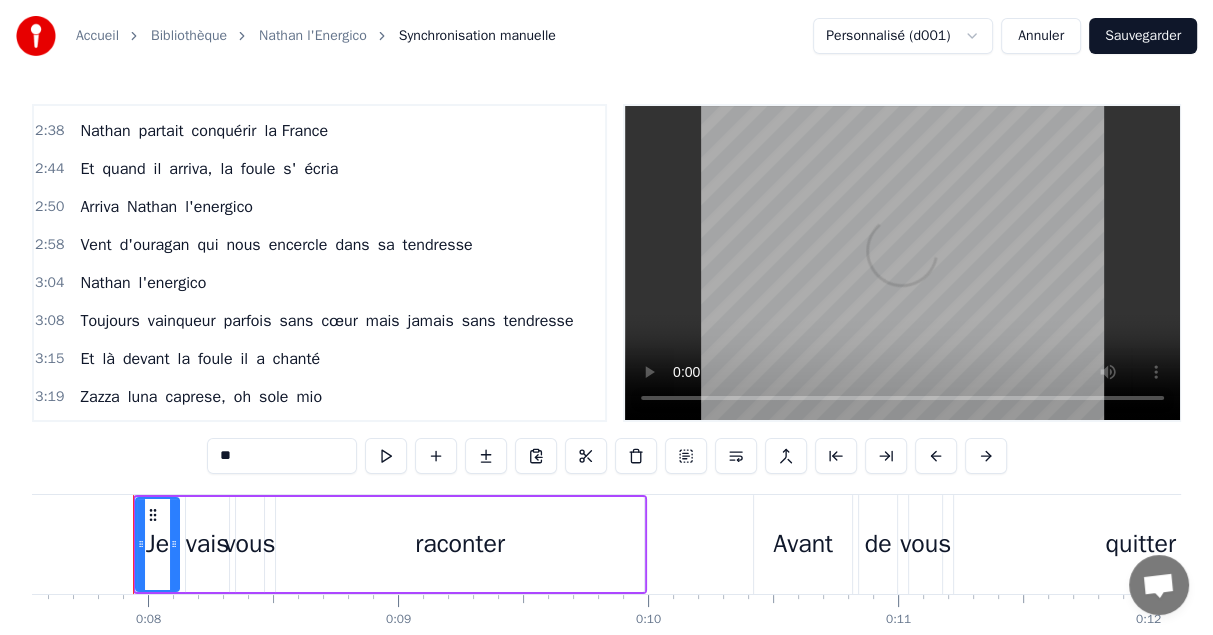 click on "Toujours" at bounding box center [109, 321] 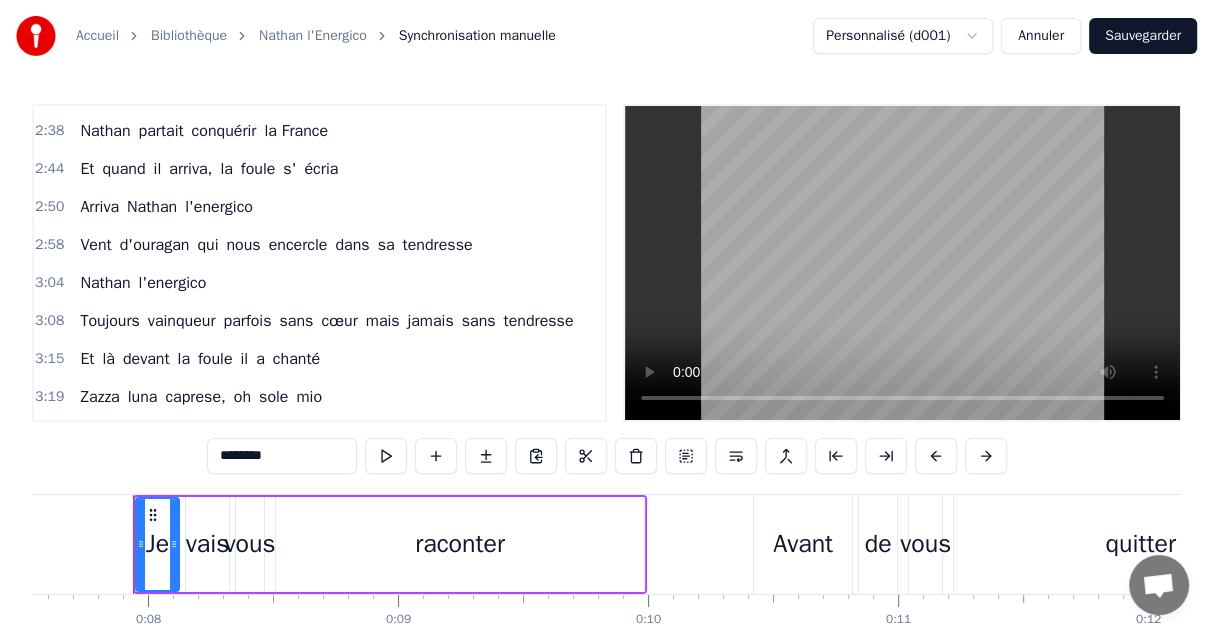 scroll, scrollTop: 1429, scrollLeft: 0, axis: vertical 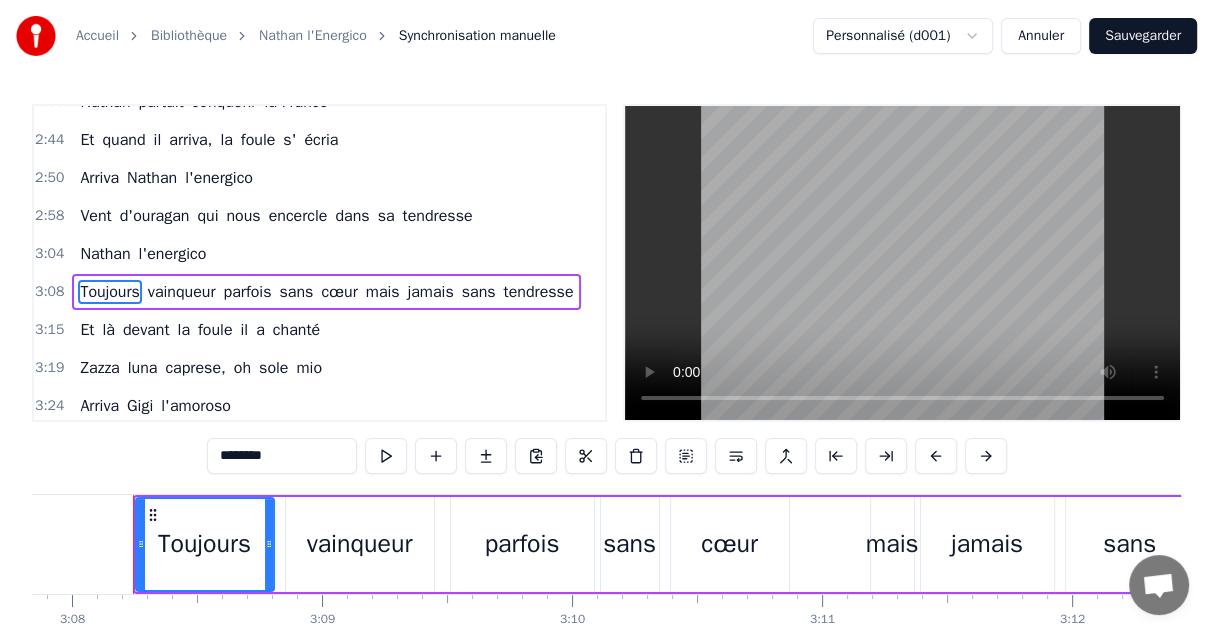 drag, startPoint x: 241, startPoint y: 446, endPoint x: 200, endPoint y: 443, distance: 41.109608 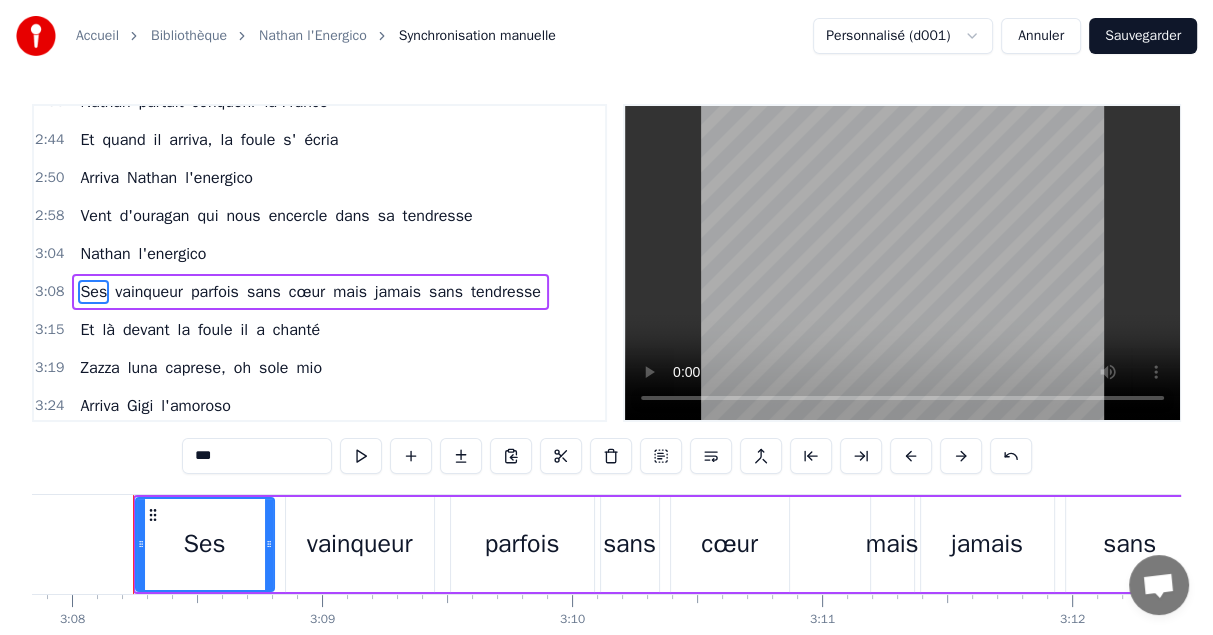 click on "vainqueur" at bounding box center (149, 292) 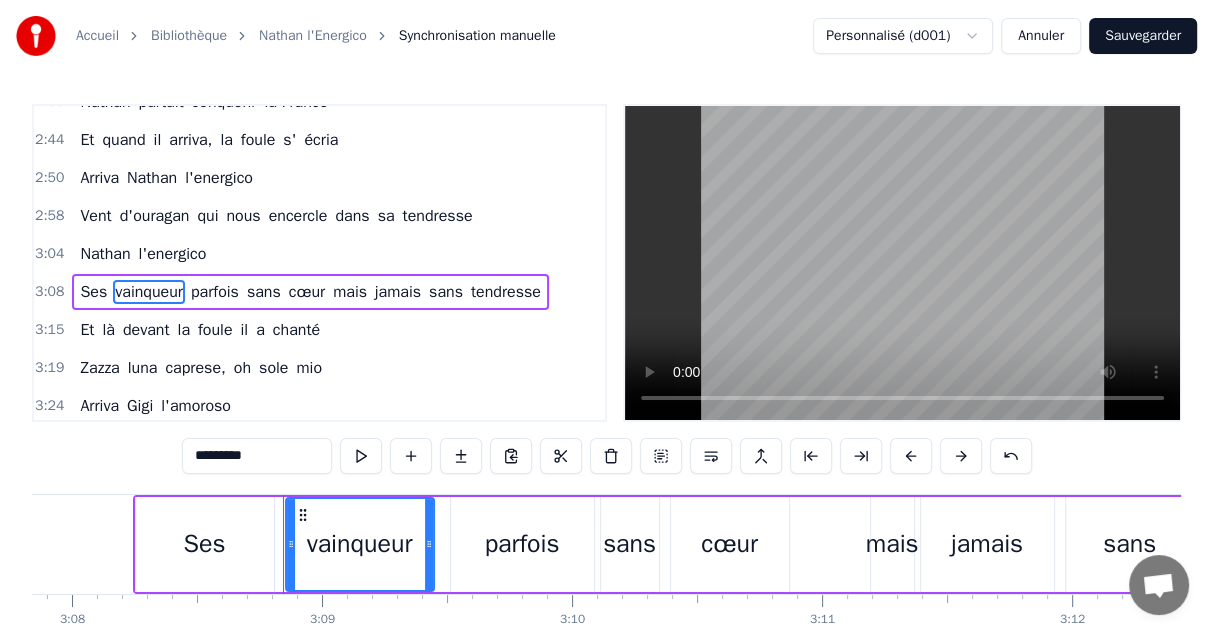 drag, startPoint x: 269, startPoint y: 456, endPoint x: 115, endPoint y: 449, distance: 154.15901 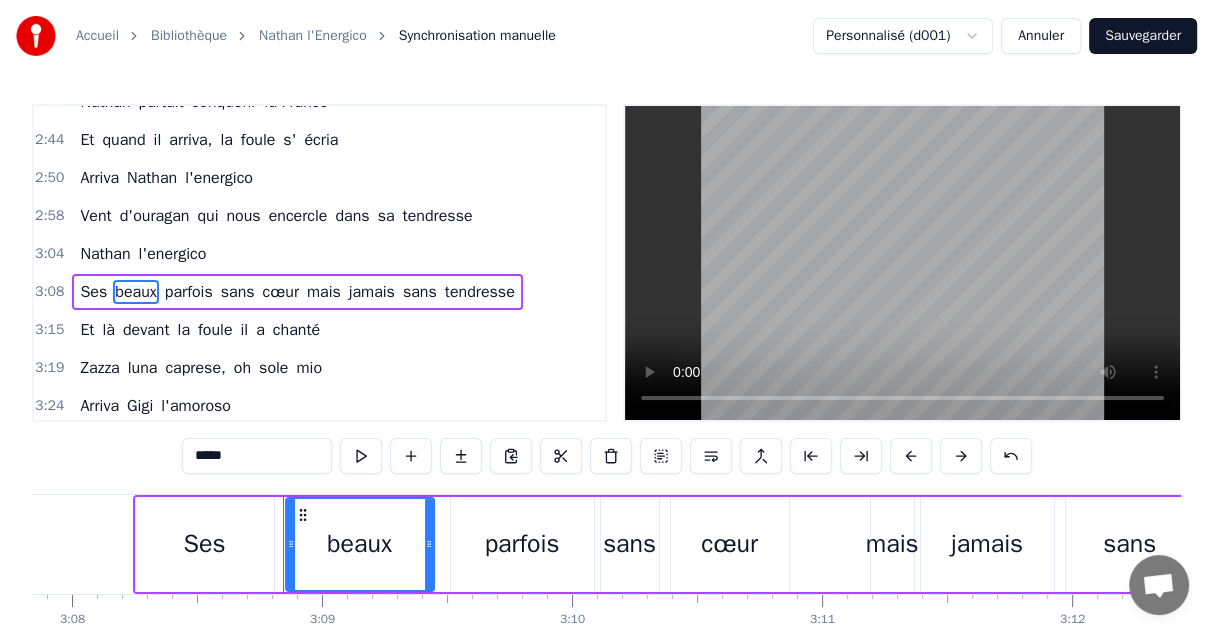 drag, startPoint x: 170, startPoint y: 248, endPoint x: 170, endPoint y: 259, distance: 11 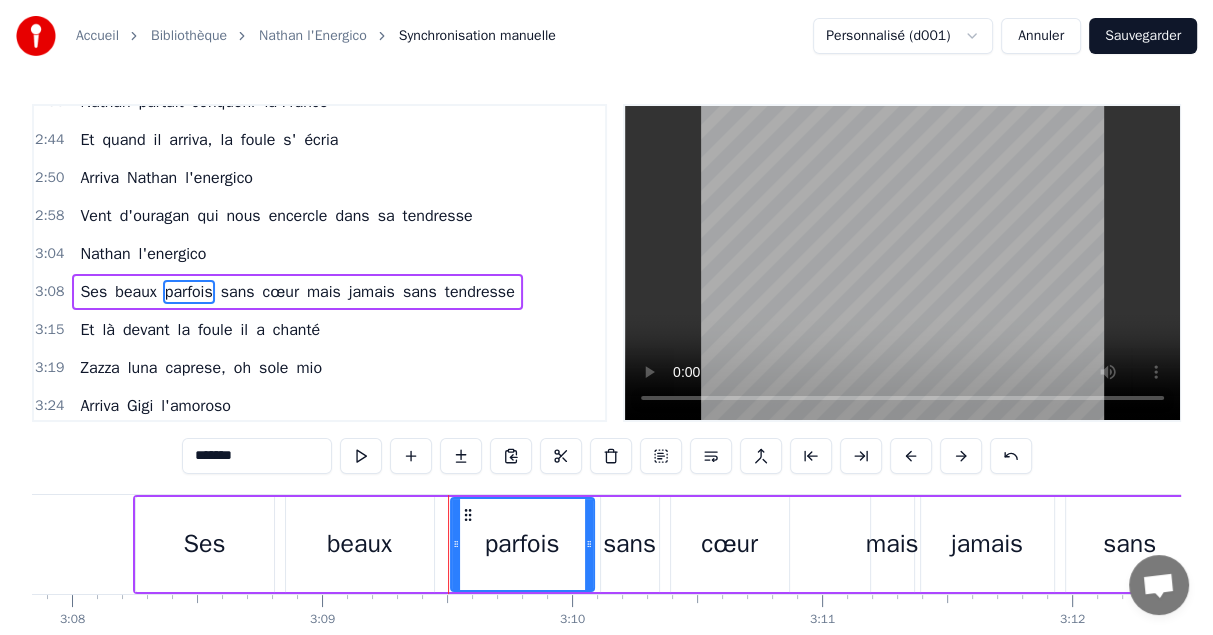 drag, startPoint x: 243, startPoint y: 457, endPoint x: 99, endPoint y: 456, distance: 144.00348 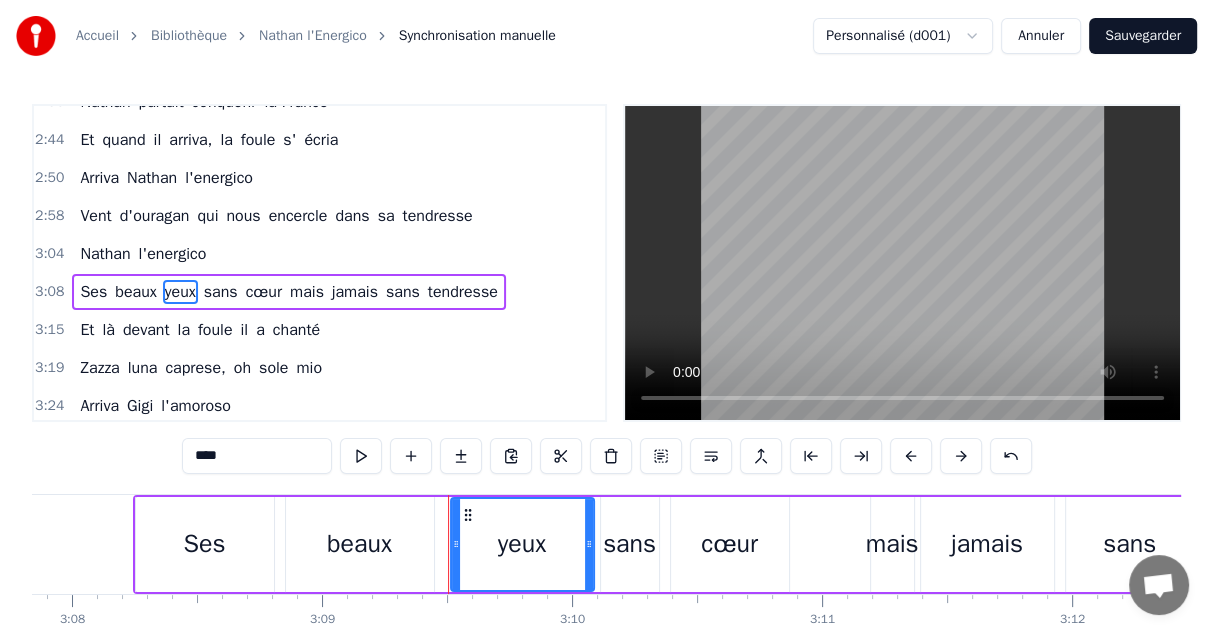 click on "sans" at bounding box center [221, 292] 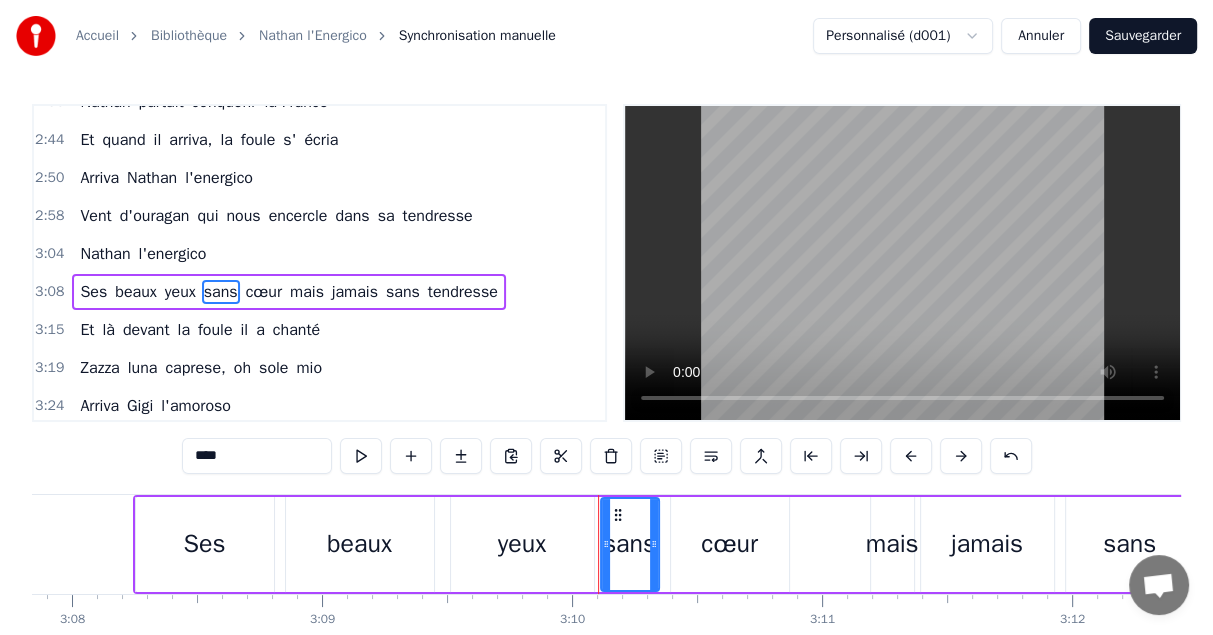 drag, startPoint x: 218, startPoint y: 458, endPoint x: 154, endPoint y: 451, distance: 64.381676 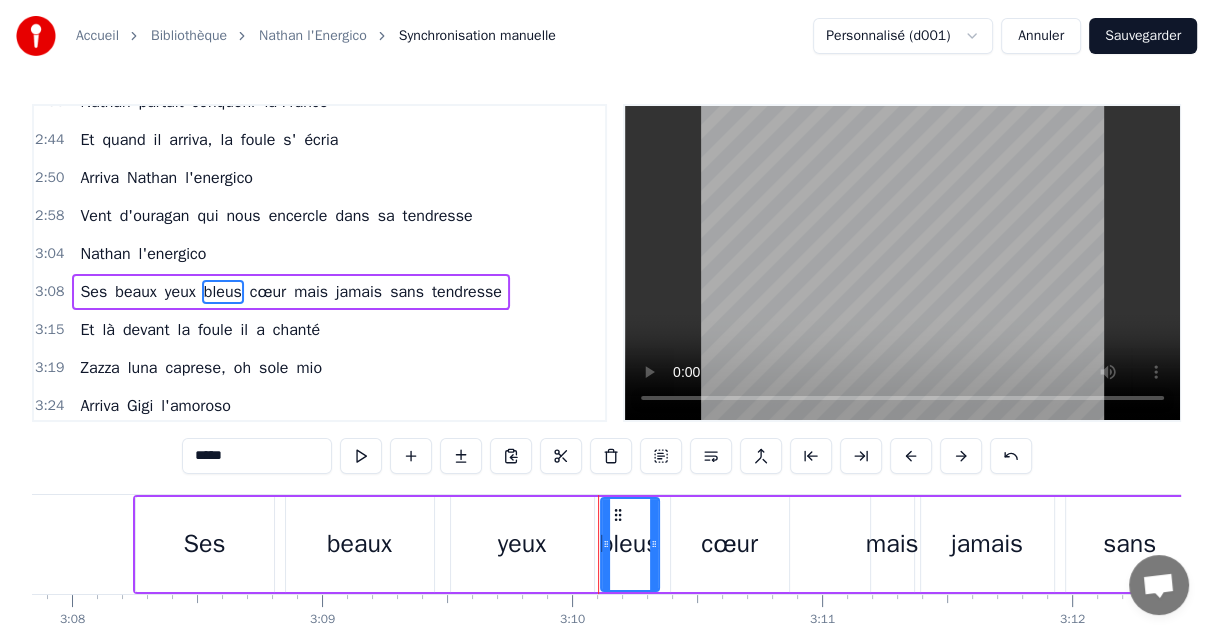 click on "cœur" at bounding box center (268, 292) 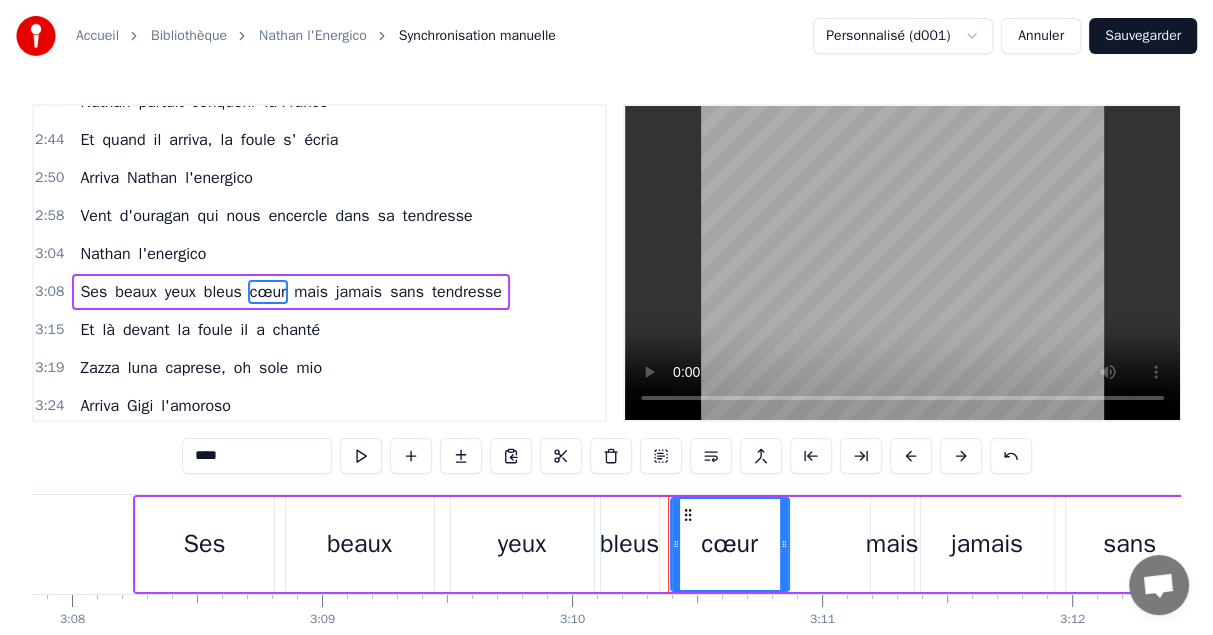 drag, startPoint x: 201, startPoint y: 458, endPoint x: 151, endPoint y: 453, distance: 50.24938 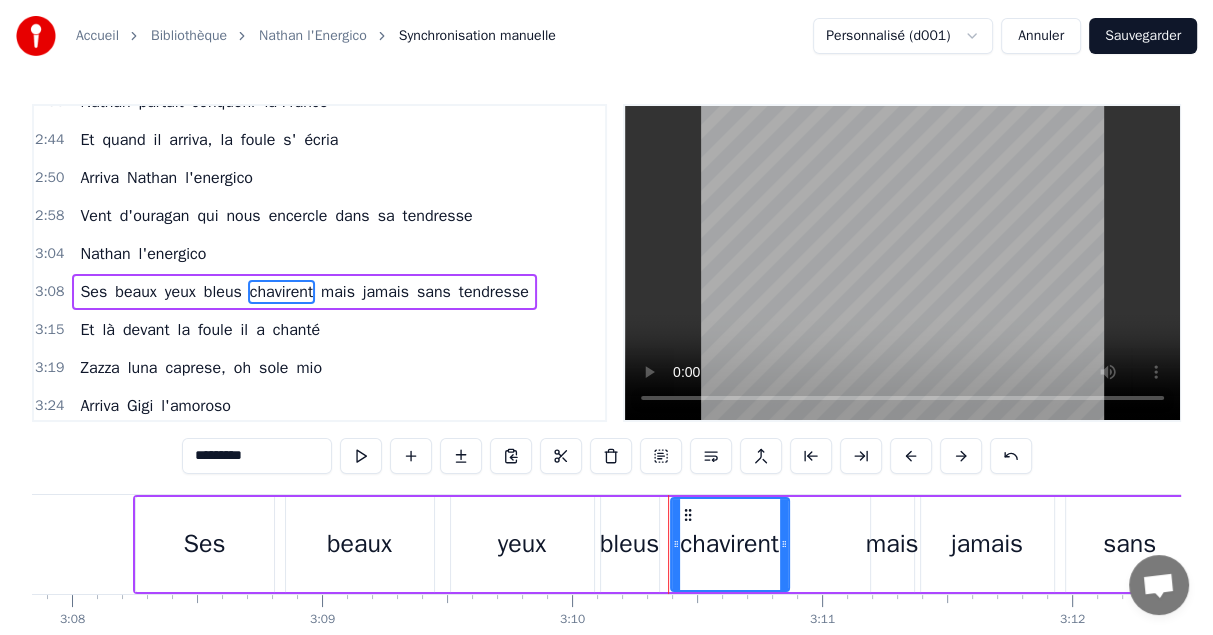 click on "mais" at bounding box center (338, 292) 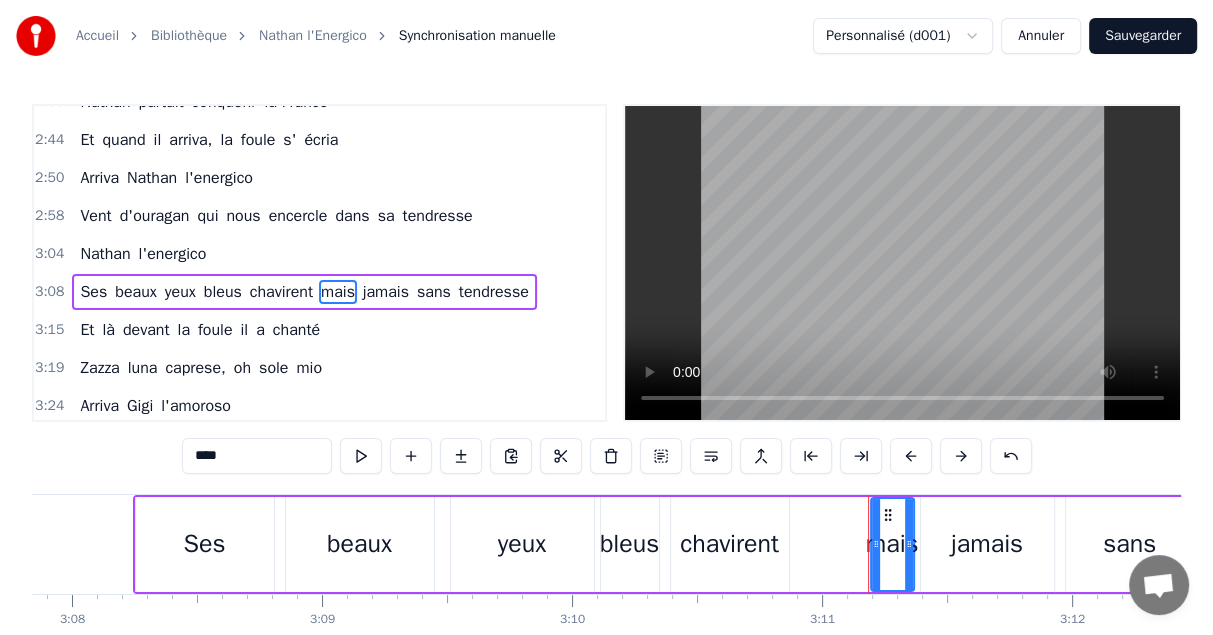 click on "beaux" at bounding box center [136, 292] 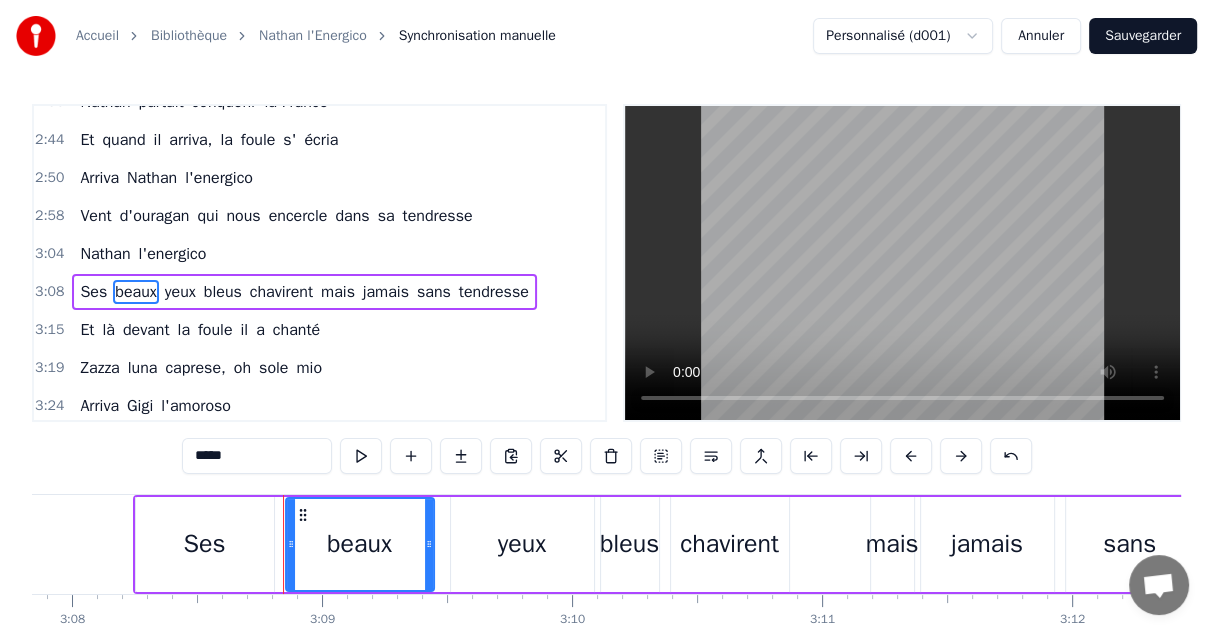 drag, startPoint x: 262, startPoint y: 457, endPoint x: 283, endPoint y: 453, distance: 21.377558 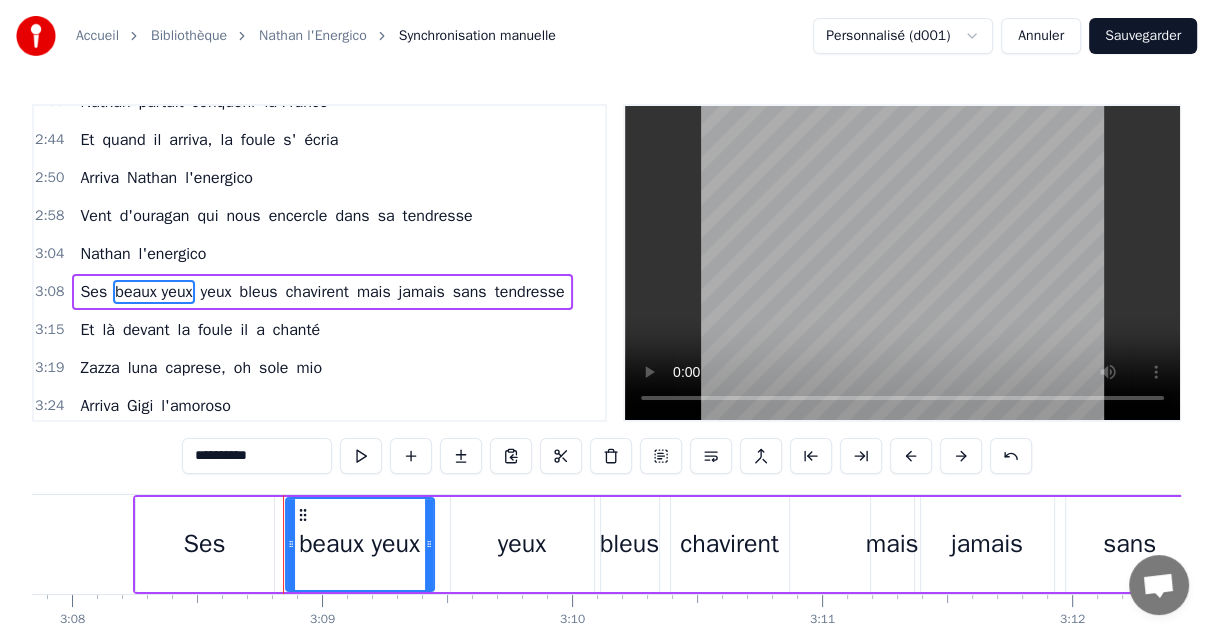 click on "yeux" at bounding box center (216, 292) 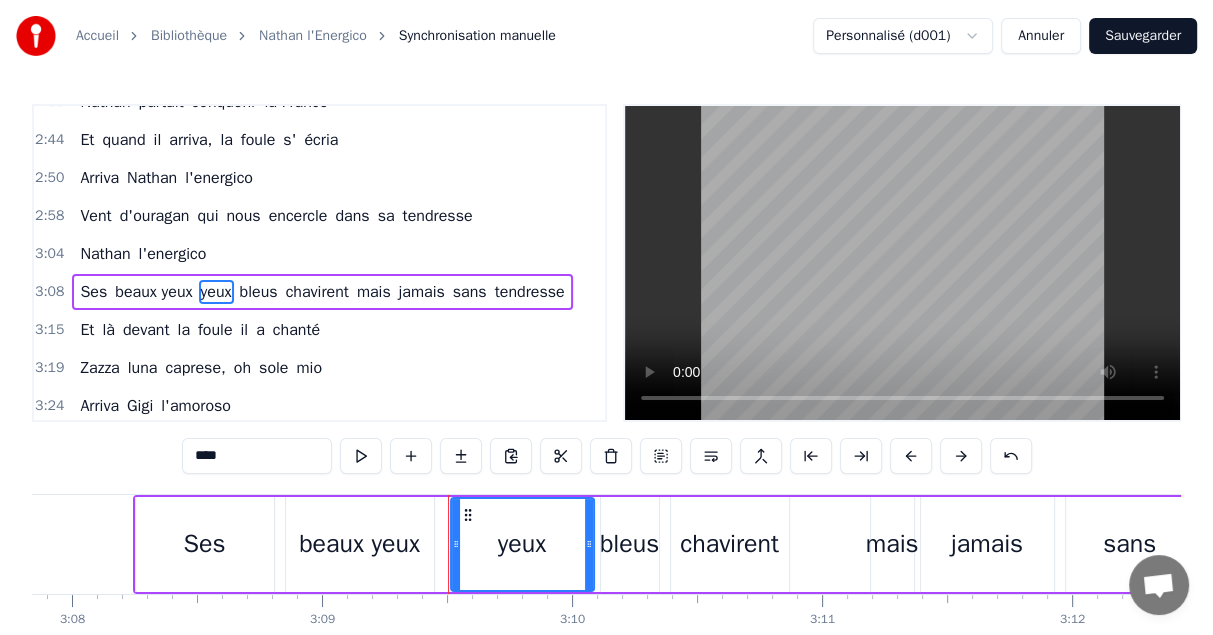 drag, startPoint x: 273, startPoint y: 460, endPoint x: 85, endPoint y: 444, distance: 188.67963 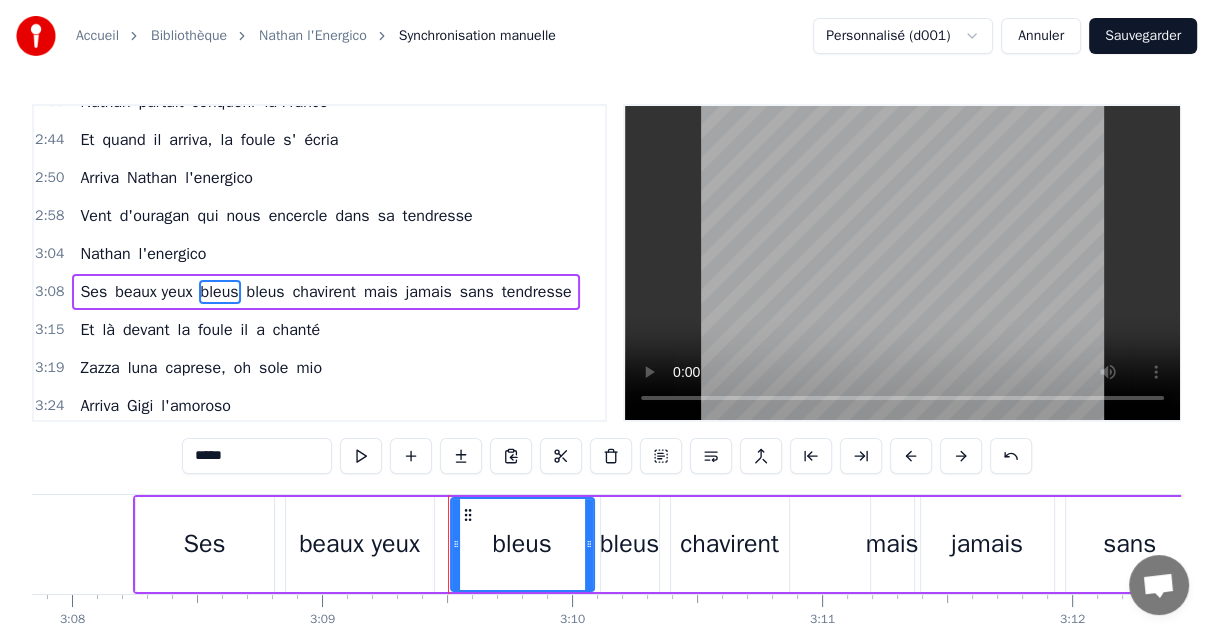 click on "bleus" at bounding box center (266, 292) 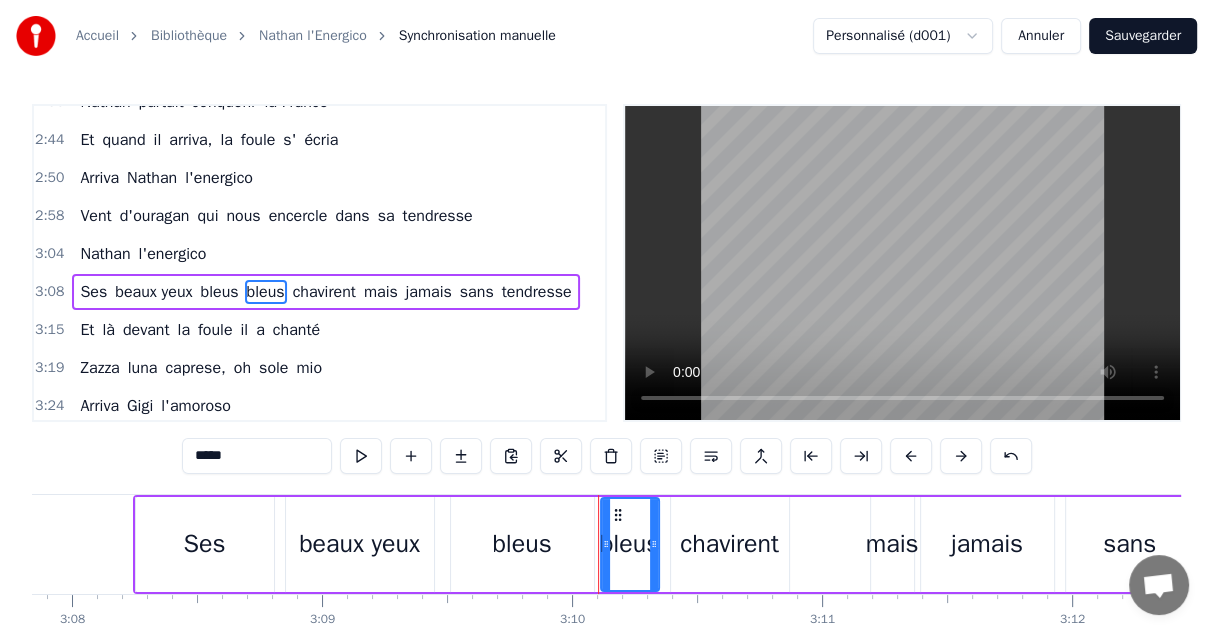 drag, startPoint x: 234, startPoint y: 453, endPoint x: 160, endPoint y: 446, distance: 74.330345 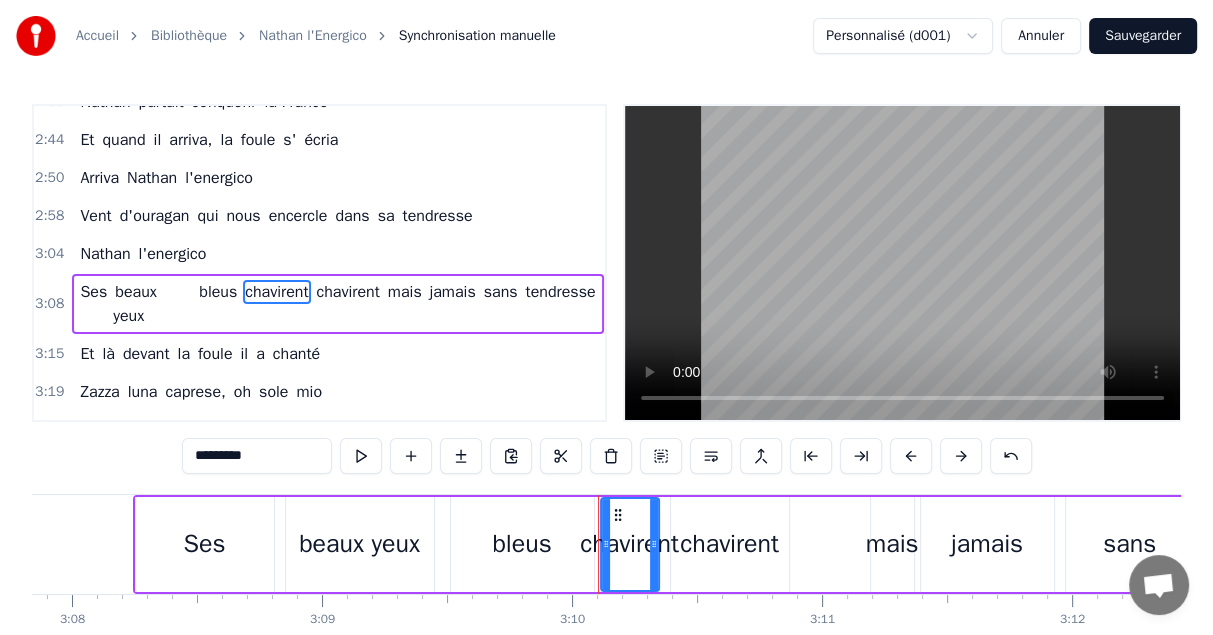 click on "chavirent" at bounding box center [348, 292] 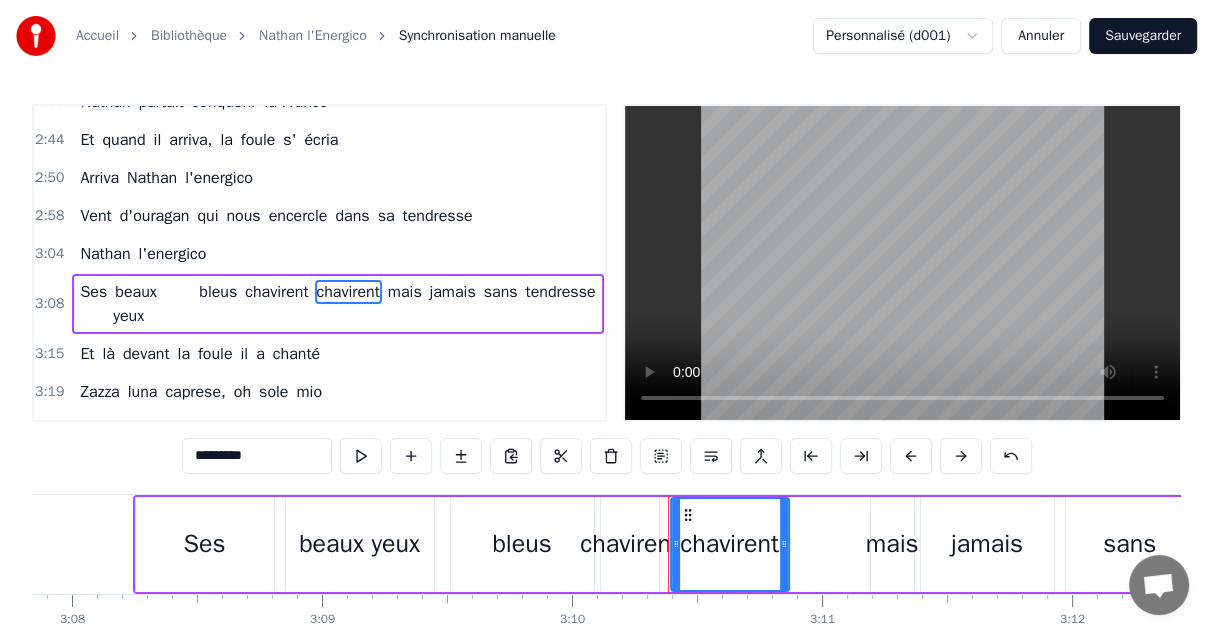 drag, startPoint x: 248, startPoint y: 466, endPoint x: 122, endPoint y: 456, distance: 126.3962 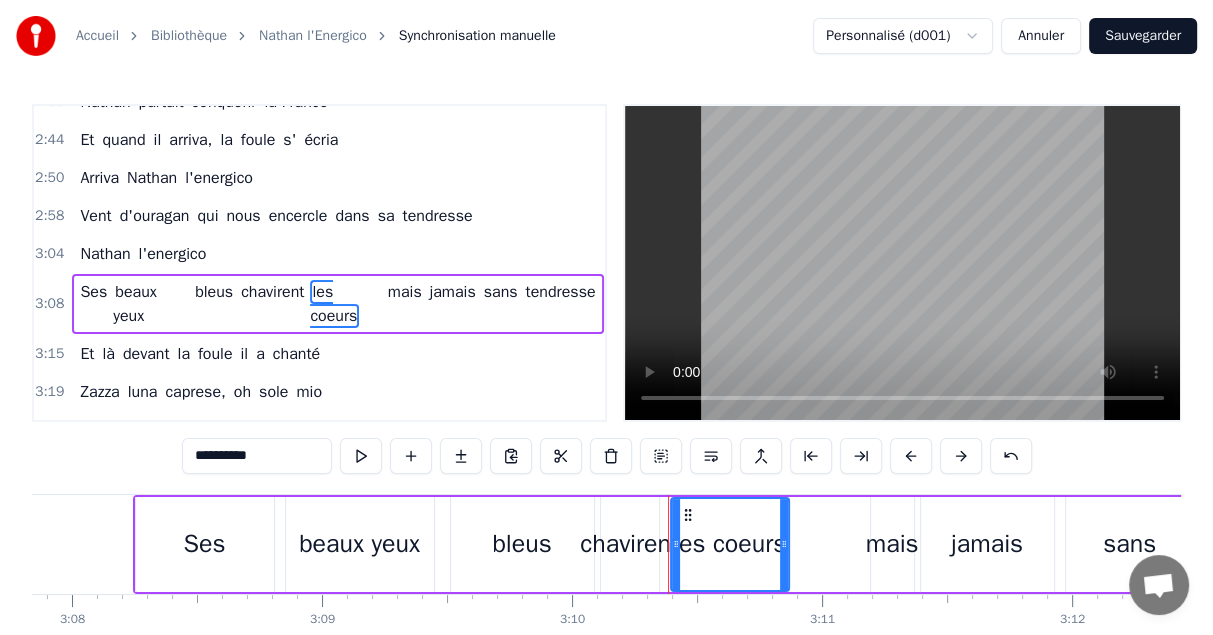 click on "mais" at bounding box center (405, 292) 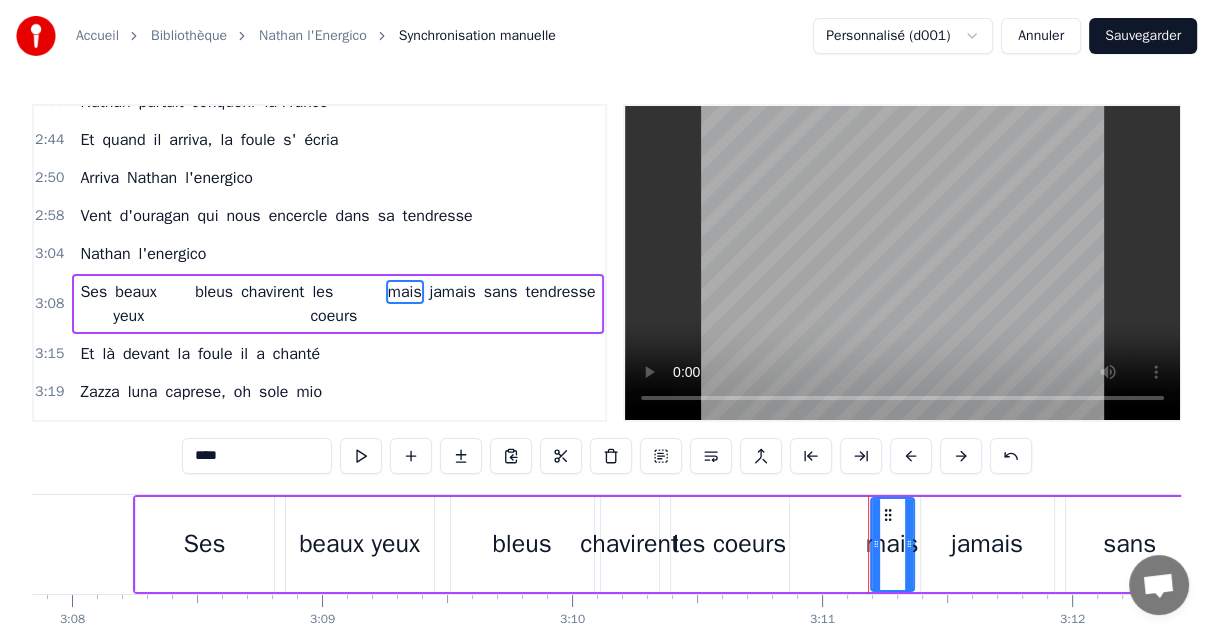 drag, startPoint x: 263, startPoint y: 459, endPoint x: 102, endPoint y: 442, distance: 161.89503 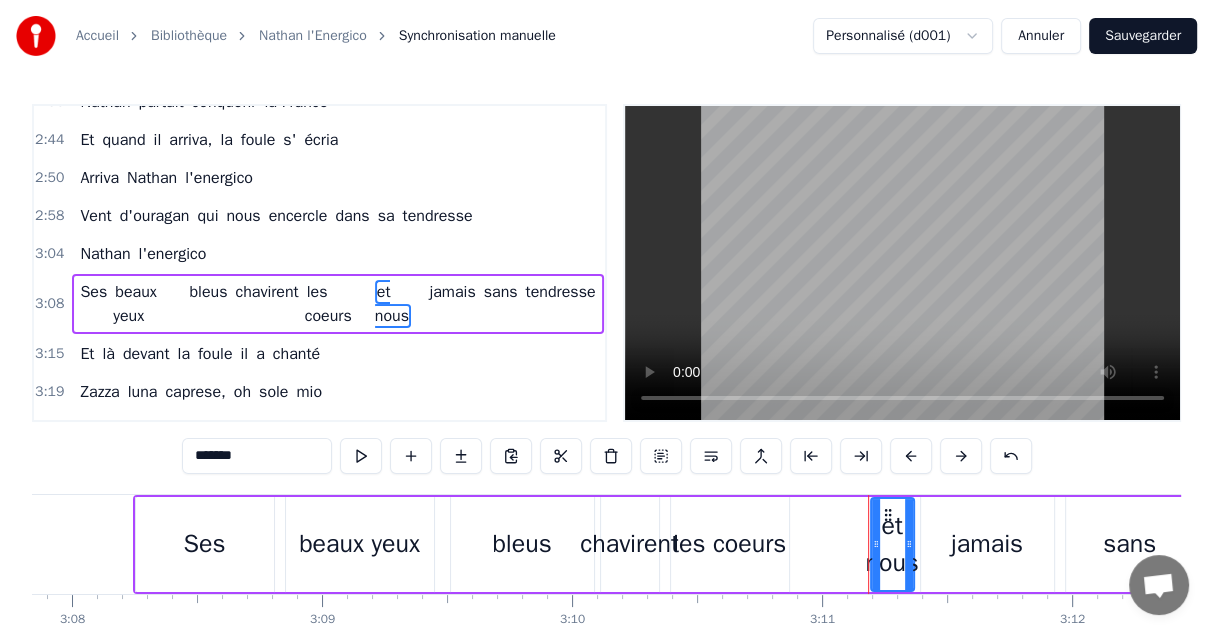 click on "jamais" at bounding box center (453, 292) 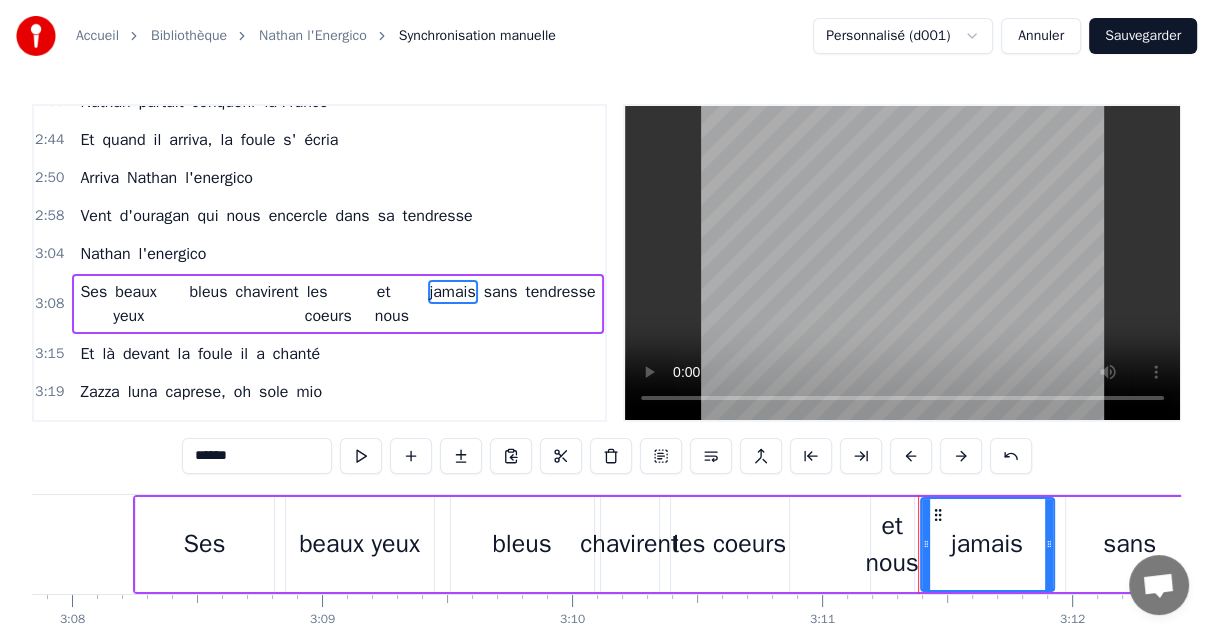 drag, startPoint x: 248, startPoint y: 456, endPoint x: 130, endPoint y: 456, distance: 118 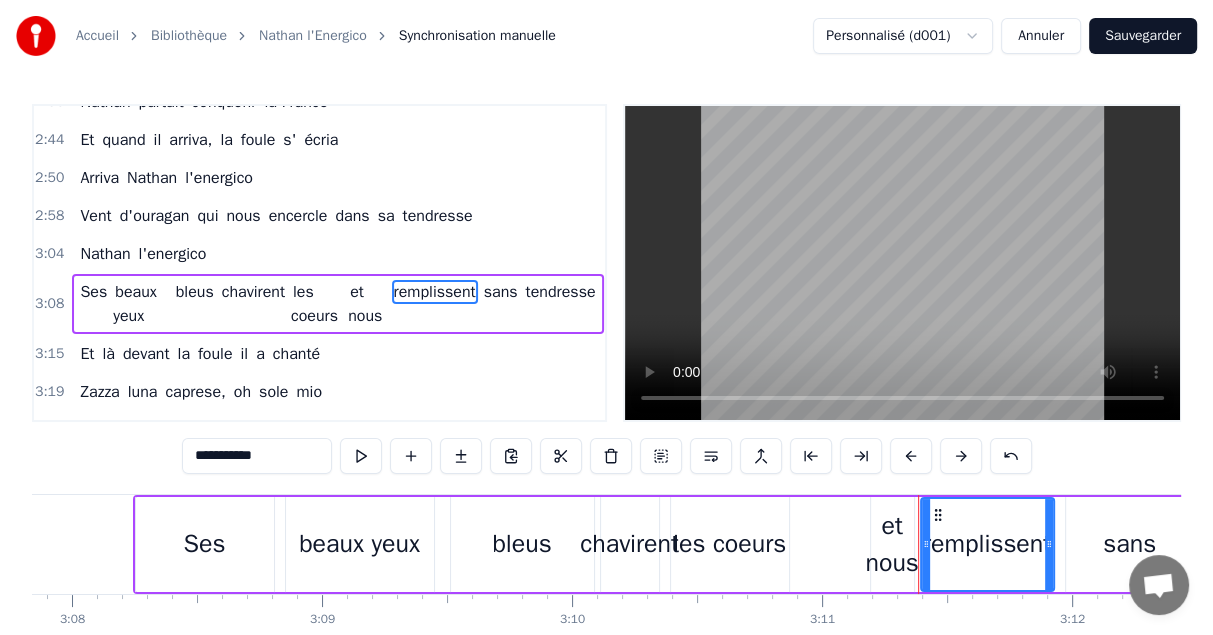 click on "sans" at bounding box center [501, 292] 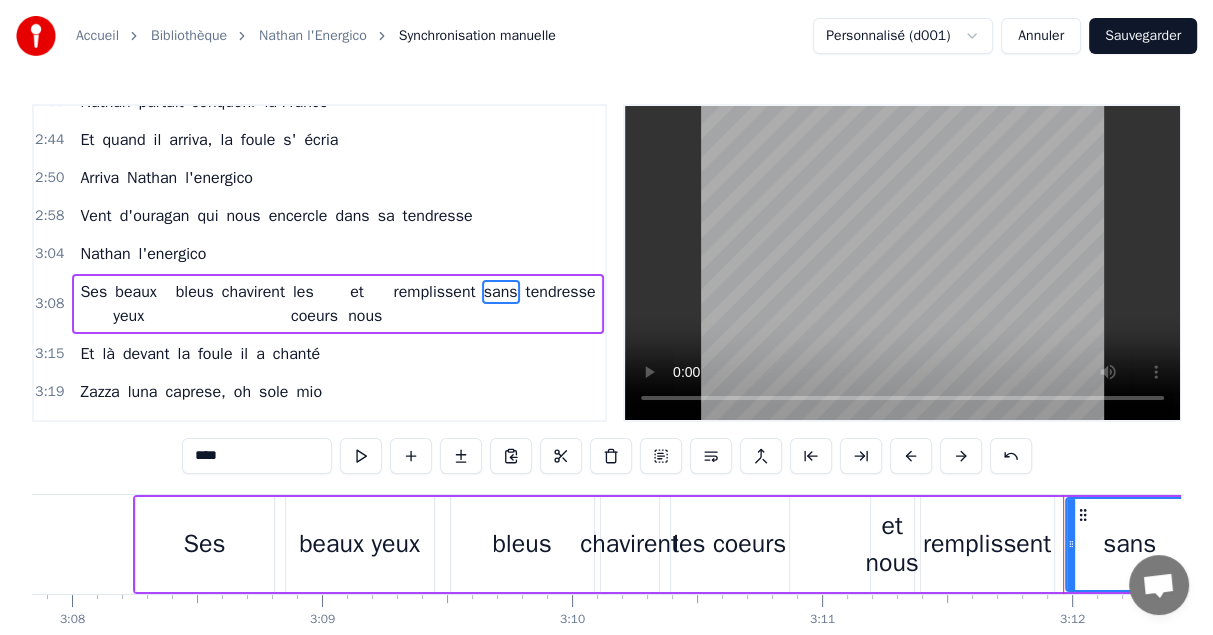 drag, startPoint x: 200, startPoint y: 456, endPoint x: 76, endPoint y: 449, distance: 124.197426 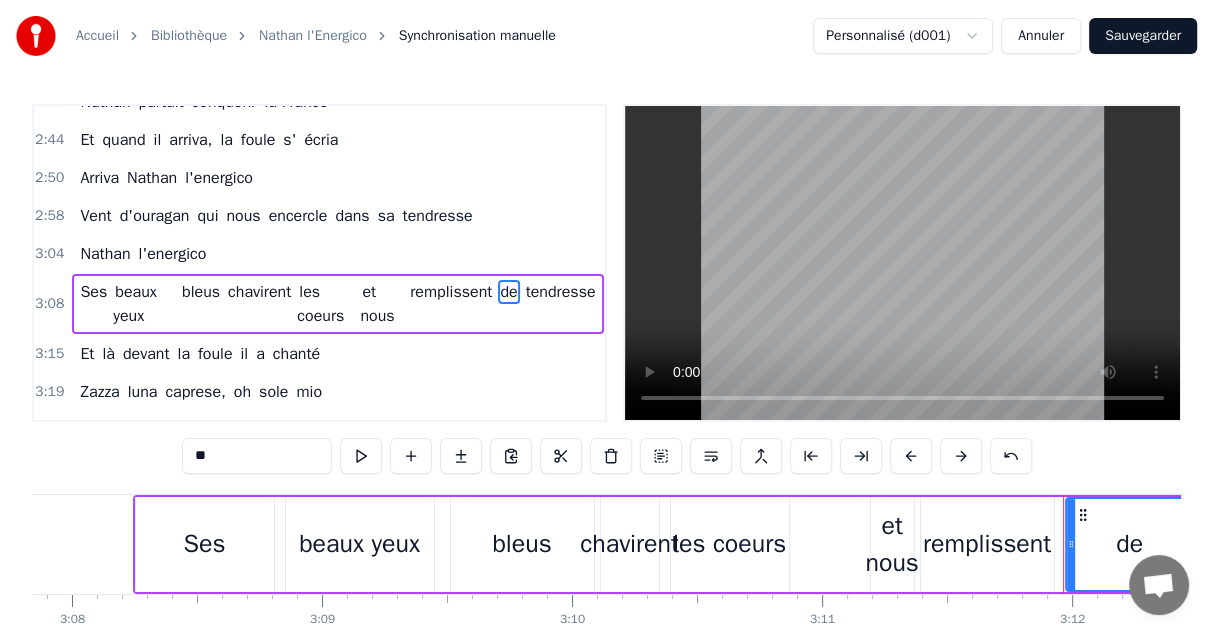 click on "tendresse" at bounding box center [561, 292] 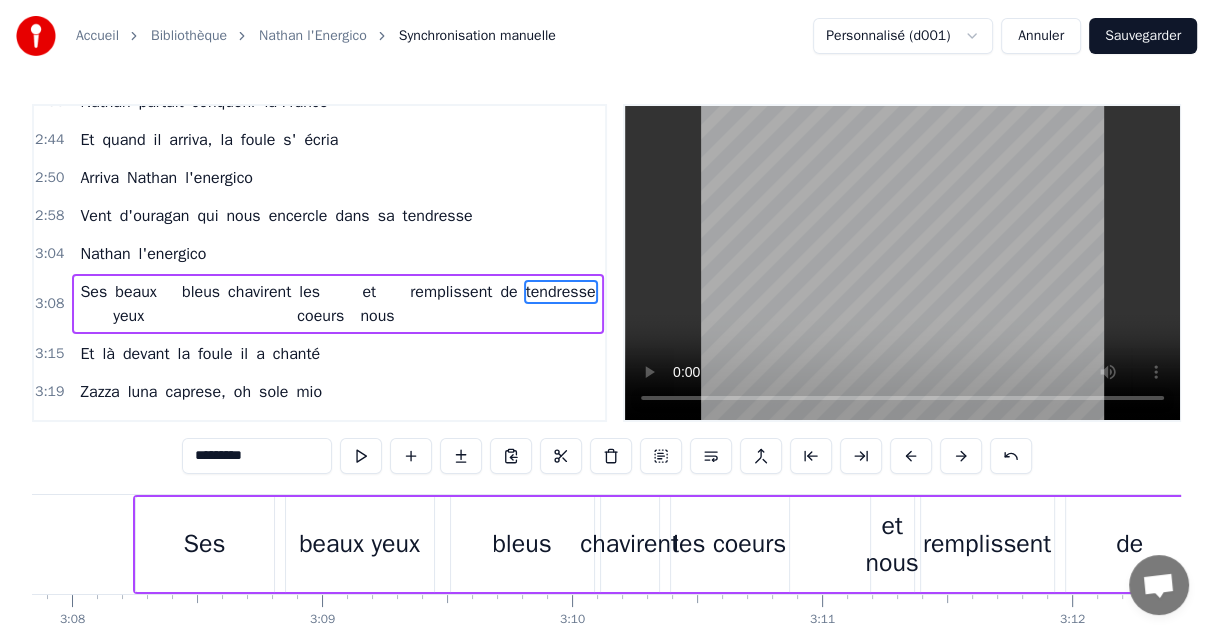 scroll, scrollTop: 0, scrollLeft: 48024, axis: horizontal 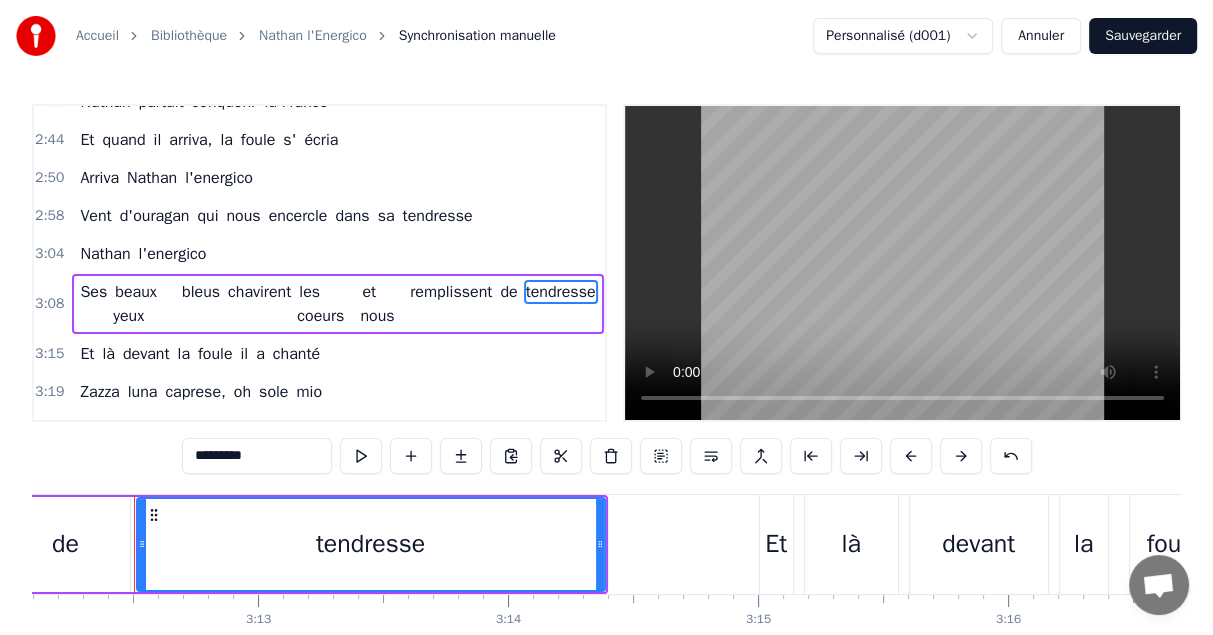 drag, startPoint x: 286, startPoint y: 452, endPoint x: 91, endPoint y: 418, distance: 197.94191 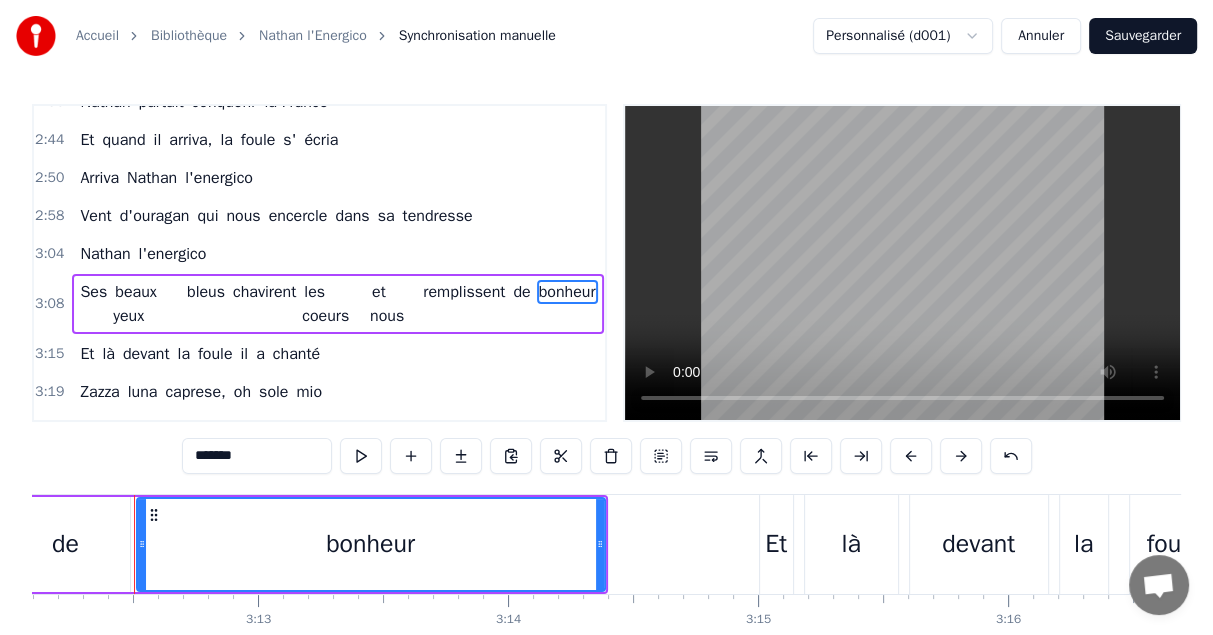 click on "Et" at bounding box center (87, 354) 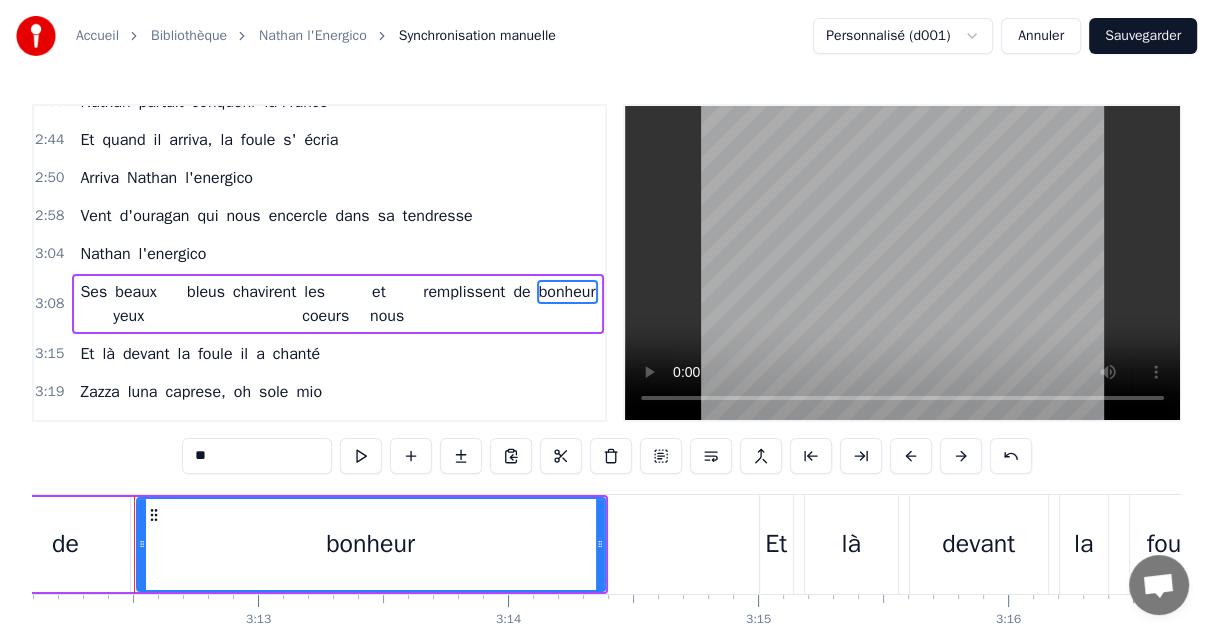 scroll, scrollTop: 1489, scrollLeft: 0, axis: vertical 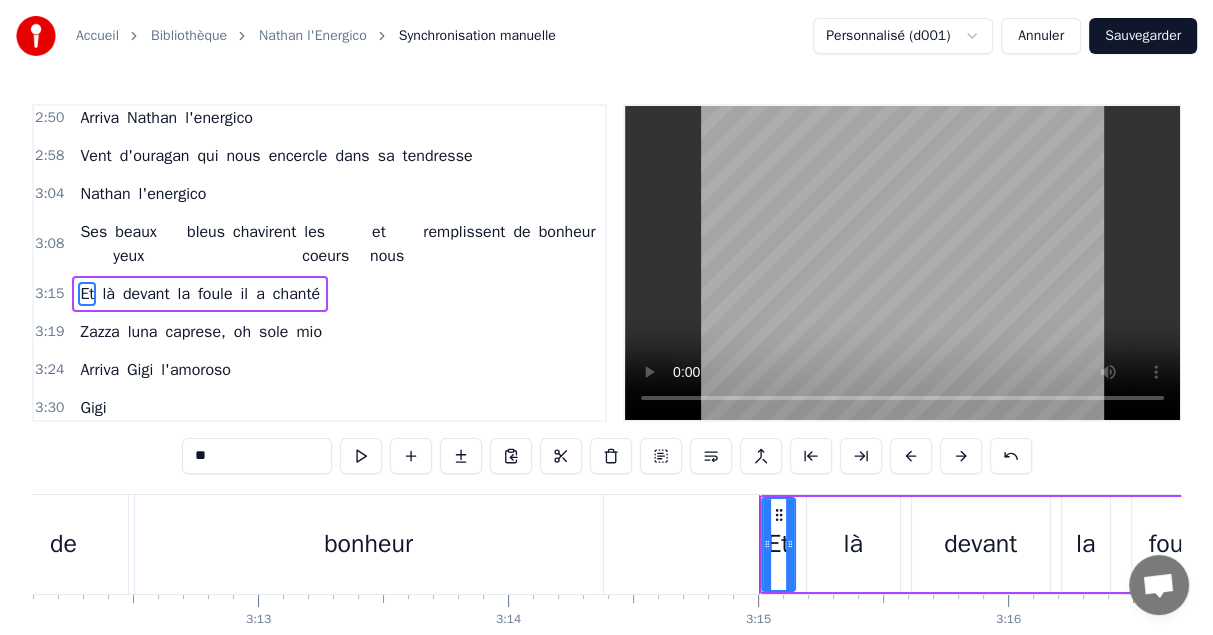 click on "chanté" at bounding box center (296, 294) 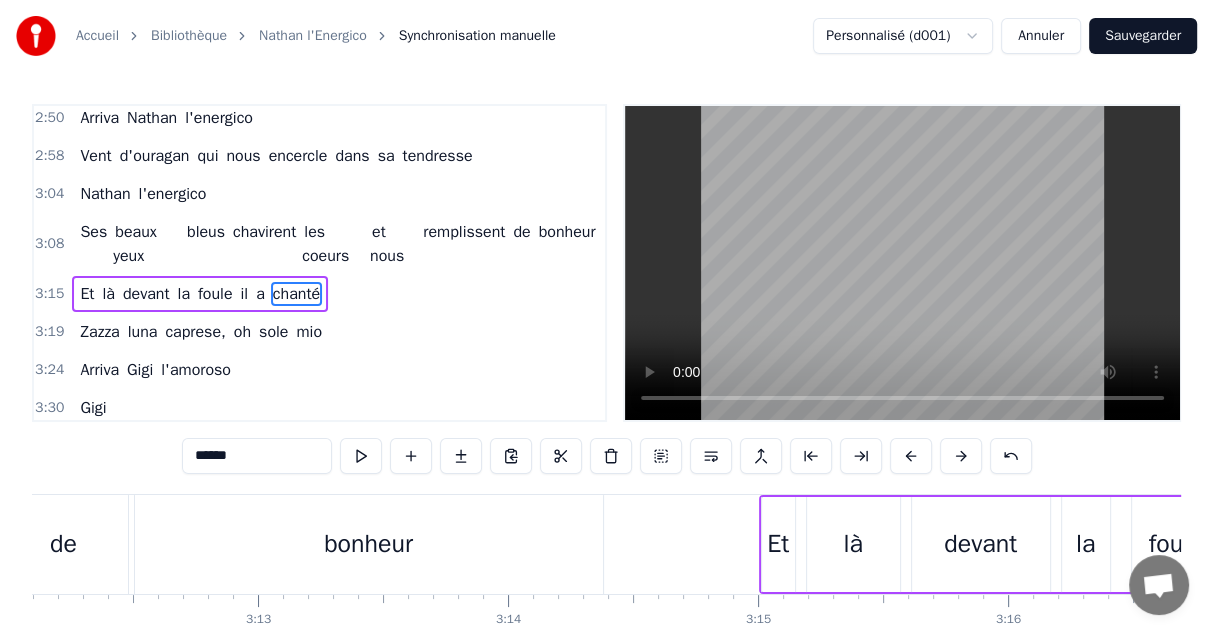 scroll, scrollTop: 0, scrollLeft: 49250, axis: horizontal 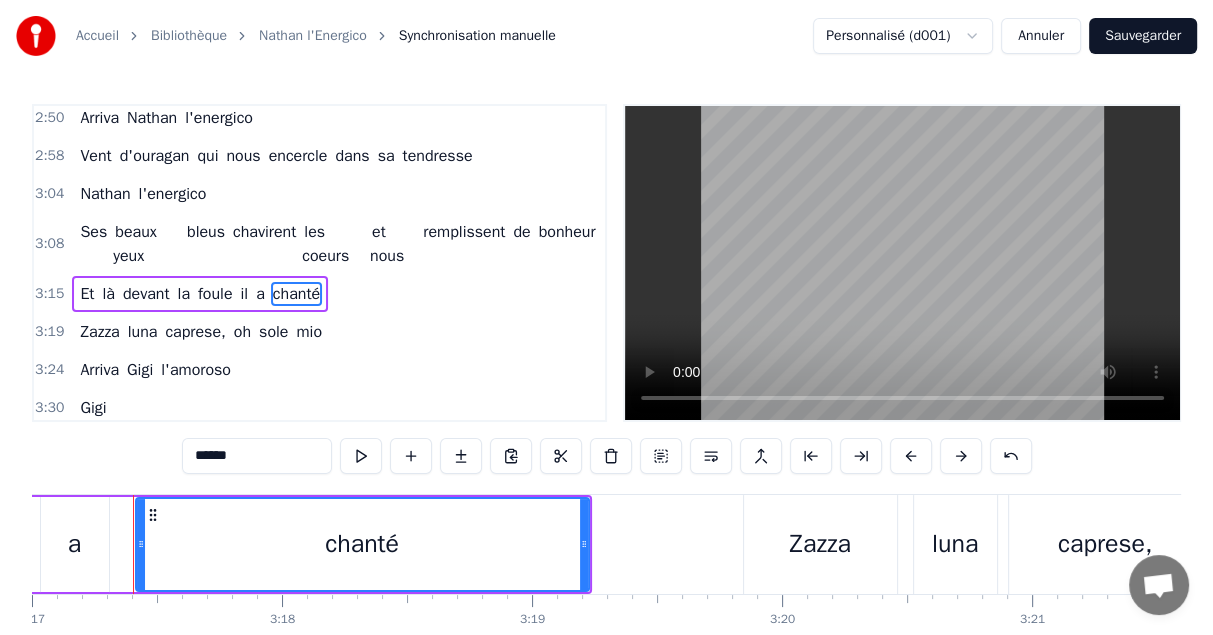 drag, startPoint x: 286, startPoint y: 452, endPoint x: 87, endPoint y: 440, distance: 199.36148 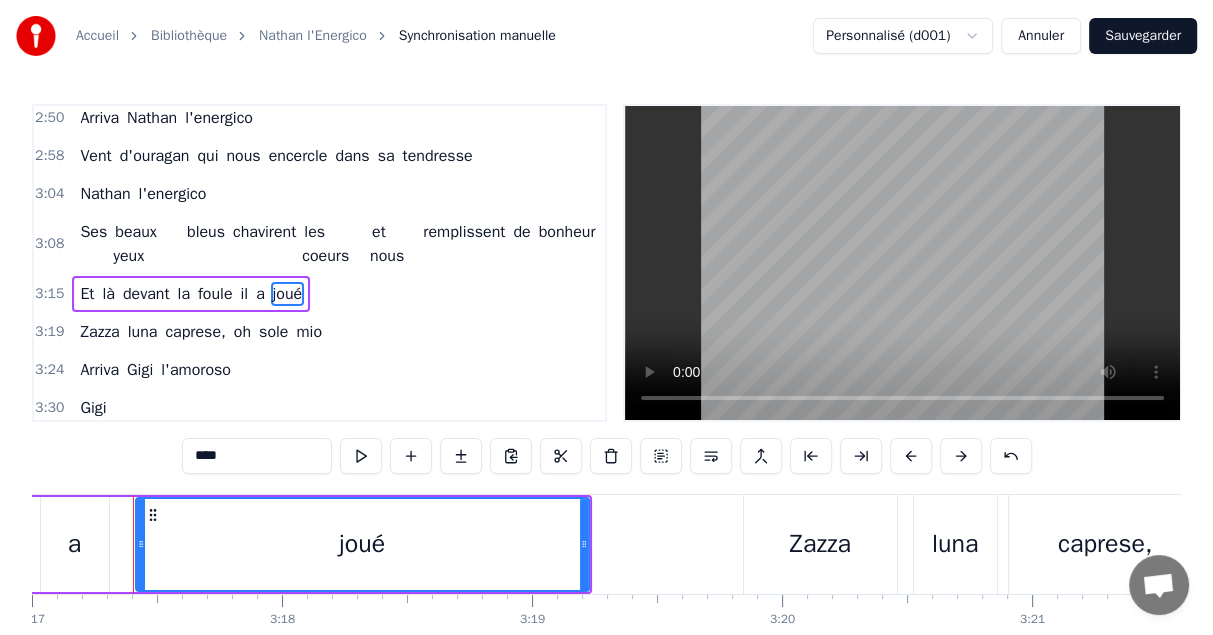 click on "Zazza" at bounding box center (99, 332) 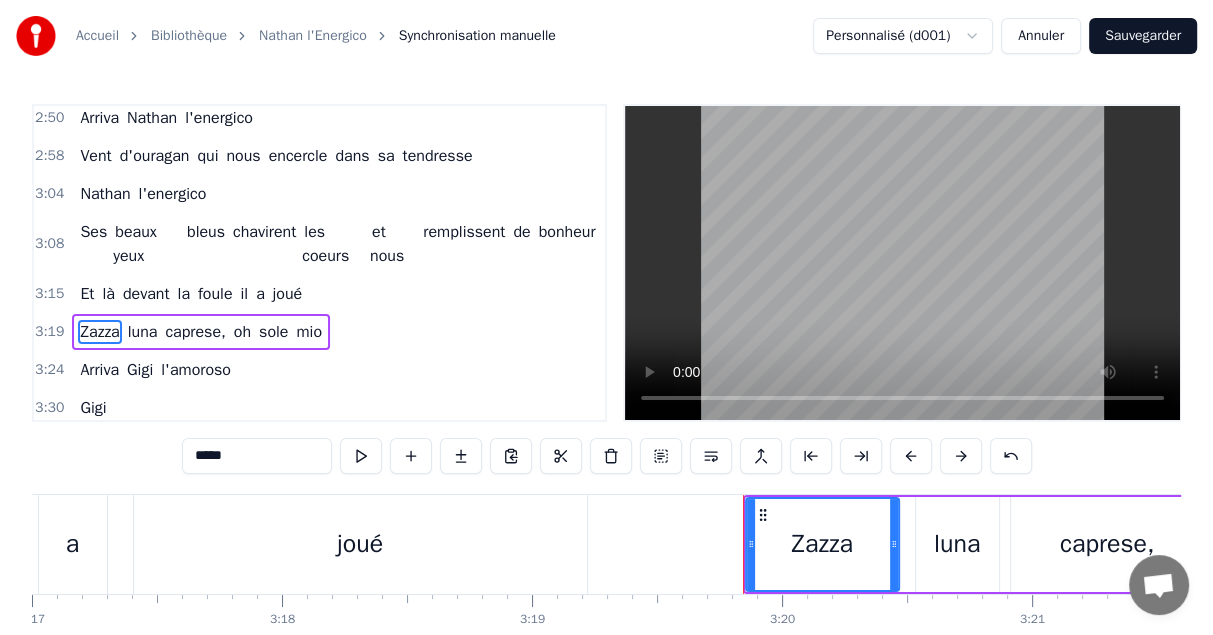 scroll, scrollTop: 1527, scrollLeft: 0, axis: vertical 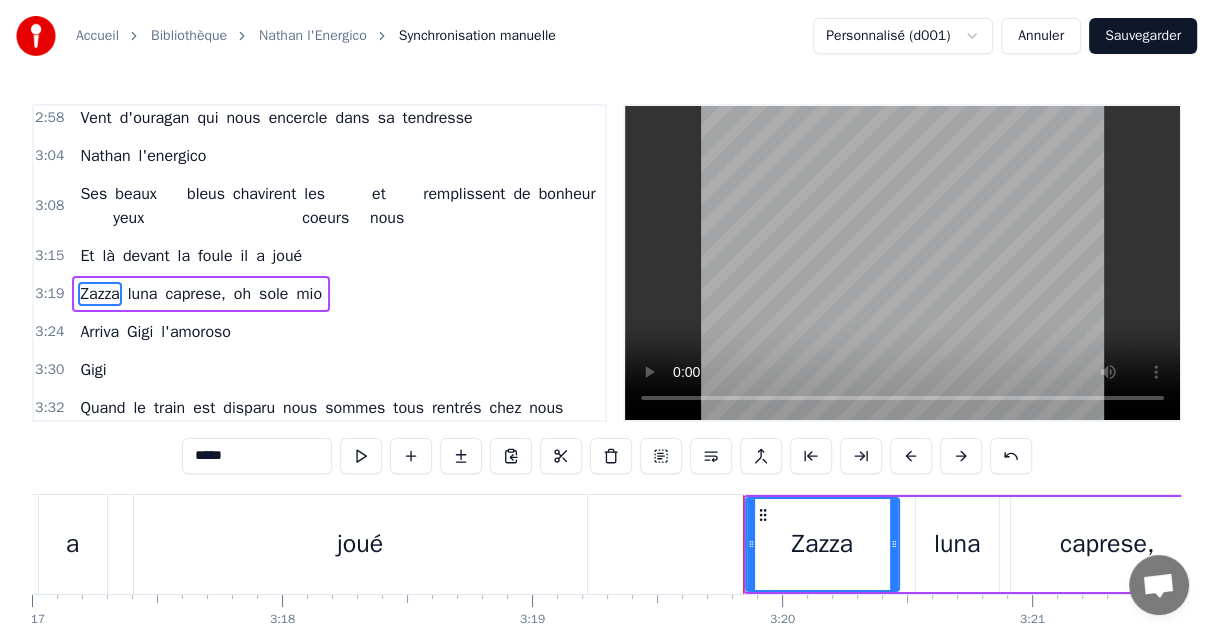 drag, startPoint x: 252, startPoint y: 457, endPoint x: 145, endPoint y: 446, distance: 107.563934 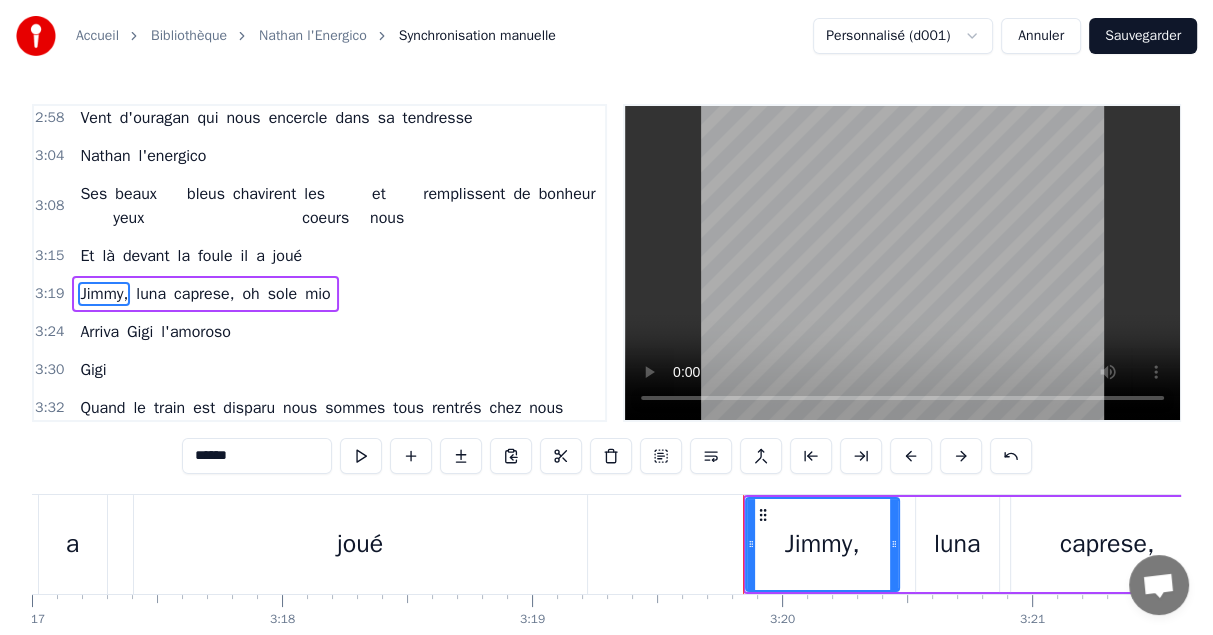 click on "luna" at bounding box center [151, 294] 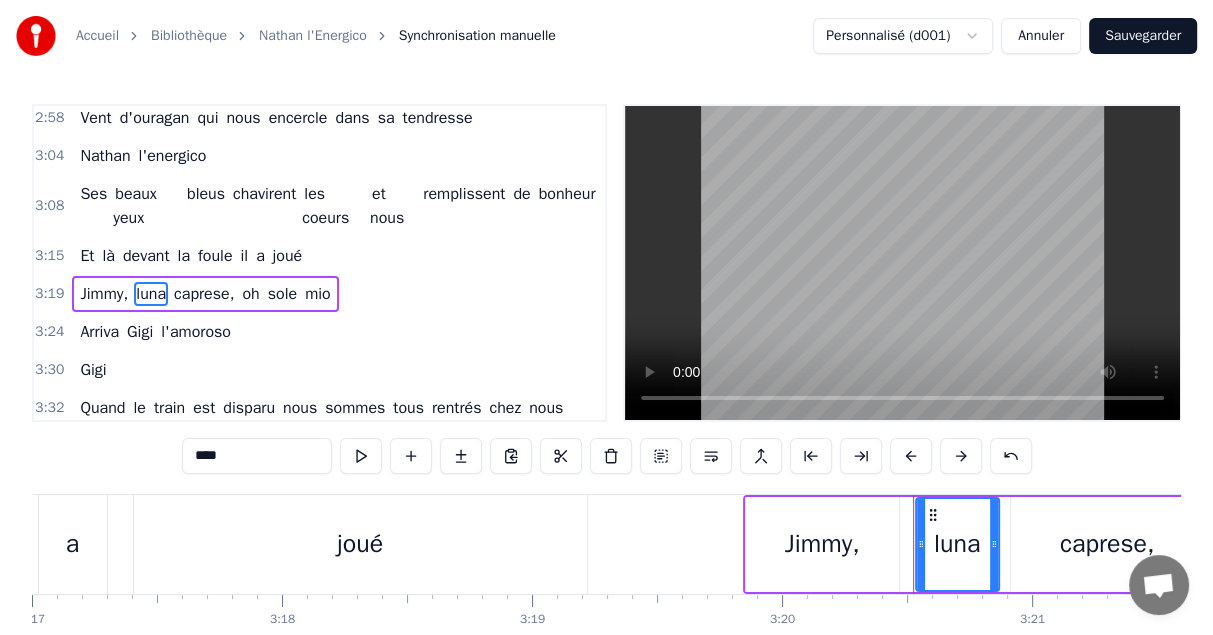 drag, startPoint x: 237, startPoint y: 461, endPoint x: 124, endPoint y: 445, distance: 114.12712 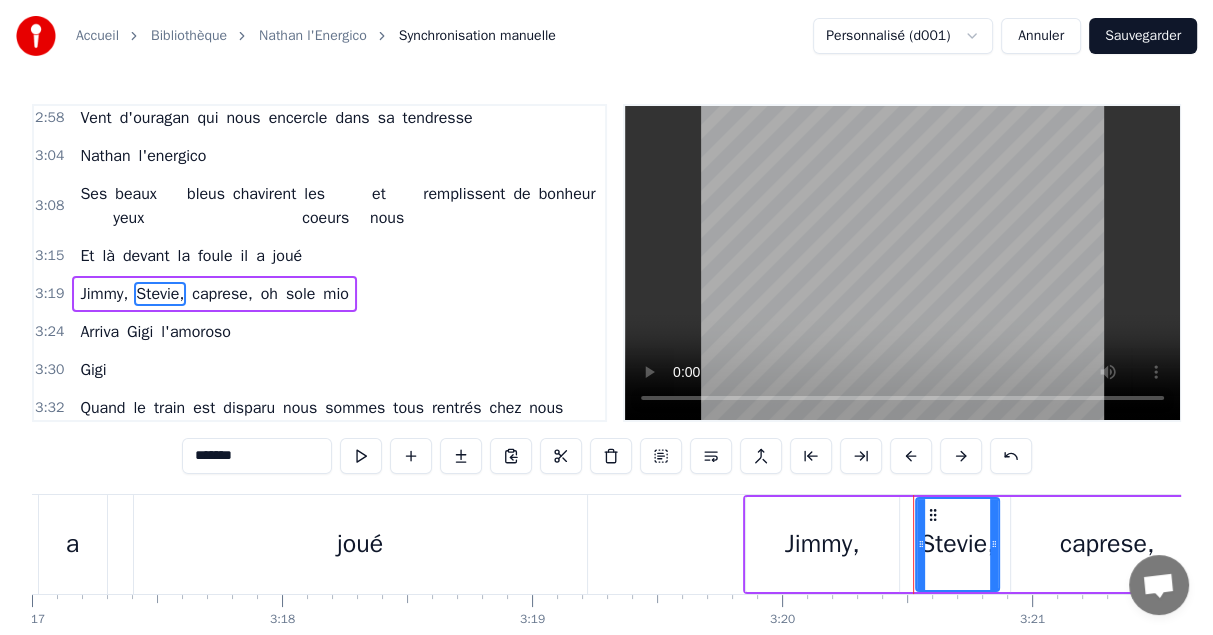 click on "caprese," at bounding box center [222, 294] 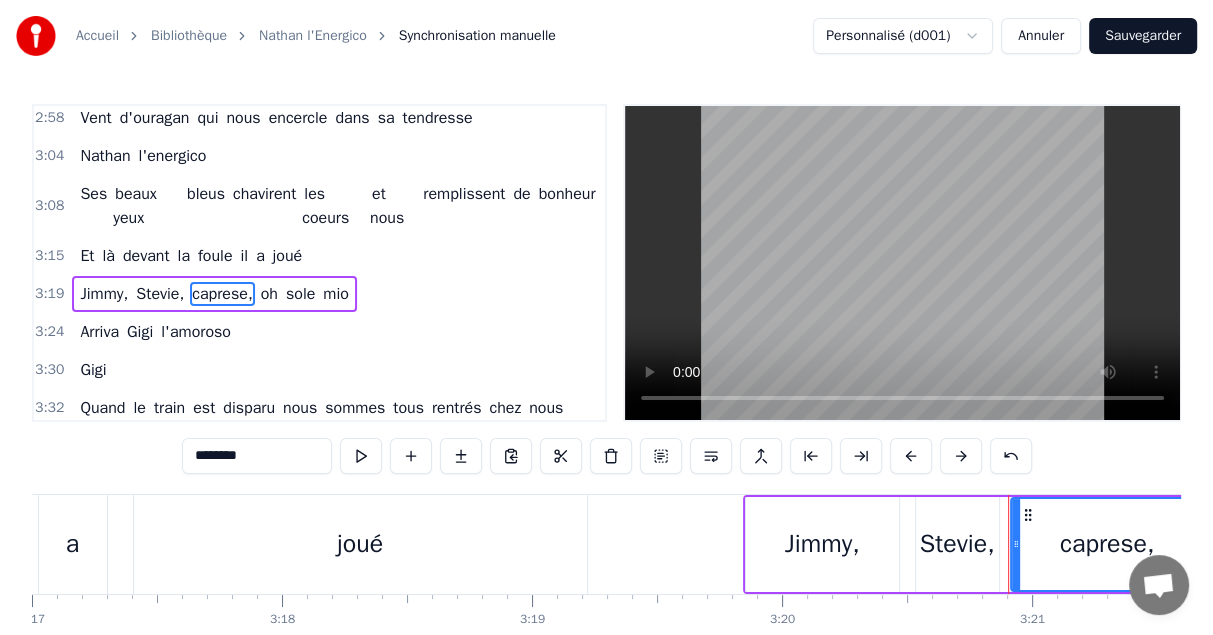drag, startPoint x: 254, startPoint y: 461, endPoint x: 212, endPoint y: 451, distance: 43.174065 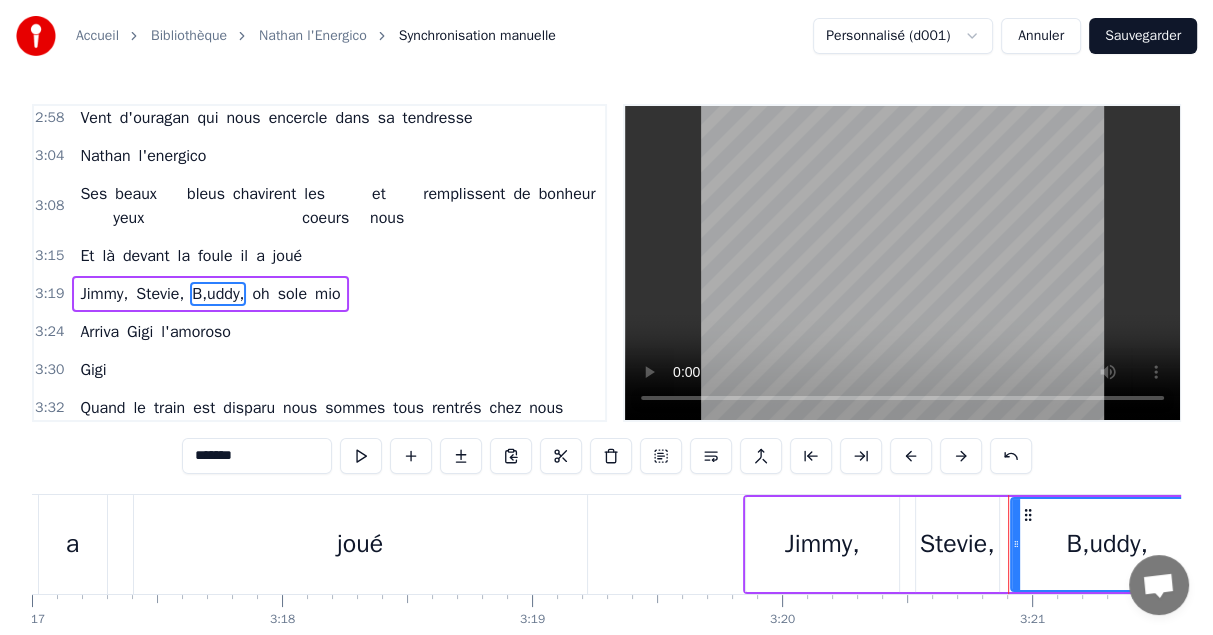 click on "*******" at bounding box center [257, 456] 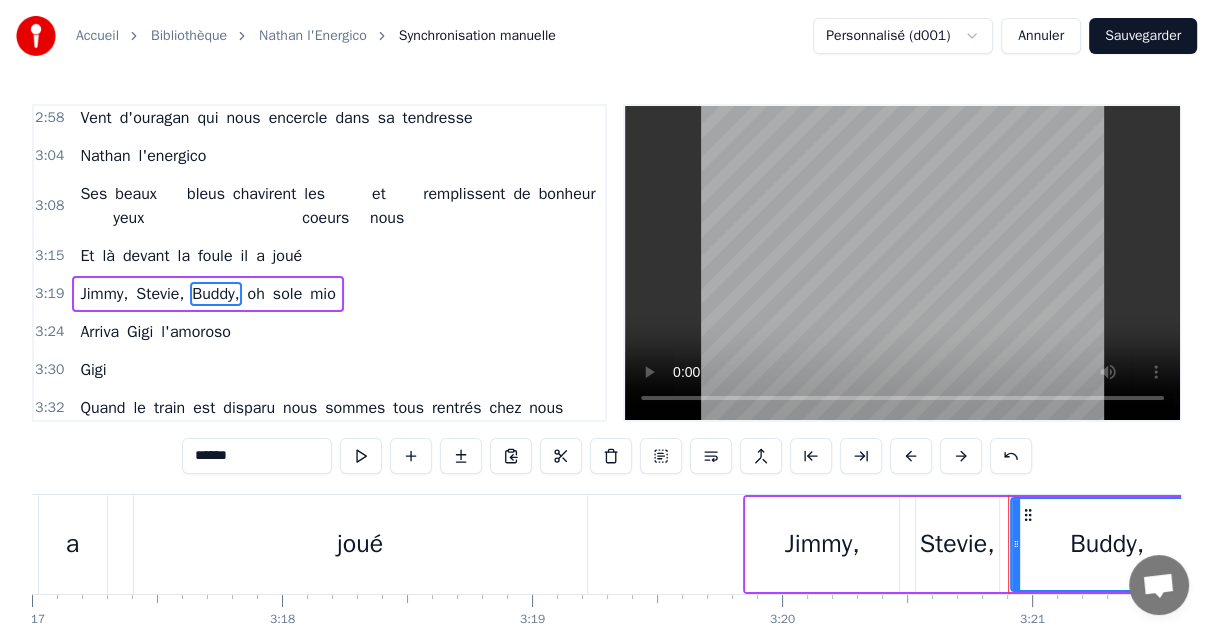 click on "oh" at bounding box center (256, 294) 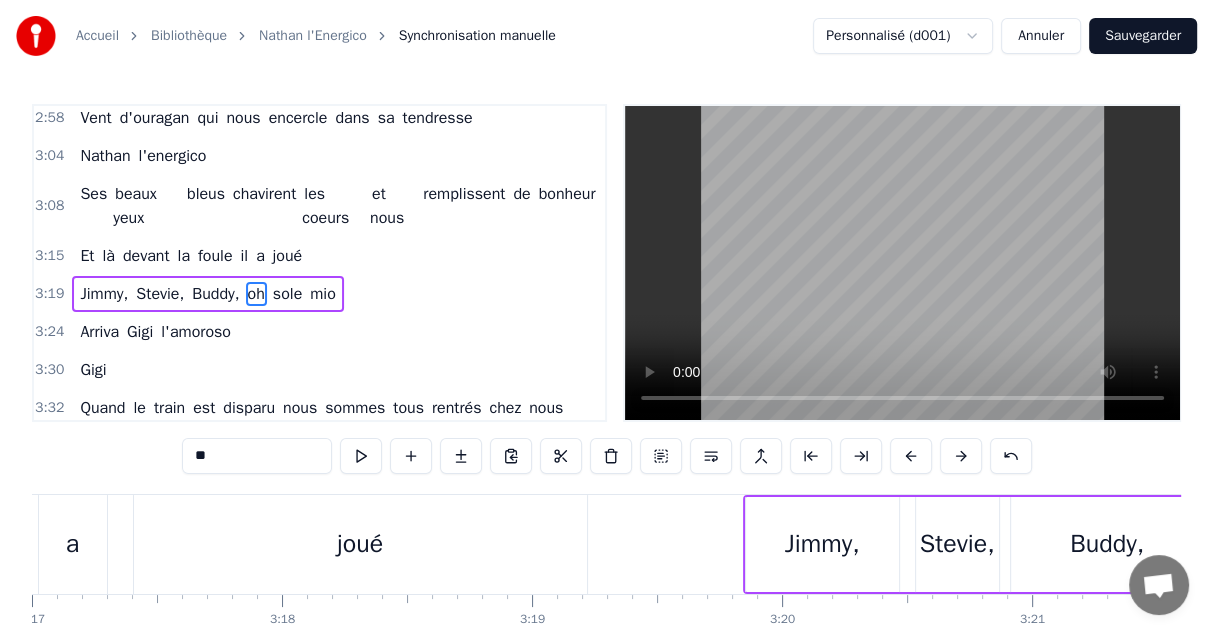 scroll, scrollTop: 0, scrollLeft: 50400, axis: horizontal 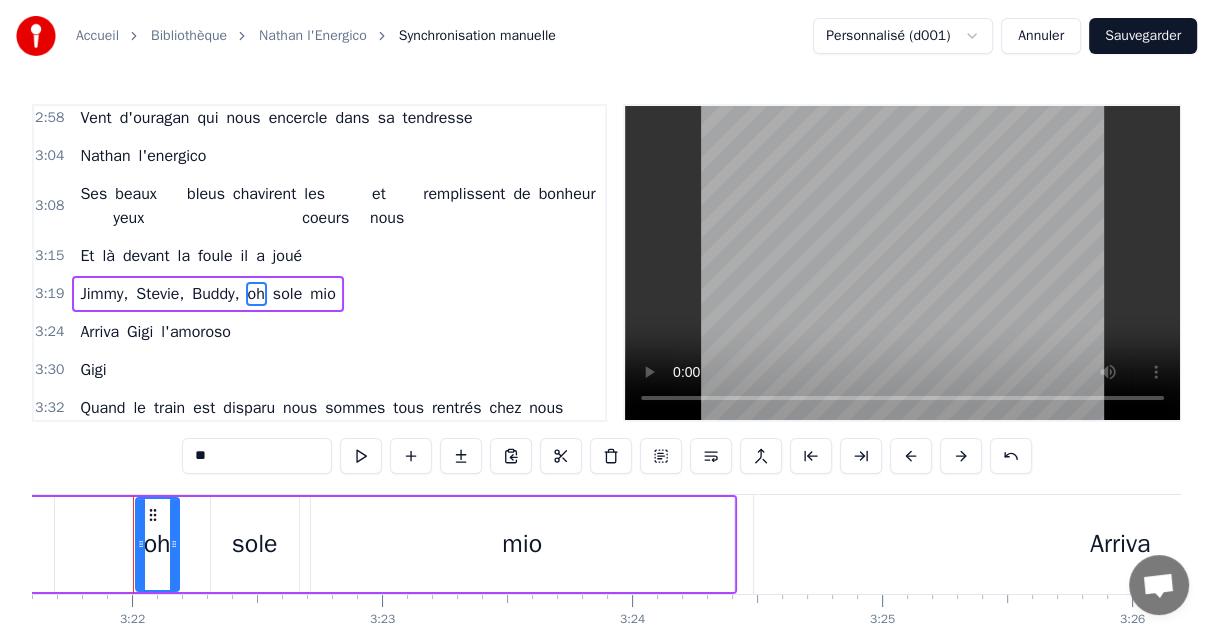 drag, startPoint x: 228, startPoint y: 463, endPoint x: 156, endPoint y: 447, distance: 73.756355 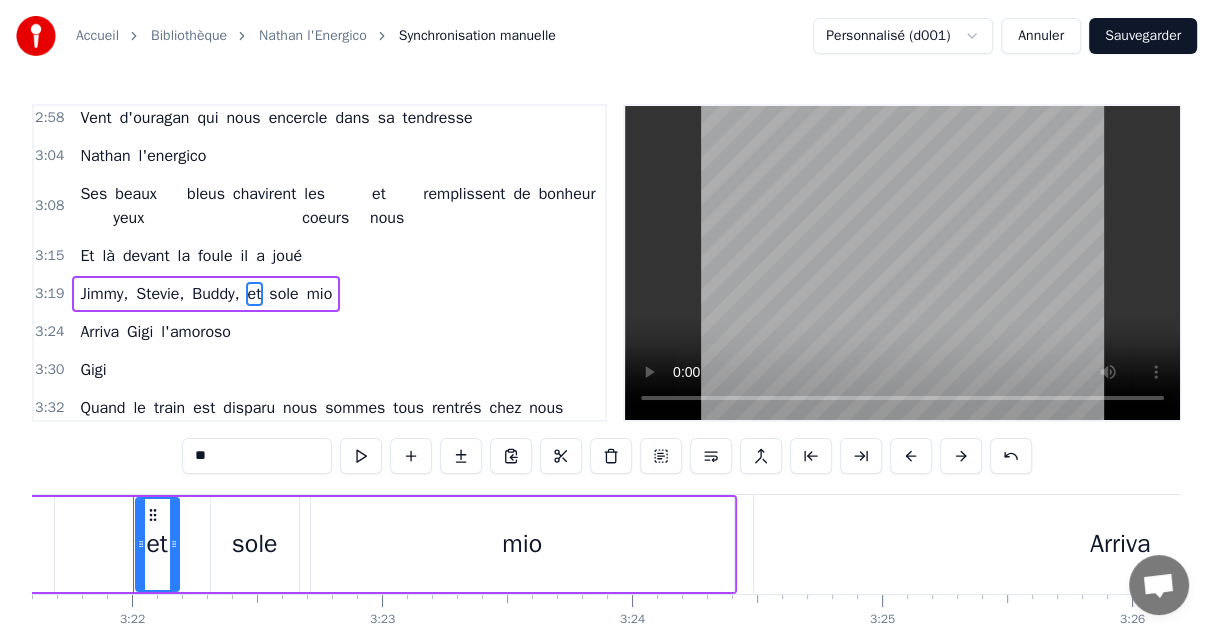 click on "sole" at bounding box center (283, 294) 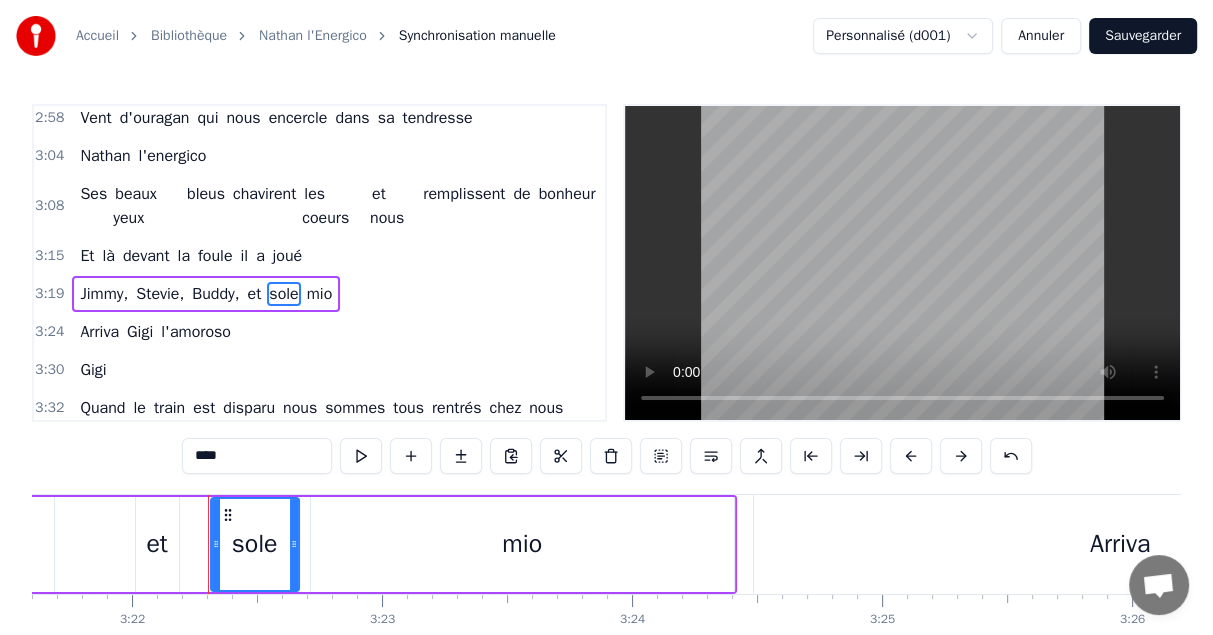 drag, startPoint x: 236, startPoint y: 461, endPoint x: 154, endPoint y: 455, distance: 82.219215 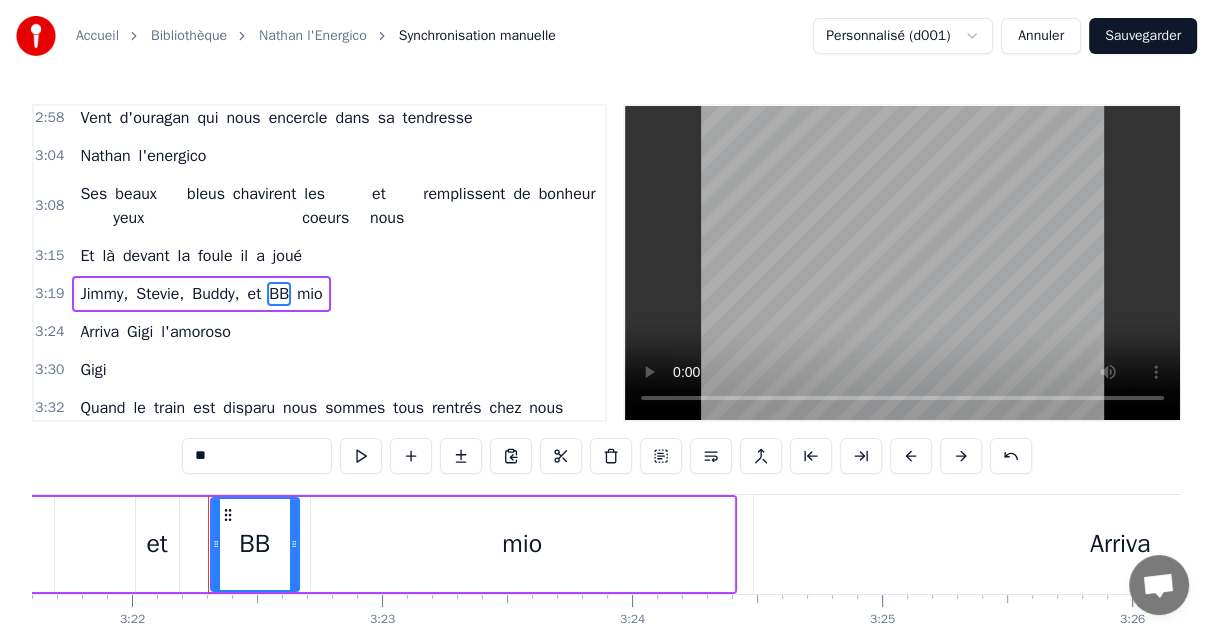 click on "mio" at bounding box center [310, 294] 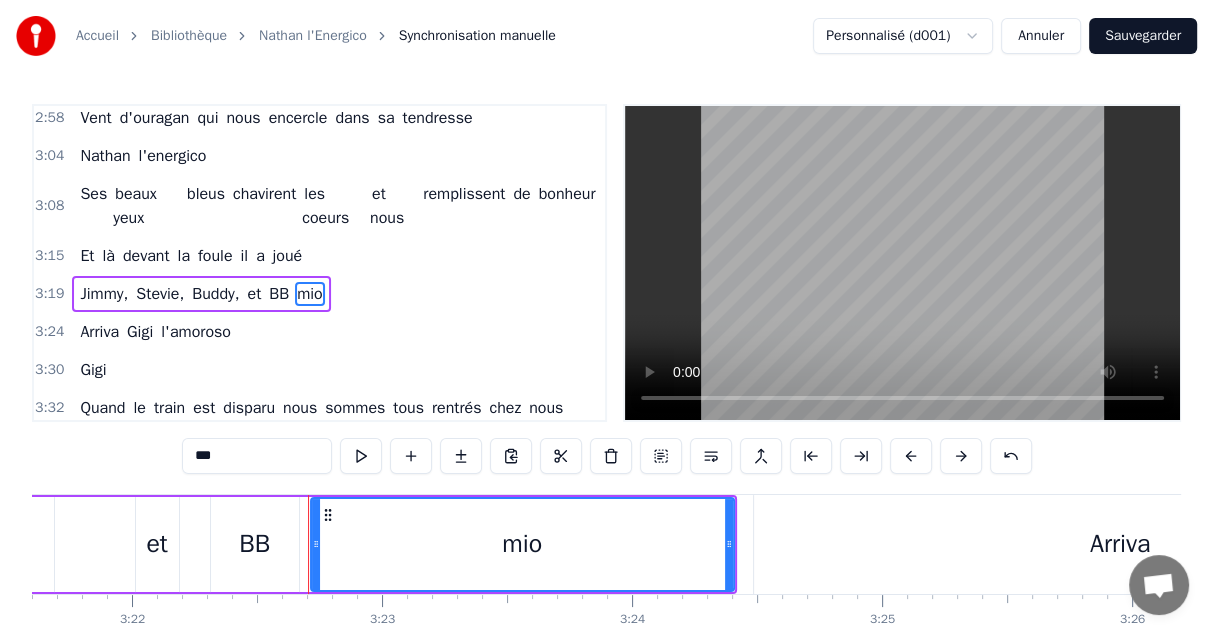 drag, startPoint x: 245, startPoint y: 465, endPoint x: 126, endPoint y: 451, distance: 119.8207 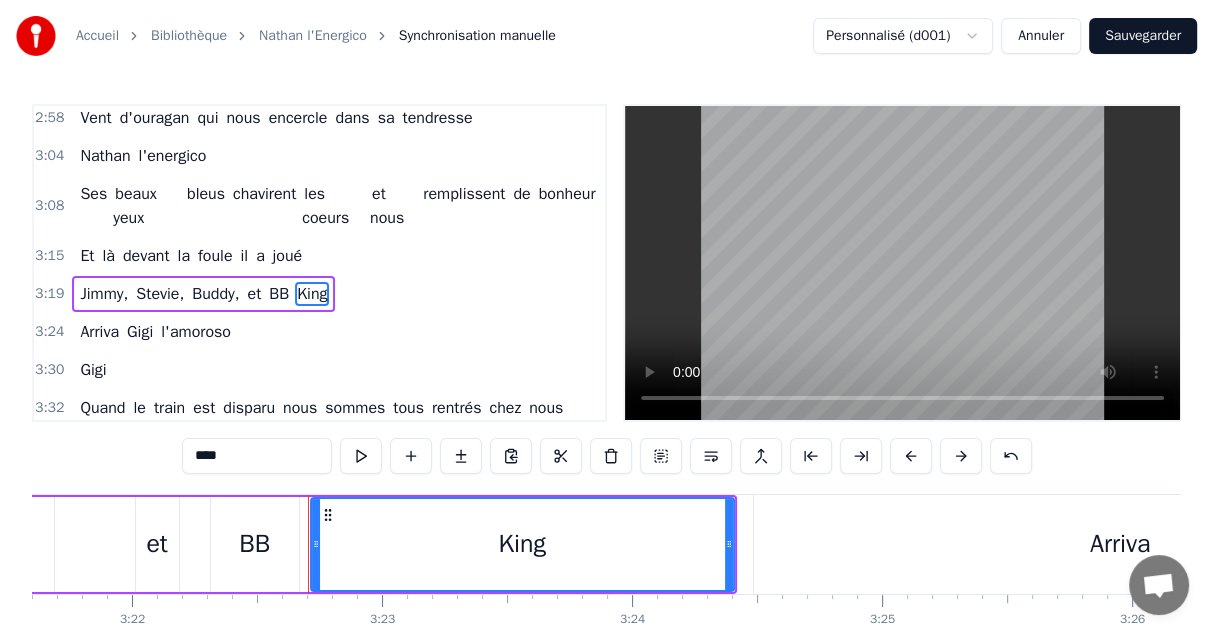 click on "Arriva" at bounding box center [99, 332] 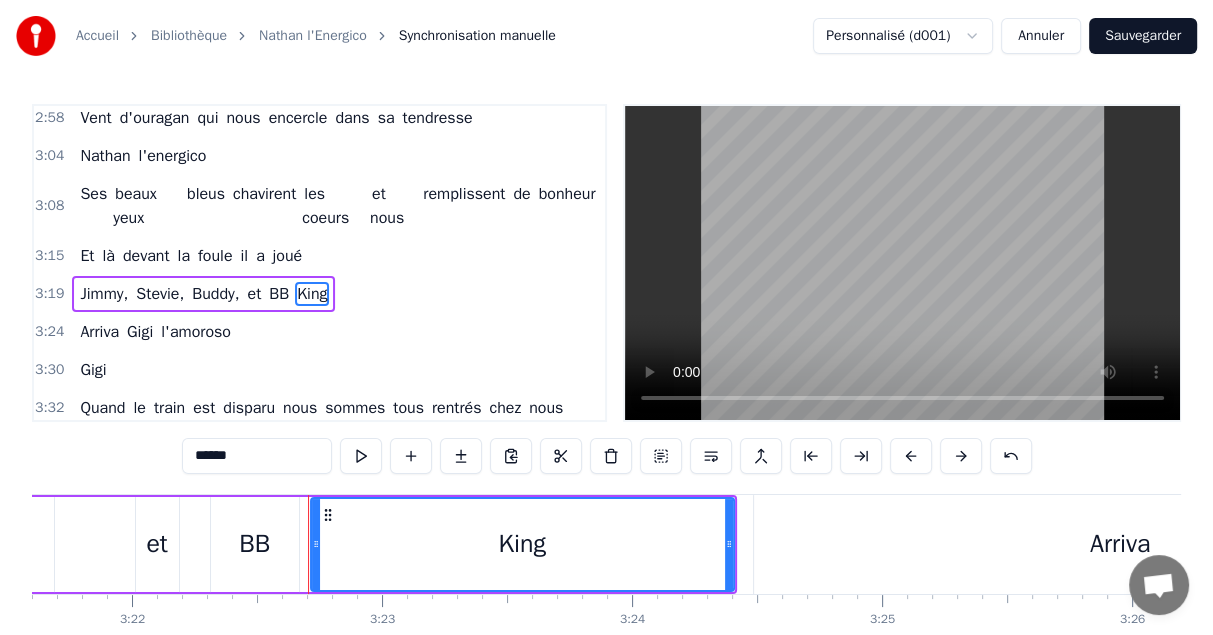 scroll, scrollTop: 1564, scrollLeft: 0, axis: vertical 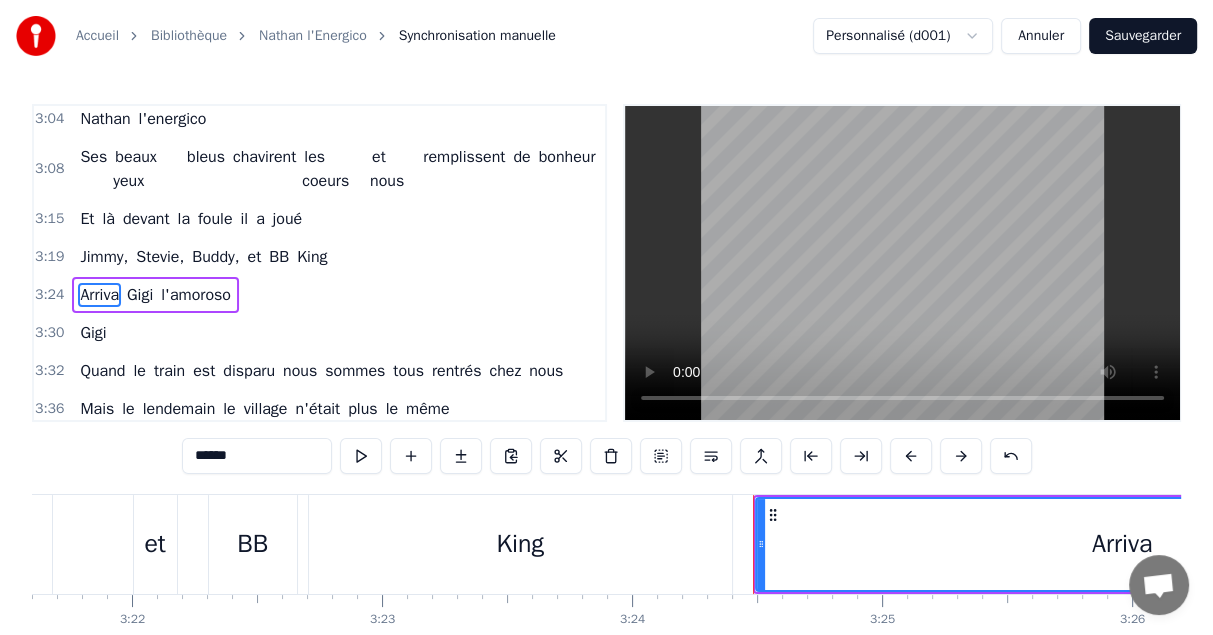 click on "Gigi" at bounding box center (140, 295) 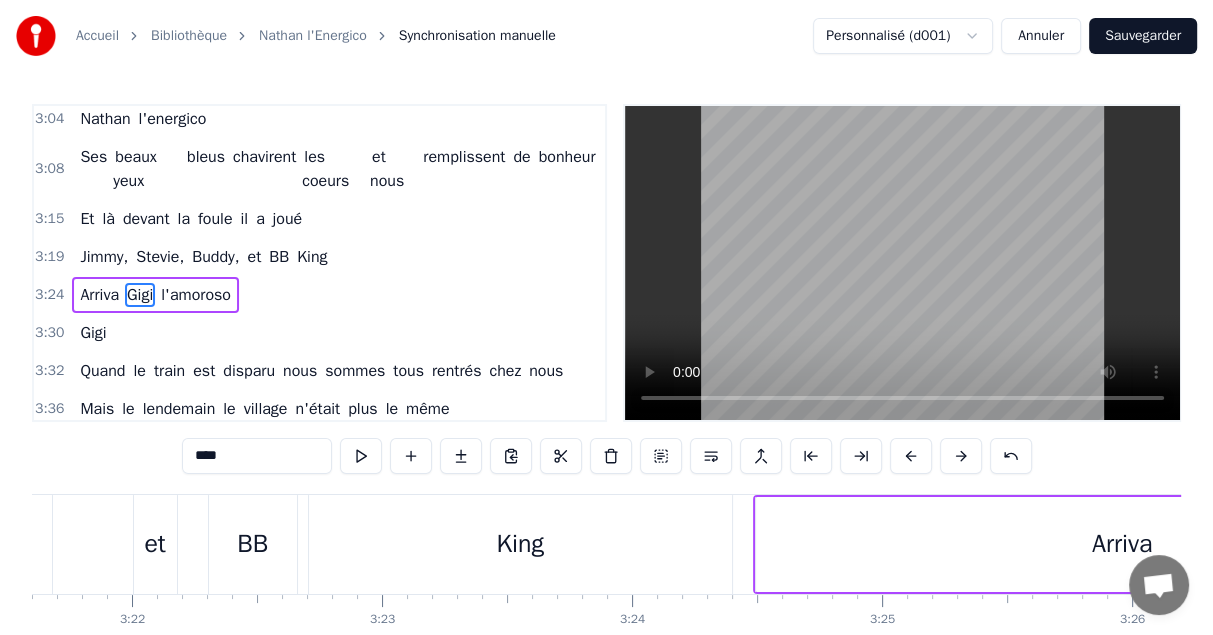 scroll, scrollTop: 0, scrollLeft: 51870, axis: horizontal 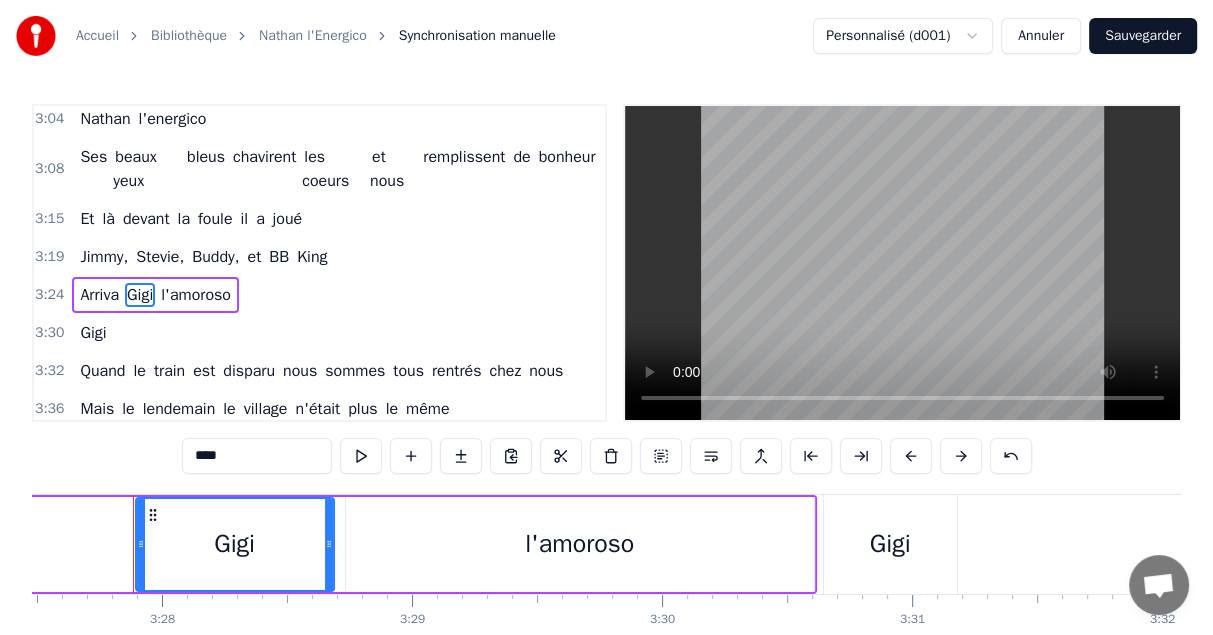 drag, startPoint x: 245, startPoint y: 461, endPoint x: 170, endPoint y: 450, distance: 75.802376 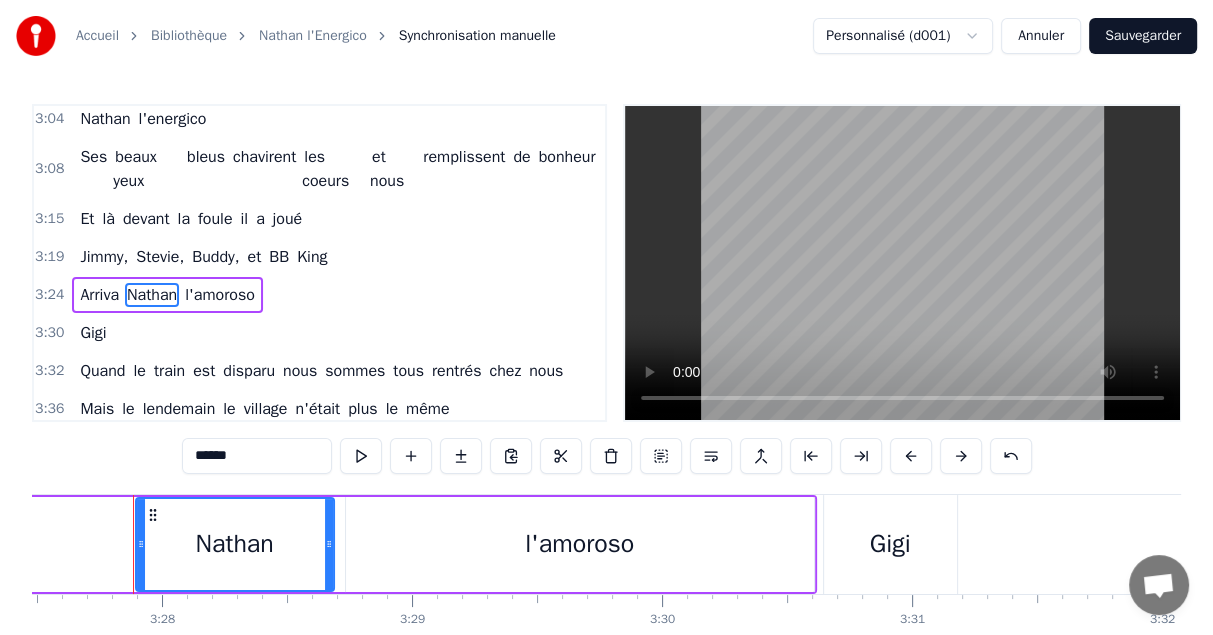 click on "l'amoroso" at bounding box center [220, 295] 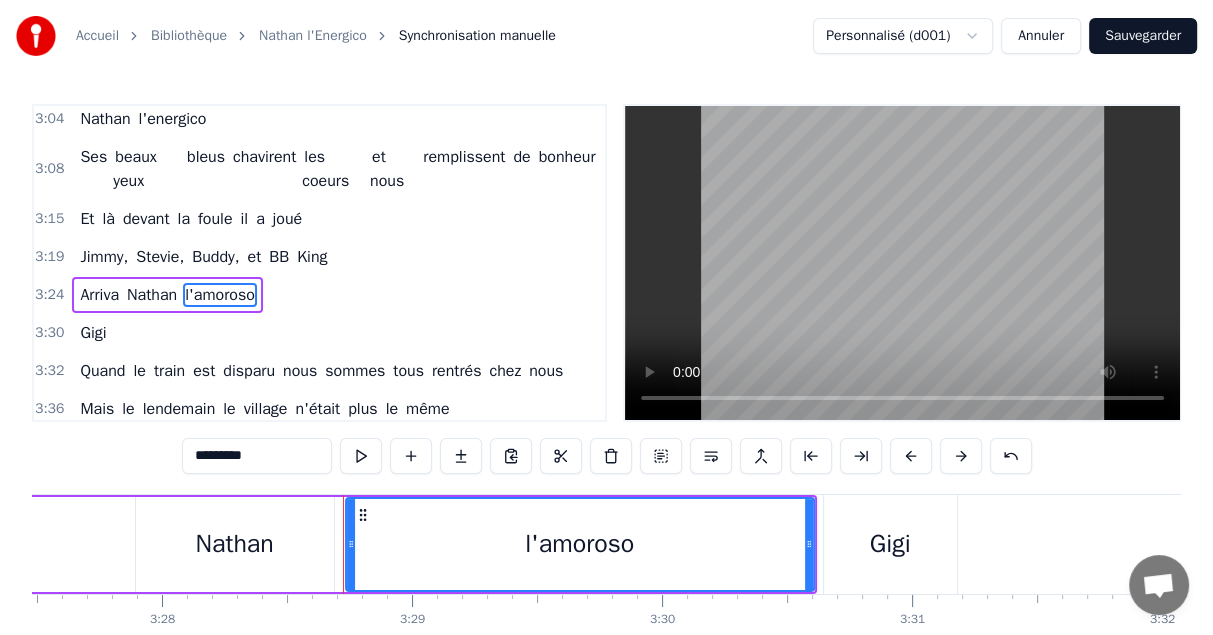 click on "*********" at bounding box center (257, 456) 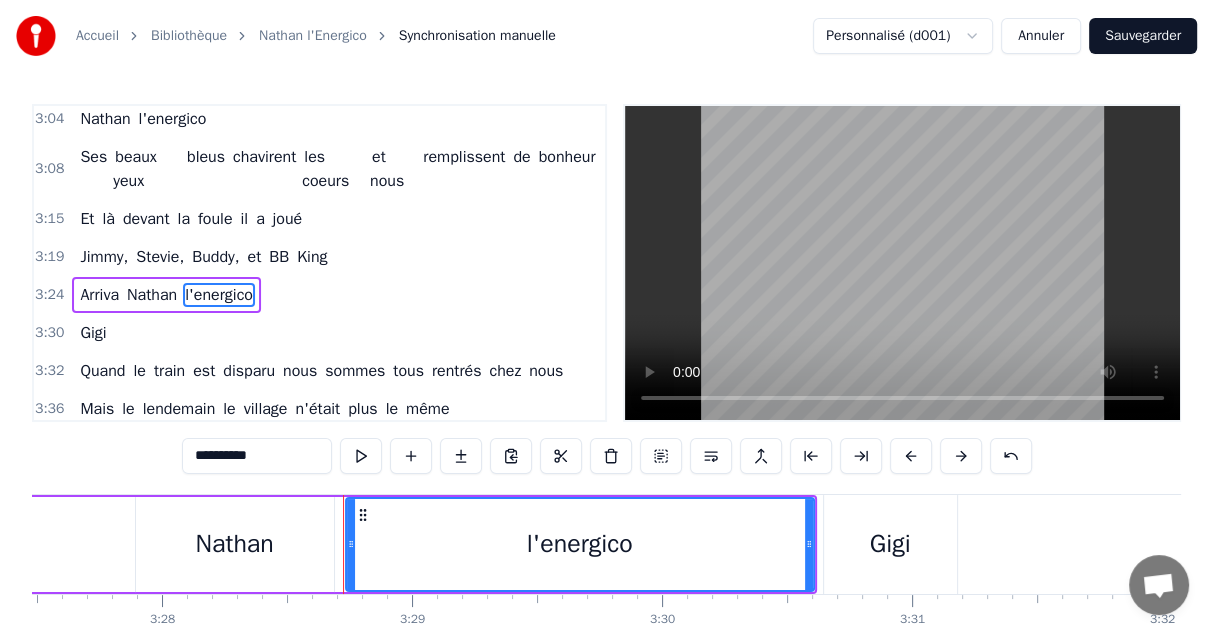 click on "Gigi" at bounding box center (93, 333) 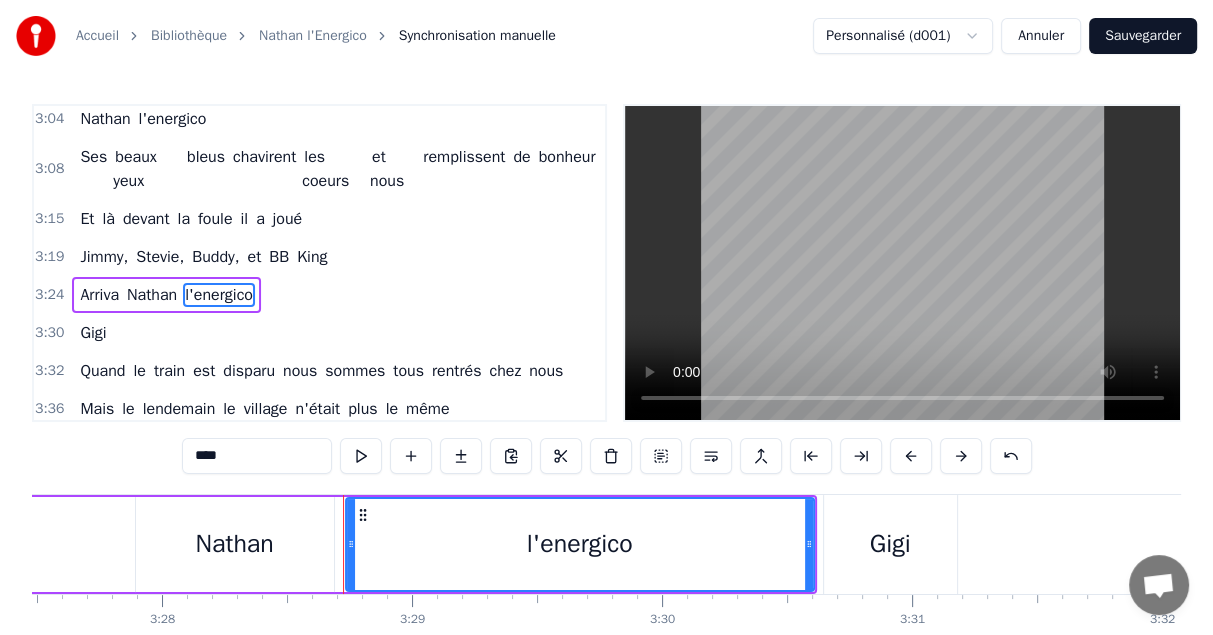 scroll, scrollTop: 1601, scrollLeft: 0, axis: vertical 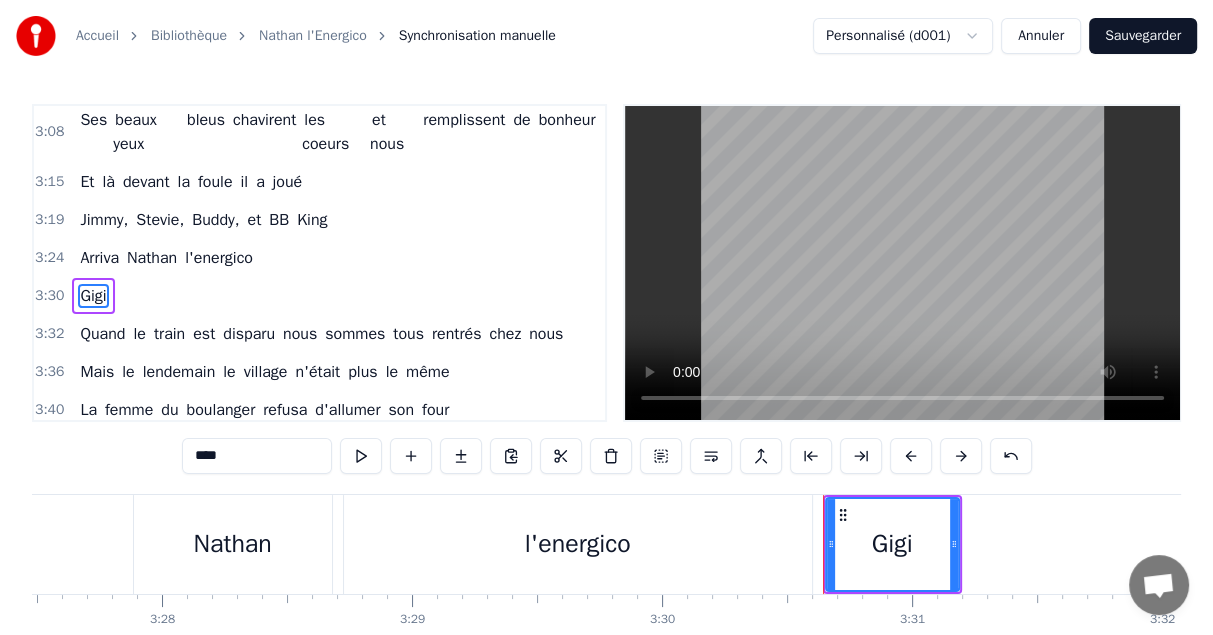drag, startPoint x: 241, startPoint y: 455, endPoint x: 163, endPoint y: 439, distance: 79.624115 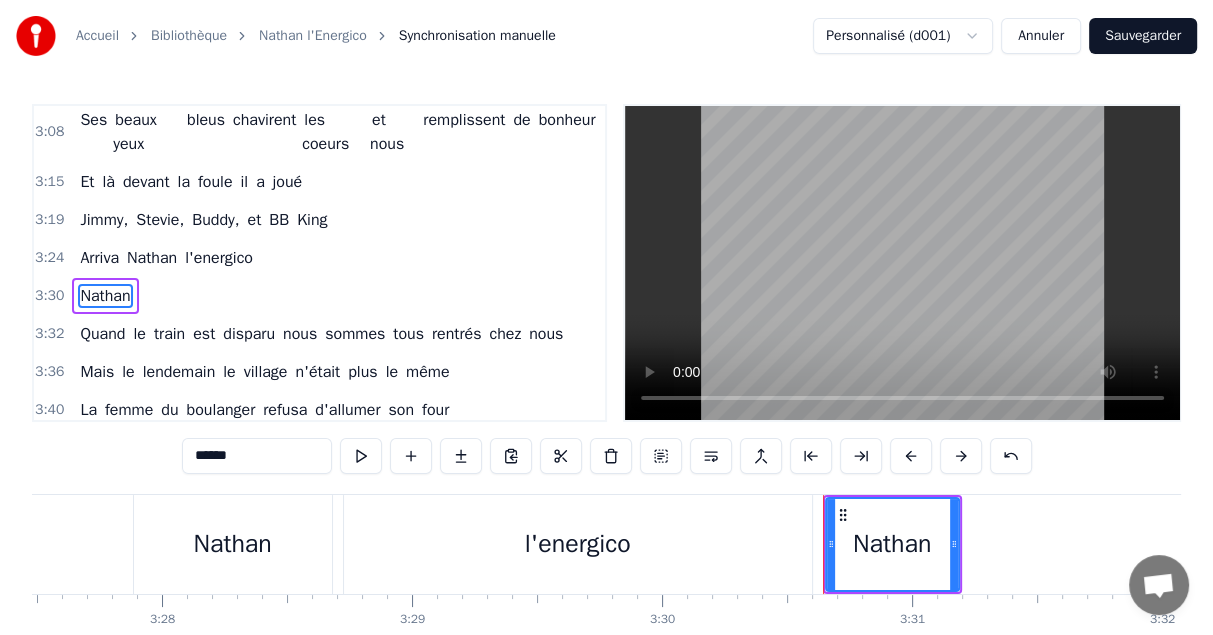 click on "Quand" at bounding box center [102, 334] 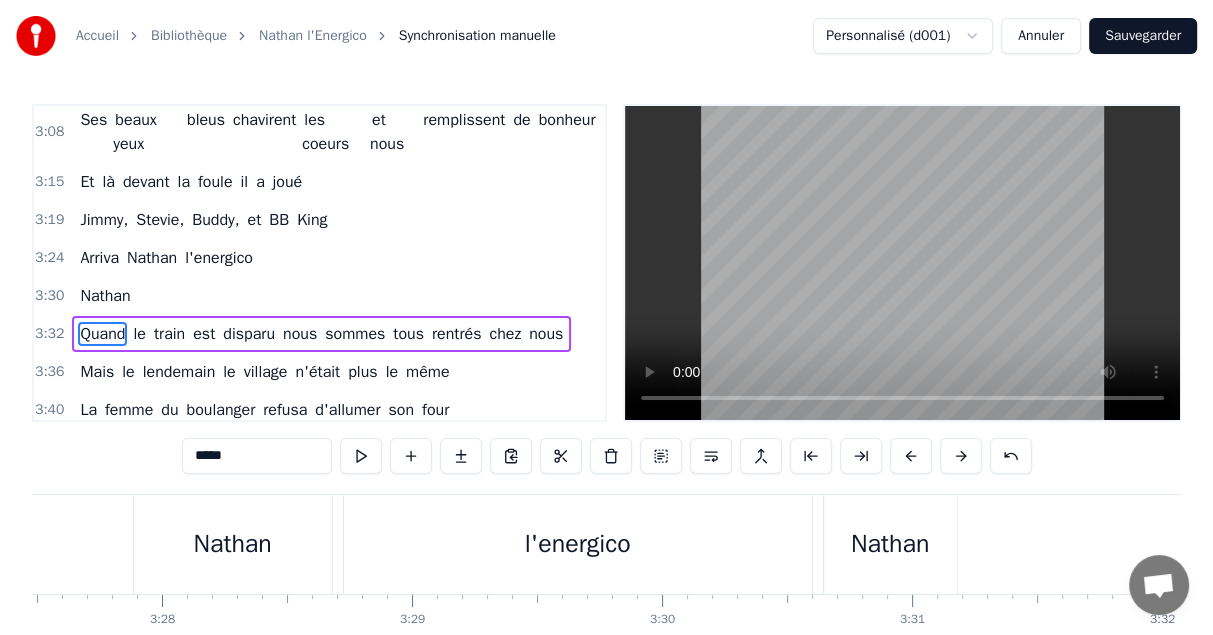 scroll, scrollTop: 1638, scrollLeft: 0, axis: vertical 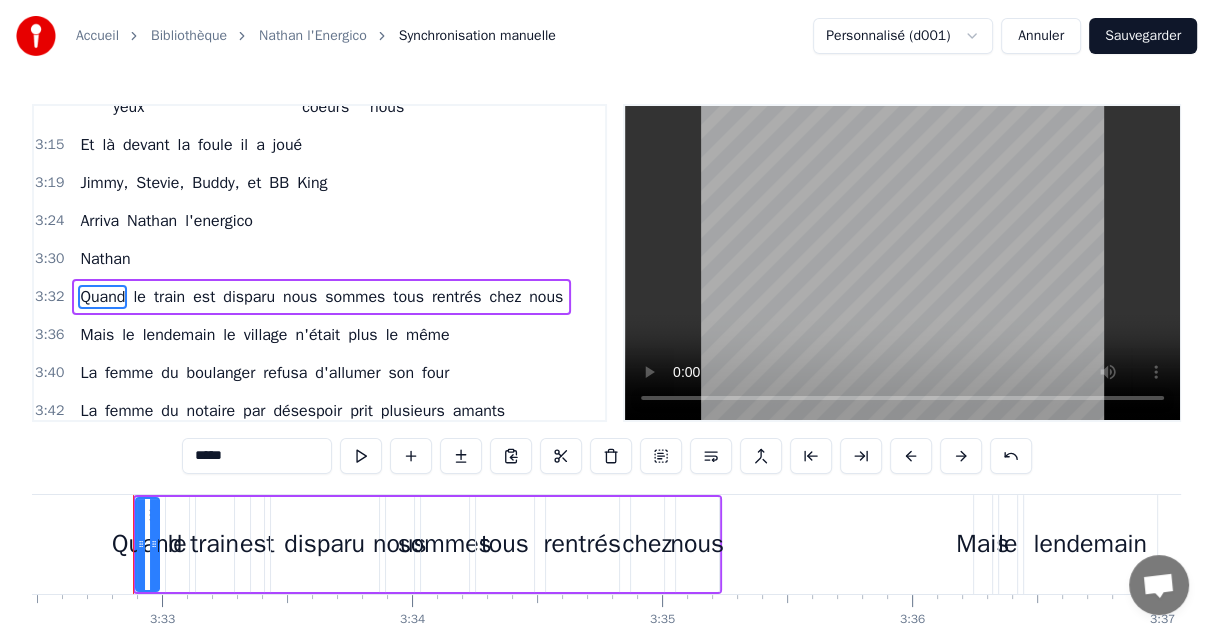 drag, startPoint x: 136, startPoint y: 256, endPoint x: 205, endPoint y: 337, distance: 106.404884 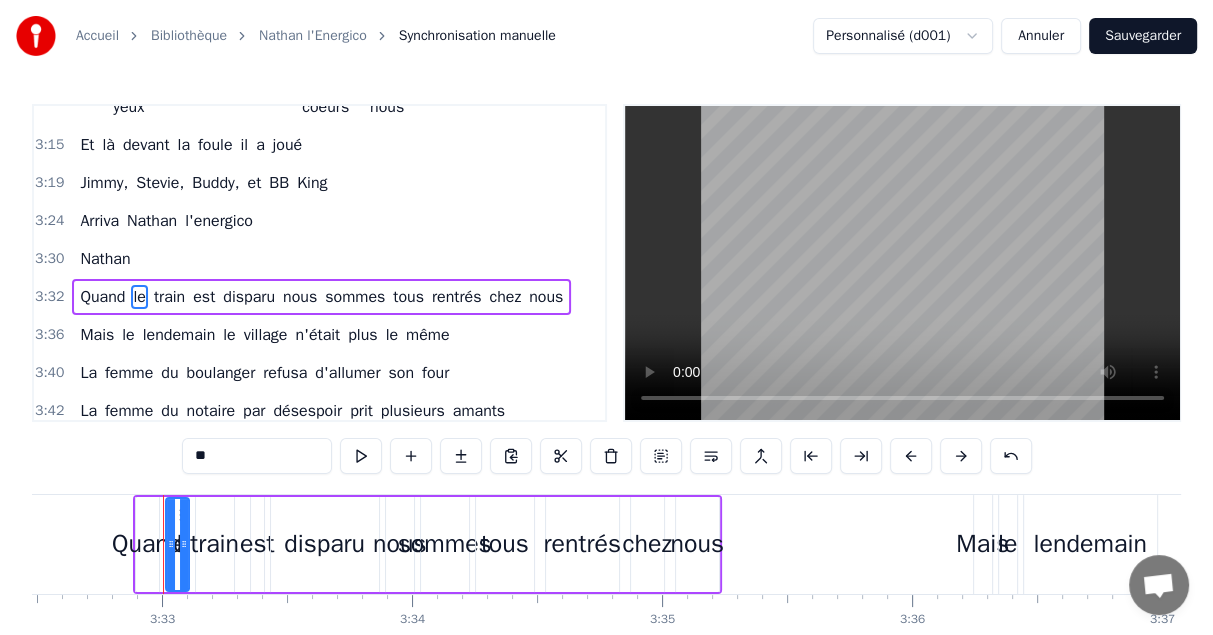 drag, startPoint x: 228, startPoint y: 449, endPoint x: 247, endPoint y: 448, distance: 19.026299 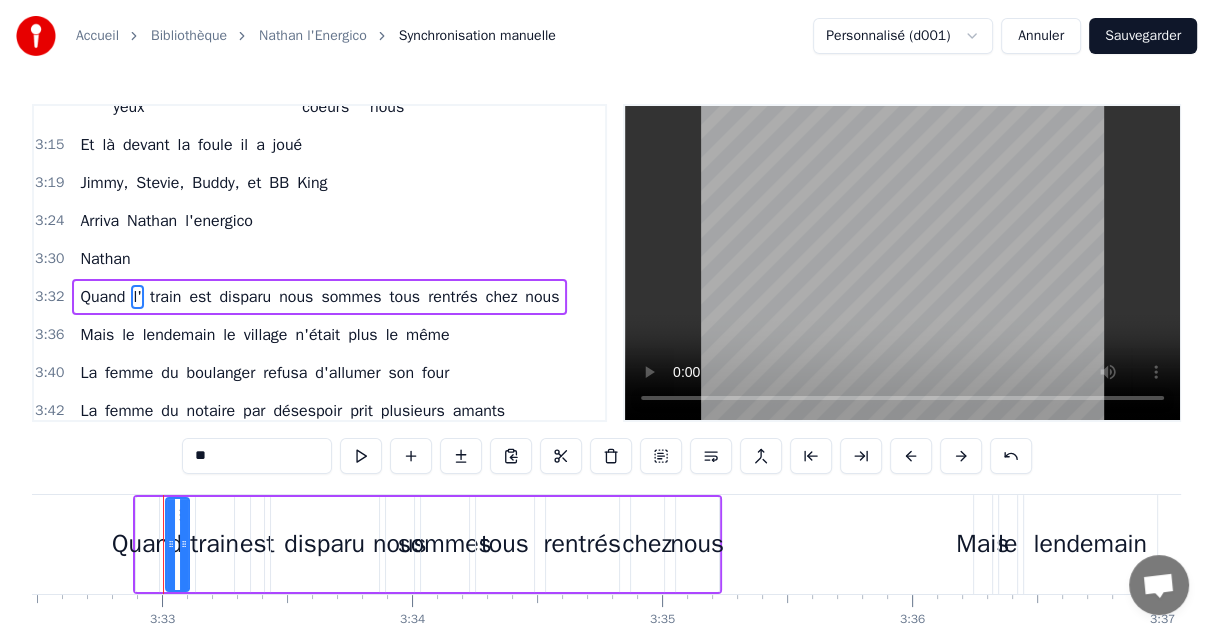 click on "train" at bounding box center [165, 297] 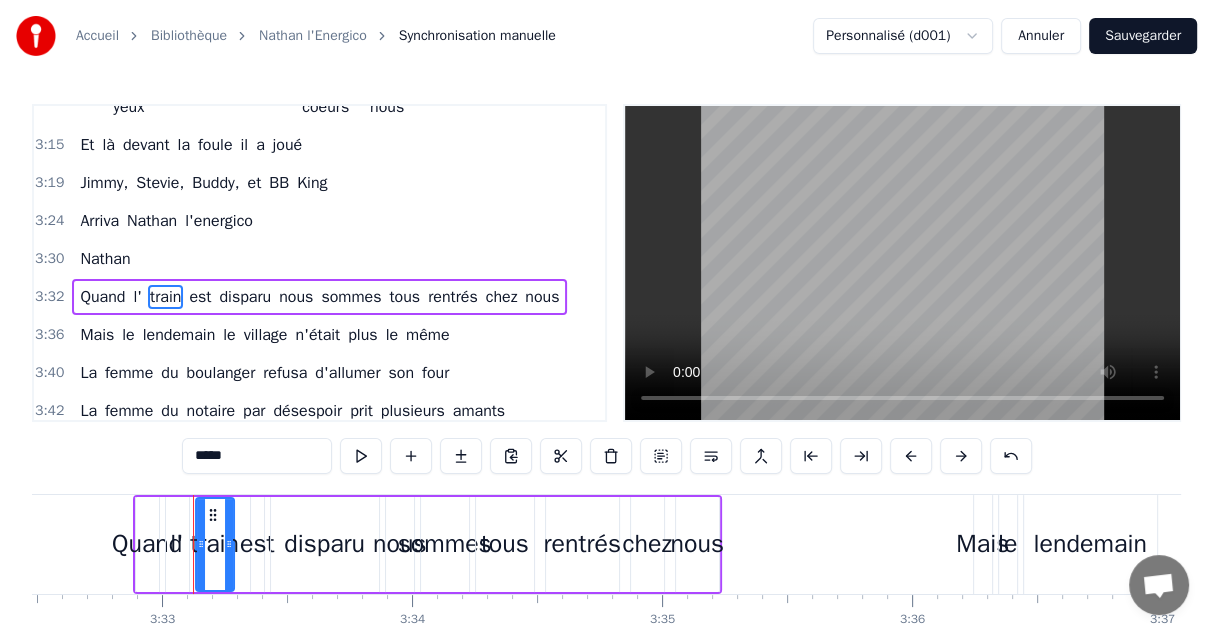 drag, startPoint x: 259, startPoint y: 456, endPoint x: 145, endPoint y: 437, distance: 115.57249 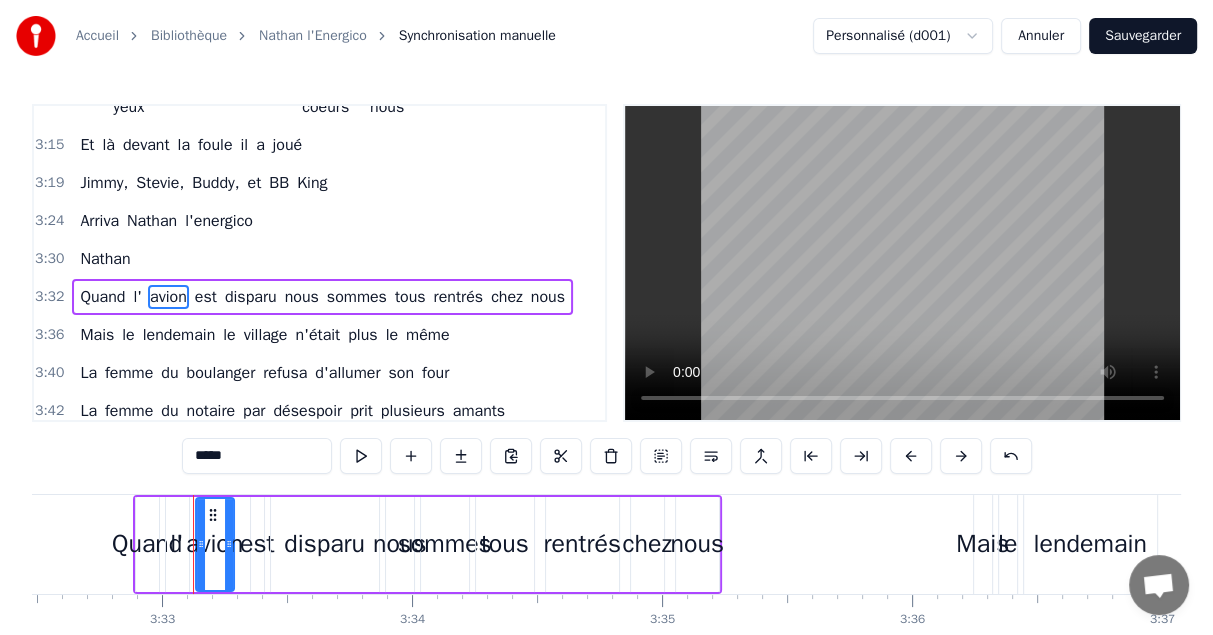 click on "est" at bounding box center [206, 297] 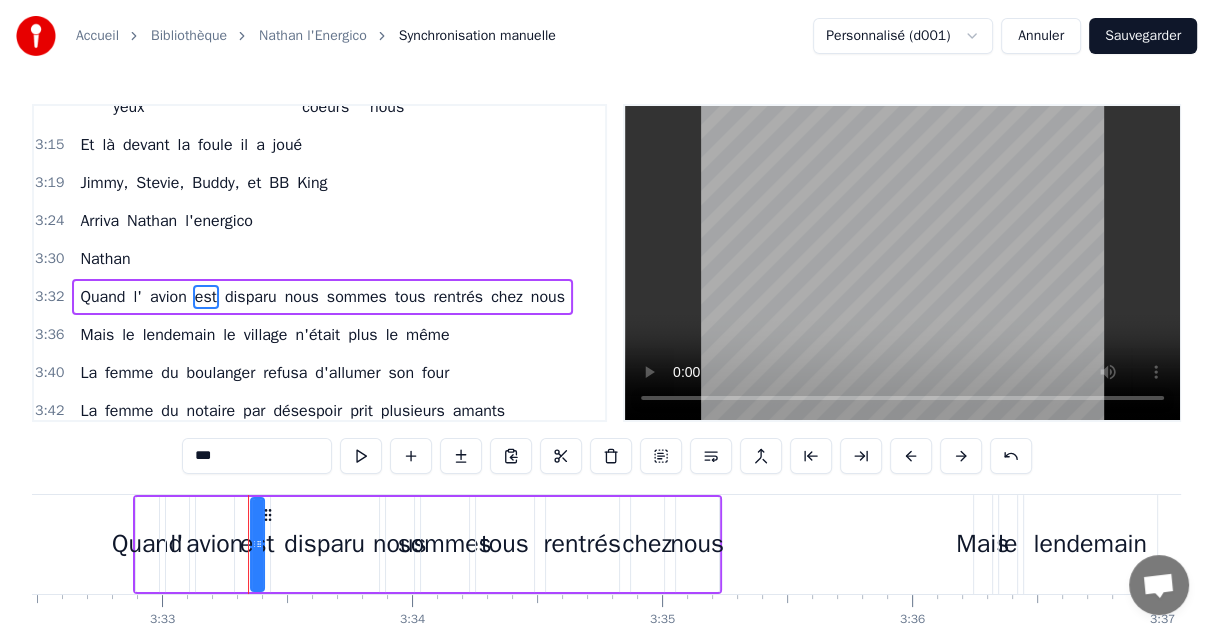 drag, startPoint x: 240, startPoint y: 452, endPoint x: 117, endPoint y: 442, distance: 123.40584 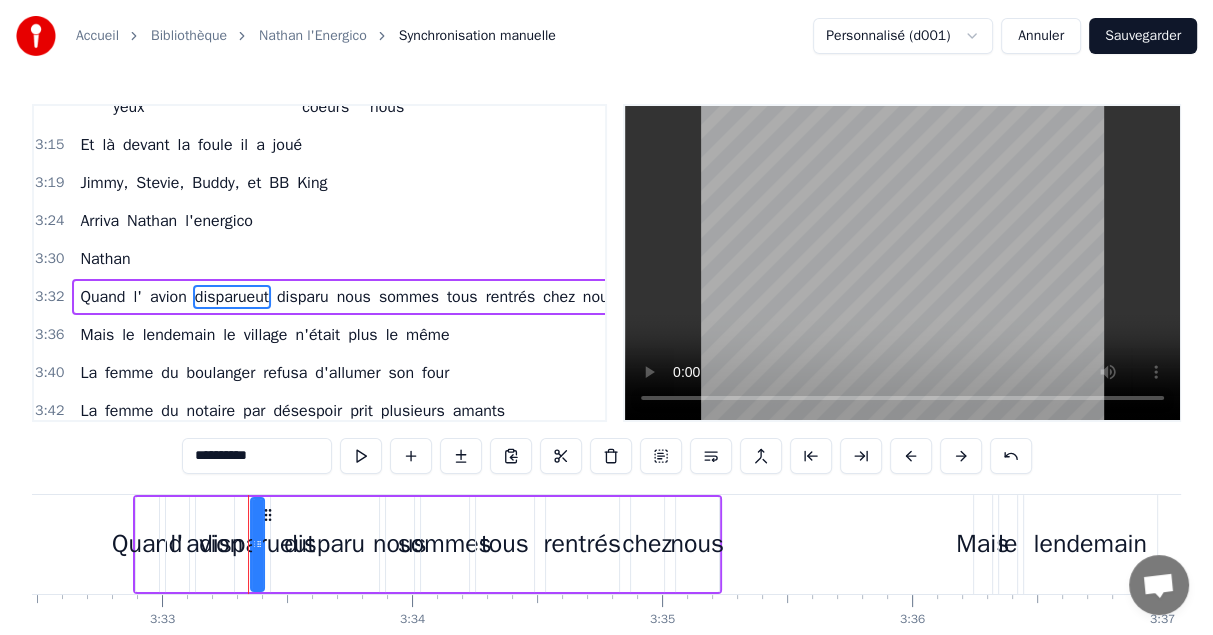 drag, startPoint x: 167, startPoint y: 448, endPoint x: 104, endPoint y: 441, distance: 63.387695 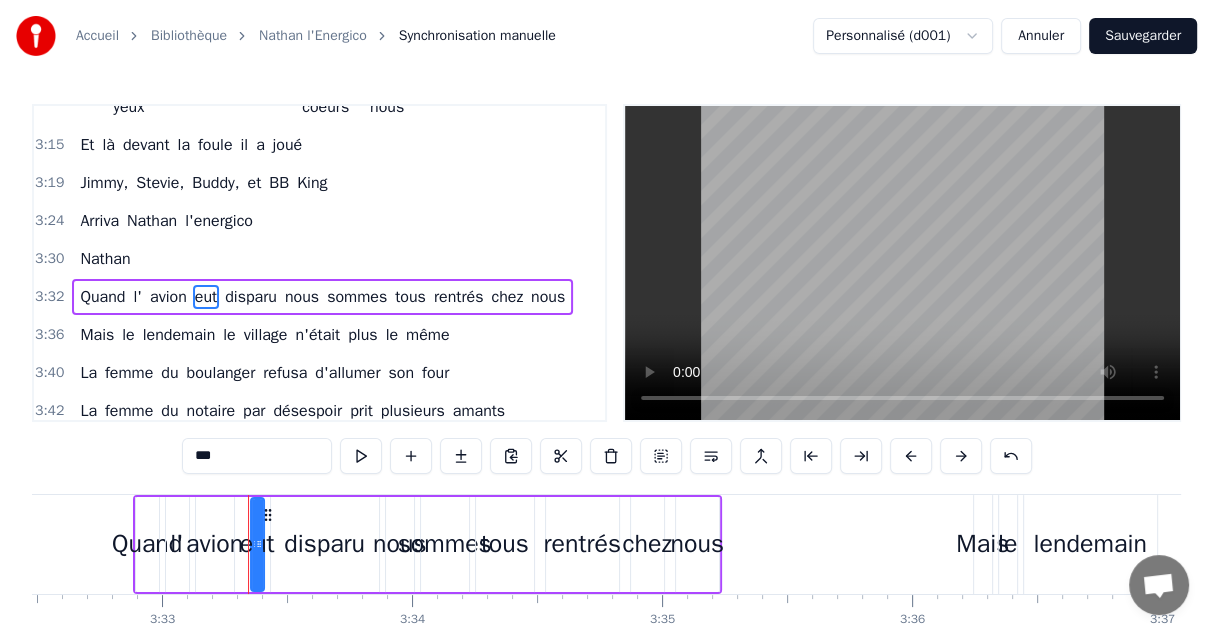 click on "Mais" at bounding box center [97, 335] 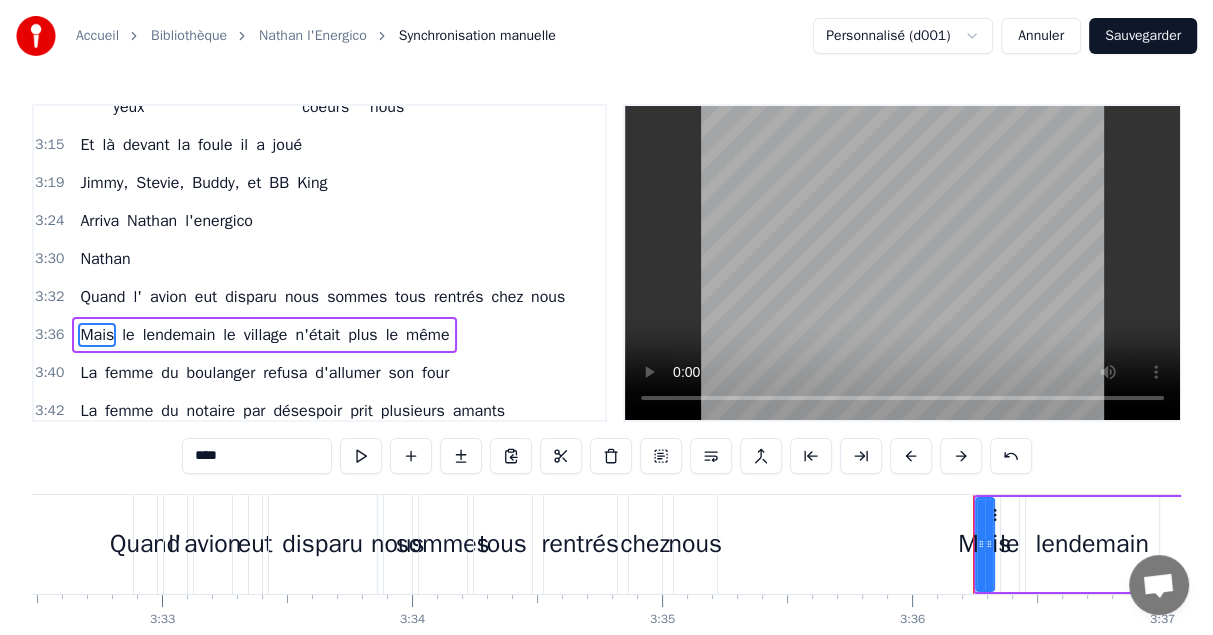 scroll, scrollTop: 1675, scrollLeft: 0, axis: vertical 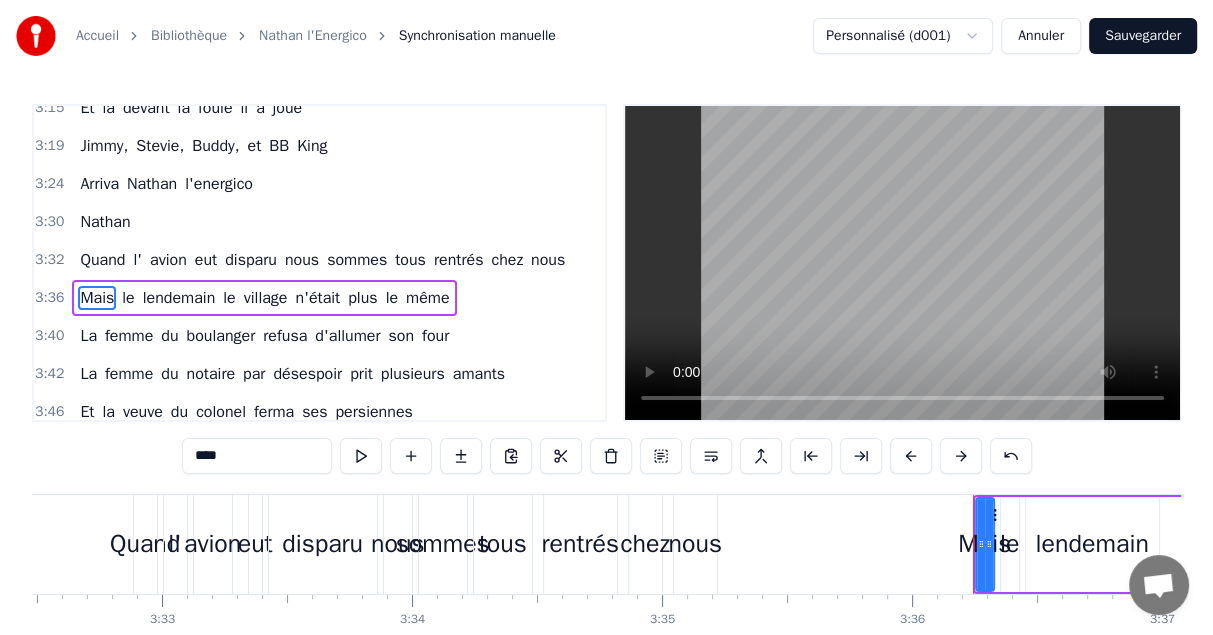 drag, startPoint x: 252, startPoint y: 458, endPoint x: 151, endPoint y: 446, distance: 101.71037 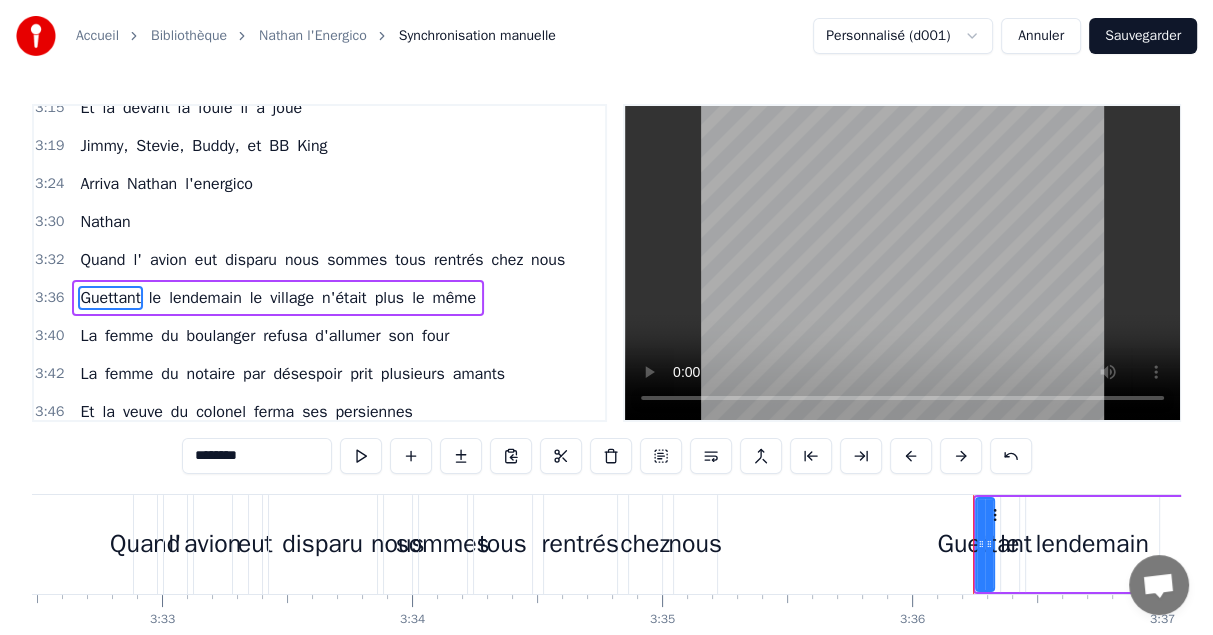 drag, startPoint x: 150, startPoint y: 257, endPoint x: 186, endPoint y: 333, distance: 84.095184 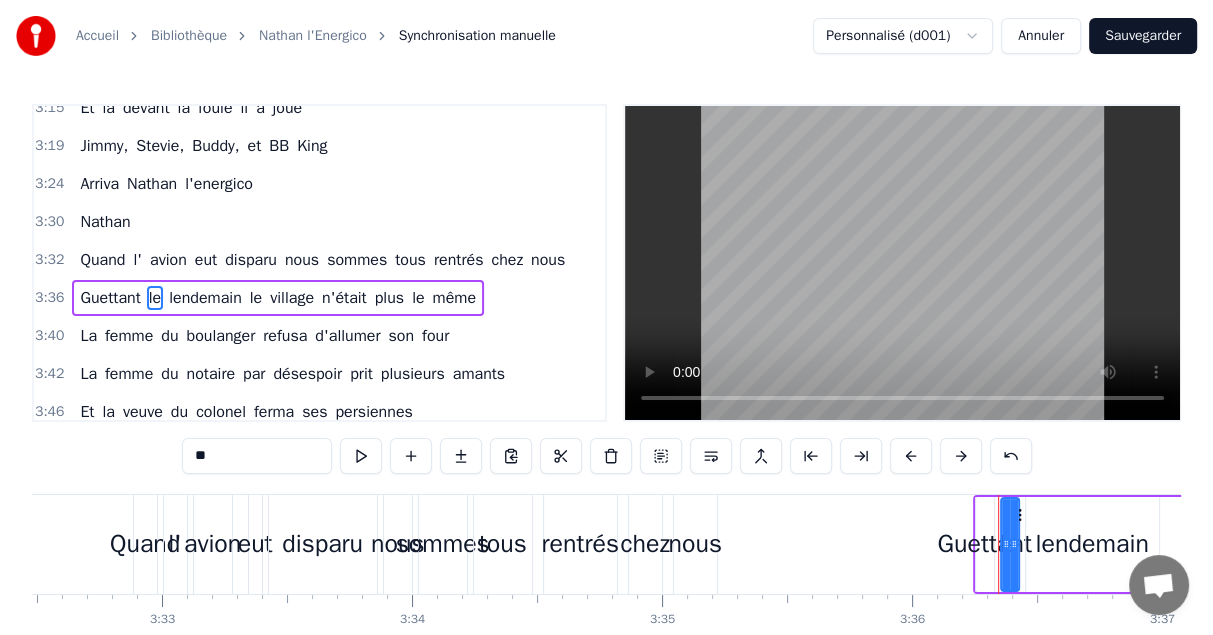 drag, startPoint x: 220, startPoint y: 462, endPoint x: 172, endPoint y: 456, distance: 48.373547 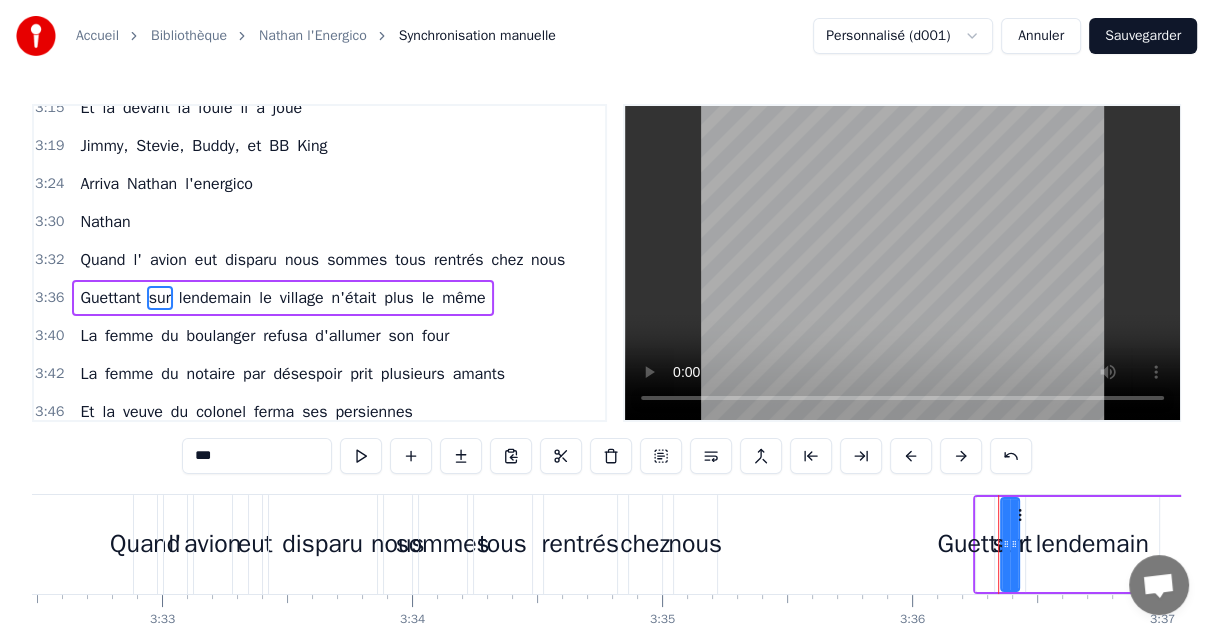 click on "lendemain" at bounding box center [215, 298] 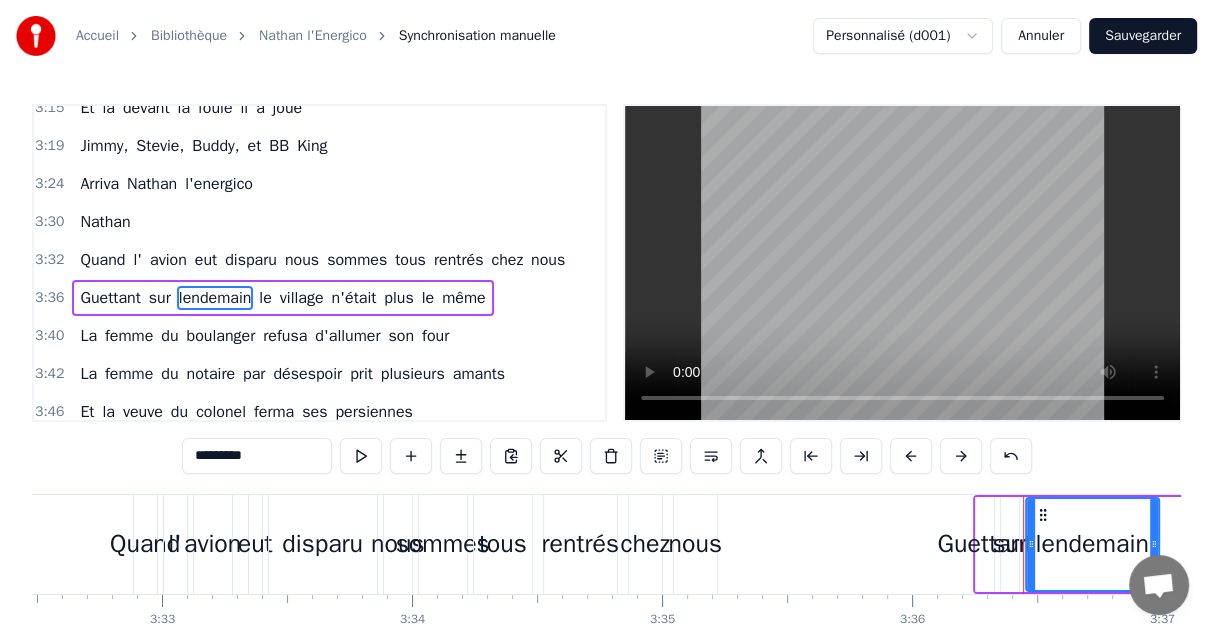 drag, startPoint x: 284, startPoint y: 460, endPoint x: 78, endPoint y: 440, distance: 206.9686 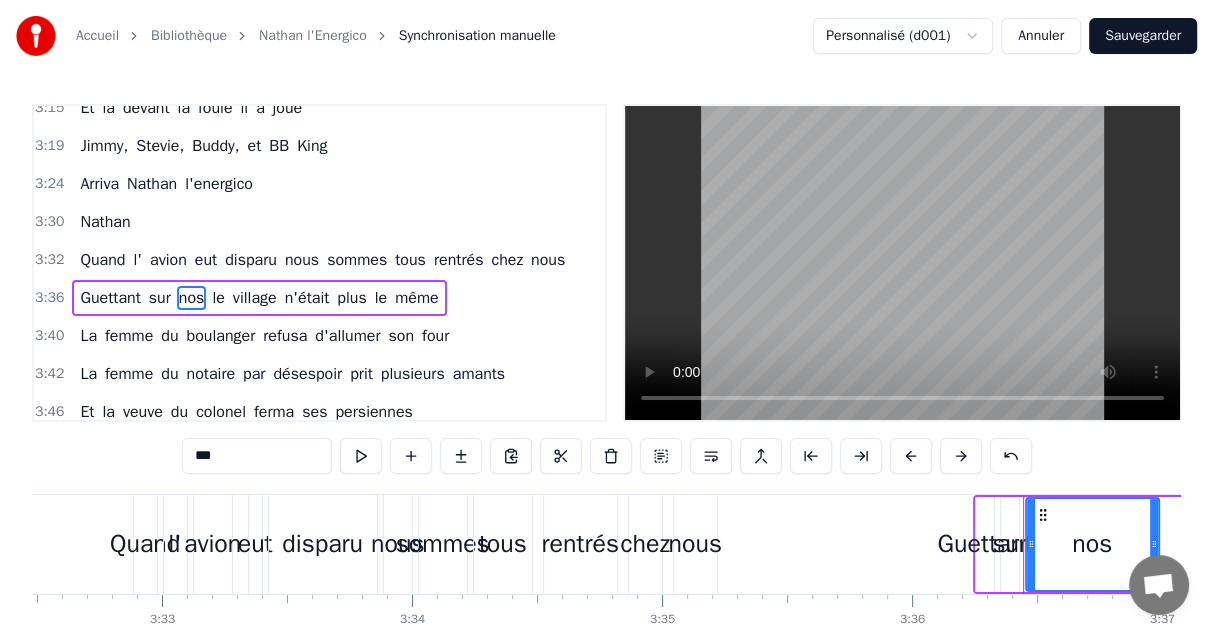 click on "le" at bounding box center (218, 298) 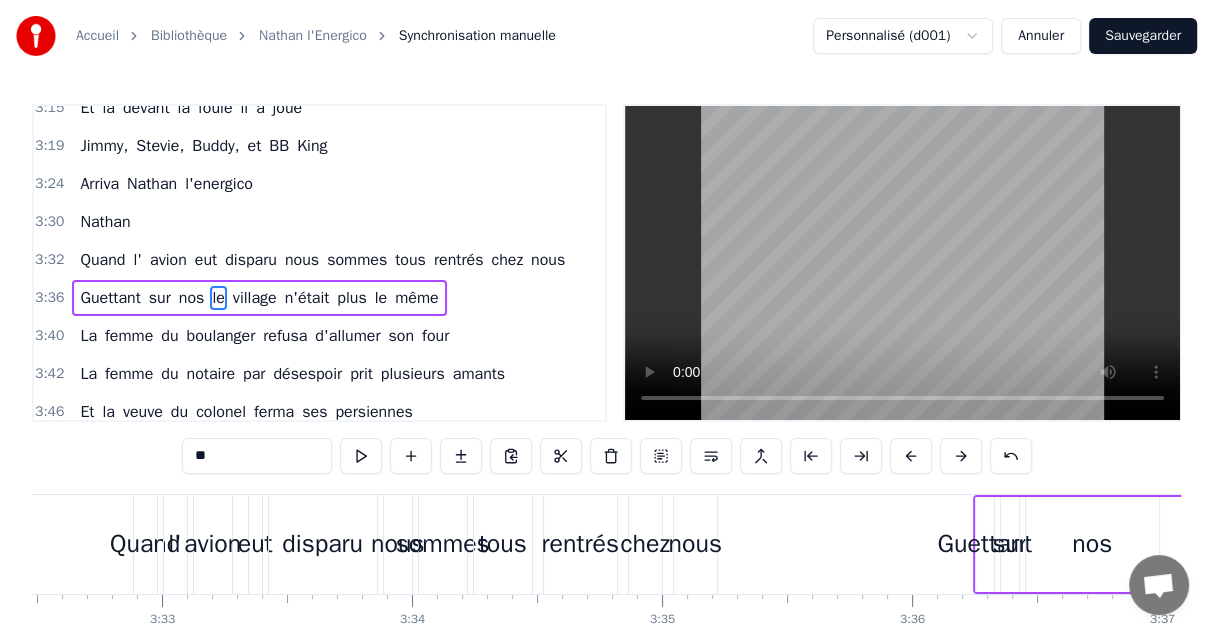 scroll, scrollTop: 0, scrollLeft: 54250, axis: horizontal 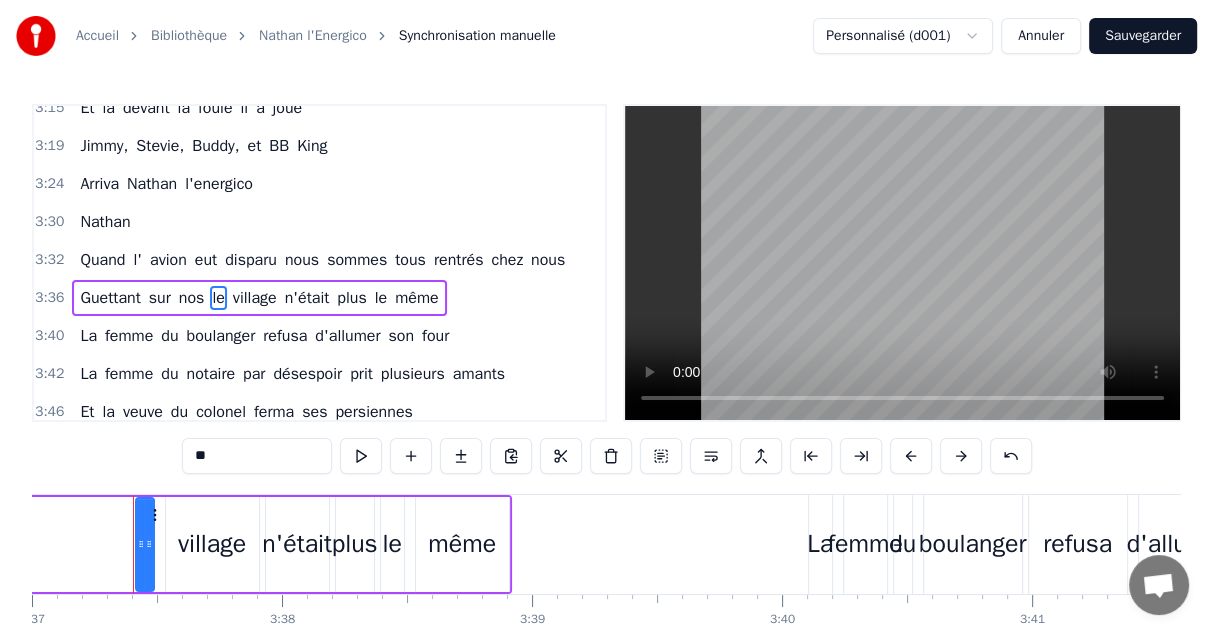 drag, startPoint x: 224, startPoint y: 457, endPoint x: 119, endPoint y: 453, distance: 105.076164 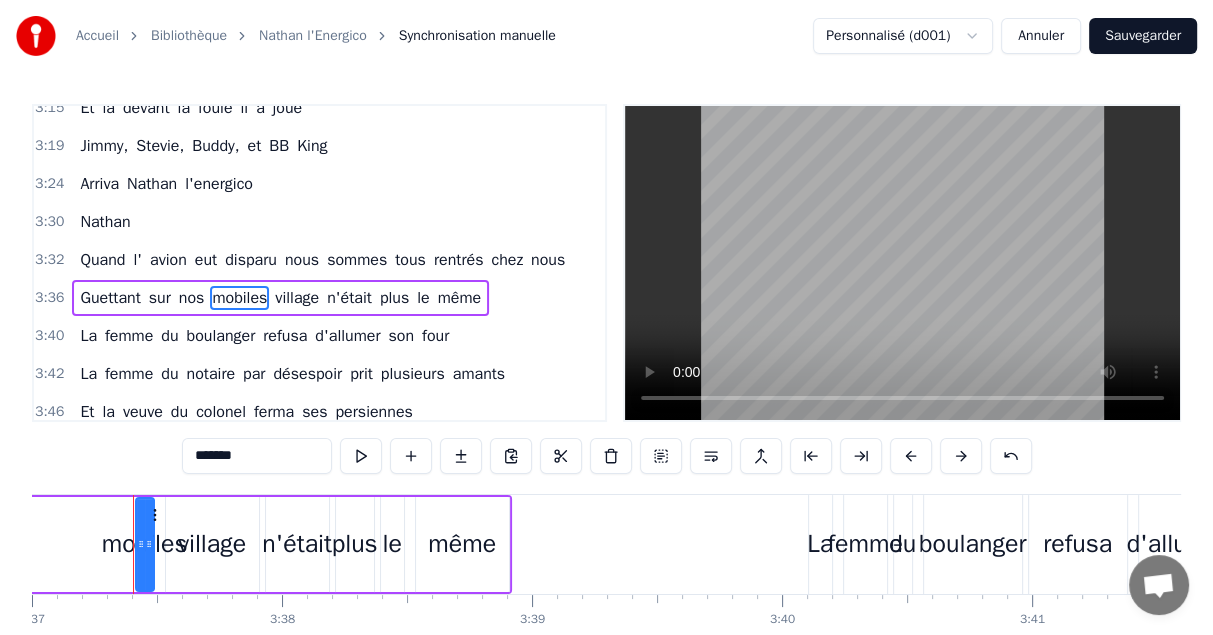 click on "village" at bounding box center [297, 298] 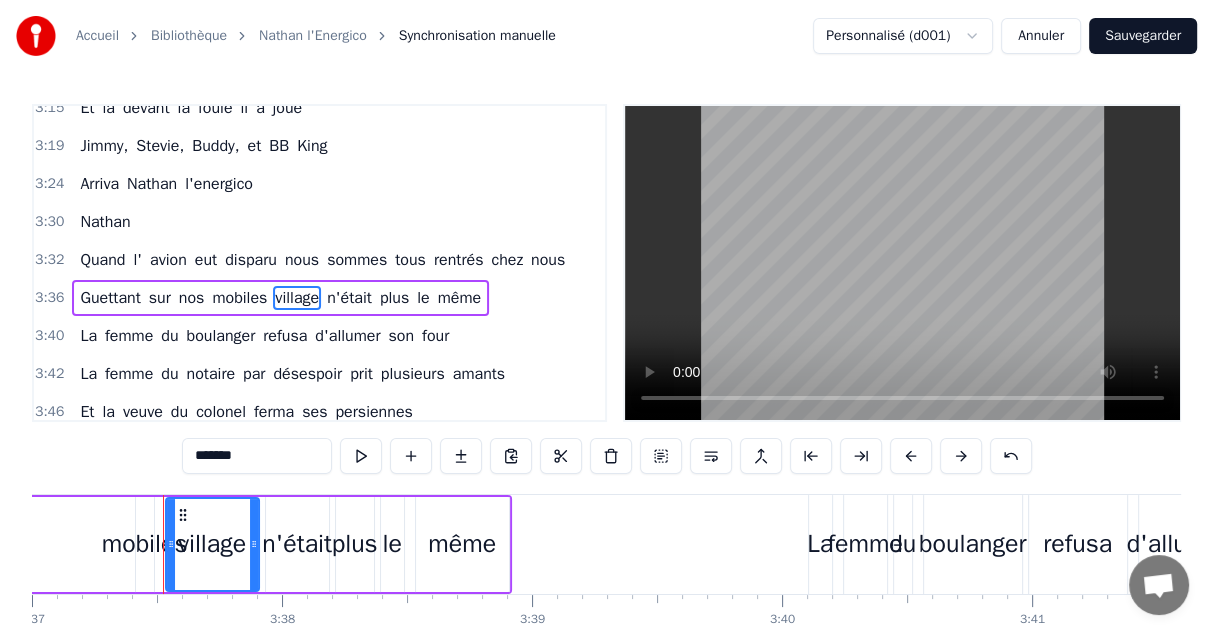 drag, startPoint x: 254, startPoint y: 460, endPoint x: 119, endPoint y: 448, distance: 135.53229 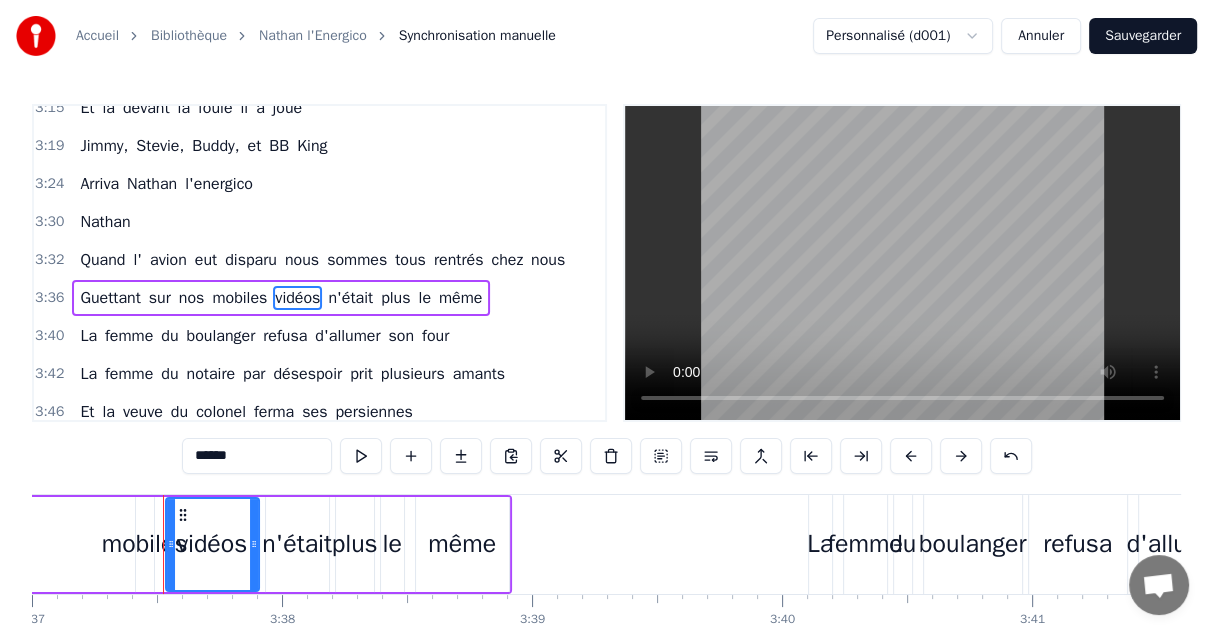 click on "n'était" at bounding box center (350, 298) 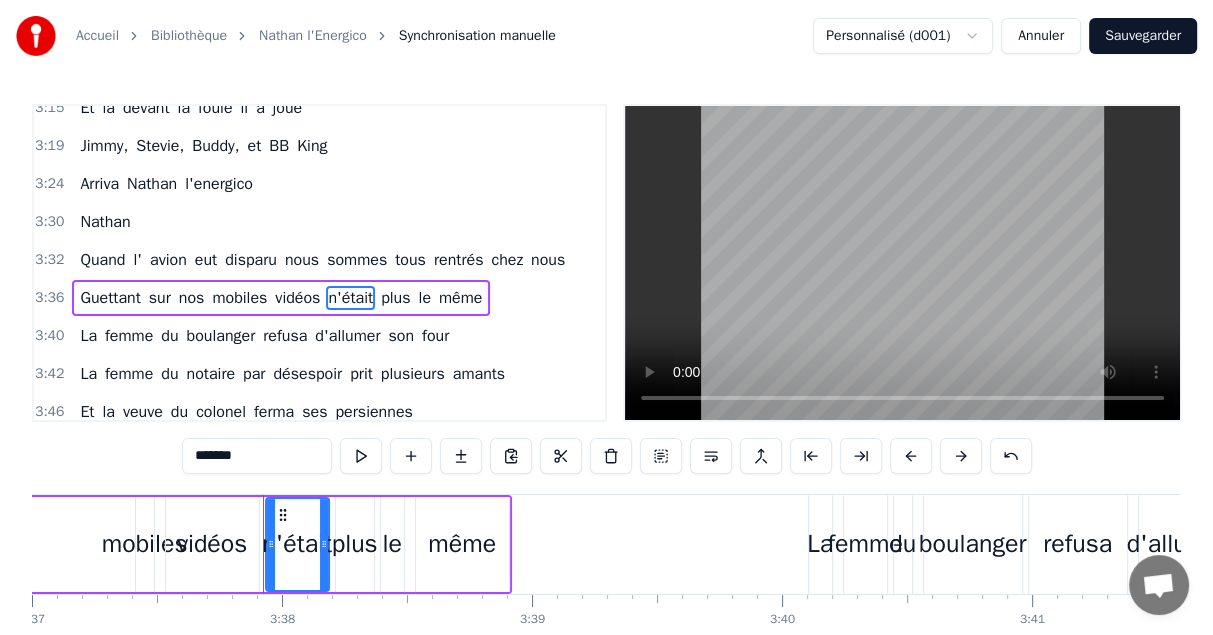 drag, startPoint x: 285, startPoint y: 463, endPoint x: 85, endPoint y: 444, distance: 200.90047 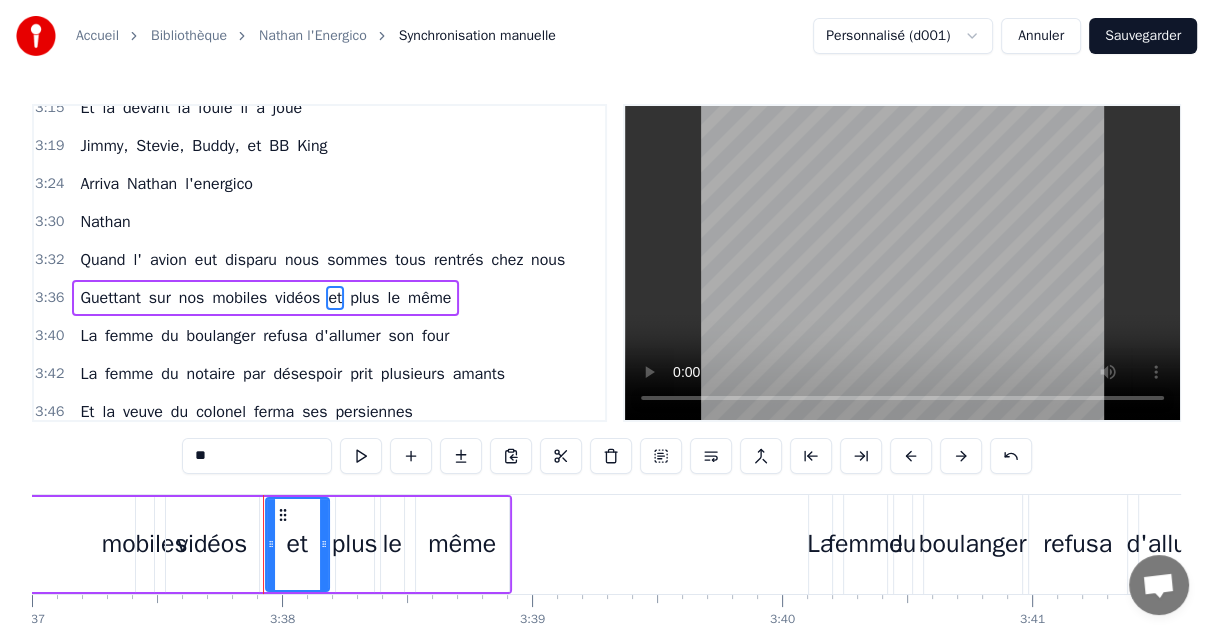 click on "plus" at bounding box center [364, 298] 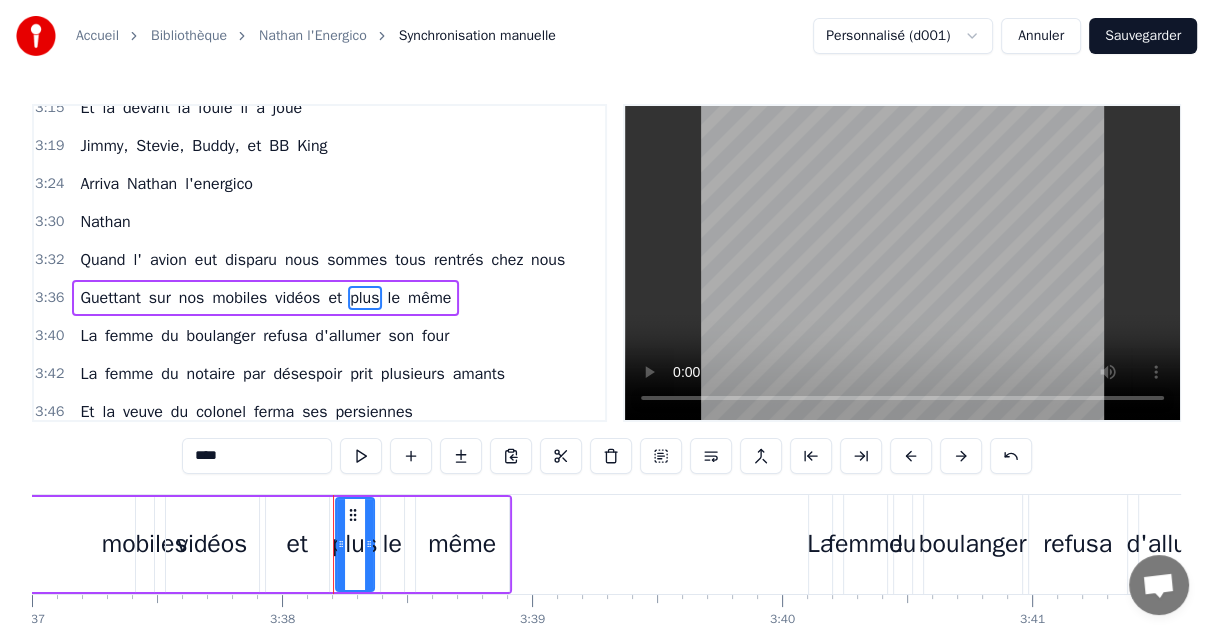 drag, startPoint x: 261, startPoint y: 456, endPoint x: 39, endPoint y: 447, distance: 222.18236 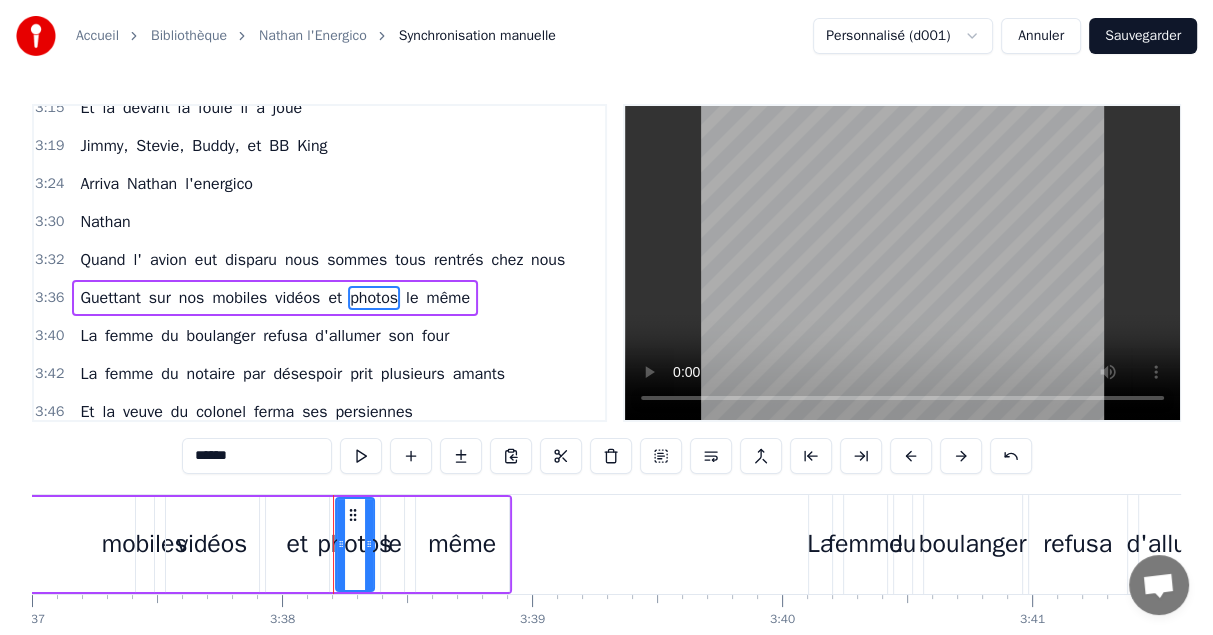 click on "le" at bounding box center [412, 298] 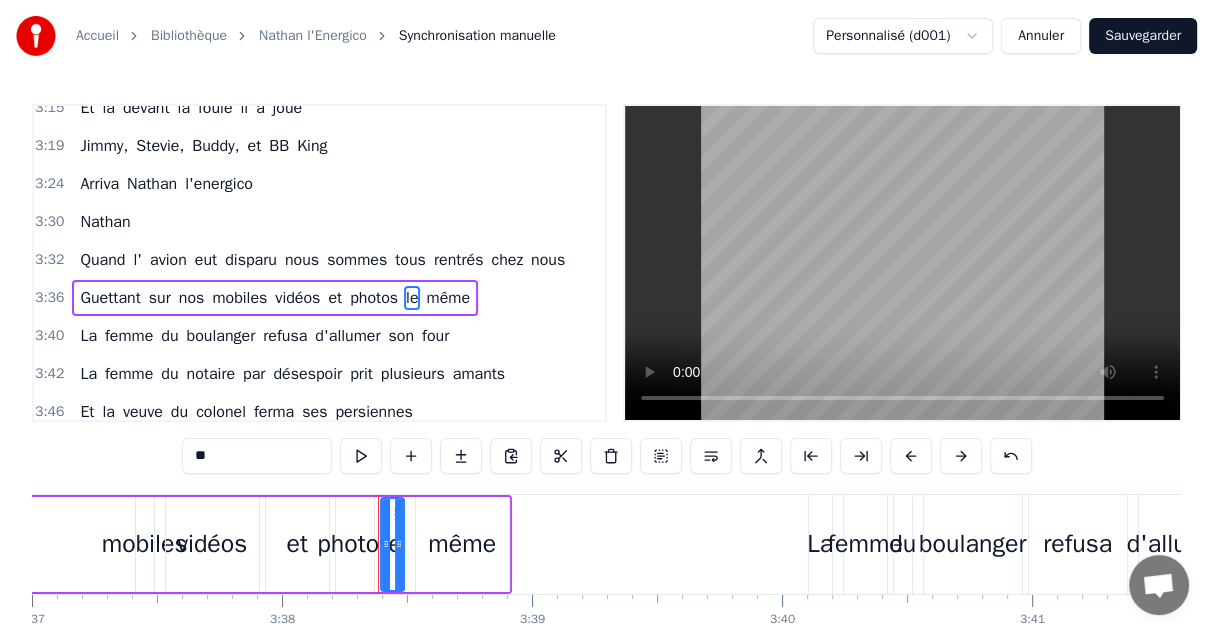 drag, startPoint x: 259, startPoint y: 452, endPoint x: 116, endPoint y: 446, distance: 143.12582 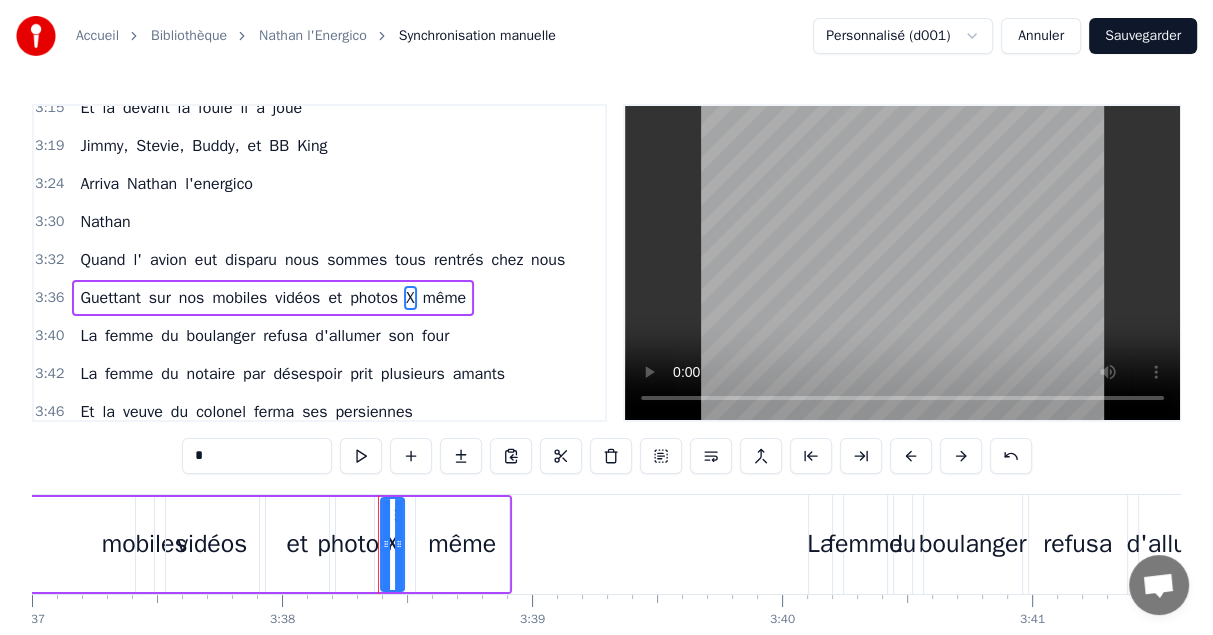 click on "même" at bounding box center (444, 298) 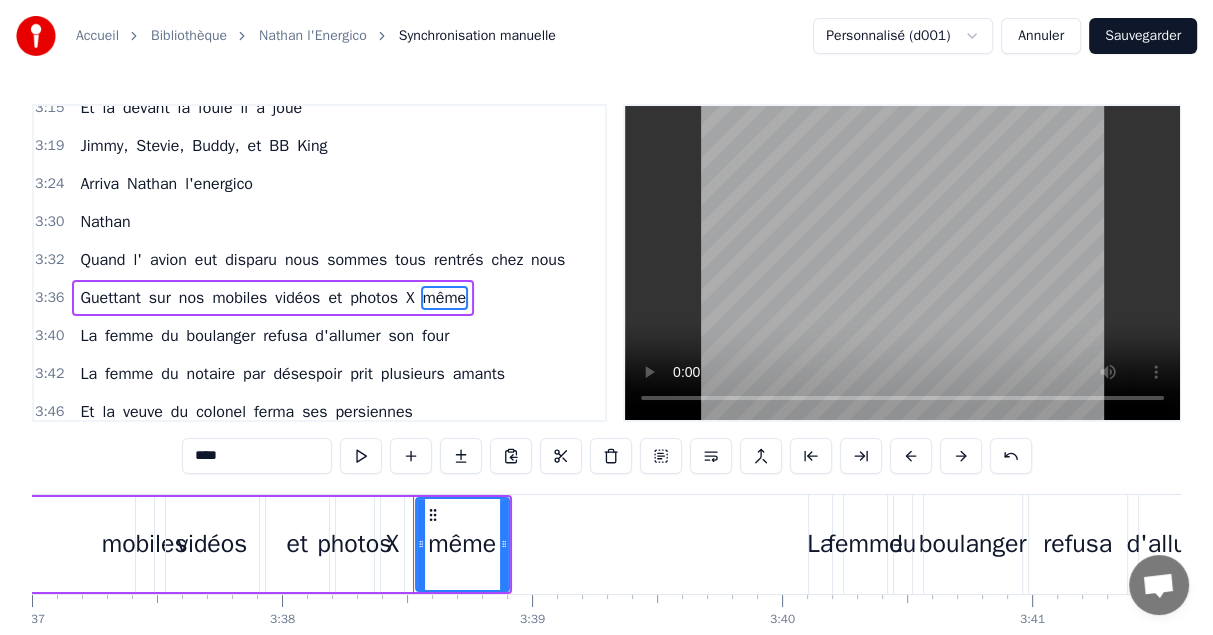 drag, startPoint x: 183, startPoint y: 449, endPoint x: 130, endPoint y: 448, distance: 53.009434 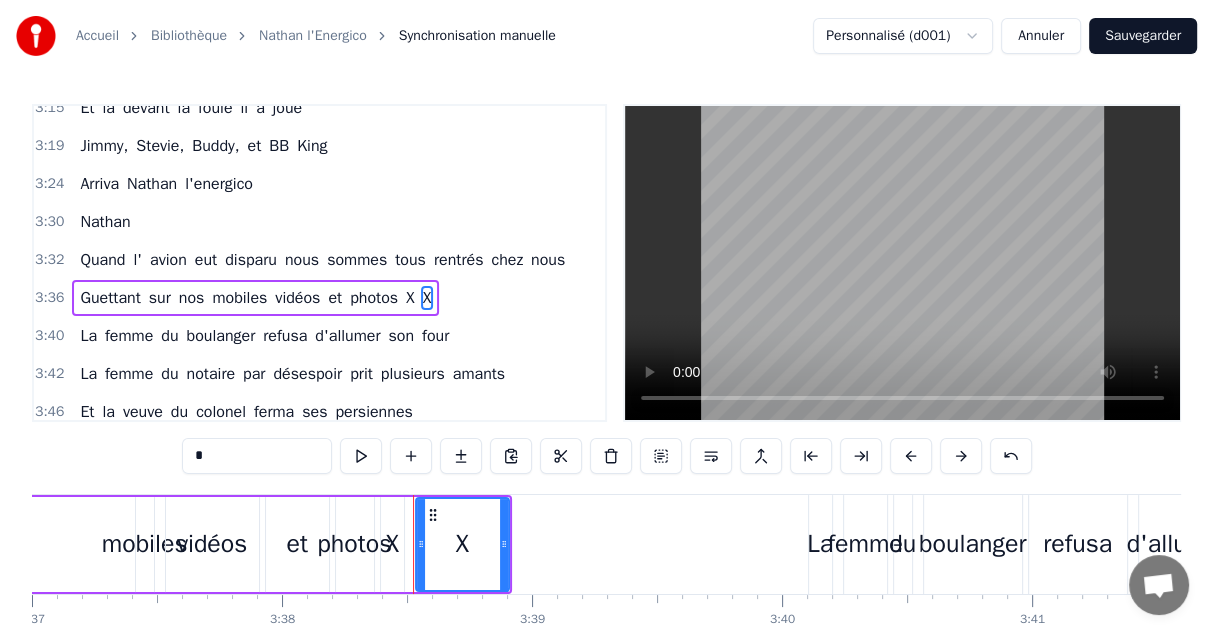 type on "*" 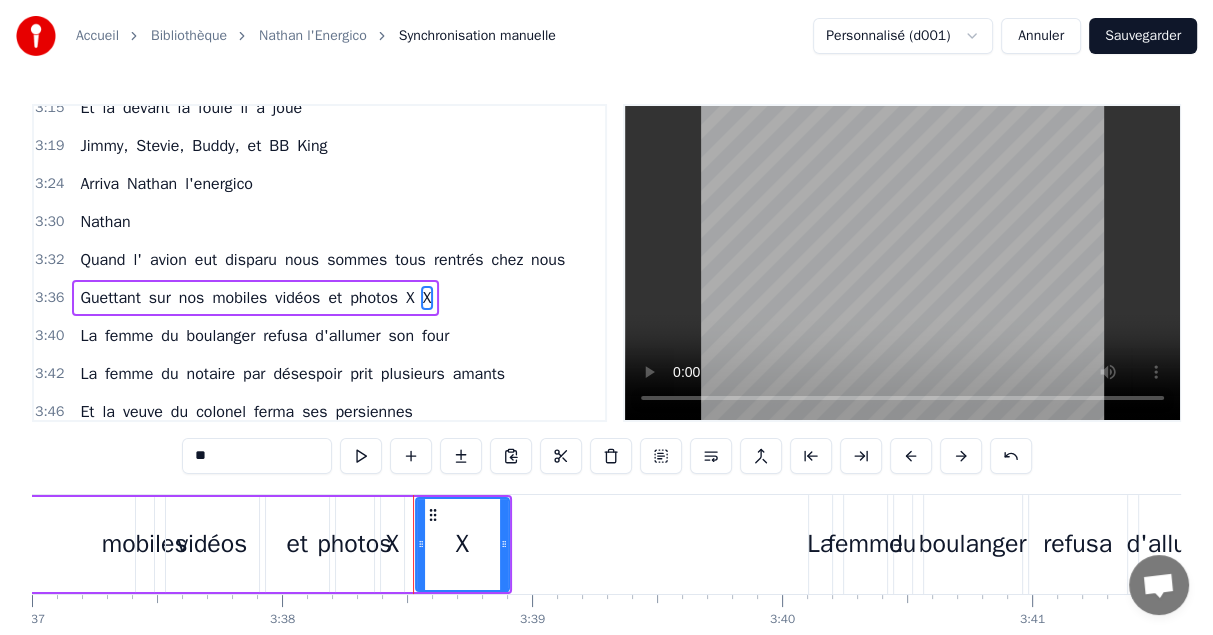 scroll, scrollTop: 1712, scrollLeft: 0, axis: vertical 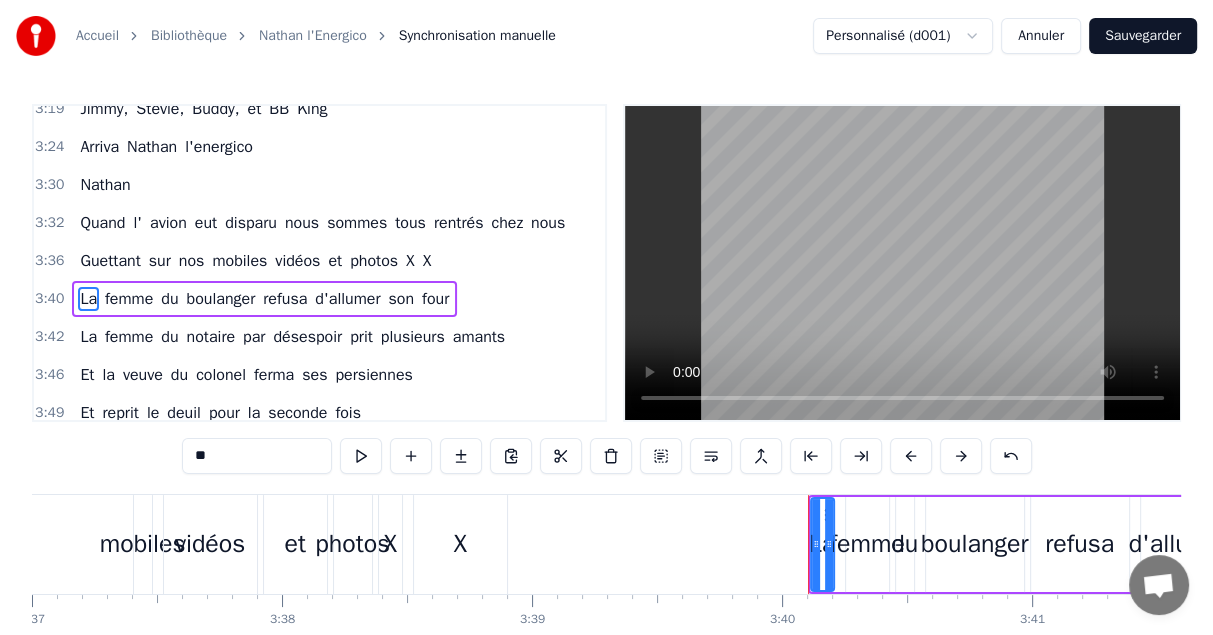 drag, startPoint x: 1150, startPoint y: 33, endPoint x: 1048, endPoint y: 83, distance: 113.59577 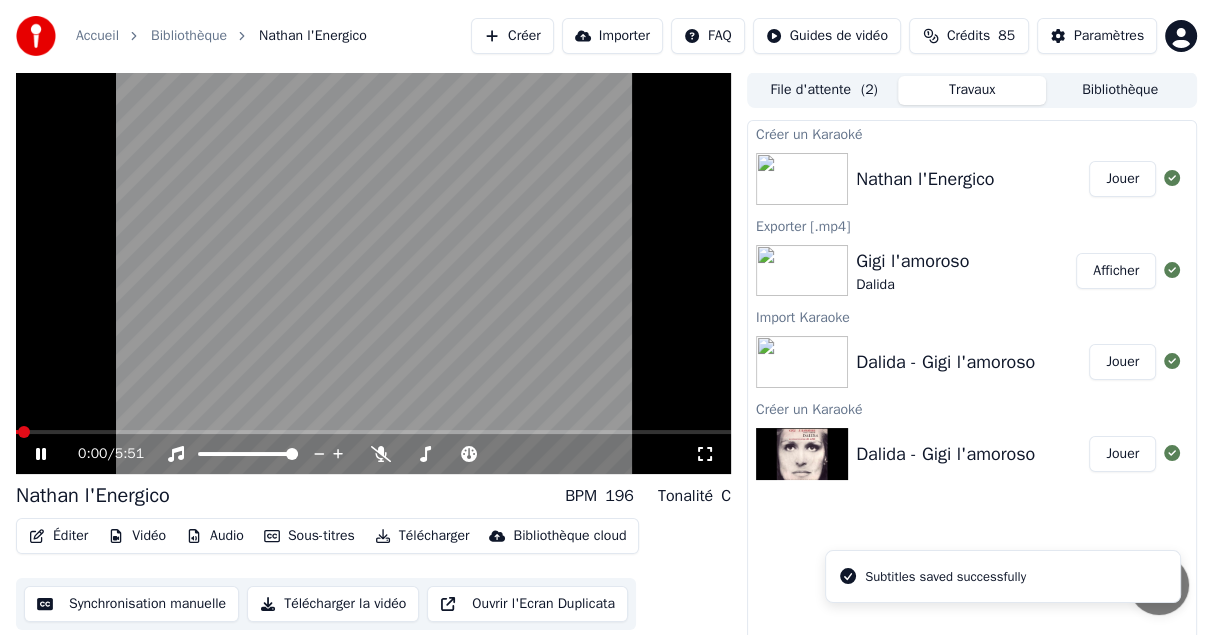 click on "Synchronisation manuelle" at bounding box center [131, 604] 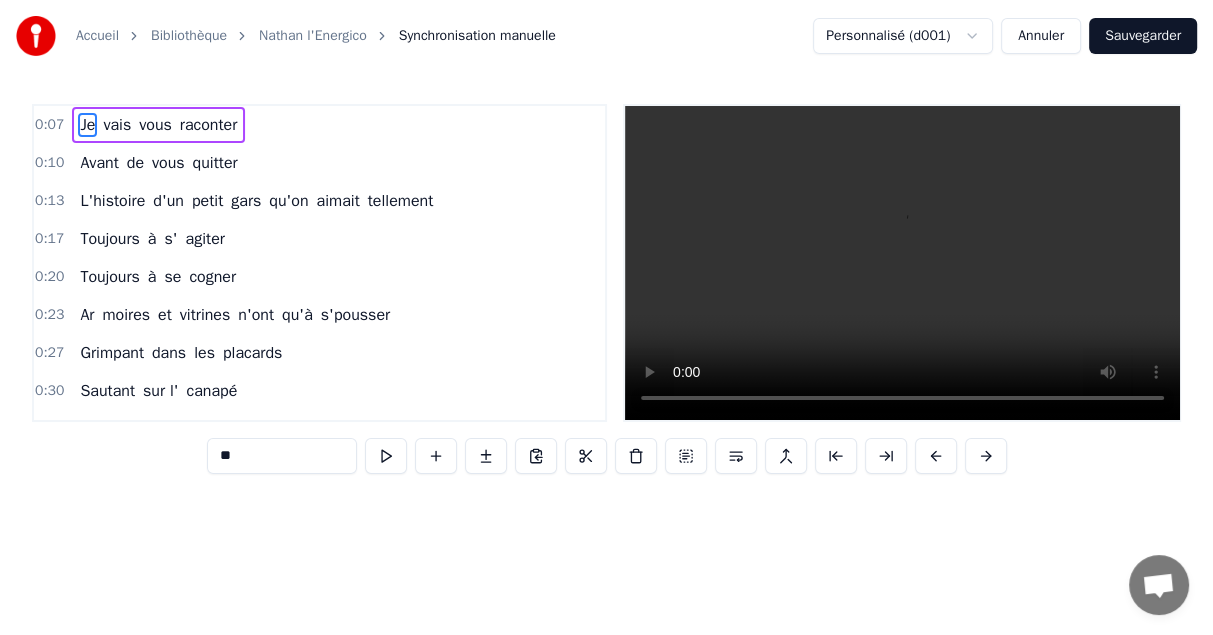 scroll, scrollTop: 0, scrollLeft: 1884, axis: horizontal 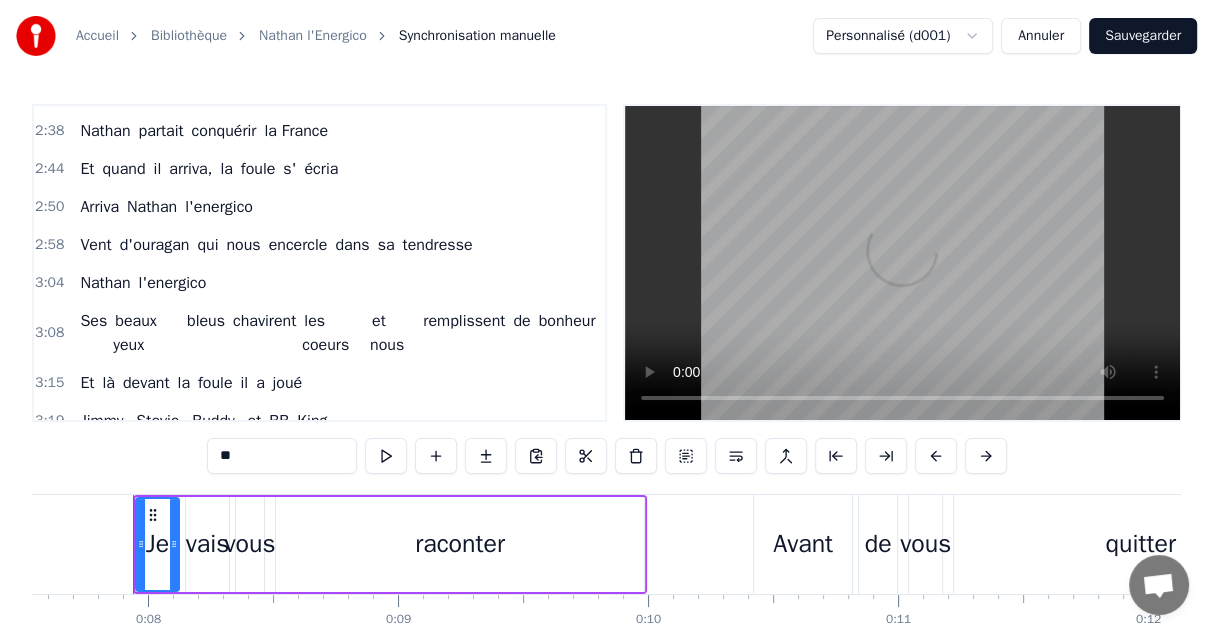 click on "beaux yeux" at bounding box center [135, 333] 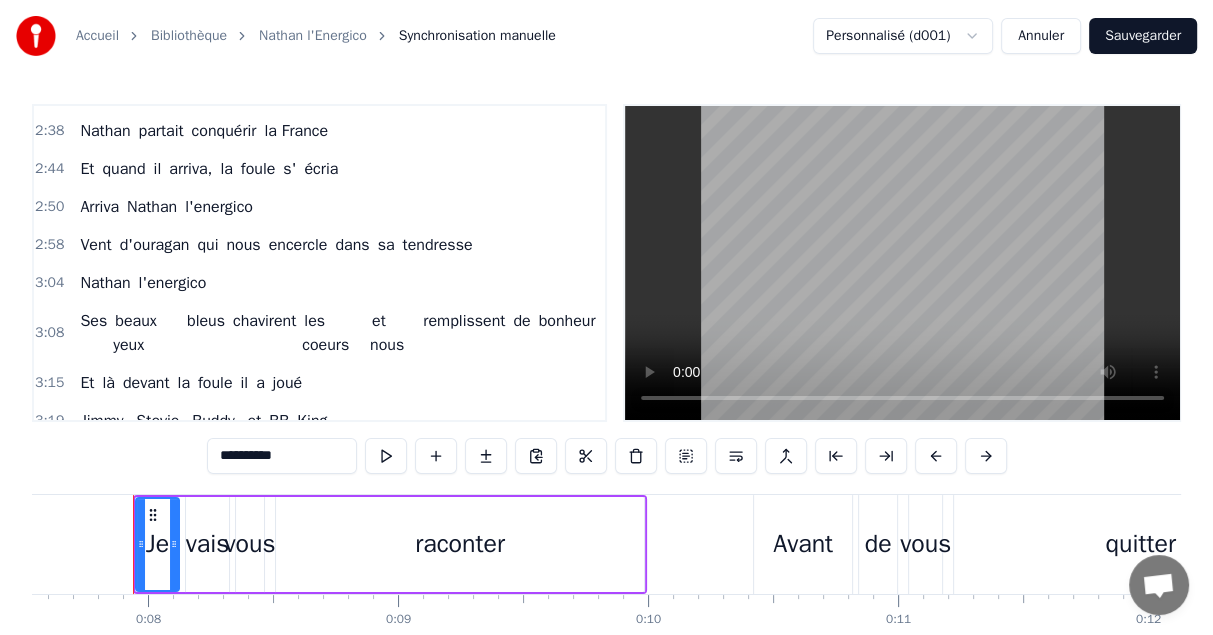 scroll, scrollTop: 1440, scrollLeft: 0, axis: vertical 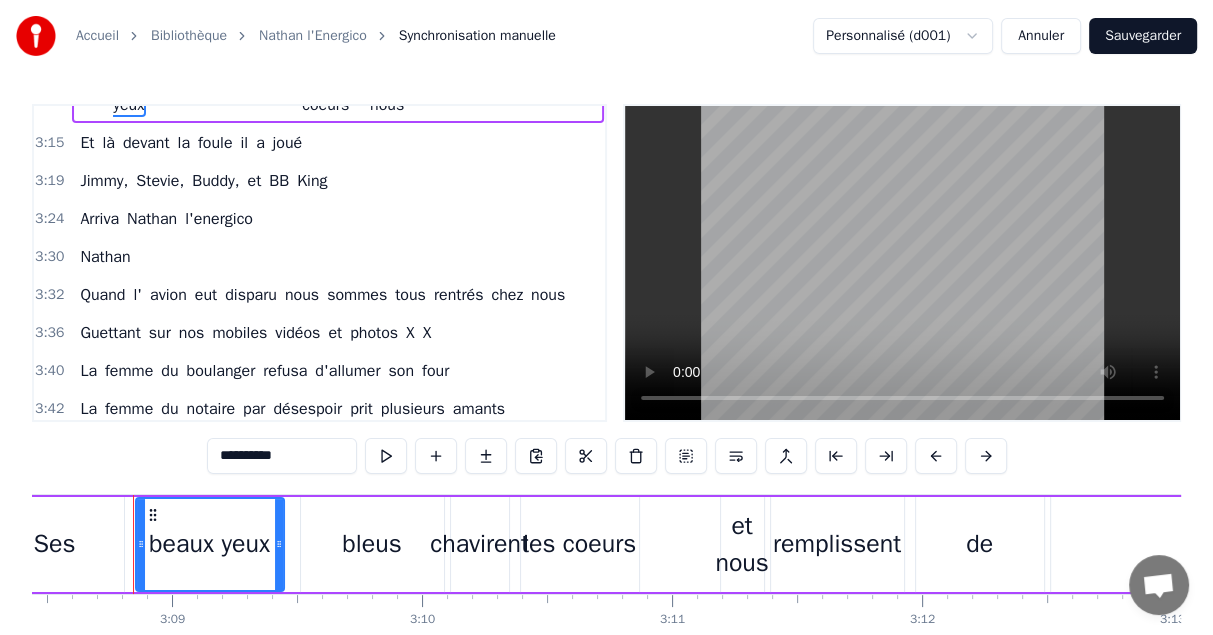 click on "La" at bounding box center (88, 371) 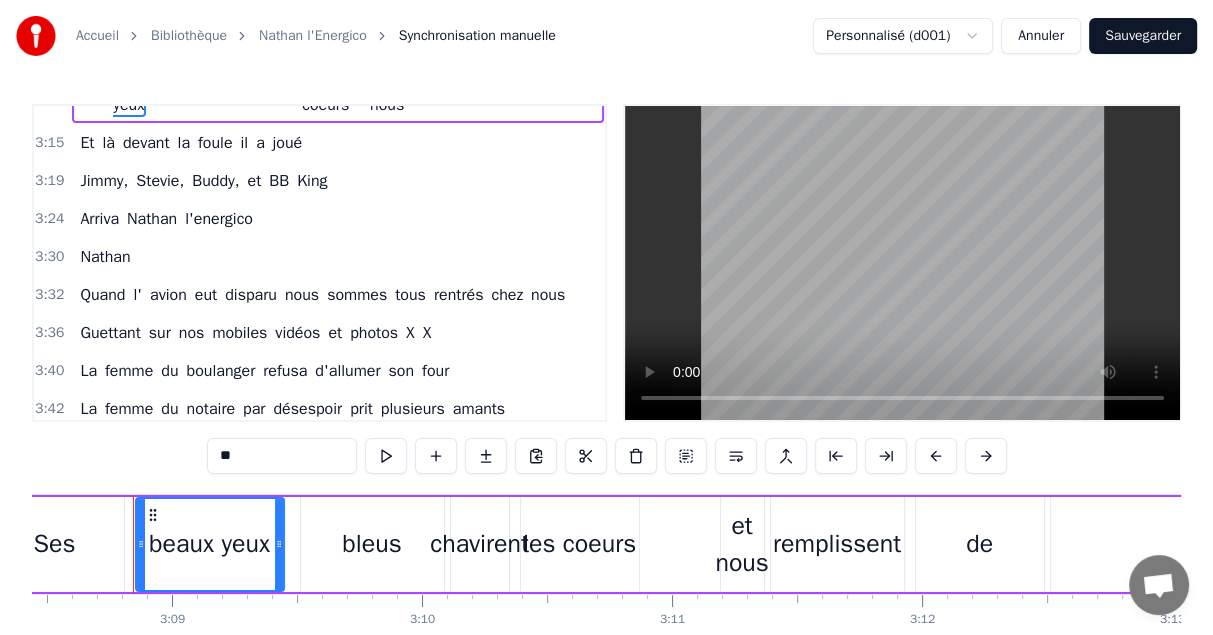 scroll, scrollTop: 1712, scrollLeft: 0, axis: vertical 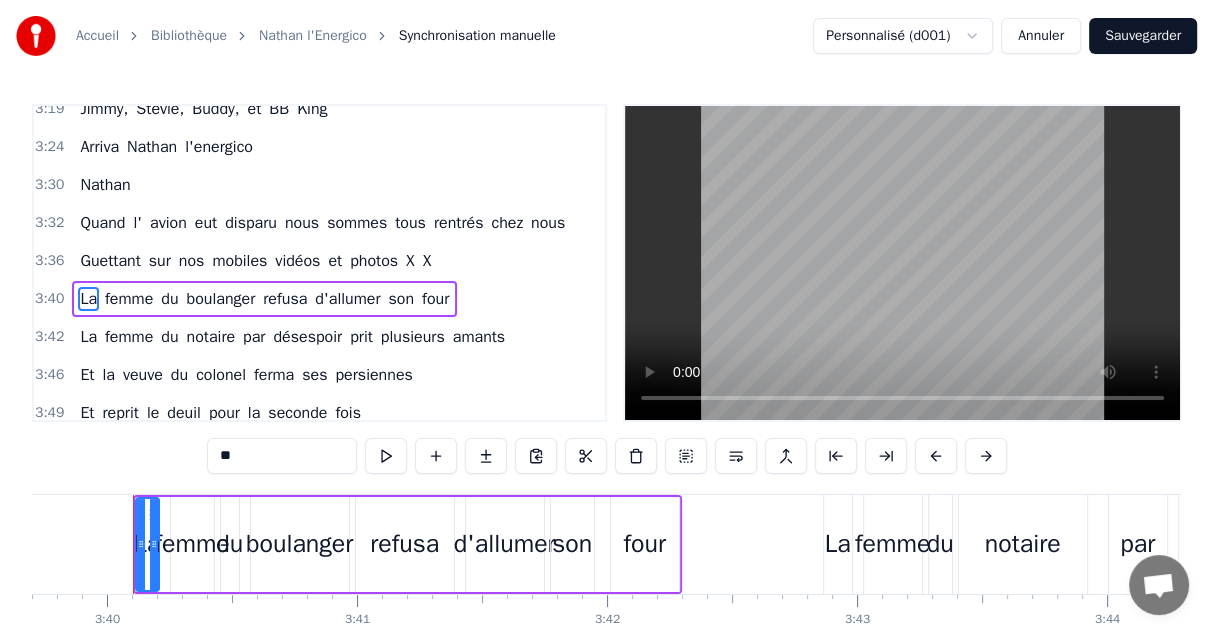 drag, startPoint x: 249, startPoint y: 458, endPoint x: 197, endPoint y: 453, distance: 52.23983 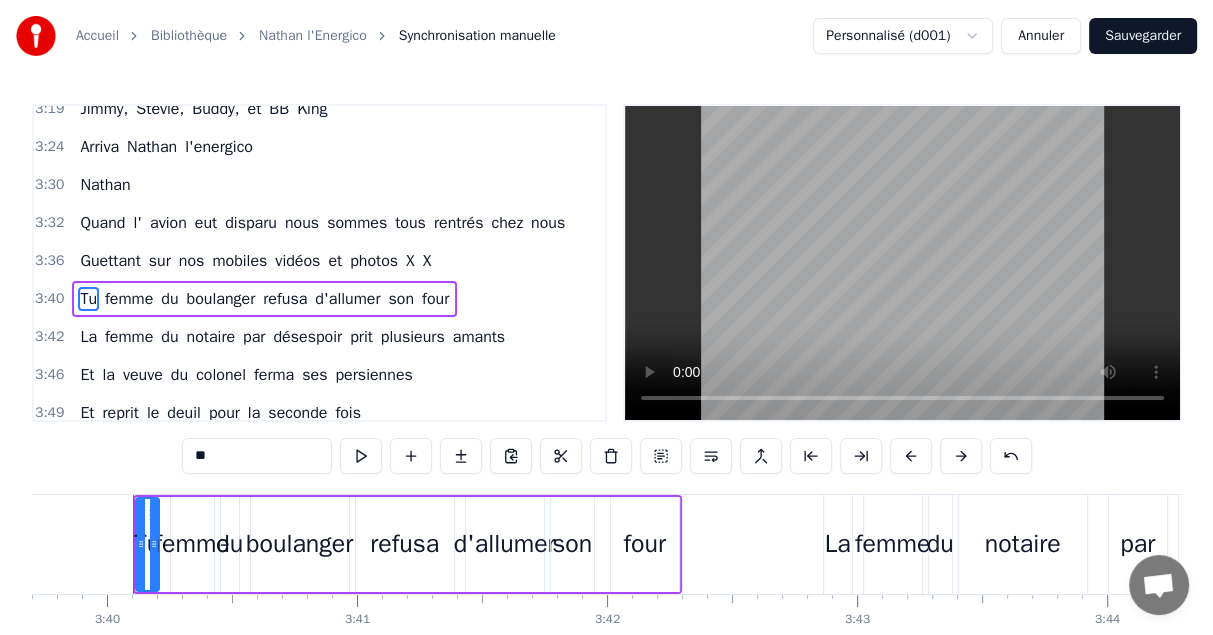 click on "femme" at bounding box center (129, 299) 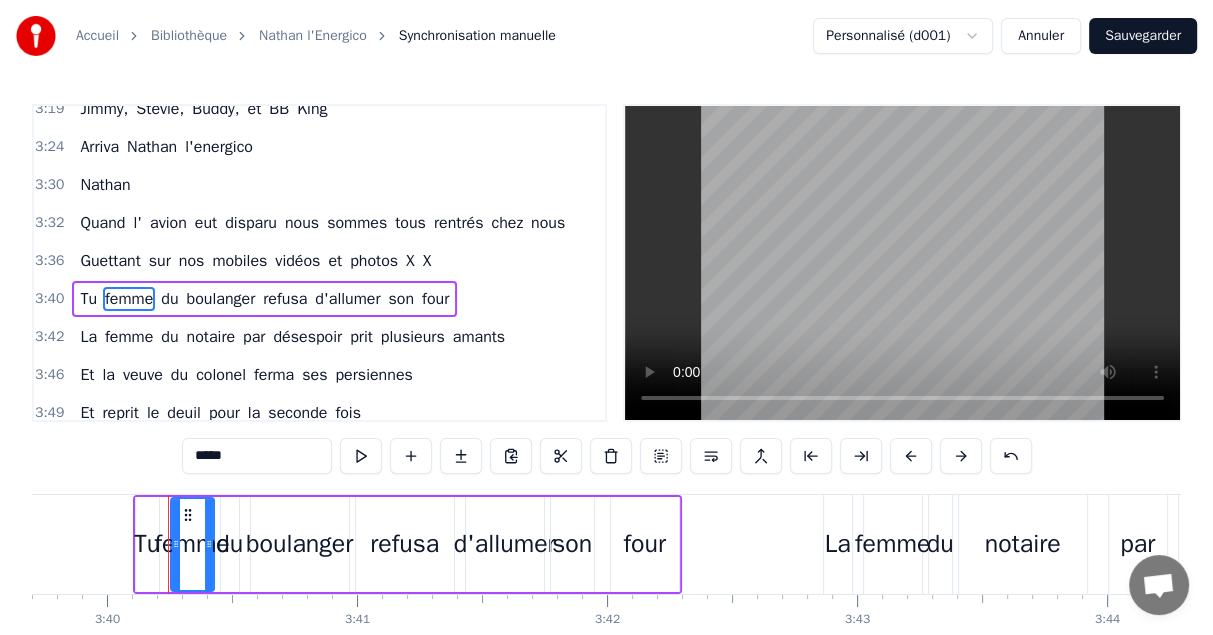 drag, startPoint x: 273, startPoint y: 456, endPoint x: 117, endPoint y: 446, distance: 156.32019 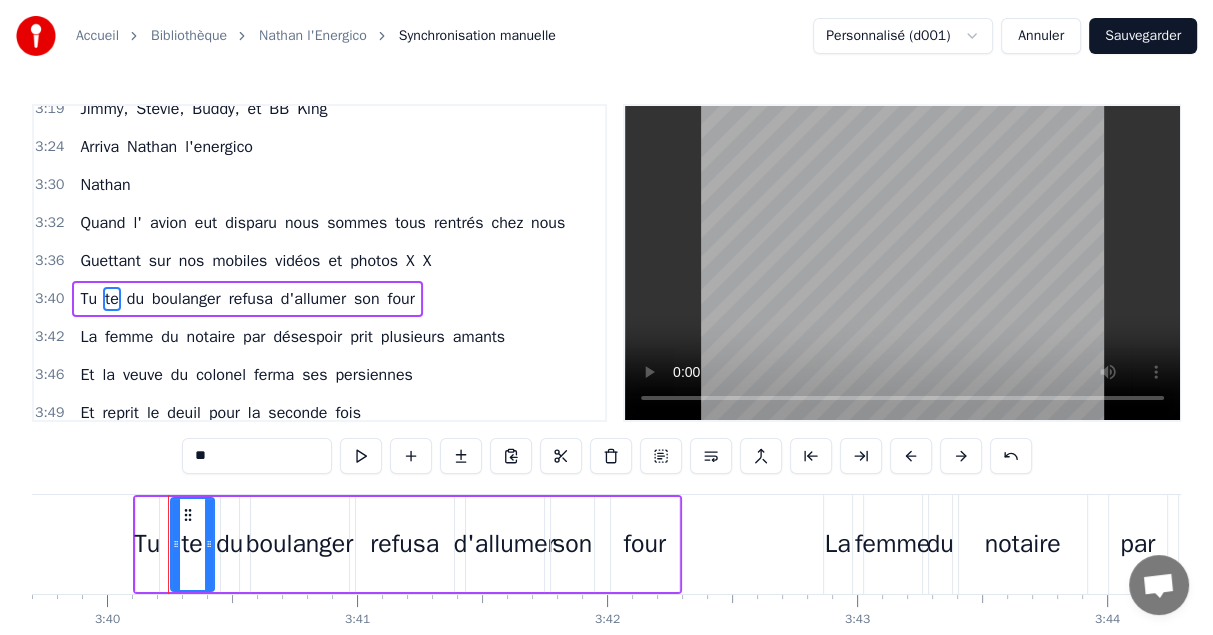 click on "du" at bounding box center [135, 299] 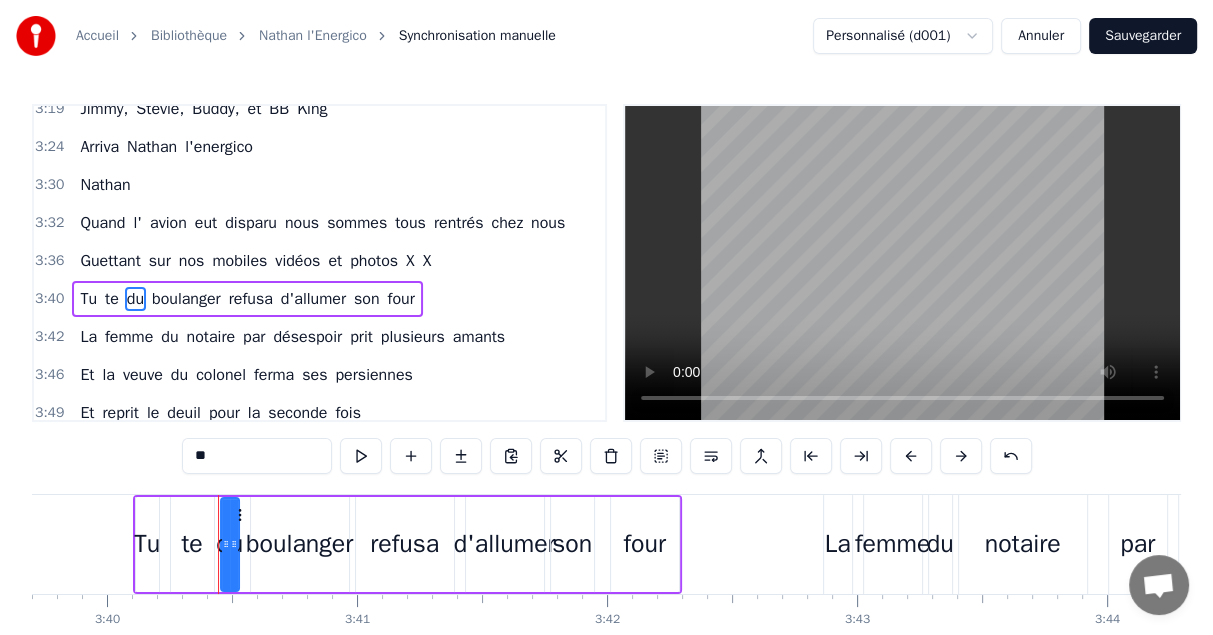 drag, startPoint x: 260, startPoint y: 450, endPoint x: 135, endPoint y: 450, distance: 125 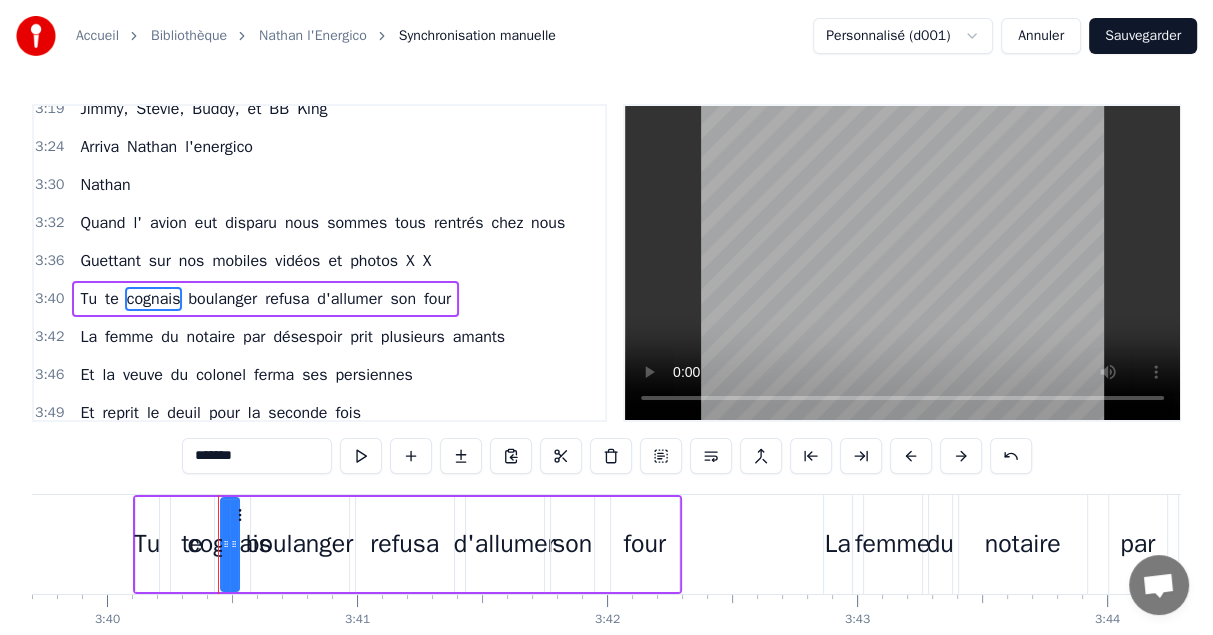click on "boulanger" at bounding box center [222, 299] 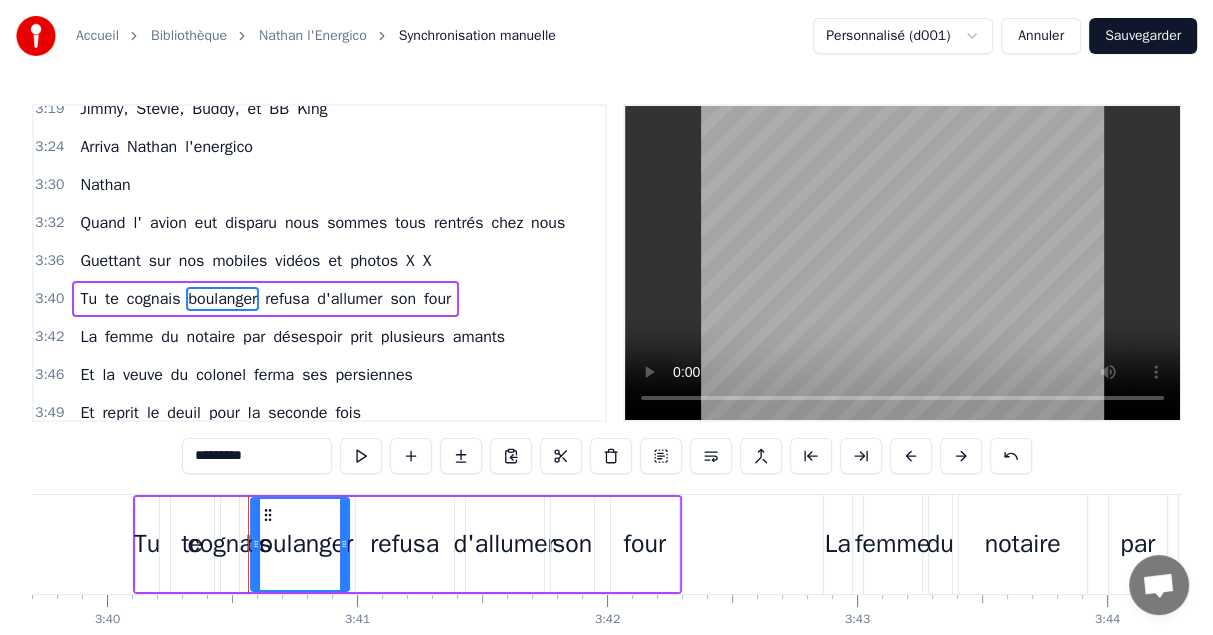 drag, startPoint x: 284, startPoint y: 455, endPoint x: 133, endPoint y: 451, distance: 151.05296 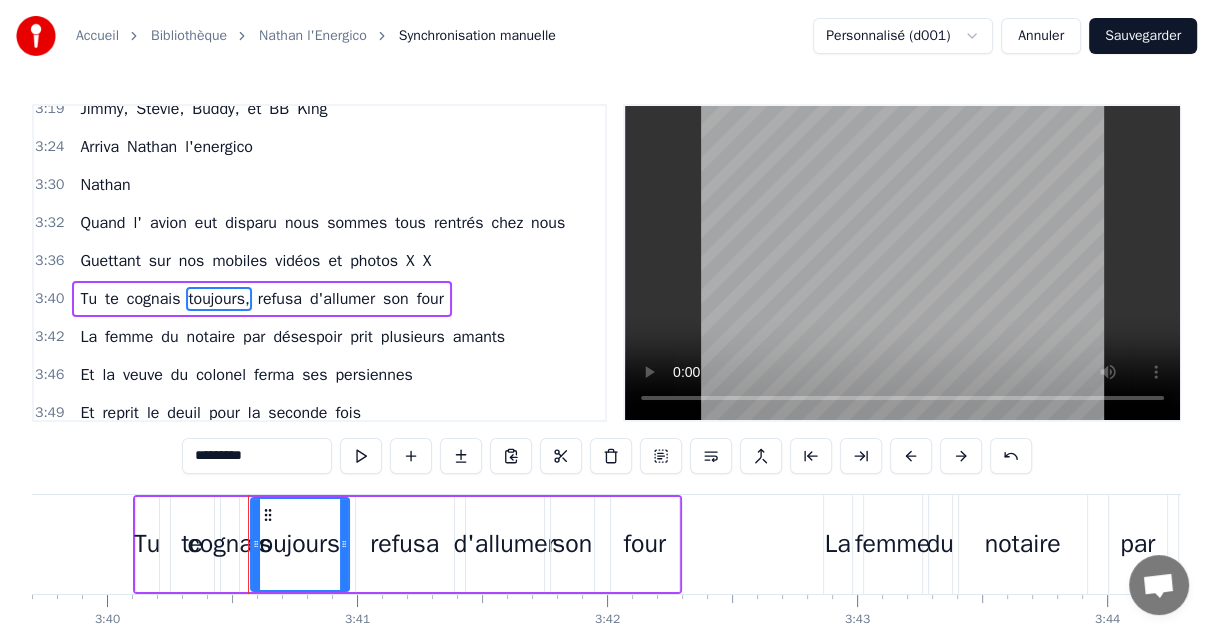 click on "refusa" at bounding box center (280, 299) 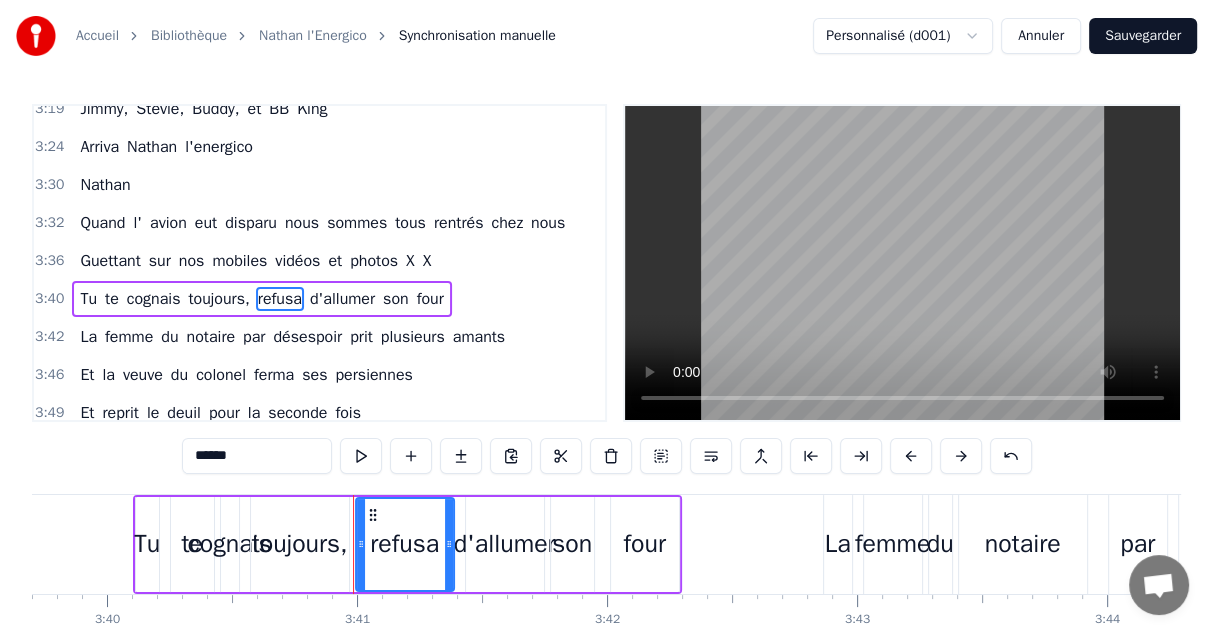 drag, startPoint x: 271, startPoint y: 455, endPoint x: 112, endPoint y: 450, distance: 159.0786 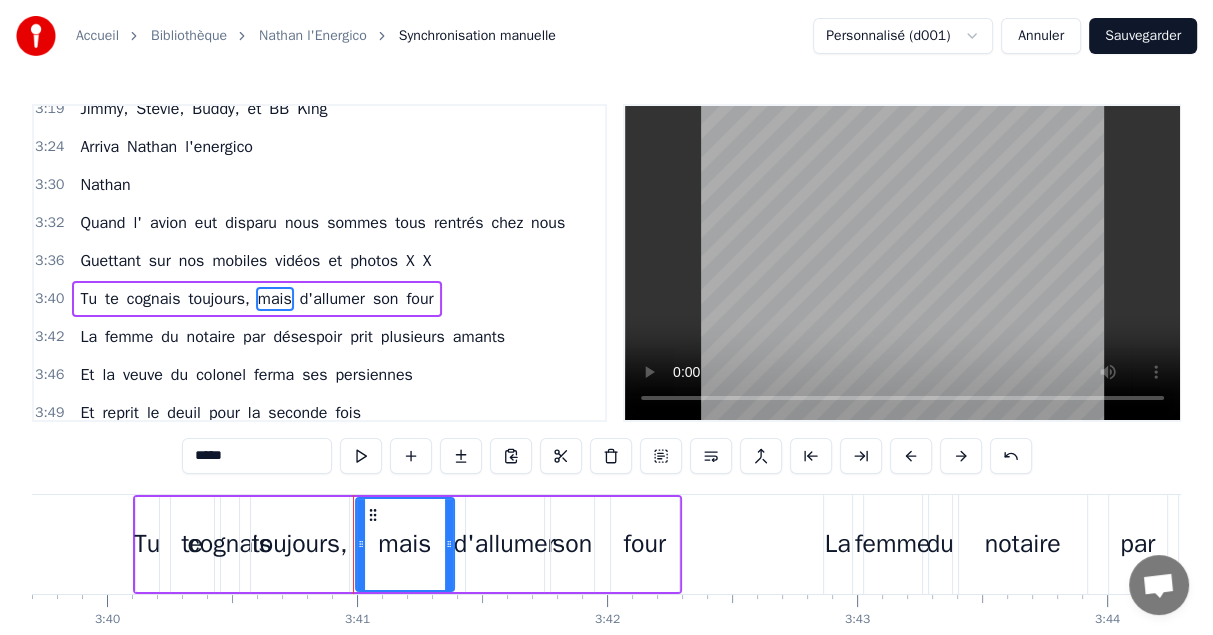 click on "d'allumer" at bounding box center (332, 299) 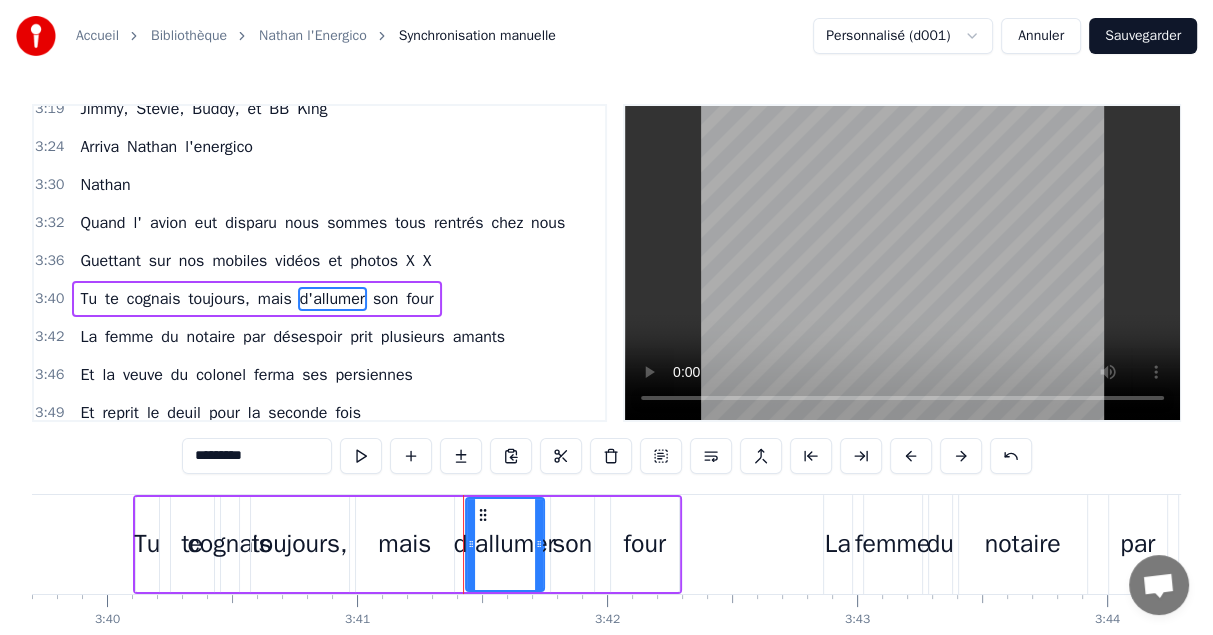 drag, startPoint x: 290, startPoint y: 458, endPoint x: 109, endPoint y: 456, distance: 181.01105 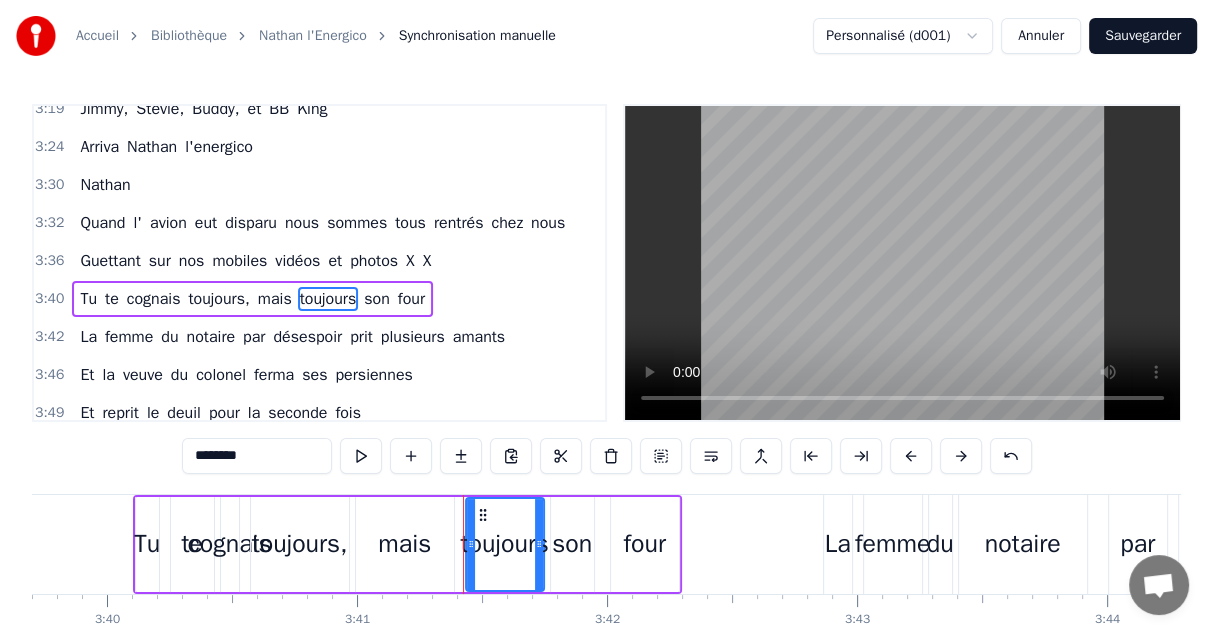 click on "son" at bounding box center [377, 299] 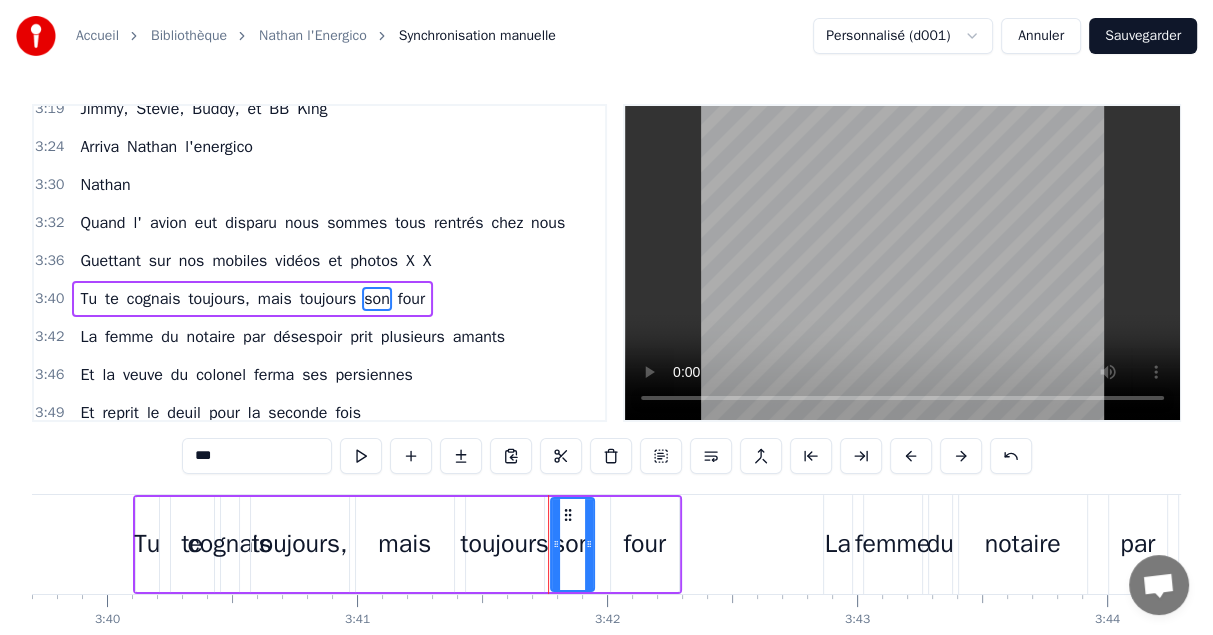 drag, startPoint x: 234, startPoint y: 457, endPoint x: 145, endPoint y: 449, distance: 89.358826 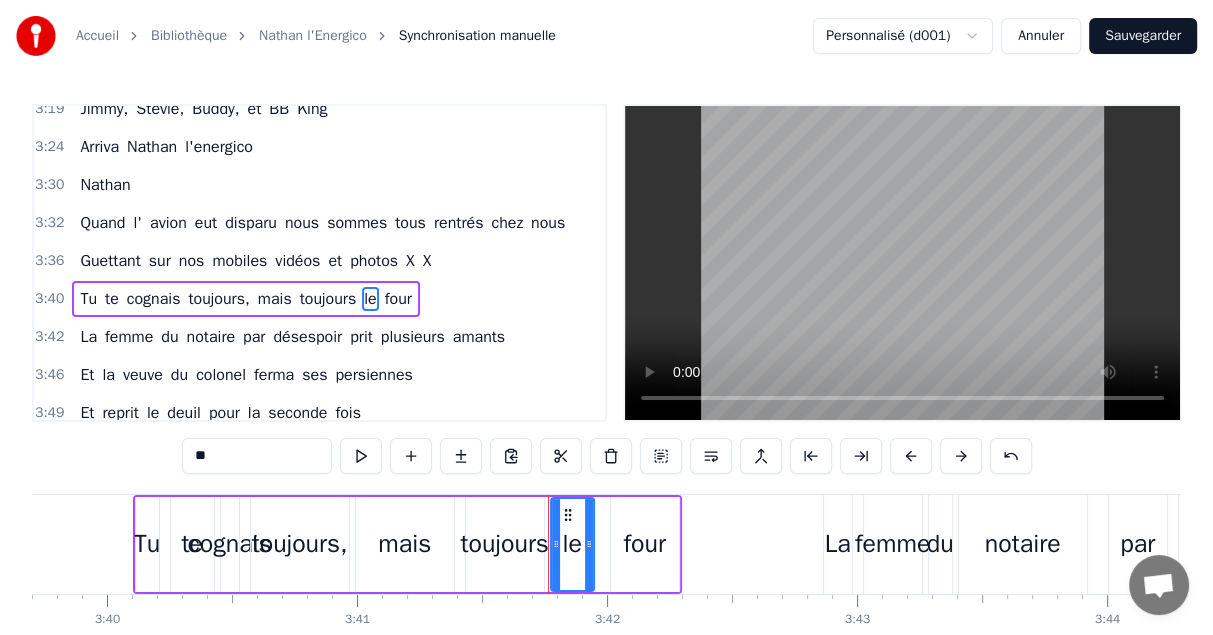 click on "four" at bounding box center (398, 299) 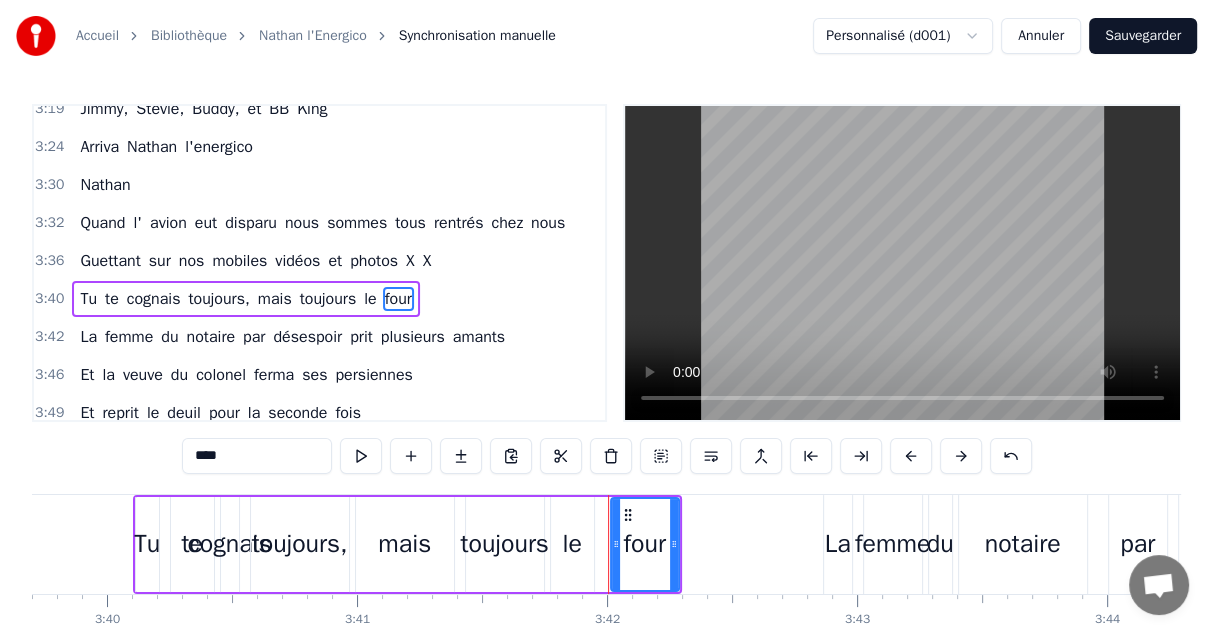 drag, startPoint x: 220, startPoint y: 456, endPoint x: 119, endPoint y: 446, distance: 101.49384 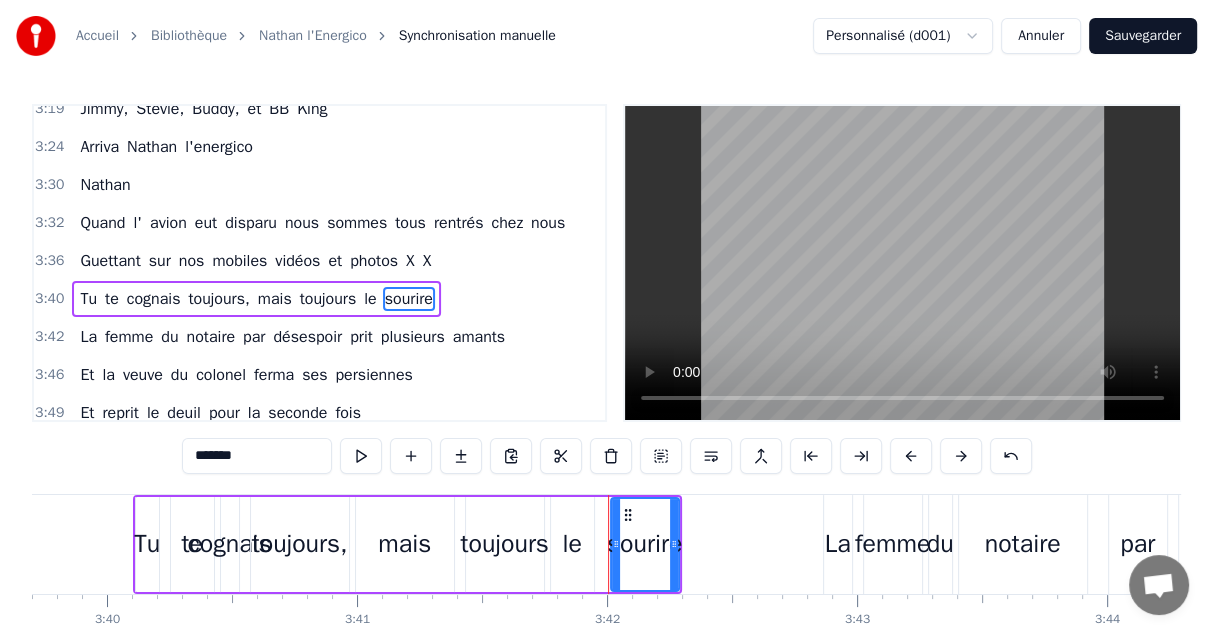 click on "La" at bounding box center [88, 337] 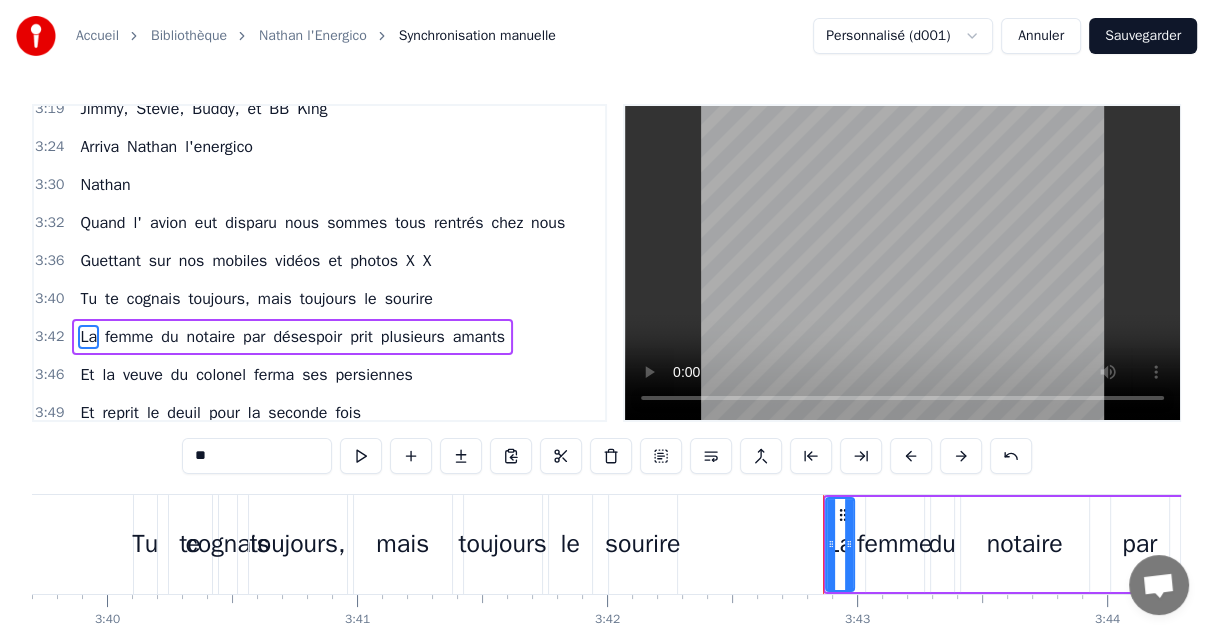 scroll, scrollTop: 1749, scrollLeft: 0, axis: vertical 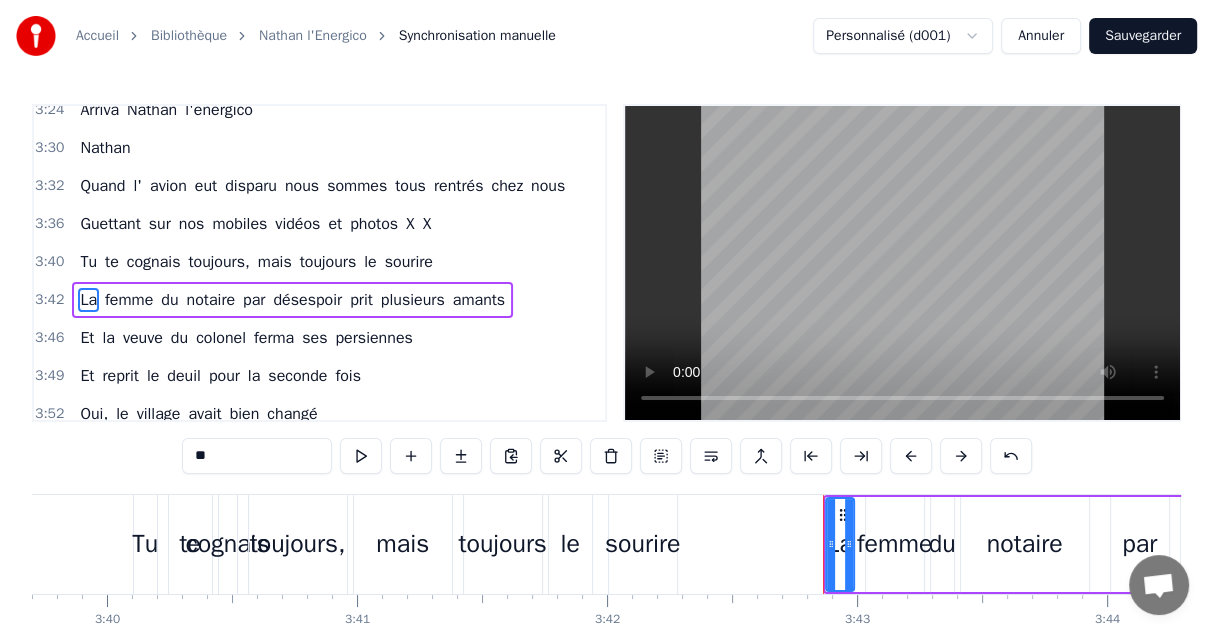 drag, startPoint x: 171, startPoint y: 455, endPoint x: 156, endPoint y: 453, distance: 15.132746 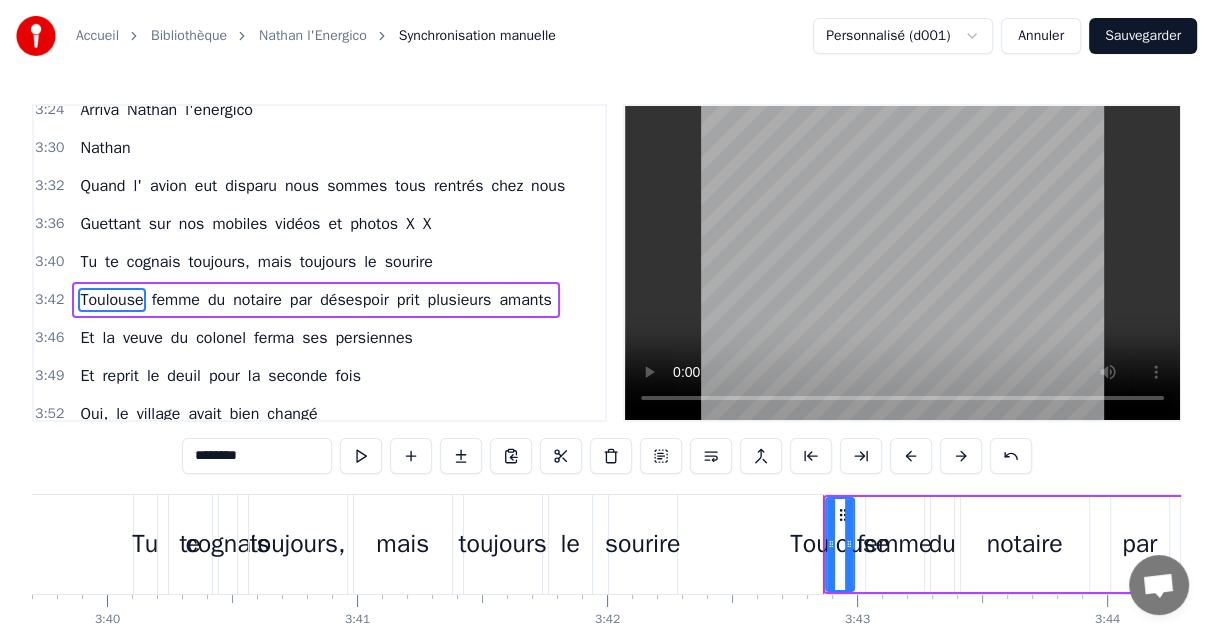 click on "femme" at bounding box center [176, 300] 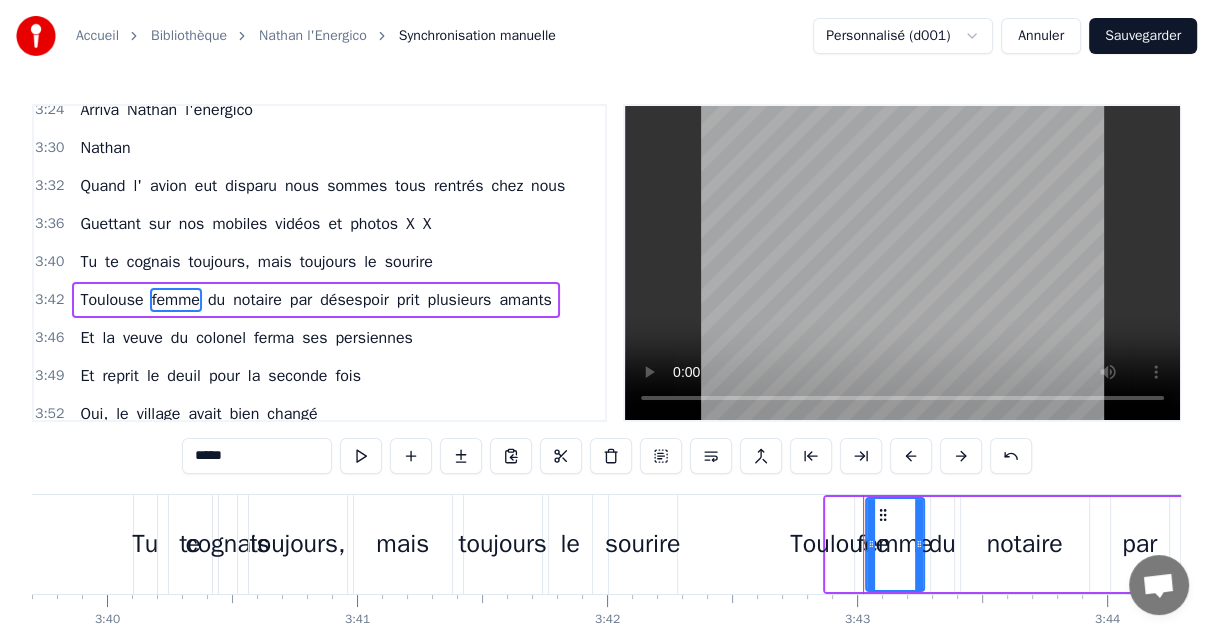 drag, startPoint x: 251, startPoint y: 460, endPoint x: 166, endPoint y: 456, distance: 85.09406 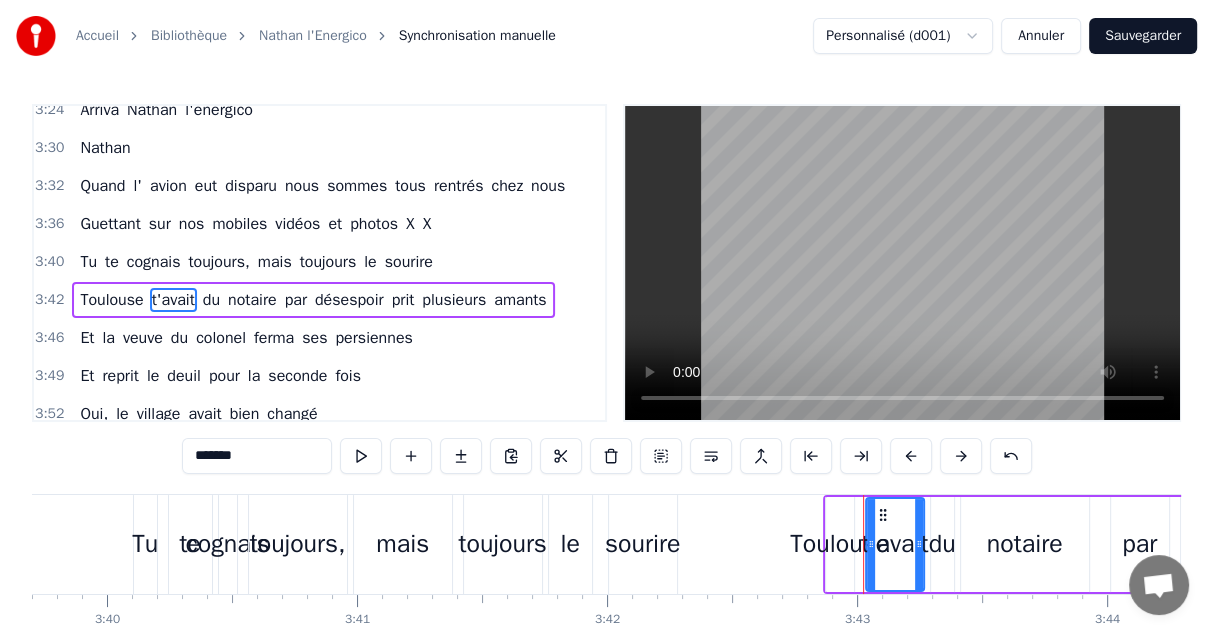 click on "du" at bounding box center (211, 300) 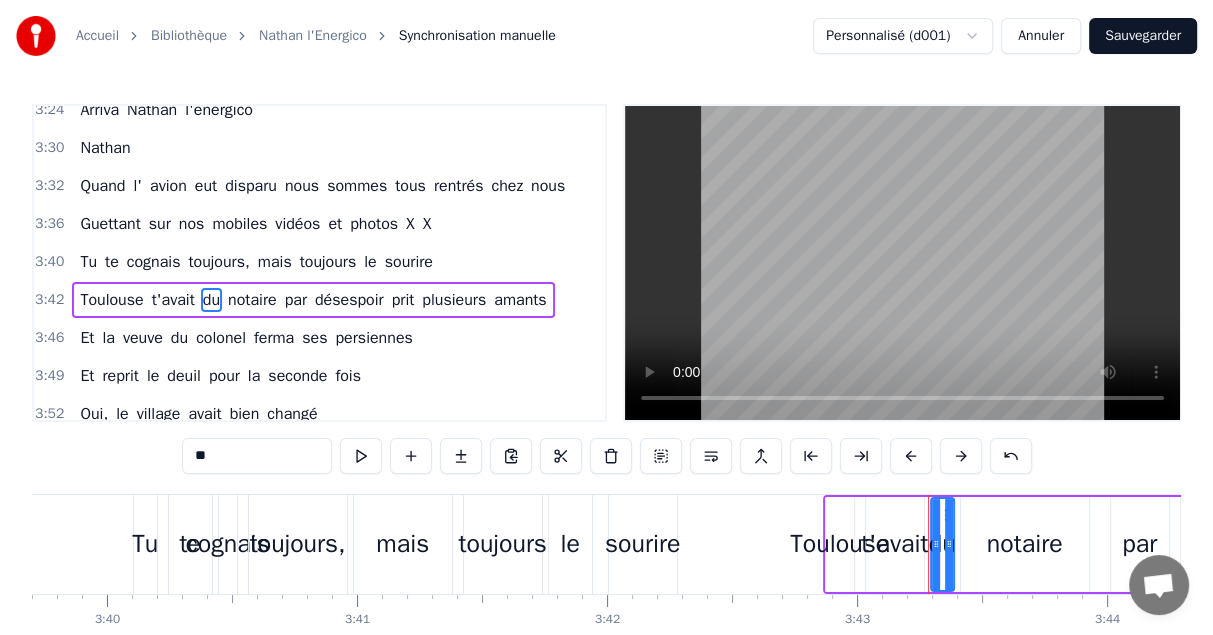 drag, startPoint x: 219, startPoint y: 452, endPoint x: 140, endPoint y: 449, distance: 79.05694 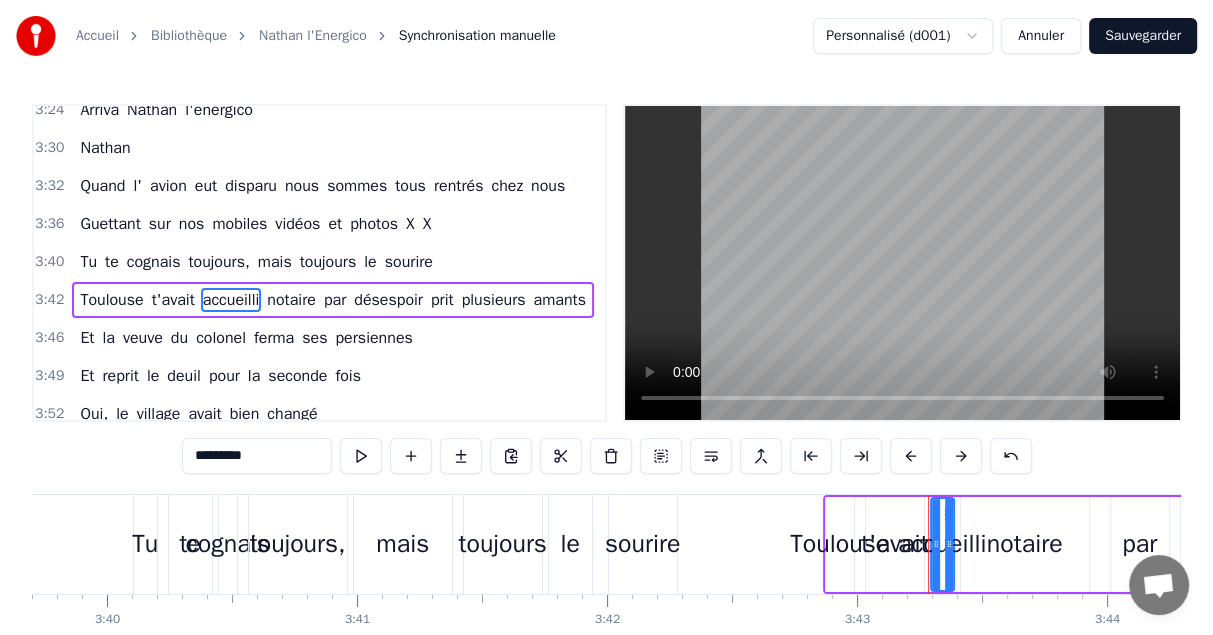 click on "notaire" at bounding box center [291, 300] 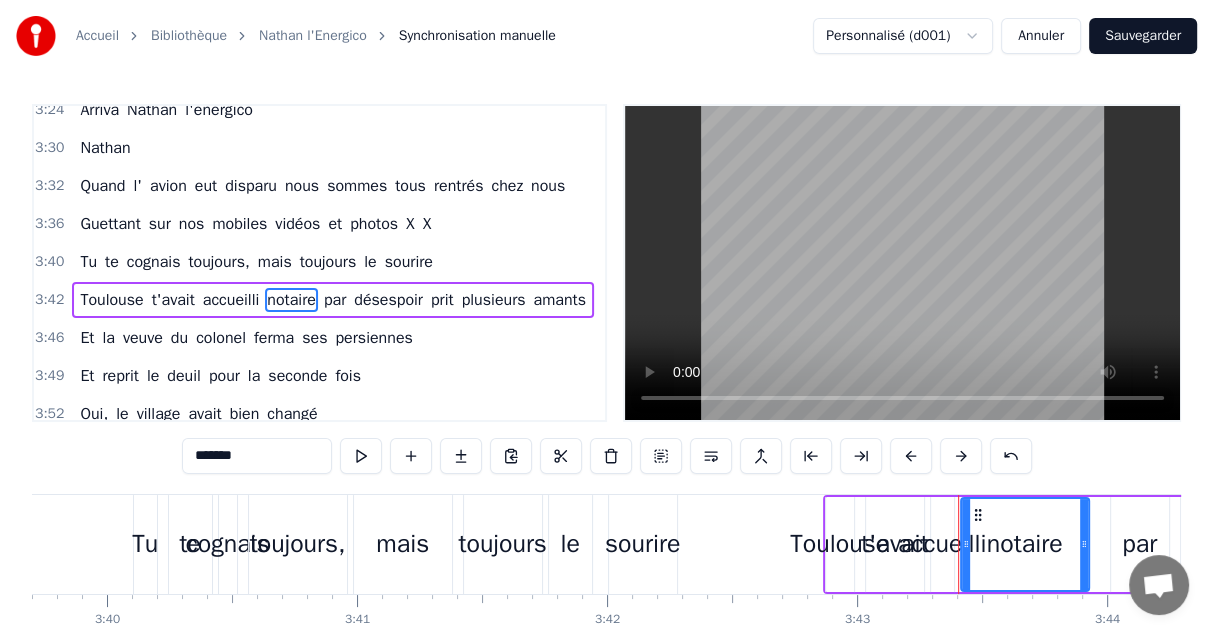 drag, startPoint x: 182, startPoint y: 454, endPoint x: 129, endPoint y: 454, distance: 53 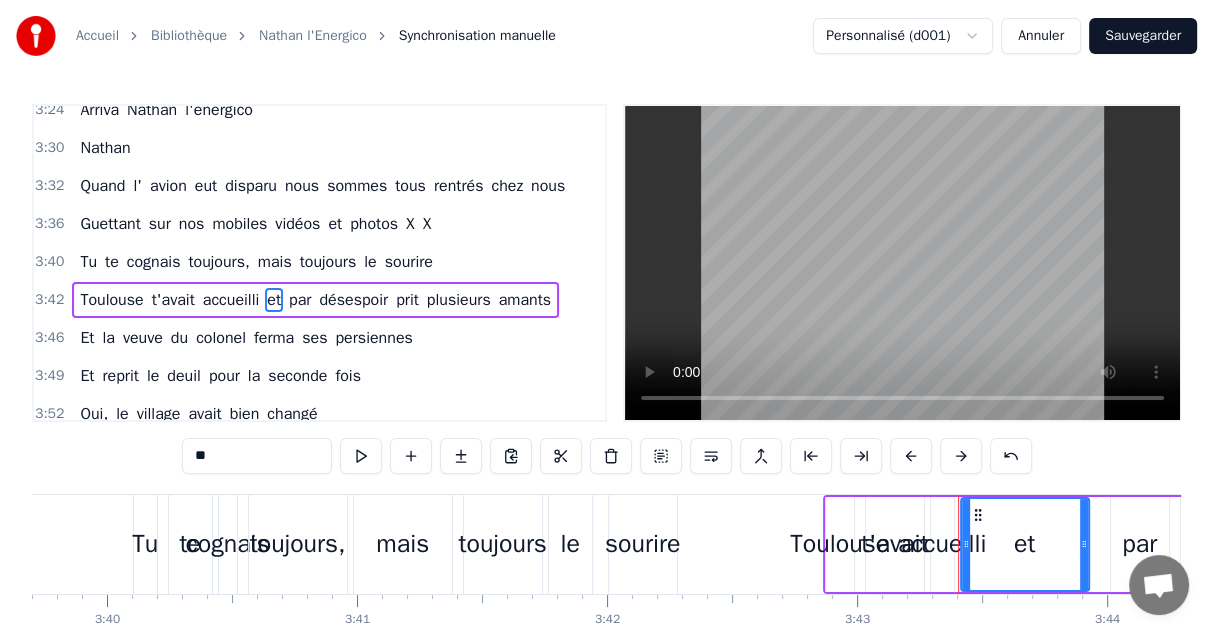 click on "par" at bounding box center (300, 300) 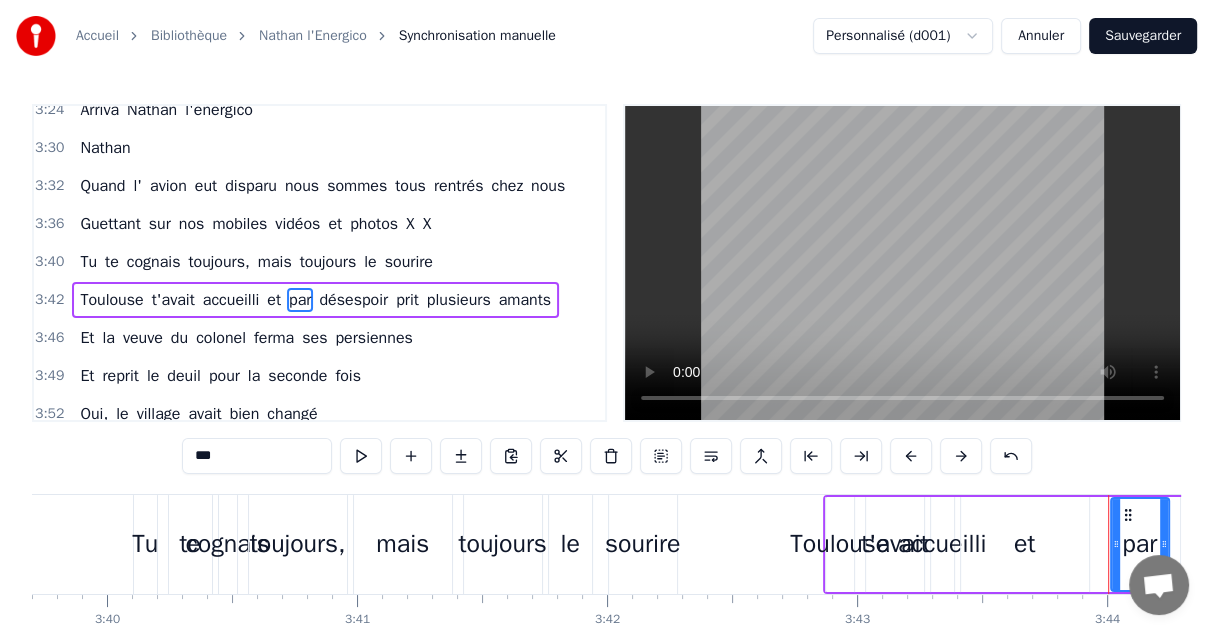 scroll, scrollTop: 0, scrollLeft: 55900, axis: horizontal 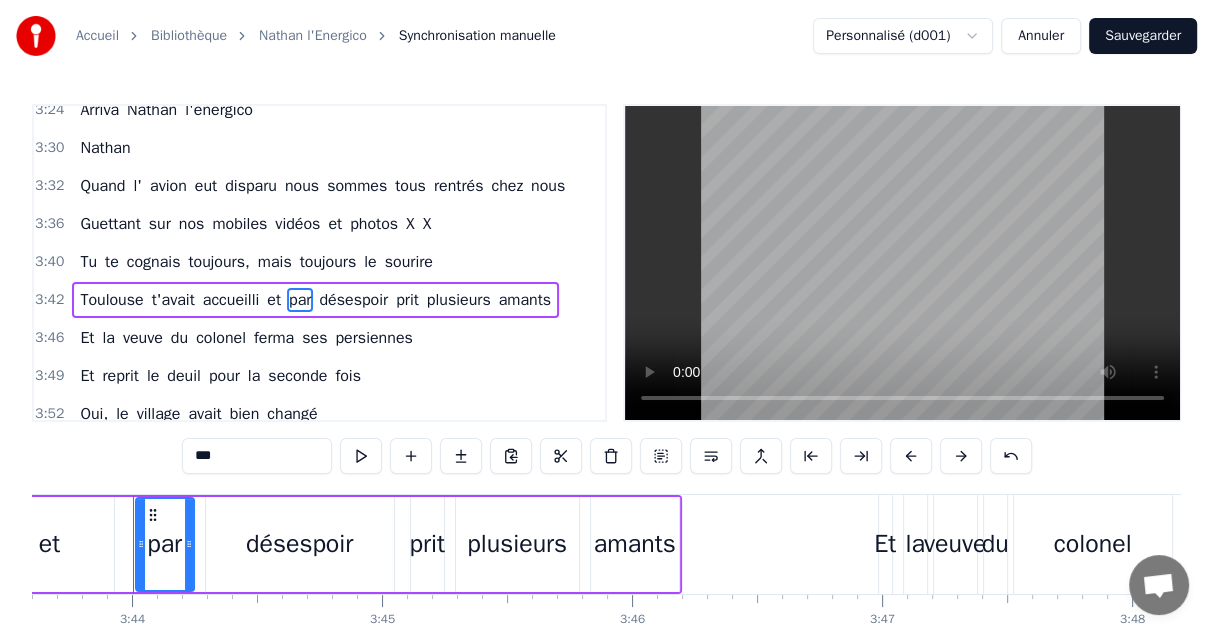 drag, startPoint x: 227, startPoint y: 460, endPoint x: 118, endPoint y: 460, distance: 109 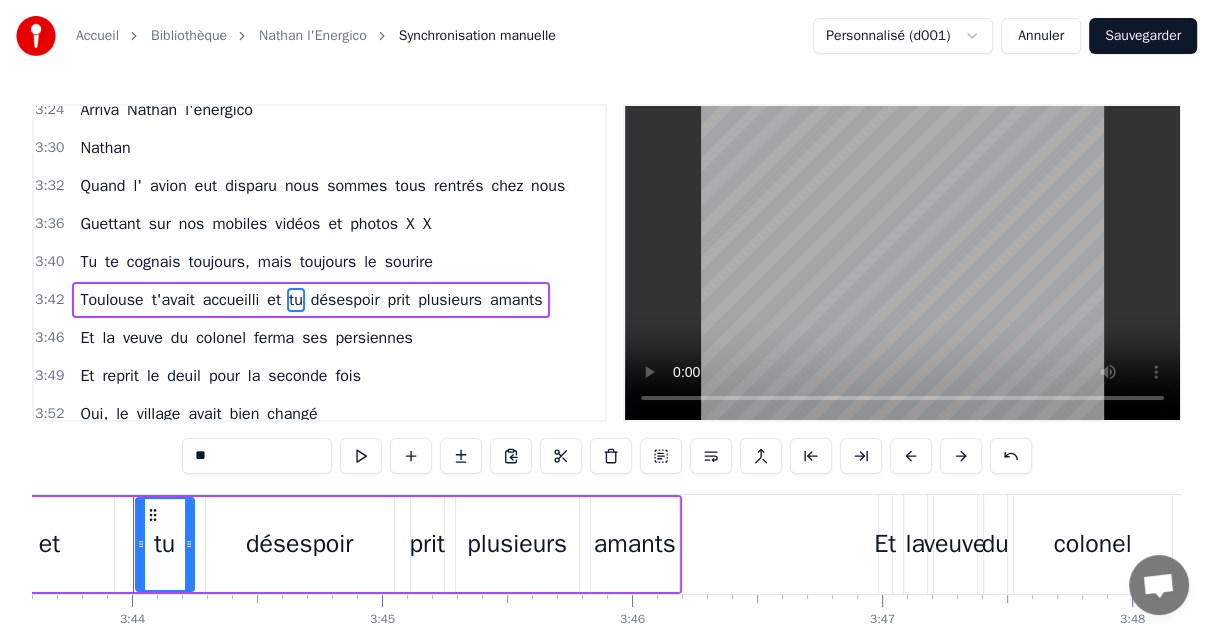 click on "désespoir" at bounding box center [345, 300] 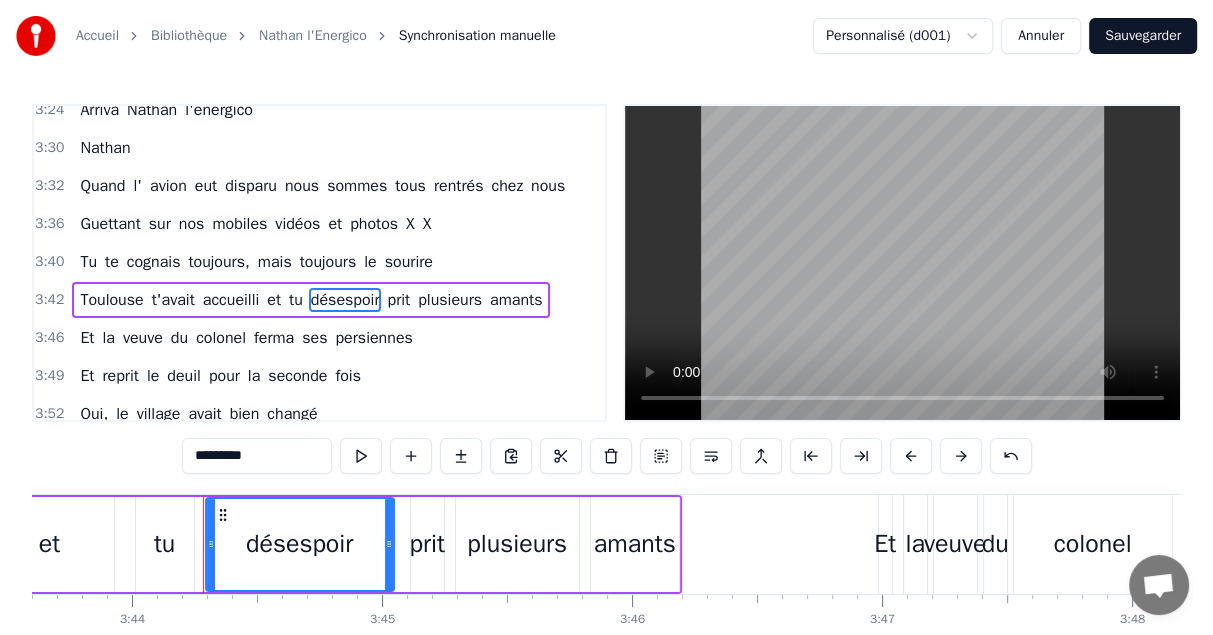 click on "0:07 Je vais vous raconter 0:10 Avant de vous quitter 0:13 L'histoire d'un petit gars qu'on aimait tellement 0:17 Toujours à s' agiter 0:20 Toujours à se cogner 0:23 Ar moires et vitrines n'ont qu'à s'pousser 0:27 Grimpant dans les placards 0:30 Sautant sur l' canapé 0:33 Ses parents perdaient pieds pour l' canaliser 0:37 Mais tous ceux qui venaient 0:40 C'était pour le choyer 0:43 Car ses grands yeux bleus clairs lancaient des éclairs 0:48 Et quand il arrivait 0:51 La famille s'écriait 0:54 Arriva Nathan l'energico 1:02 Vent d'ouragan qui nous encercle dans sa tendresse 1:08 Nathan l'energico 1:12 Ses beaux yeux bleus chavirent les coeurs 1:15 Et nous remplissent de bonheur 1:19 Partout c'était la fête quand il jouait 1:24 La guitare pour lui n'avait pas de secret 1:29 Arriva Nathan l'energico 1:34 Il s'asseyait sur son lit pendant des heures 1:36 A gratter des balades ou des riffs endiablés 1:40 Son autre passion c'était le hockey fermait X X X X X X X 1:44 Là encore il se cognait mais les l'" at bounding box center [606, 400] 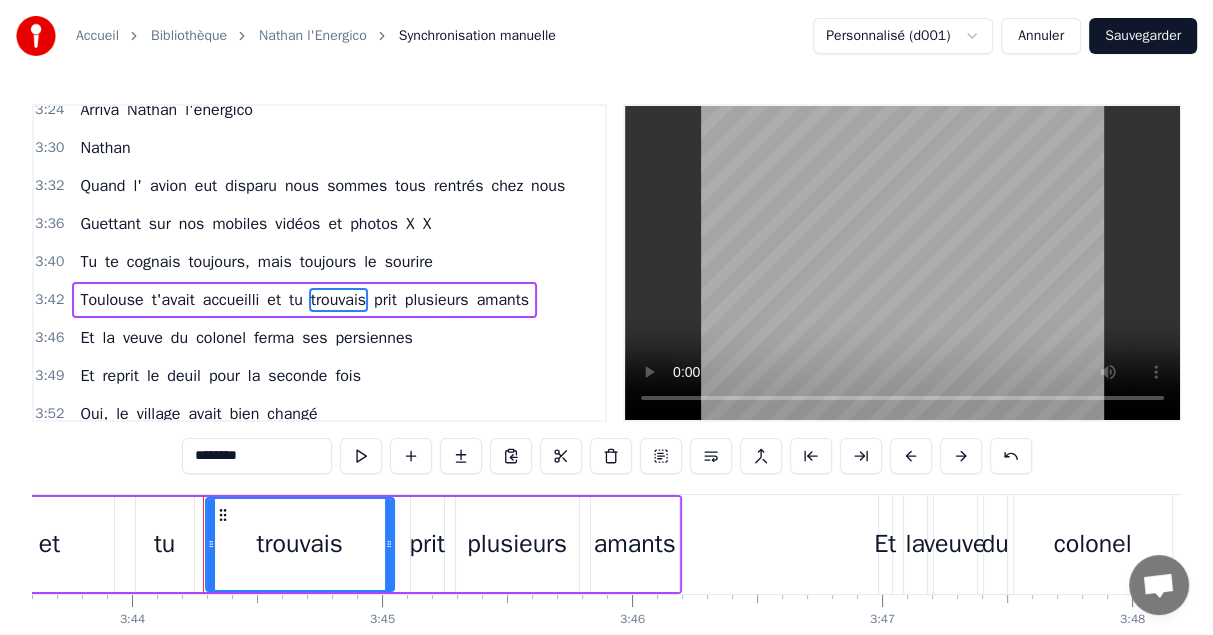 click on "prit" at bounding box center [385, 300] 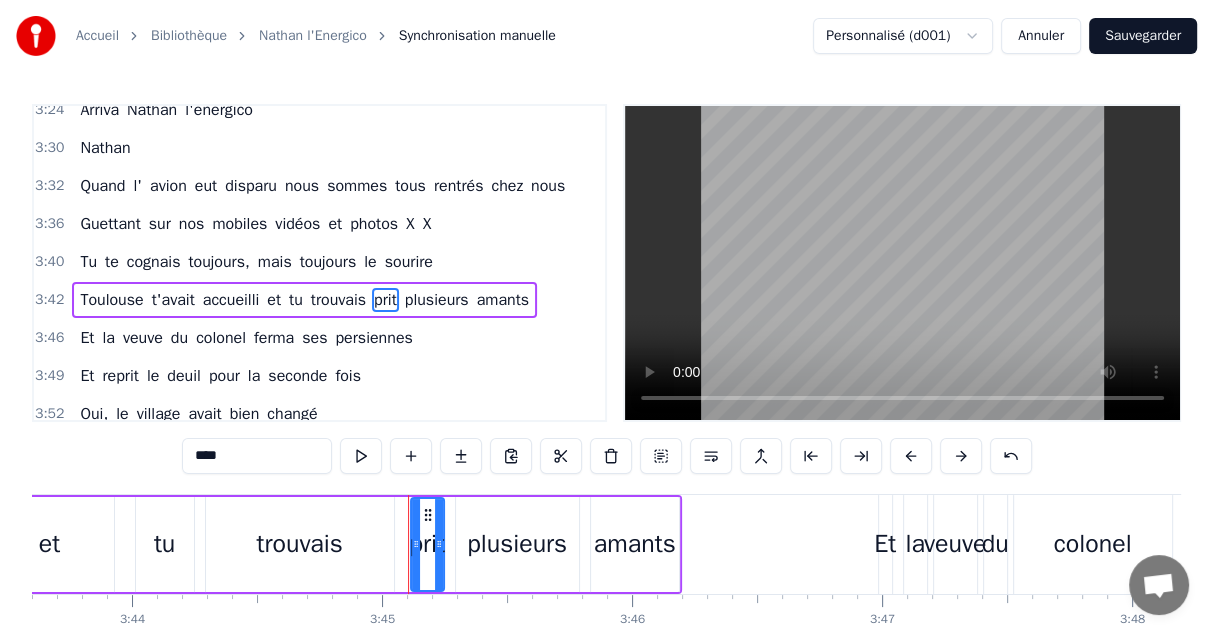 drag, startPoint x: 252, startPoint y: 449, endPoint x: 100, endPoint y: 460, distance: 152.3975 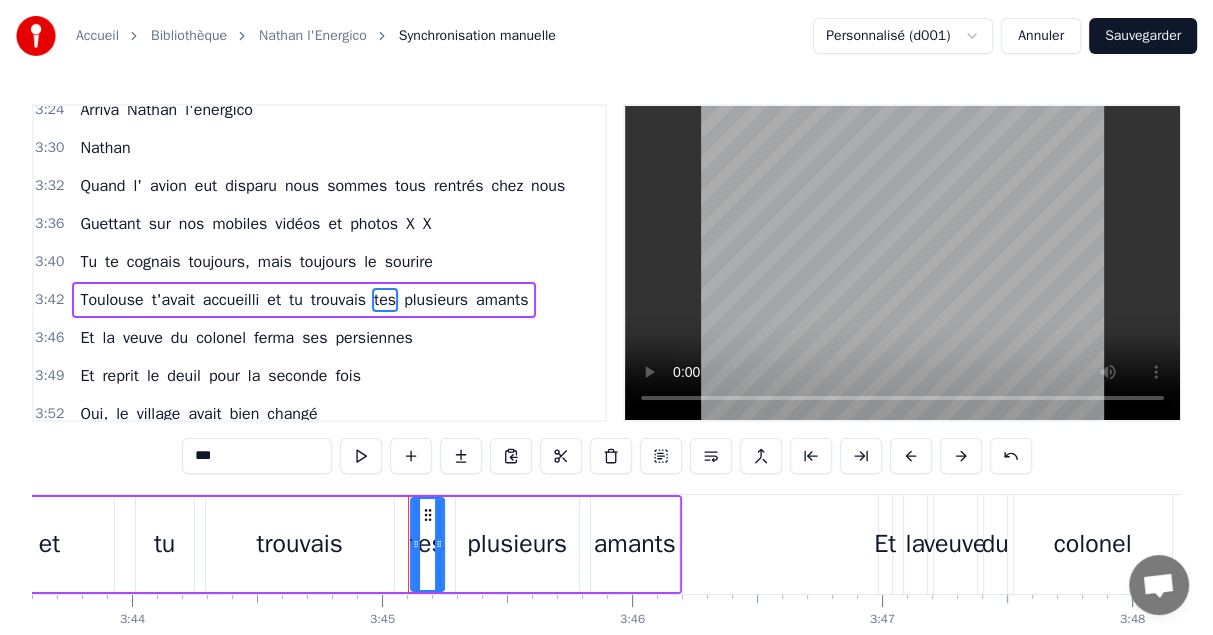 drag, startPoint x: 419, startPoint y: 251, endPoint x: 361, endPoint y: 362, distance: 125.23977 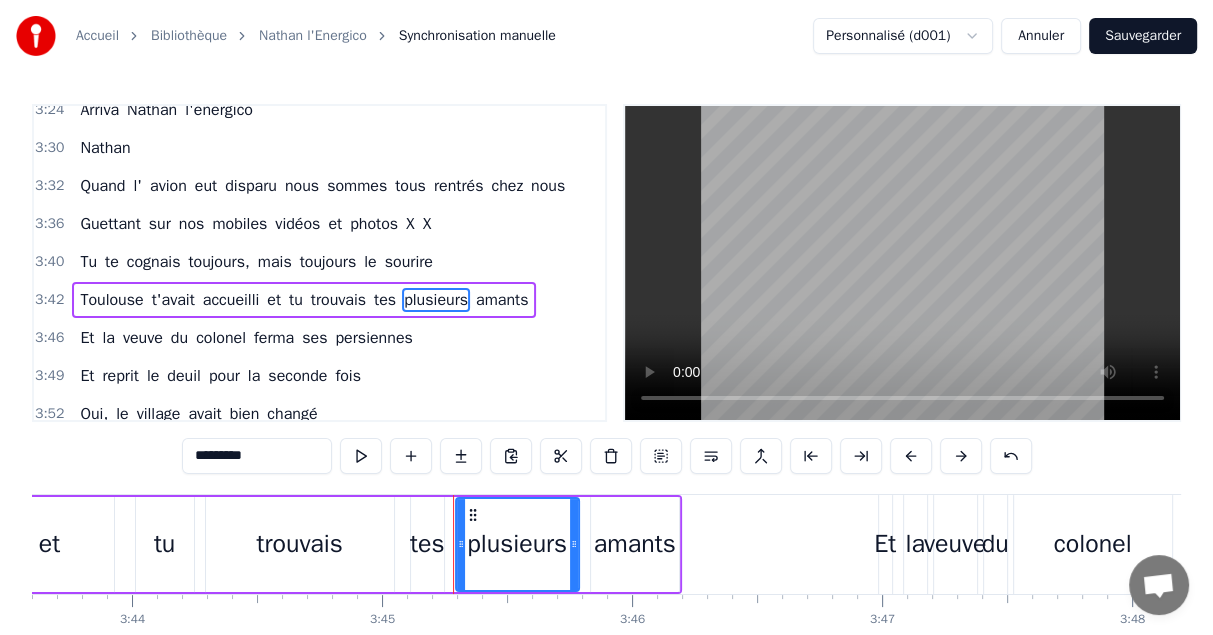 drag, startPoint x: 291, startPoint y: 454, endPoint x: 79, endPoint y: 455, distance: 212.00237 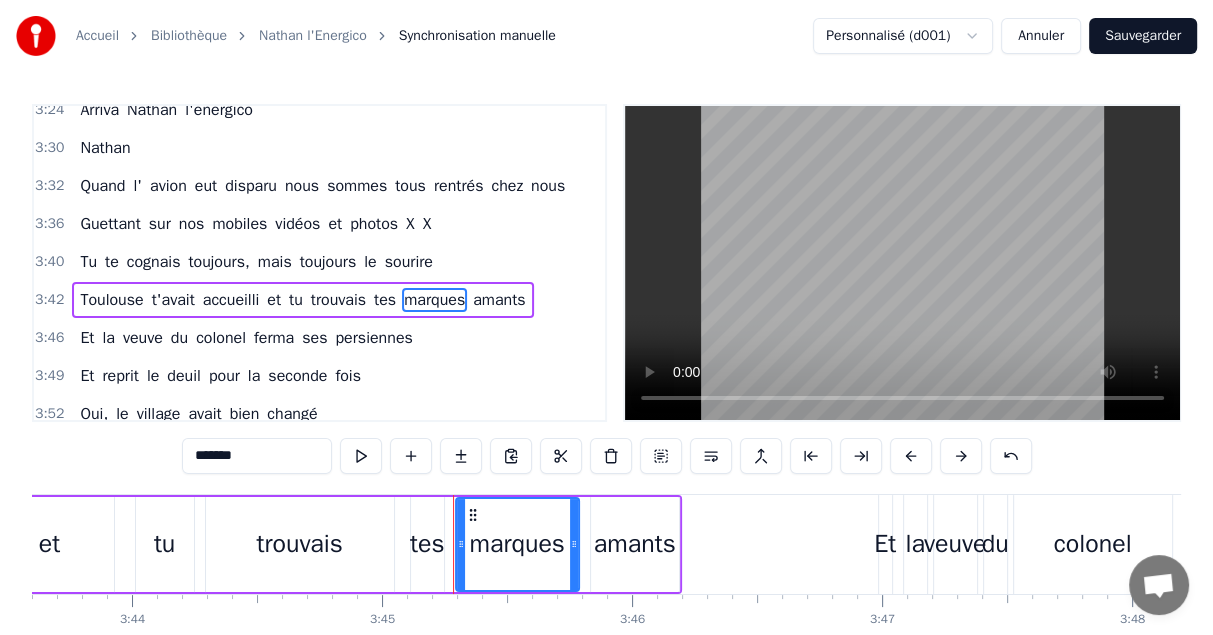 click on "amants" at bounding box center (499, 300) 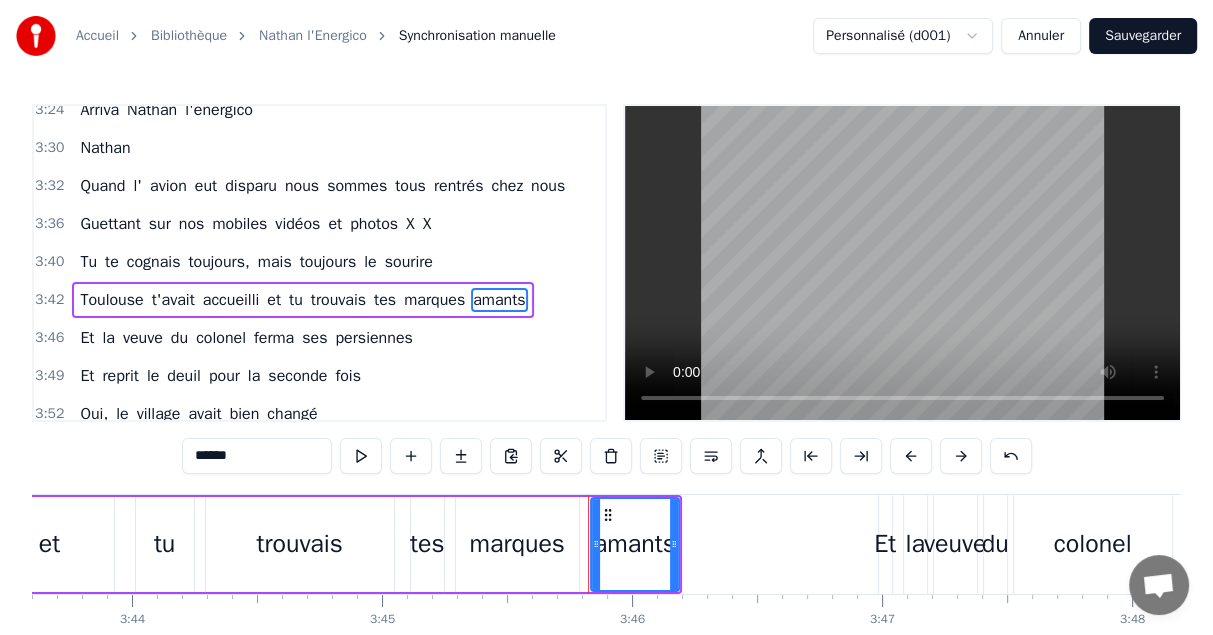 drag, startPoint x: 209, startPoint y: 461, endPoint x: 53, endPoint y: 459, distance: 156.01282 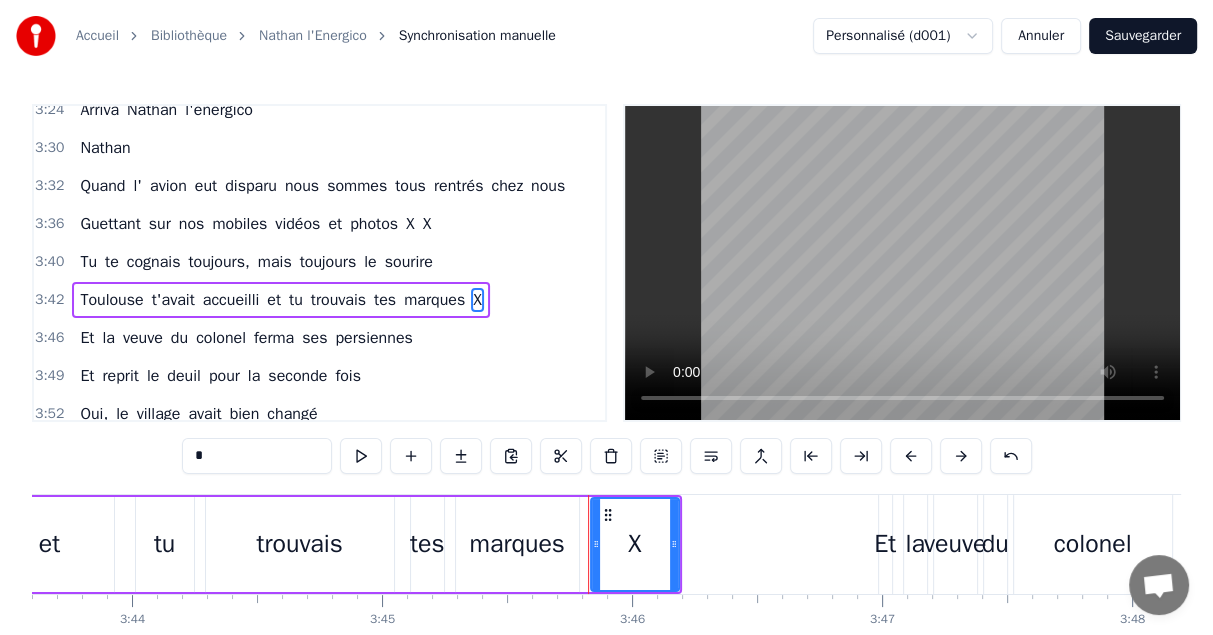 click on "Et" at bounding box center (87, 338) 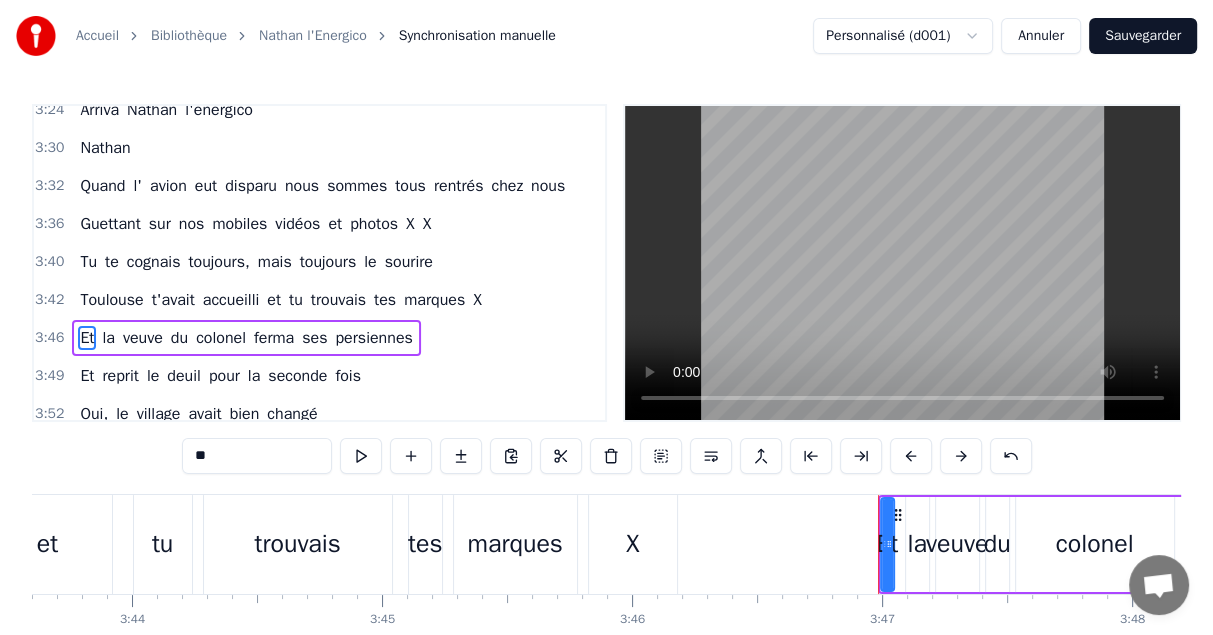 scroll, scrollTop: 1786, scrollLeft: 0, axis: vertical 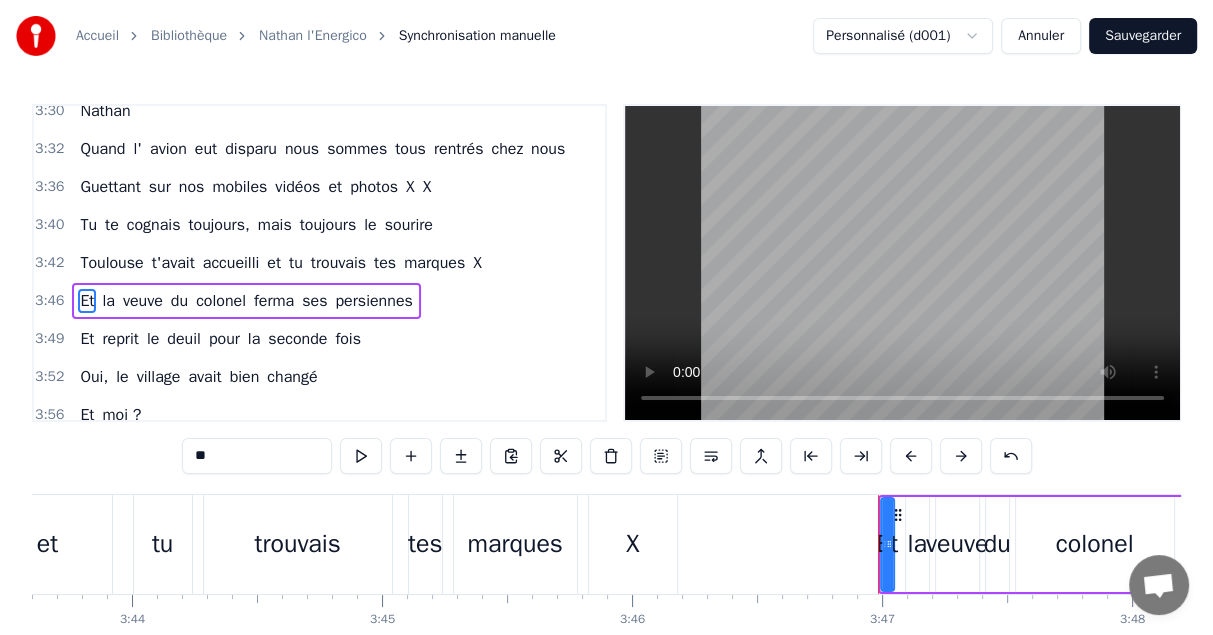 drag, startPoint x: 130, startPoint y: 444, endPoint x: 106, endPoint y: 442, distance: 24.083189 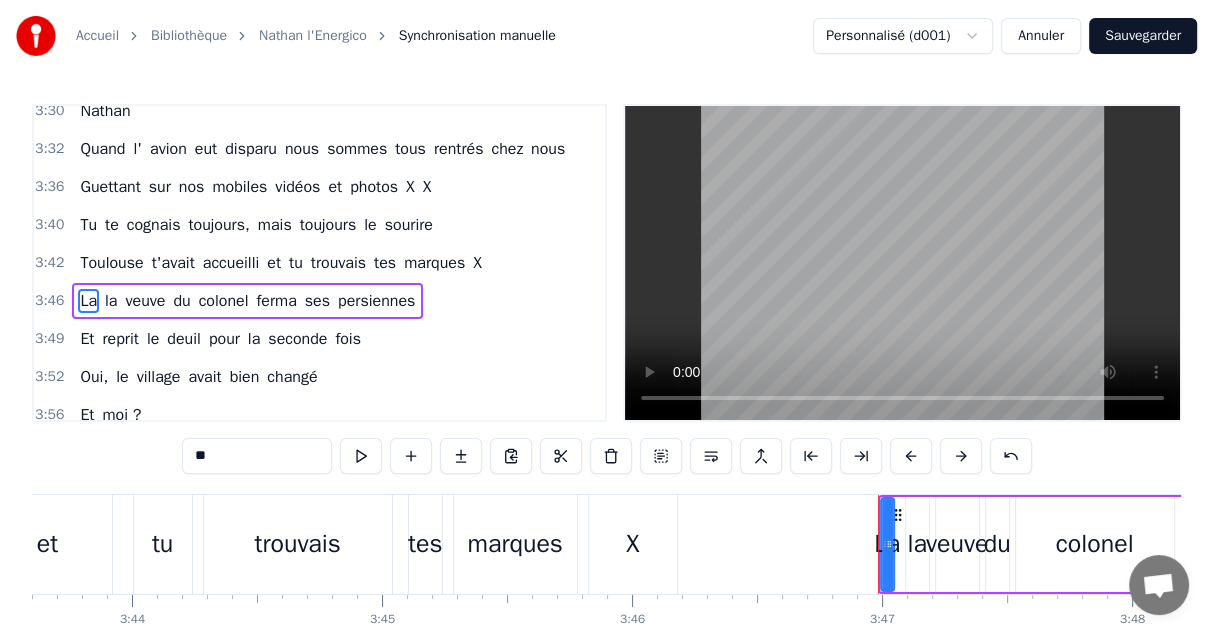 click on "la" at bounding box center (111, 301) 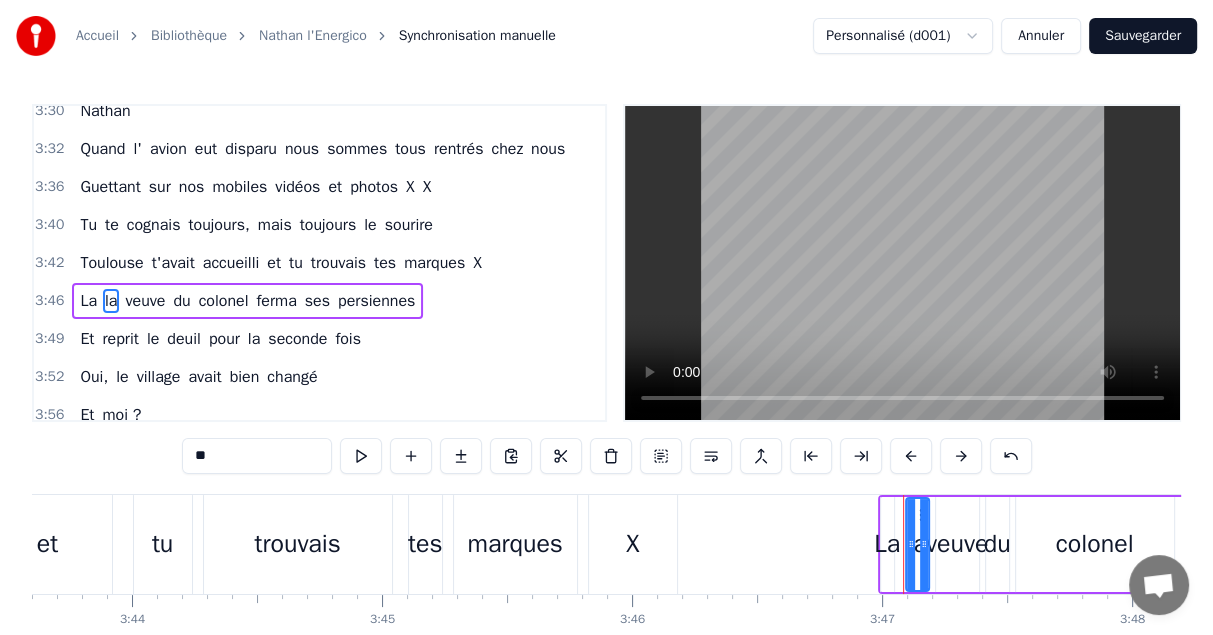 drag, startPoint x: 225, startPoint y: 463, endPoint x: 166, endPoint y: 454, distance: 59.682495 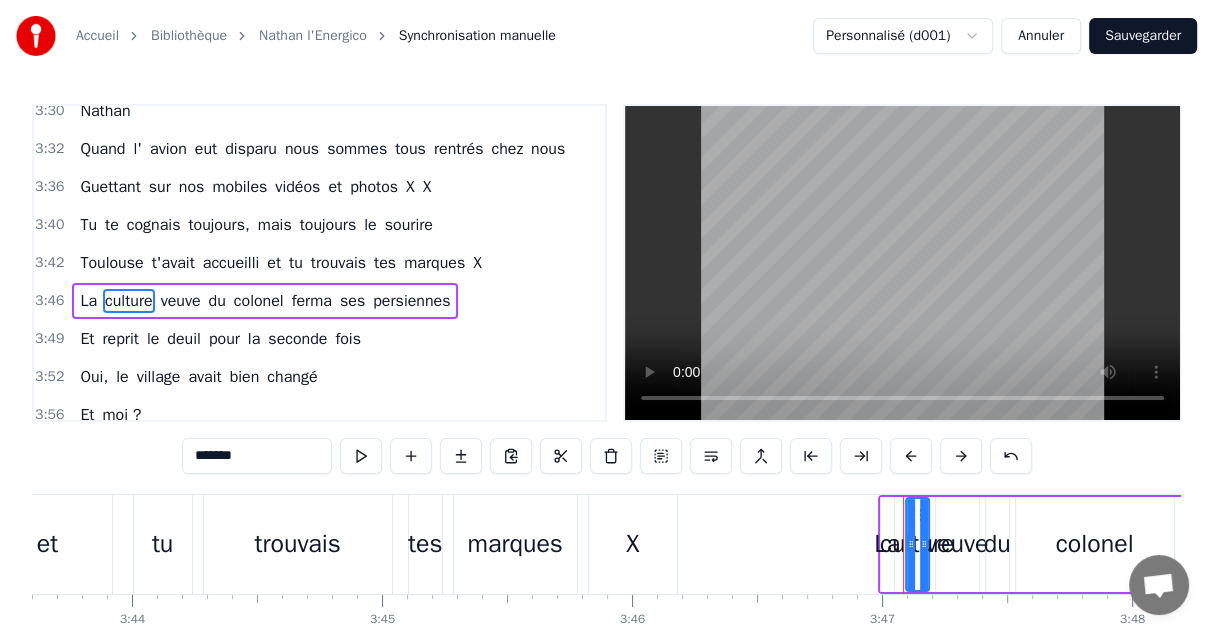 click on "veuve" at bounding box center (181, 301) 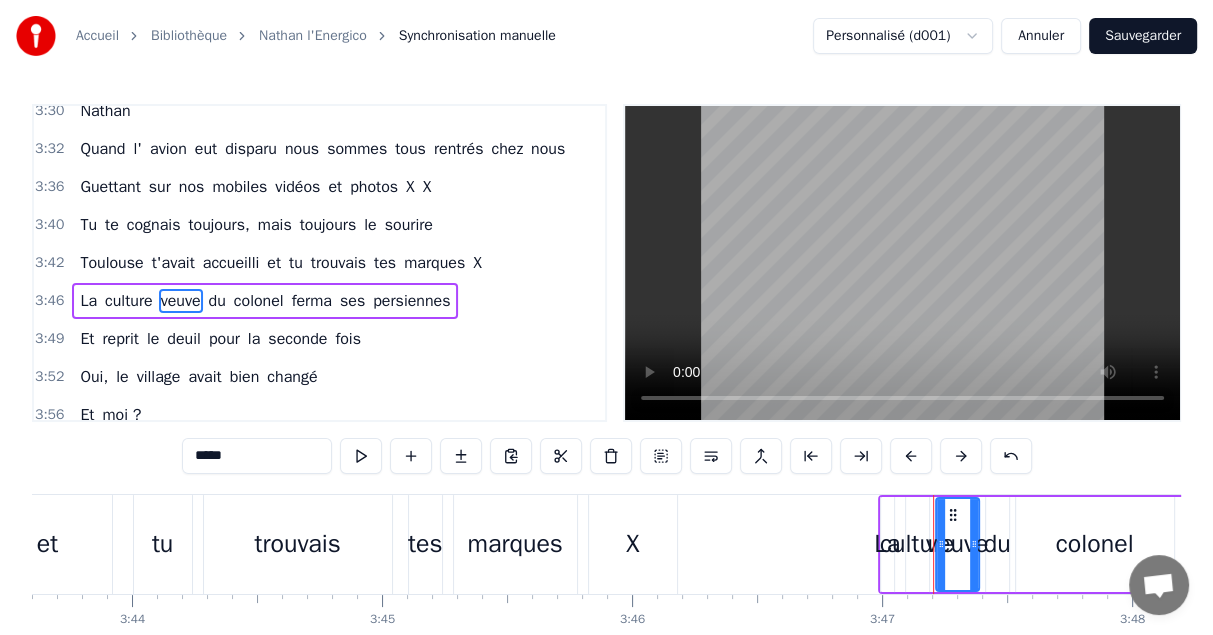 drag, startPoint x: 250, startPoint y: 456, endPoint x: 108, endPoint y: 444, distance: 142.50613 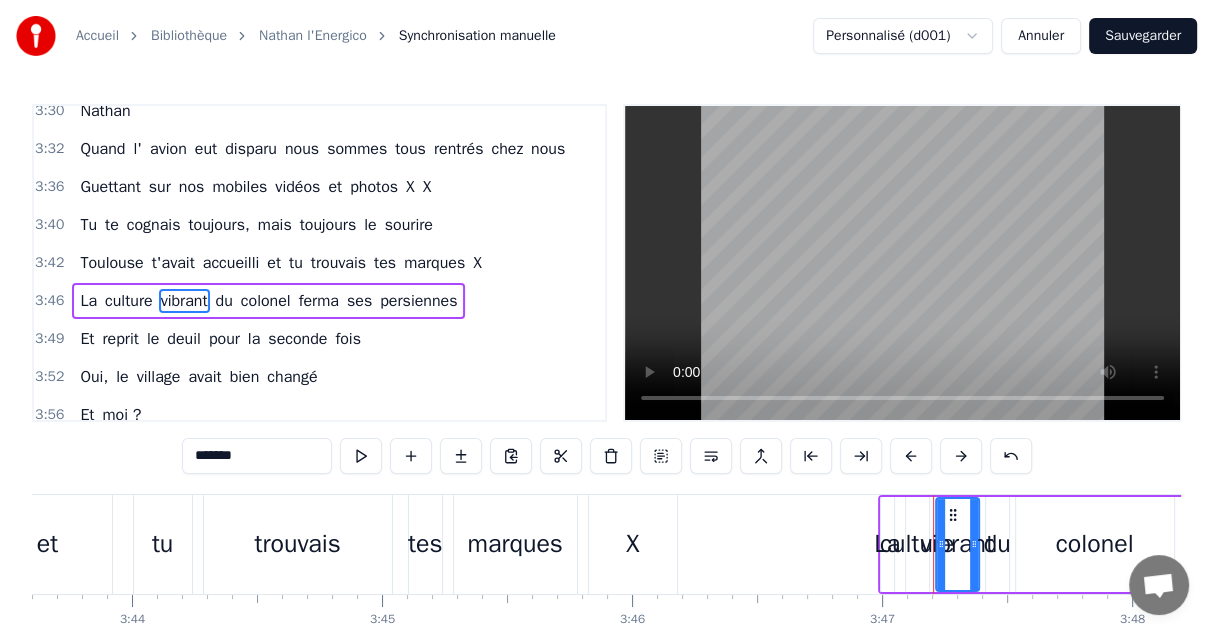 click on "du" at bounding box center [224, 301] 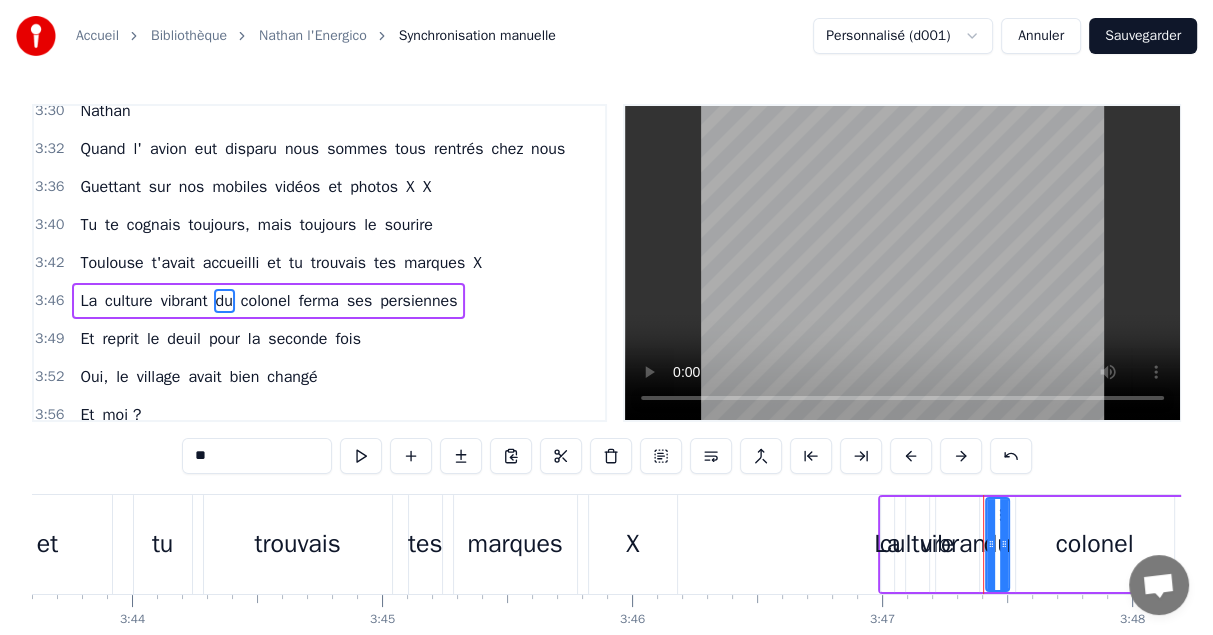 drag, startPoint x: 208, startPoint y: 455, endPoint x: 155, endPoint y: 455, distance: 53 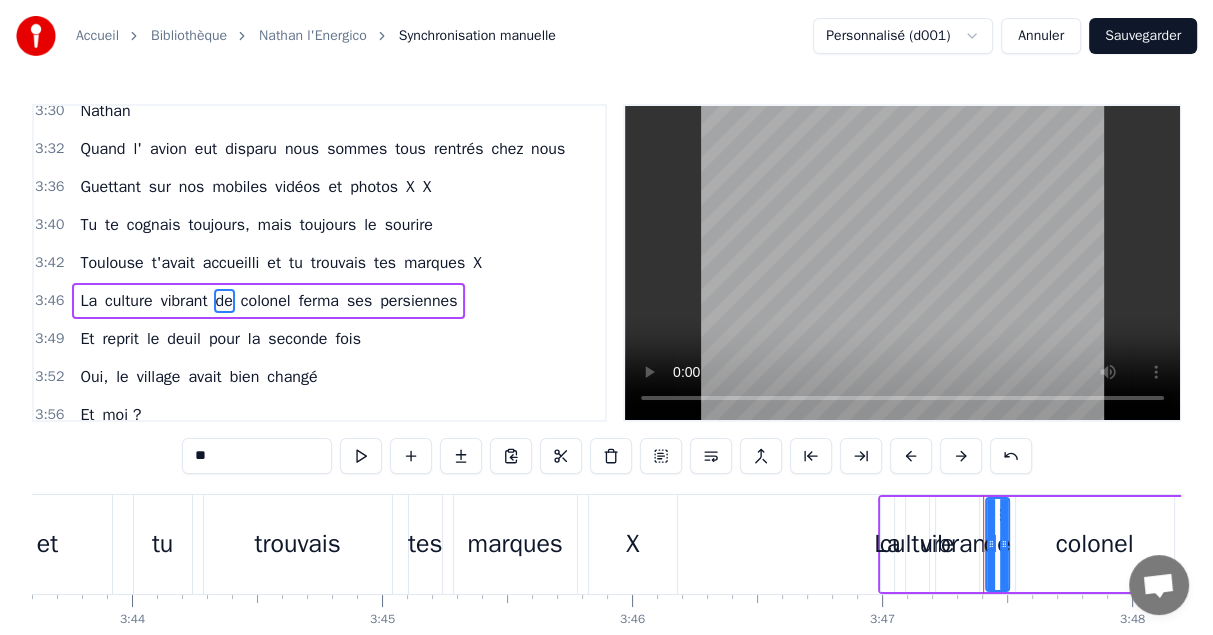 click on "colonel" at bounding box center (266, 301) 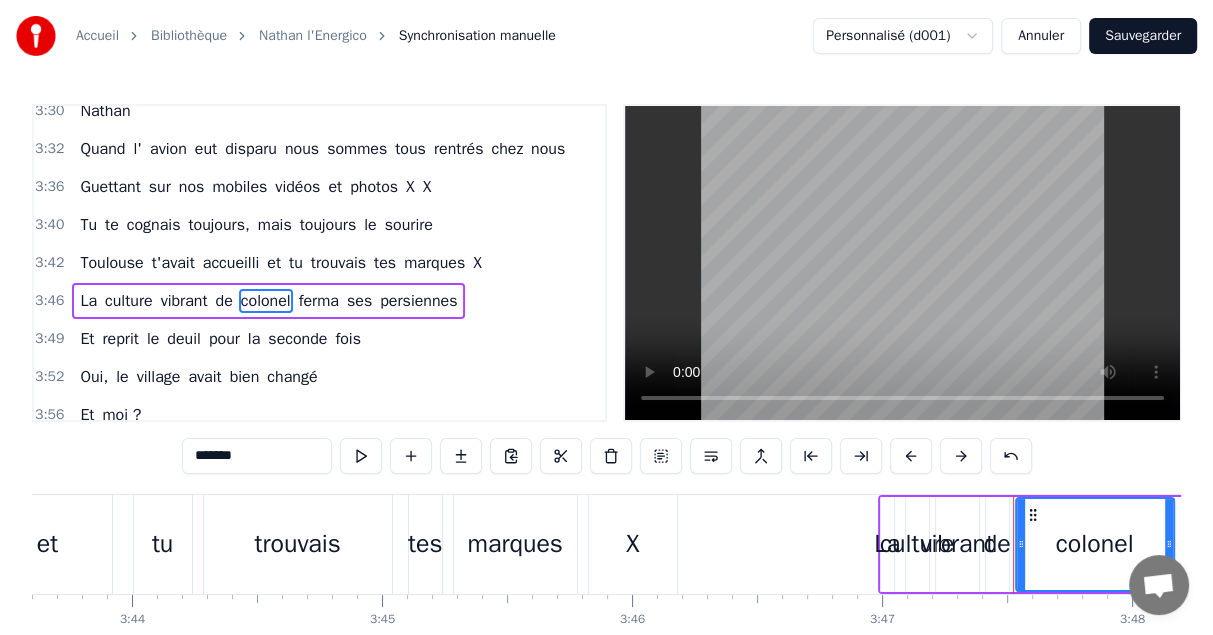 drag, startPoint x: 247, startPoint y: 458, endPoint x: 114, endPoint y: 453, distance: 133.09395 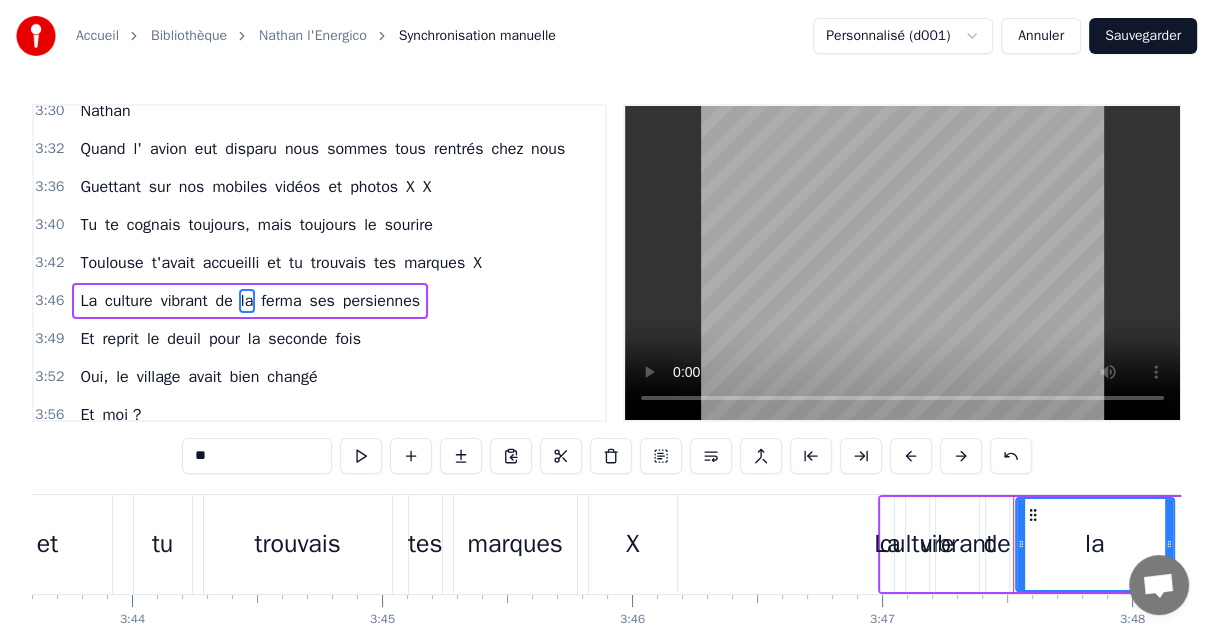 drag, startPoint x: 234, startPoint y: 456, endPoint x: 276, endPoint y: 463, distance: 42.579338 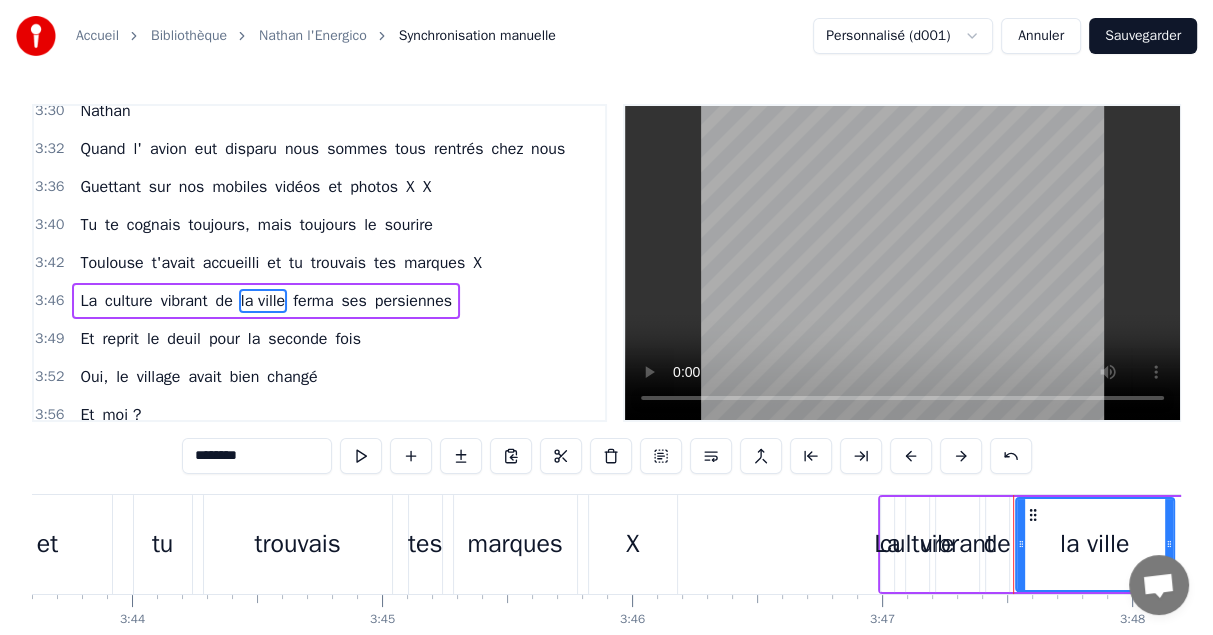 click on "ferma" at bounding box center (313, 301) 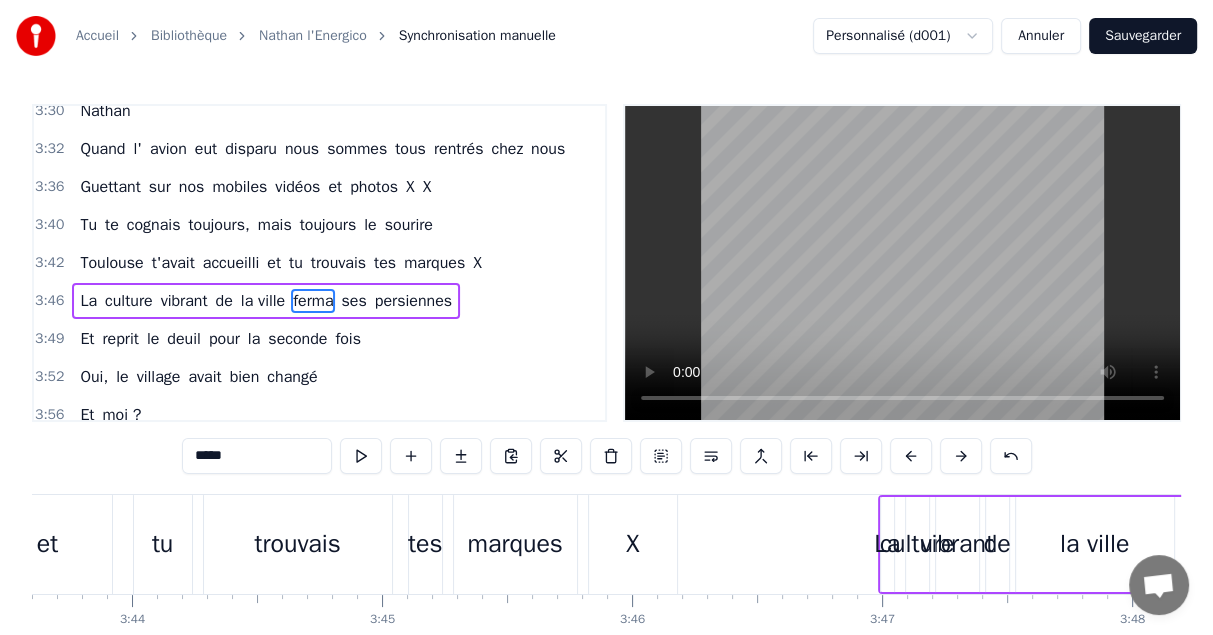 scroll, scrollTop: 0, scrollLeft: 57010, axis: horizontal 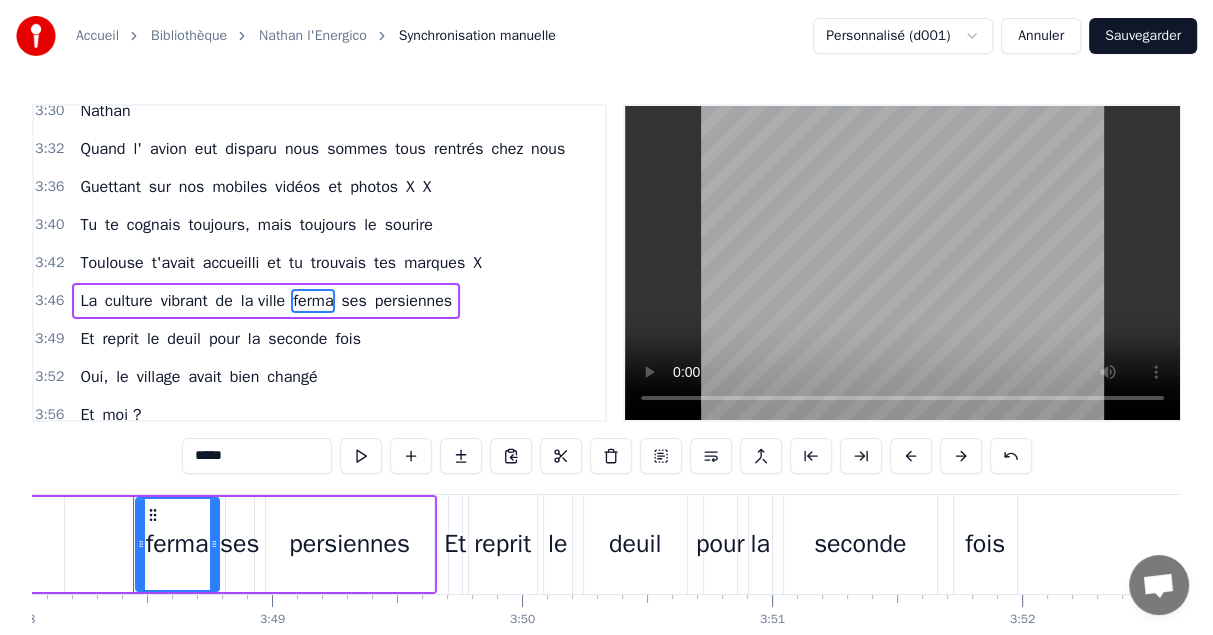 drag, startPoint x: 259, startPoint y: 464, endPoint x: 147, endPoint y: 462, distance: 112.01785 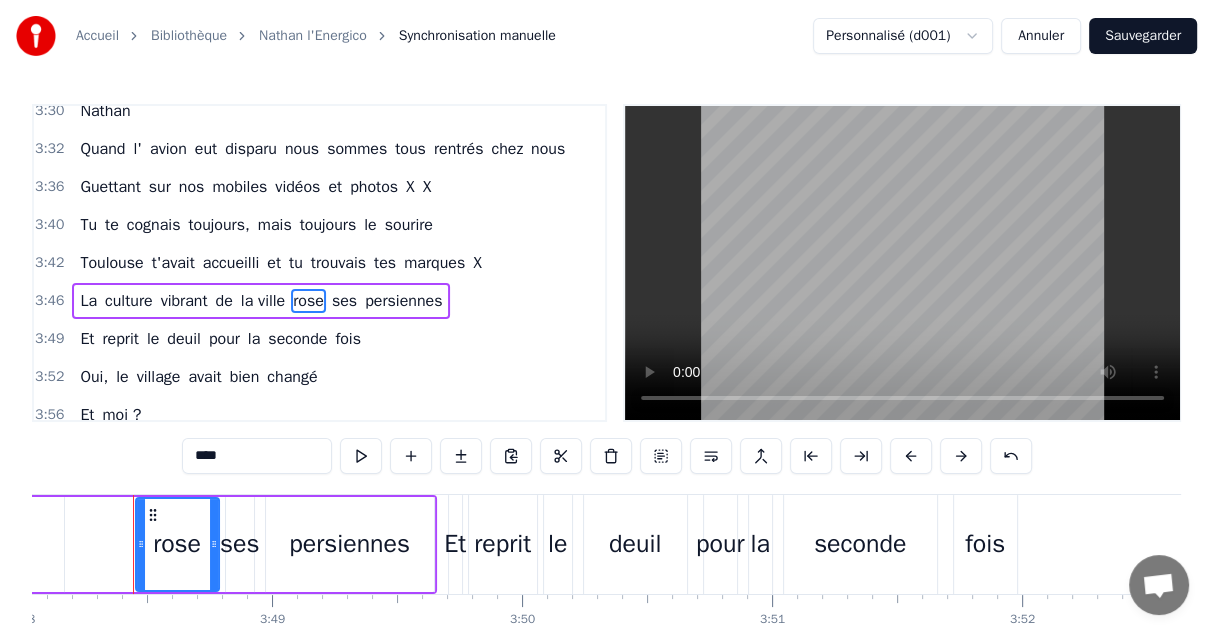 click on "ses" at bounding box center [344, 301] 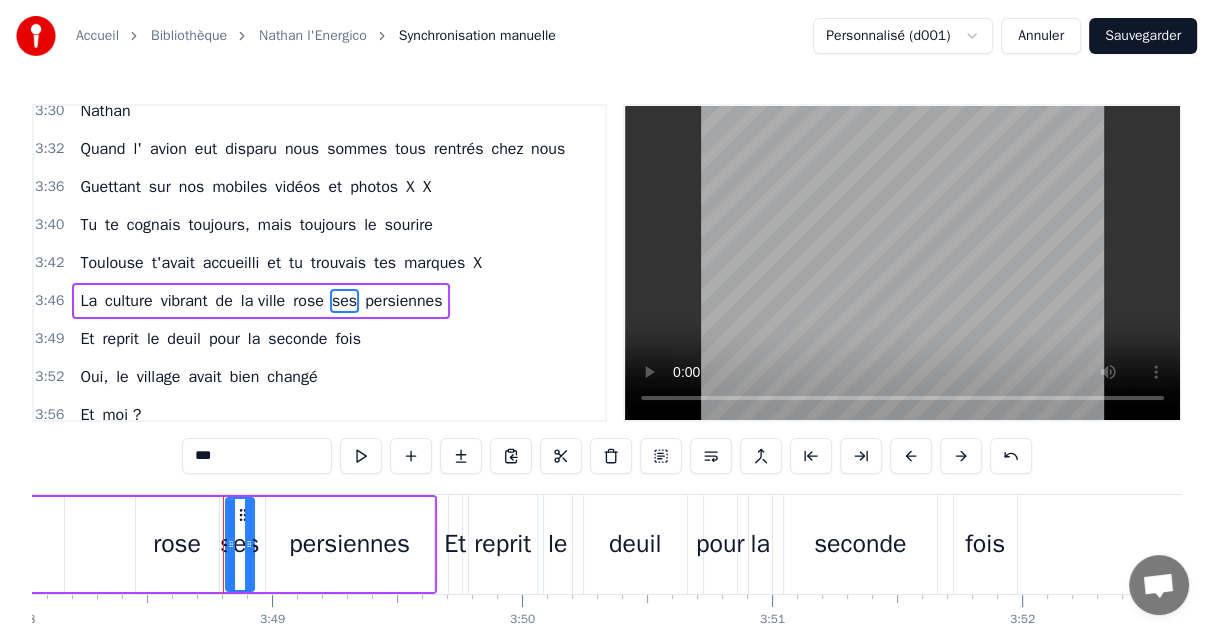 drag, startPoint x: 232, startPoint y: 452, endPoint x: 149, endPoint y: 449, distance: 83.0542 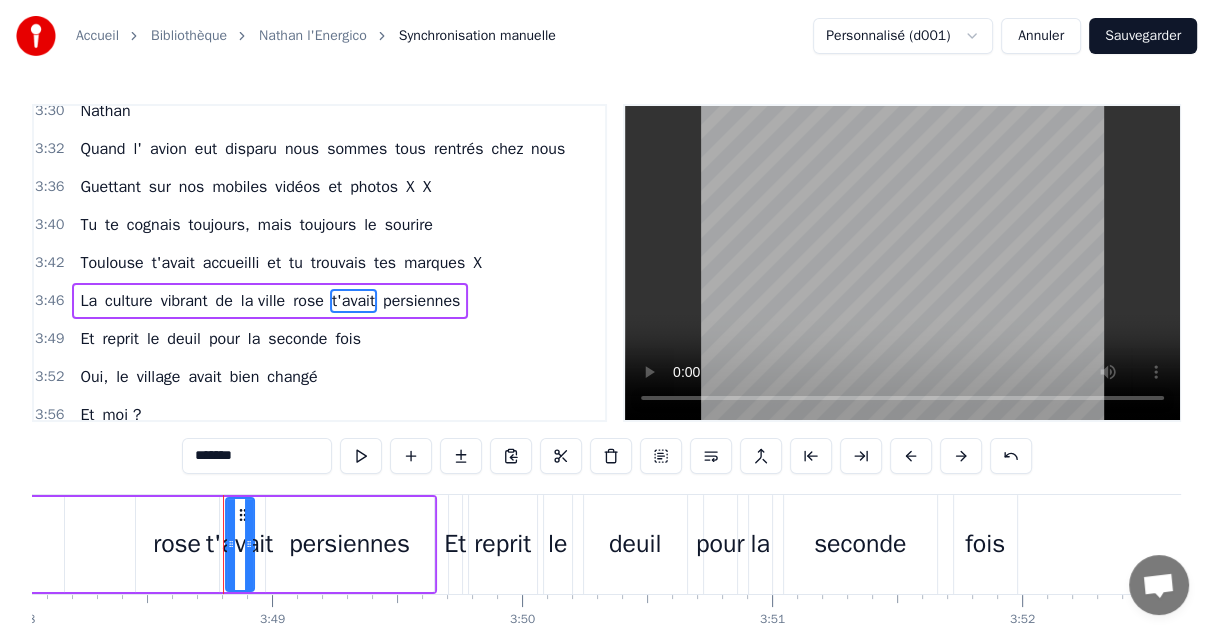 drag, startPoint x: 397, startPoint y: 255, endPoint x: 358, endPoint y: 301, distance: 60.307545 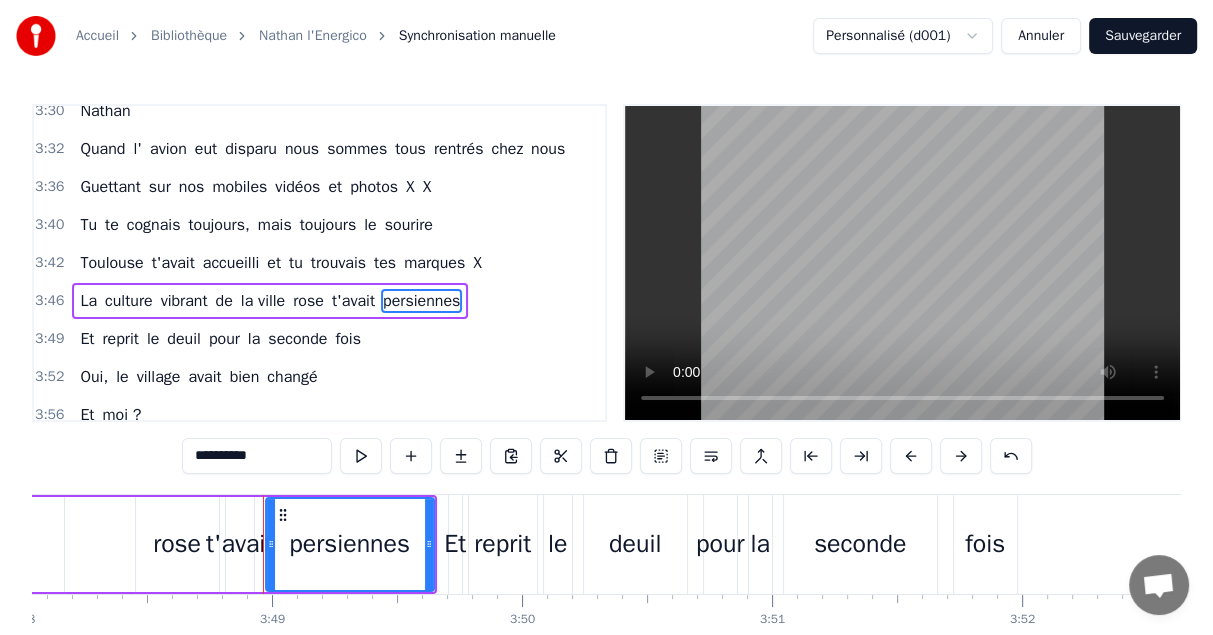 drag, startPoint x: 268, startPoint y: 460, endPoint x: 104, endPoint y: 462, distance: 164.01219 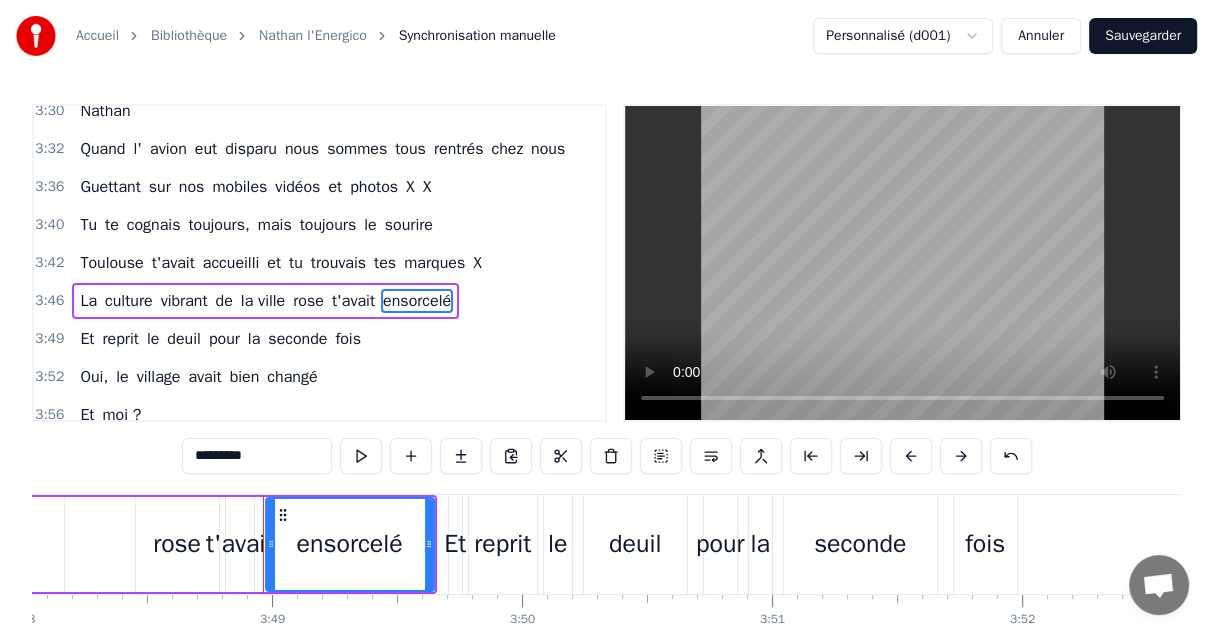 click on "Et" at bounding box center [87, 339] 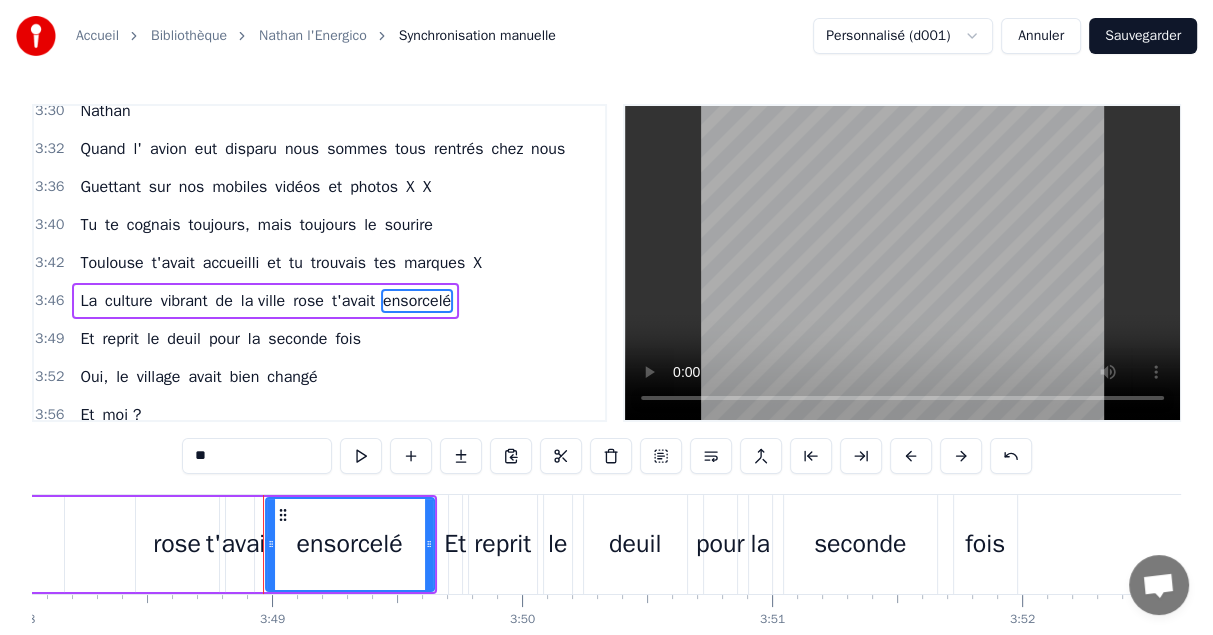 scroll, scrollTop: 1824, scrollLeft: 0, axis: vertical 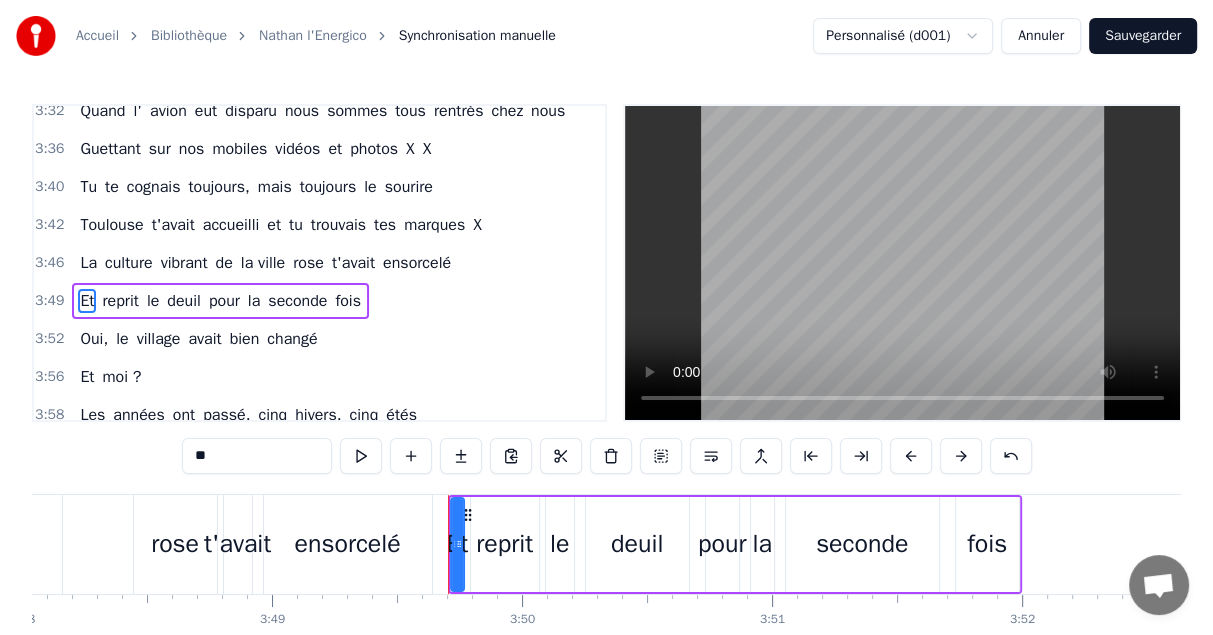 drag, startPoint x: 223, startPoint y: 453, endPoint x: 163, endPoint y: 448, distance: 60.207973 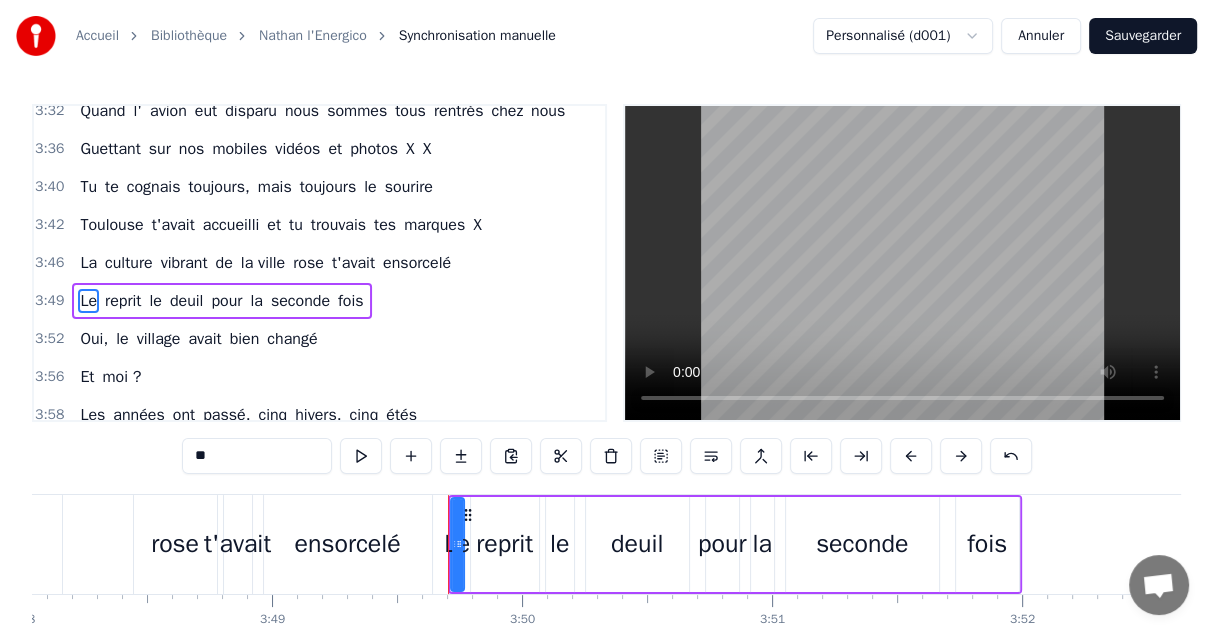 click on "reprit" at bounding box center [123, 301] 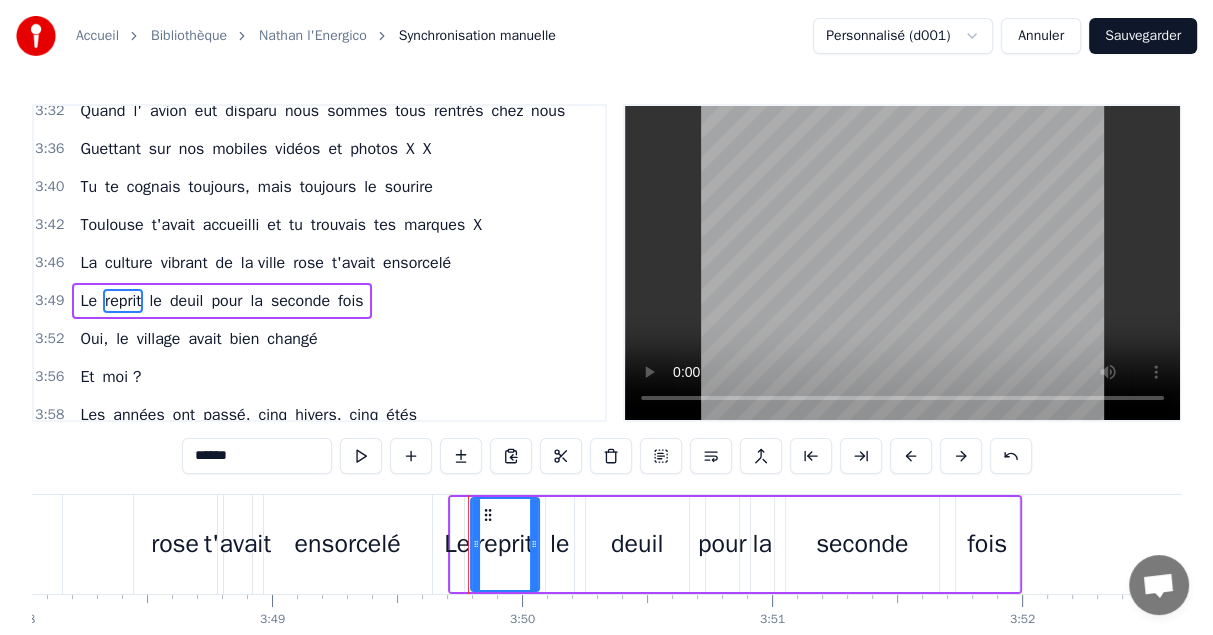 drag, startPoint x: 258, startPoint y: 457, endPoint x: 122, endPoint y: 440, distance: 137.05838 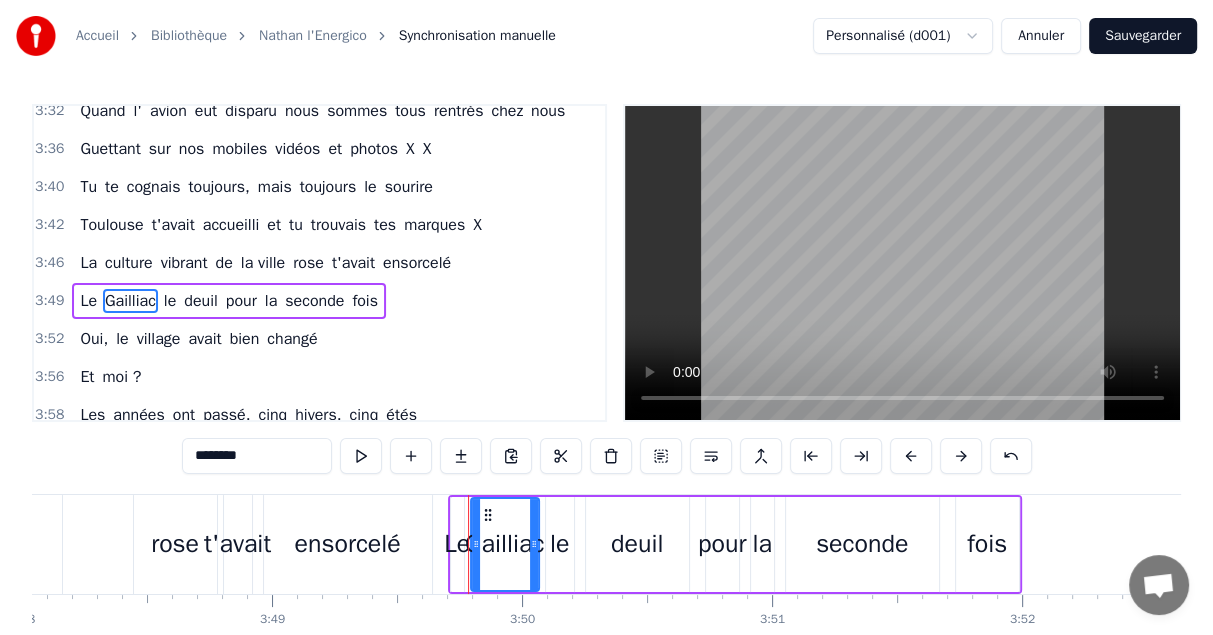 drag, startPoint x: 218, startPoint y: 456, endPoint x: 323, endPoint y: 515, distance: 120.44086 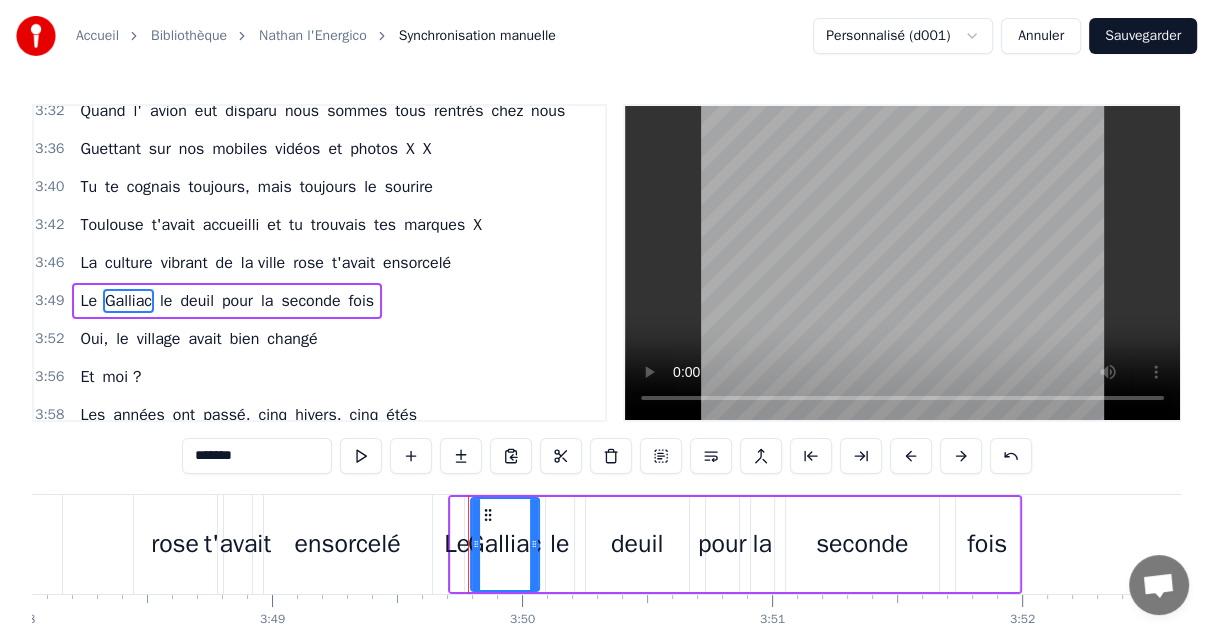 click on "*******" at bounding box center (257, 456) 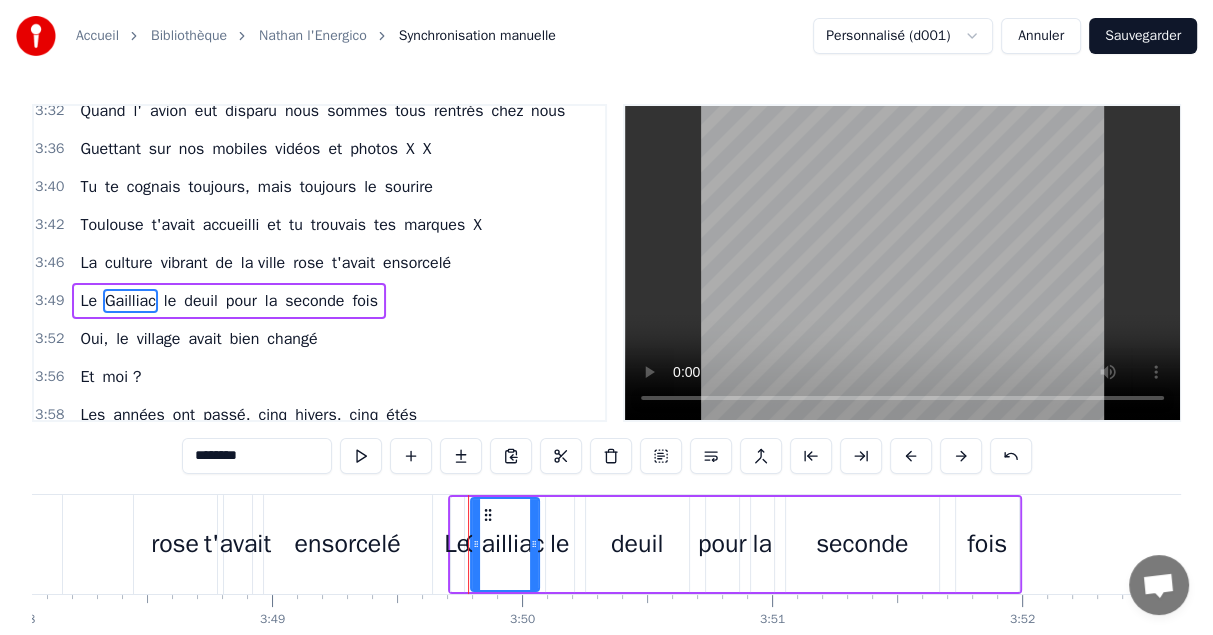 click on "le" at bounding box center [170, 301] 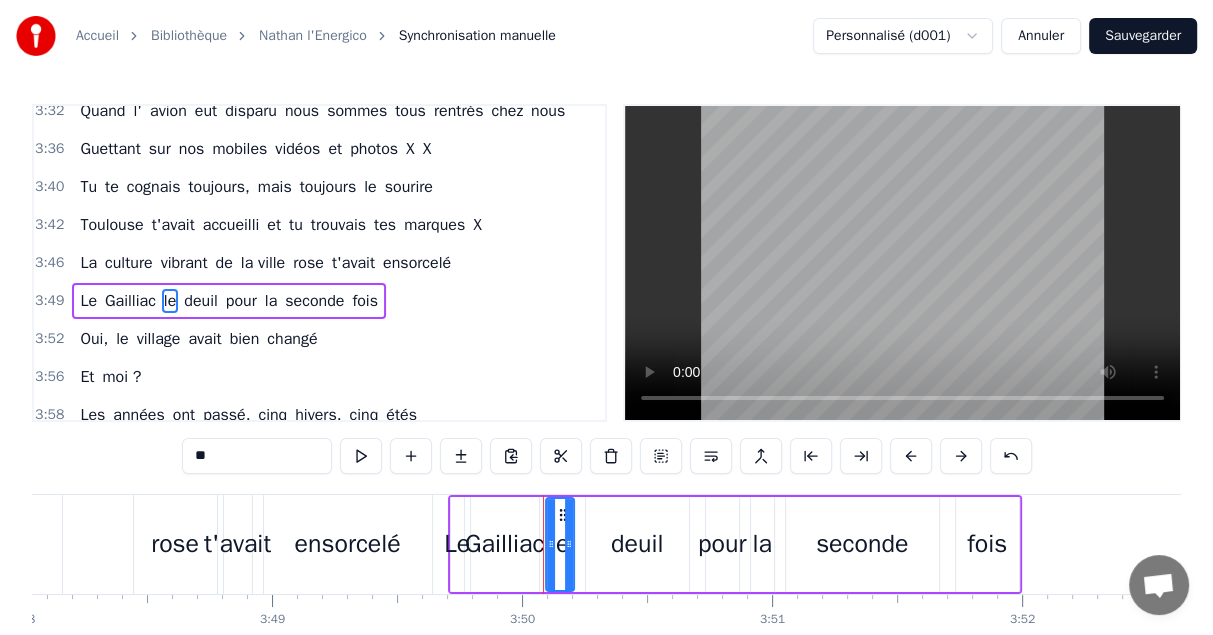 drag, startPoint x: 217, startPoint y: 456, endPoint x: 139, endPoint y: 446, distance: 78.63841 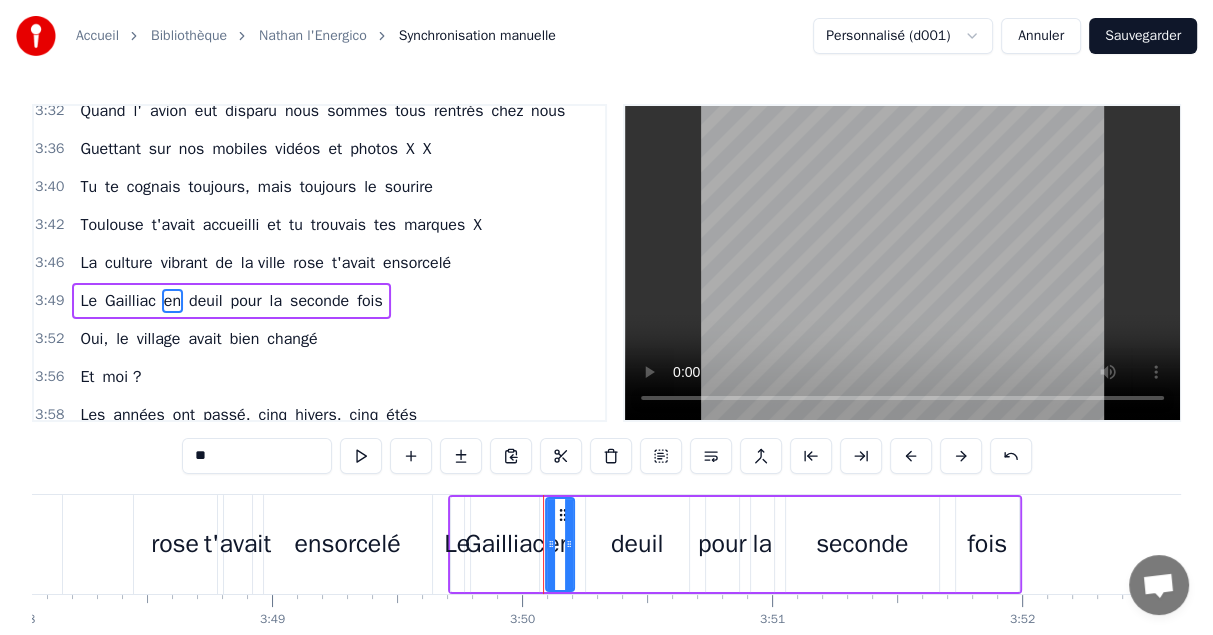 click on "deuil" at bounding box center (206, 301) 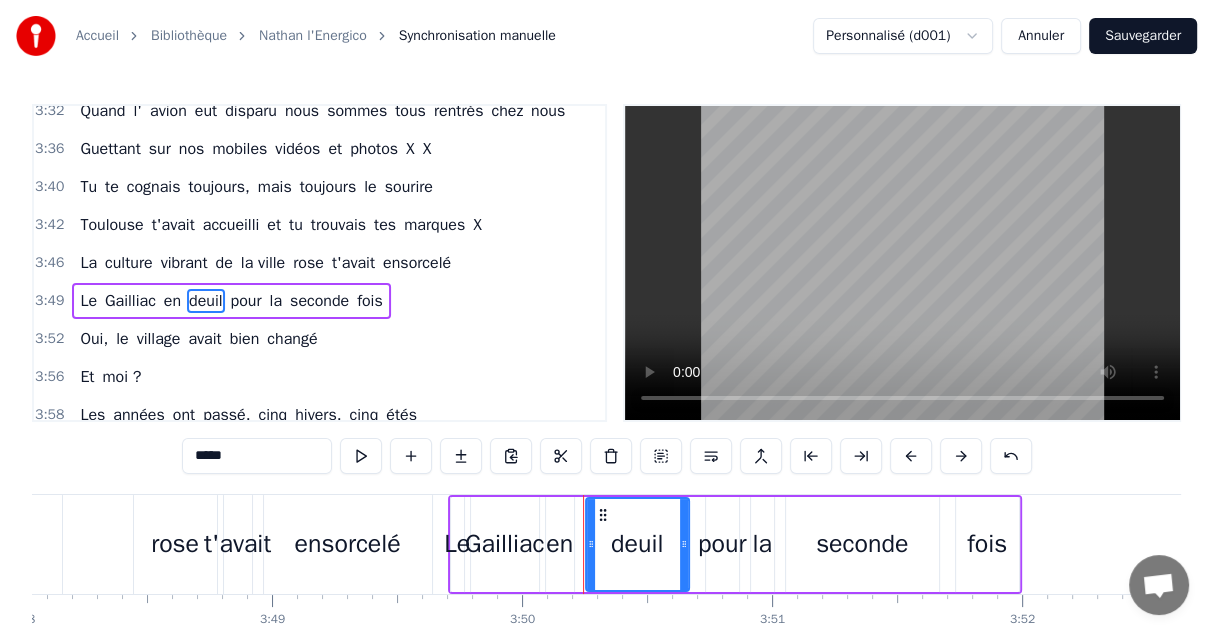 drag, startPoint x: 268, startPoint y: 452, endPoint x: 129, endPoint y: 453, distance: 139.0036 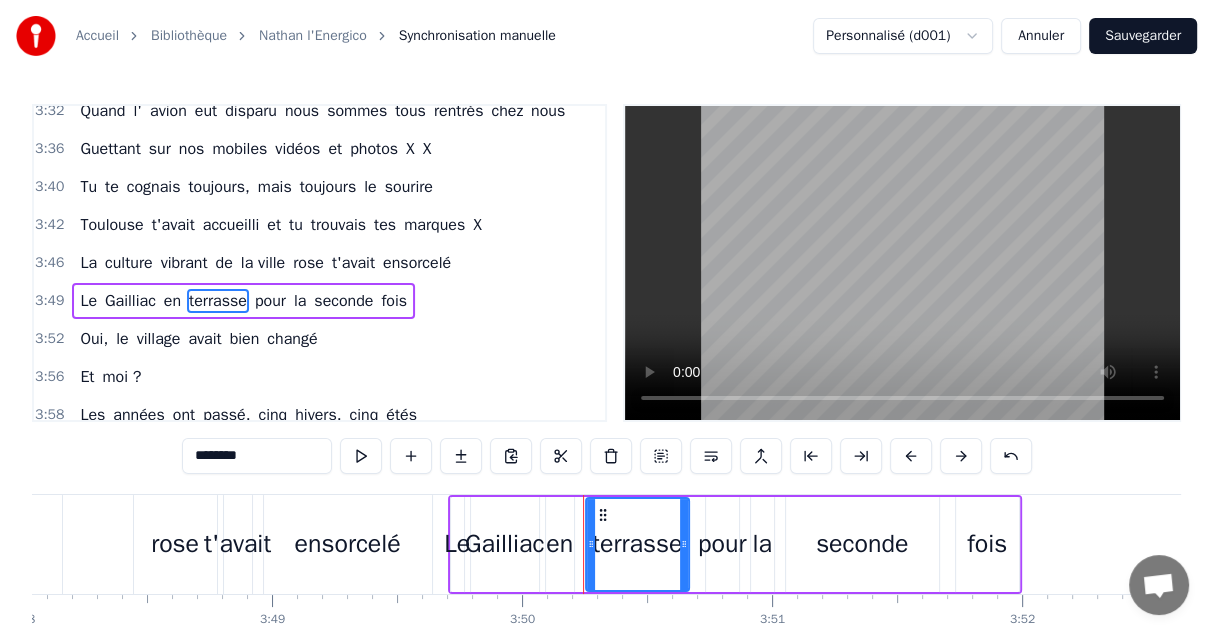 click on "pour" at bounding box center (270, 301) 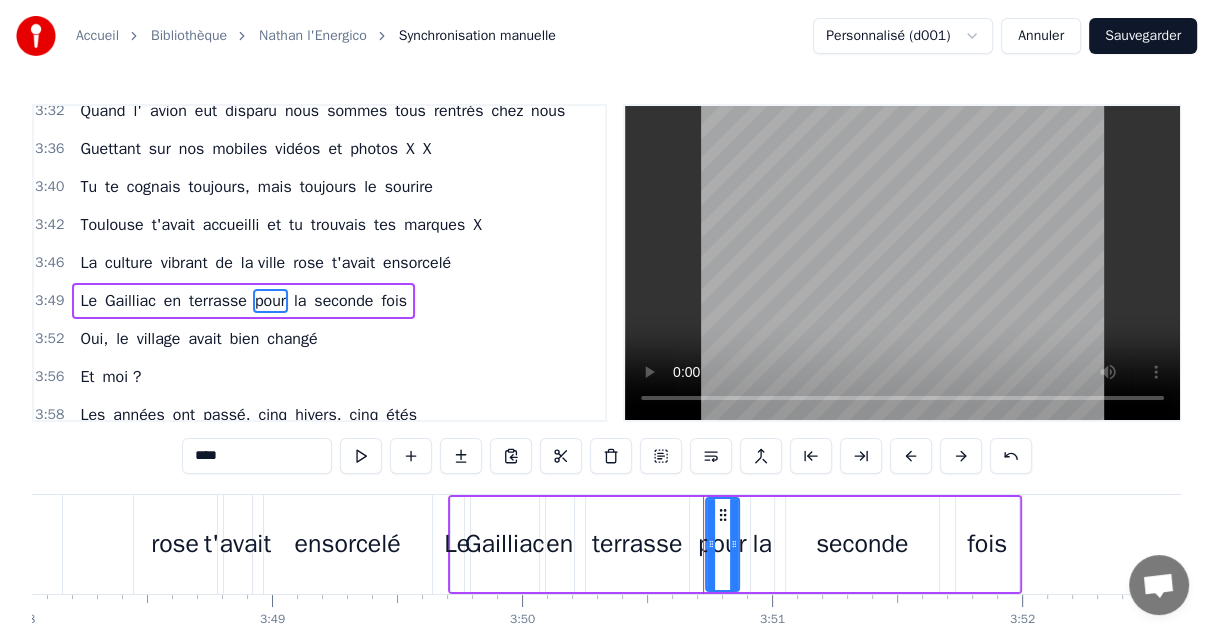 drag, startPoint x: 237, startPoint y: 458, endPoint x: 152, endPoint y: 451, distance: 85.28775 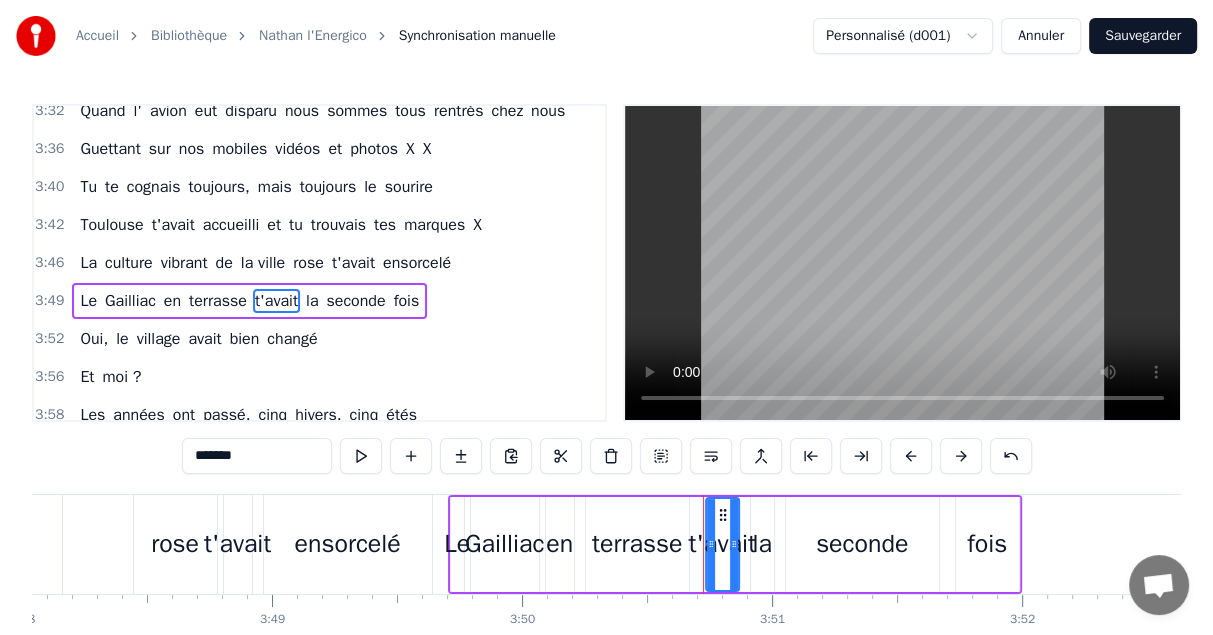 click on "*******" at bounding box center [257, 456] 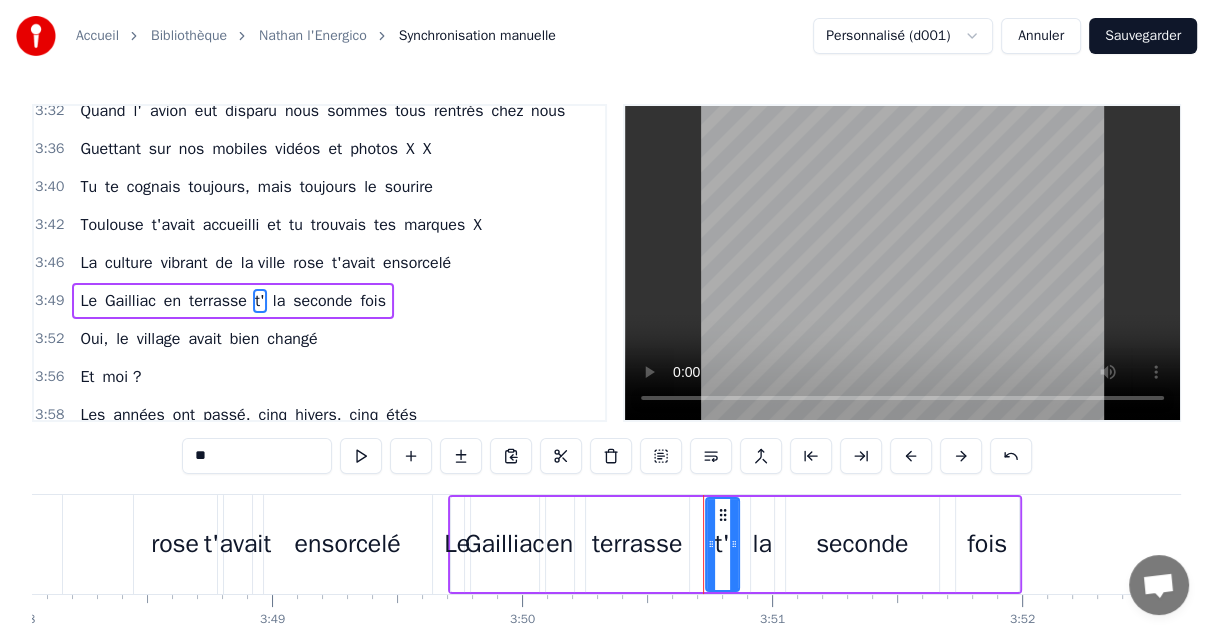 click on "la" at bounding box center [279, 301] 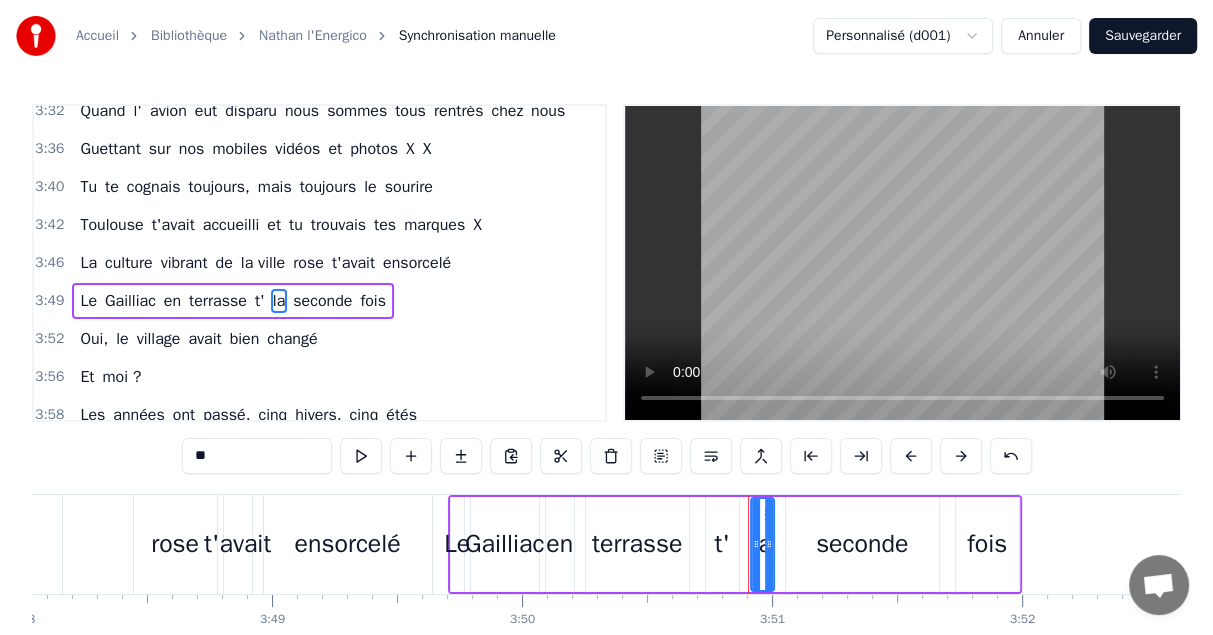 drag, startPoint x: 252, startPoint y: 456, endPoint x: 49, endPoint y: 448, distance: 203.15758 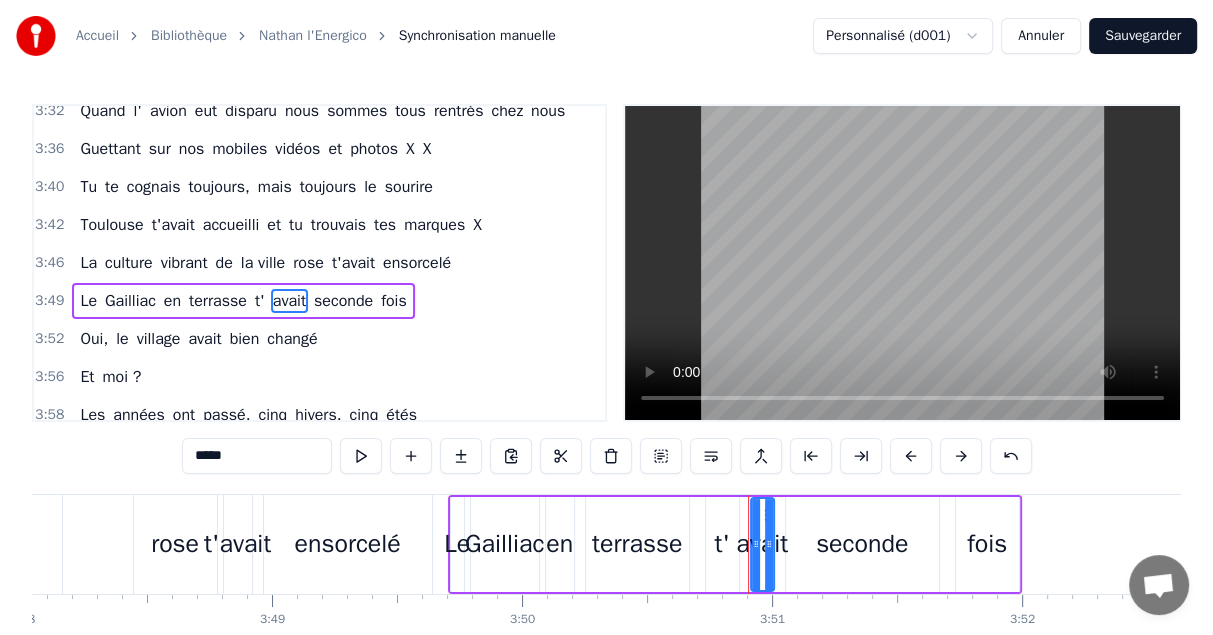 click on "seconde" at bounding box center [343, 301] 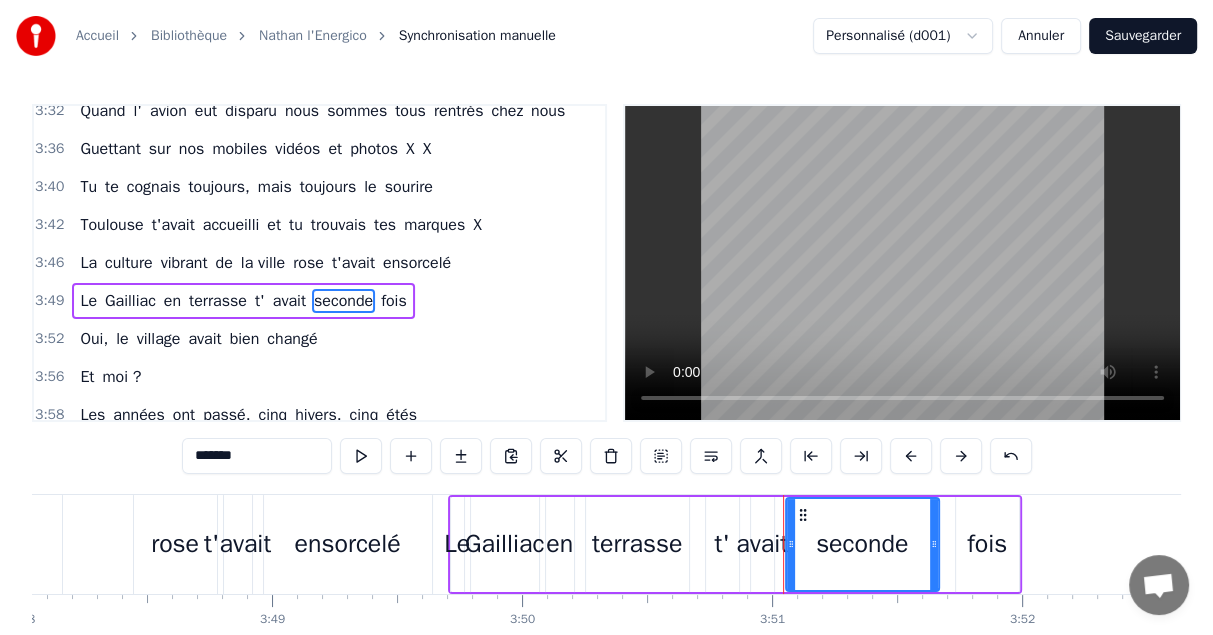 drag, startPoint x: 251, startPoint y: 458, endPoint x: 126, endPoint y: 452, distance: 125.14392 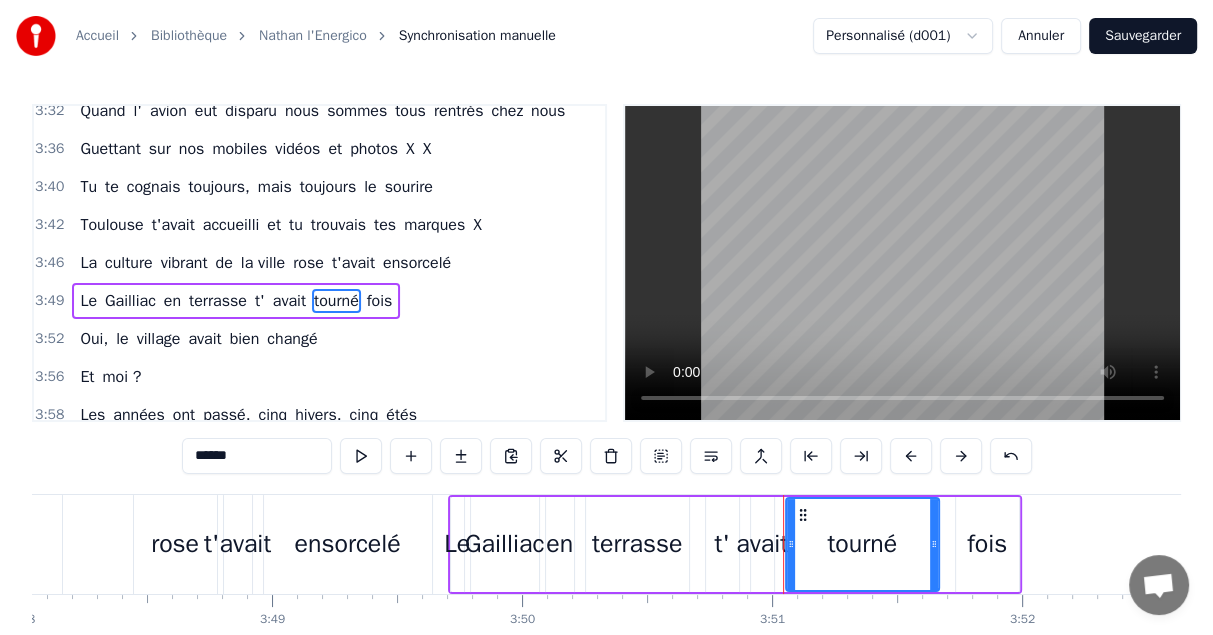 click on "fois" at bounding box center (380, 301) 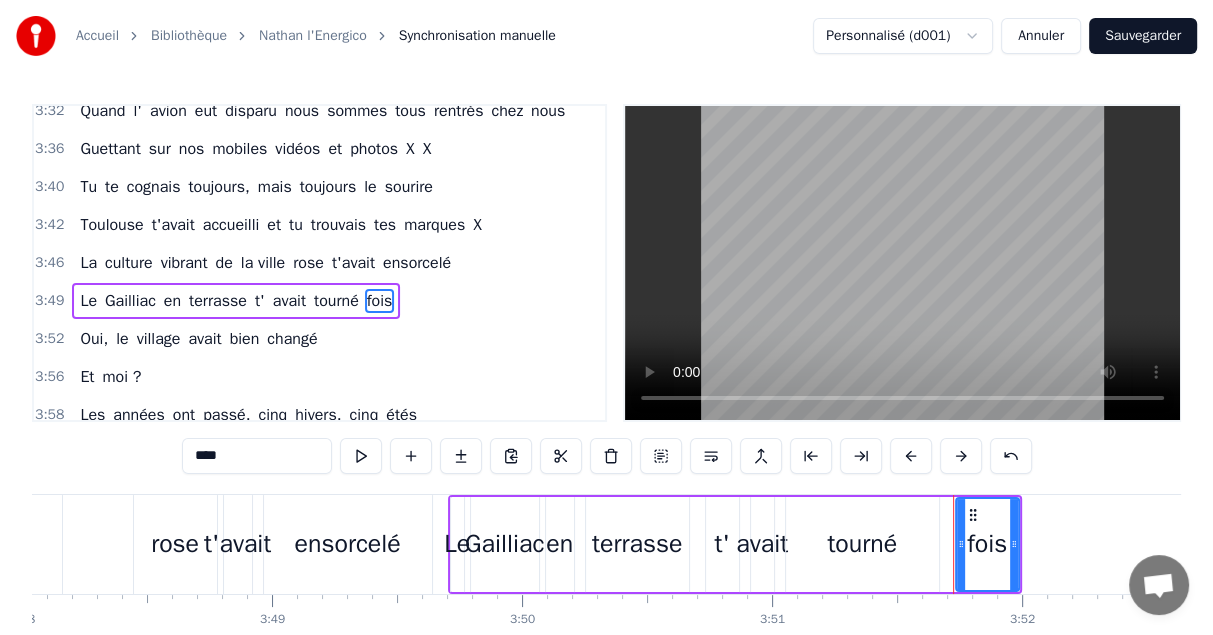 drag, startPoint x: 236, startPoint y: 452, endPoint x: 88, endPoint y: 451, distance: 148.00337 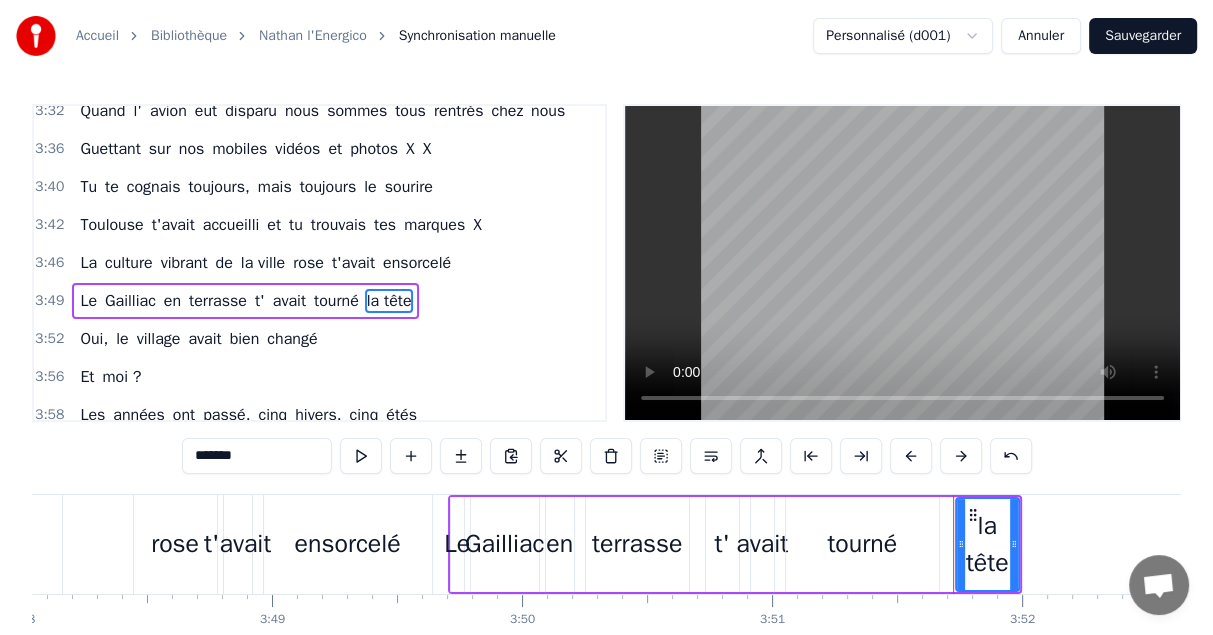 click on "Oui," at bounding box center [94, 339] 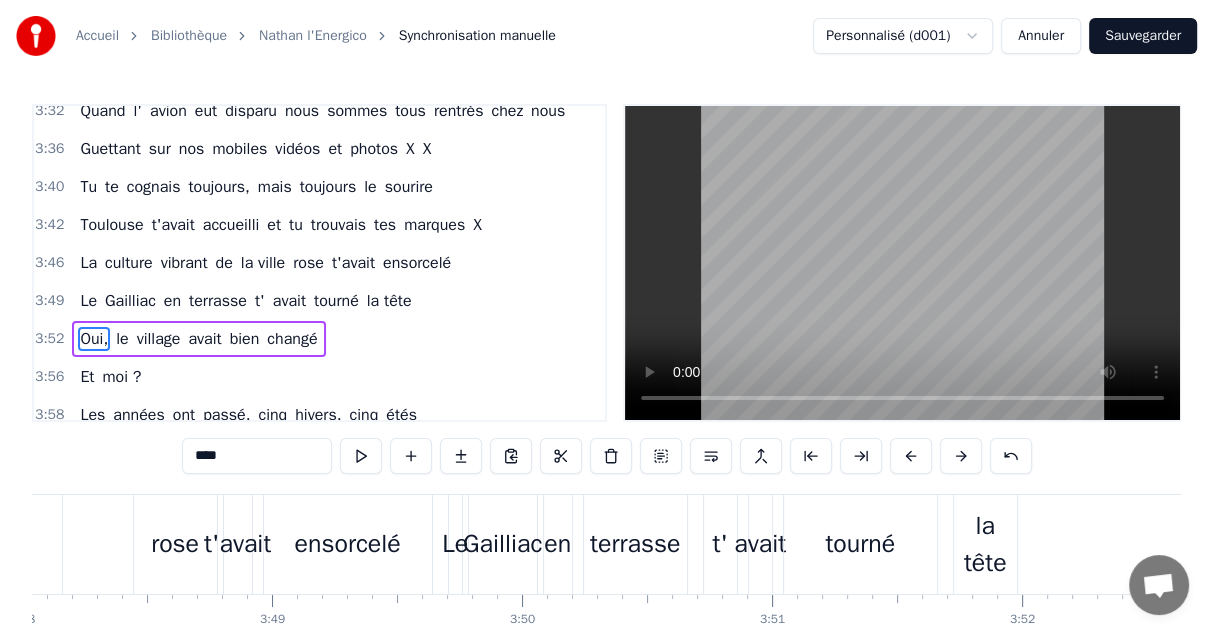 scroll, scrollTop: 1861, scrollLeft: 0, axis: vertical 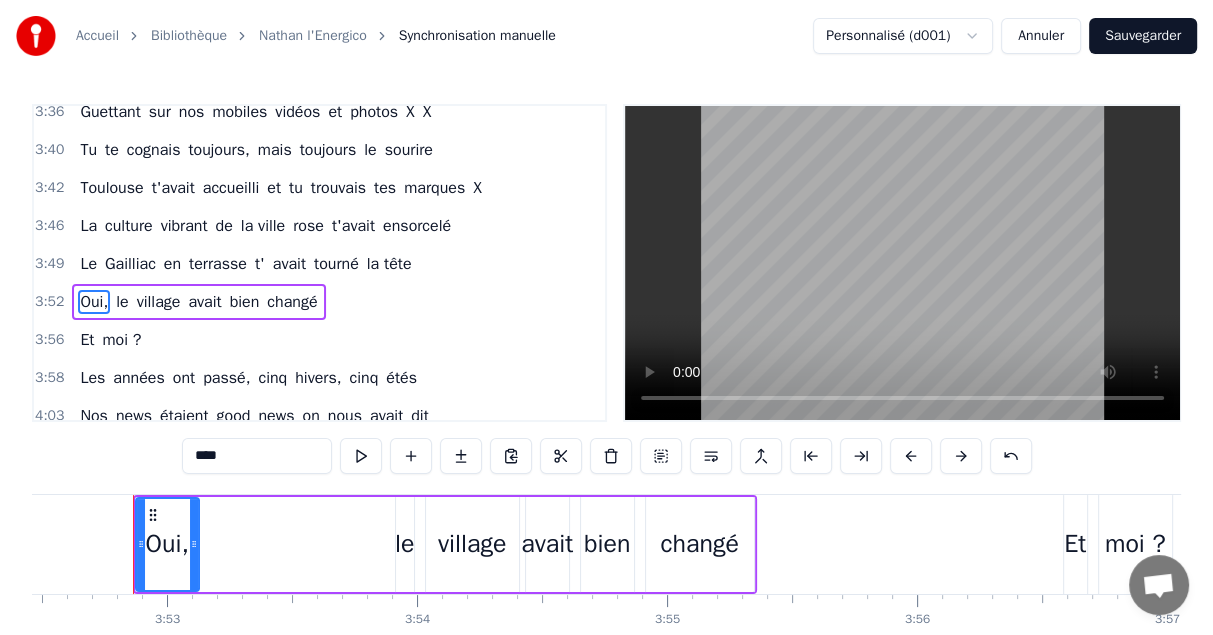 click on "le" at bounding box center [122, 302] 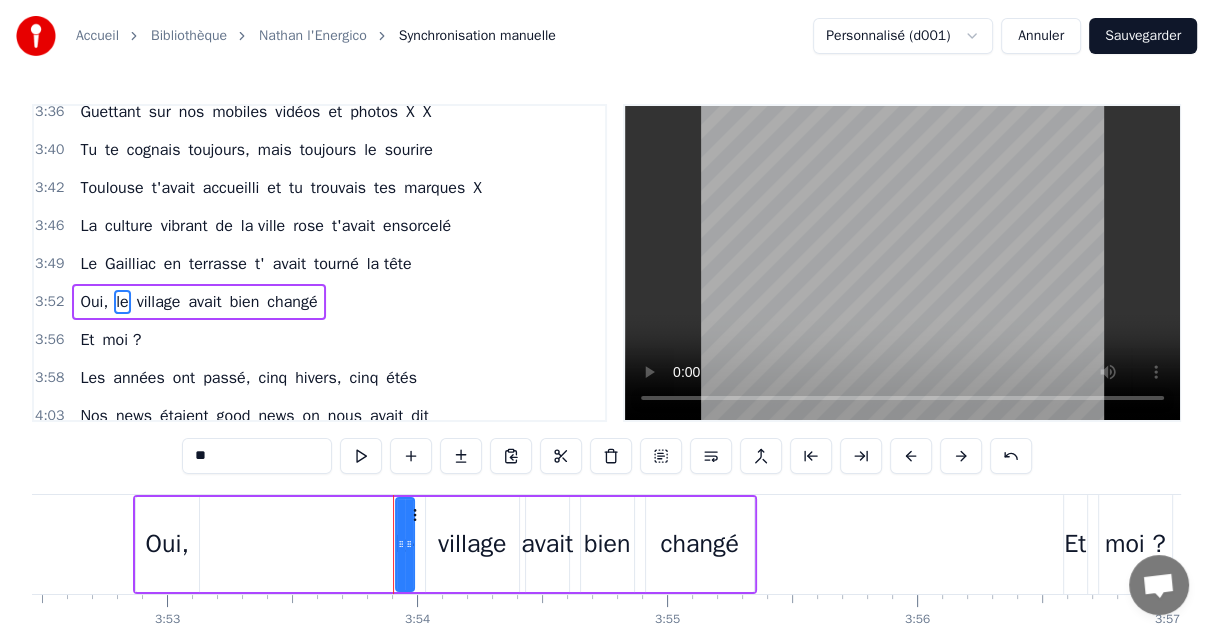 drag, startPoint x: 235, startPoint y: 458, endPoint x: 118, endPoint y: 451, distance: 117.20921 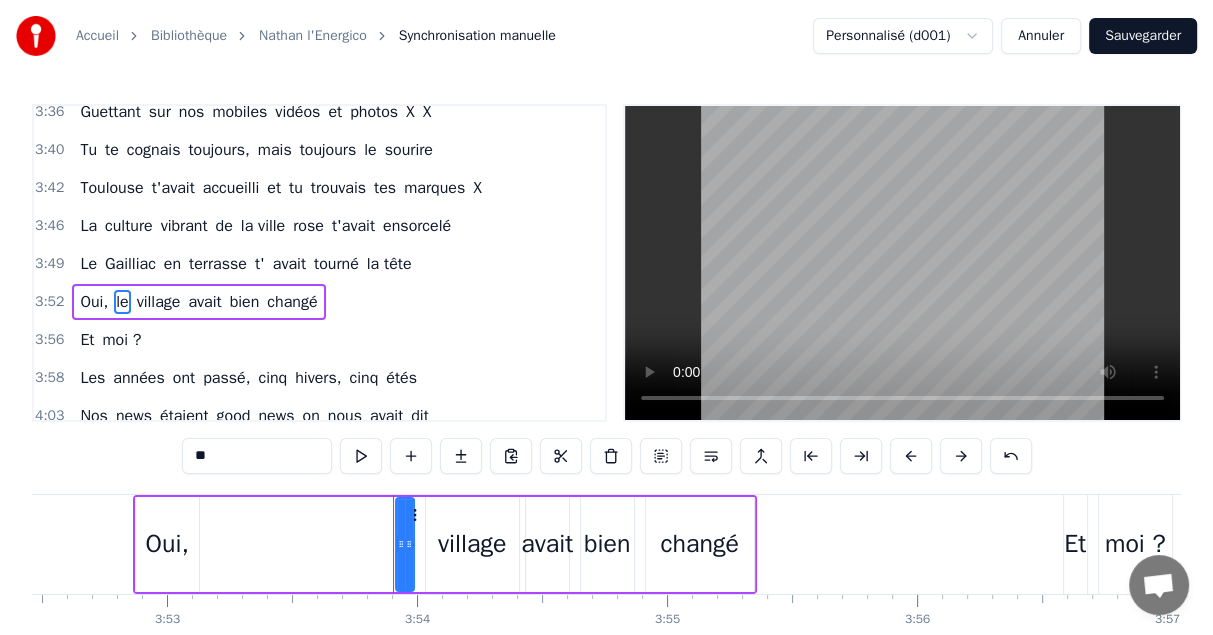 click on "Oui," at bounding box center [94, 302] 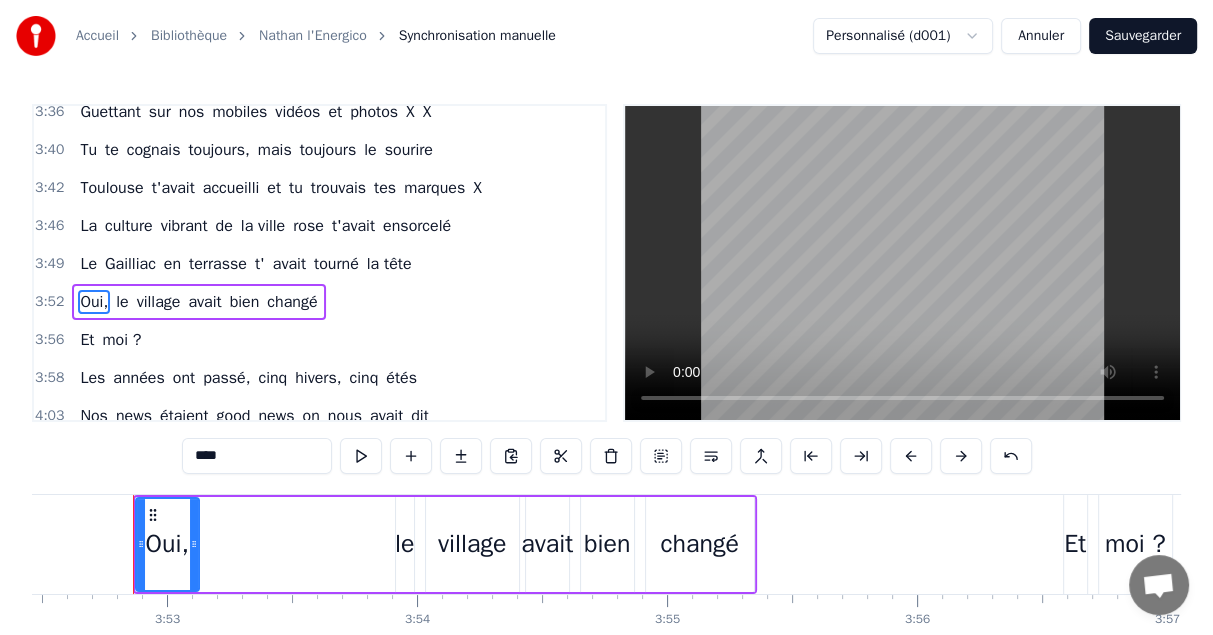 click on "****" at bounding box center [257, 456] 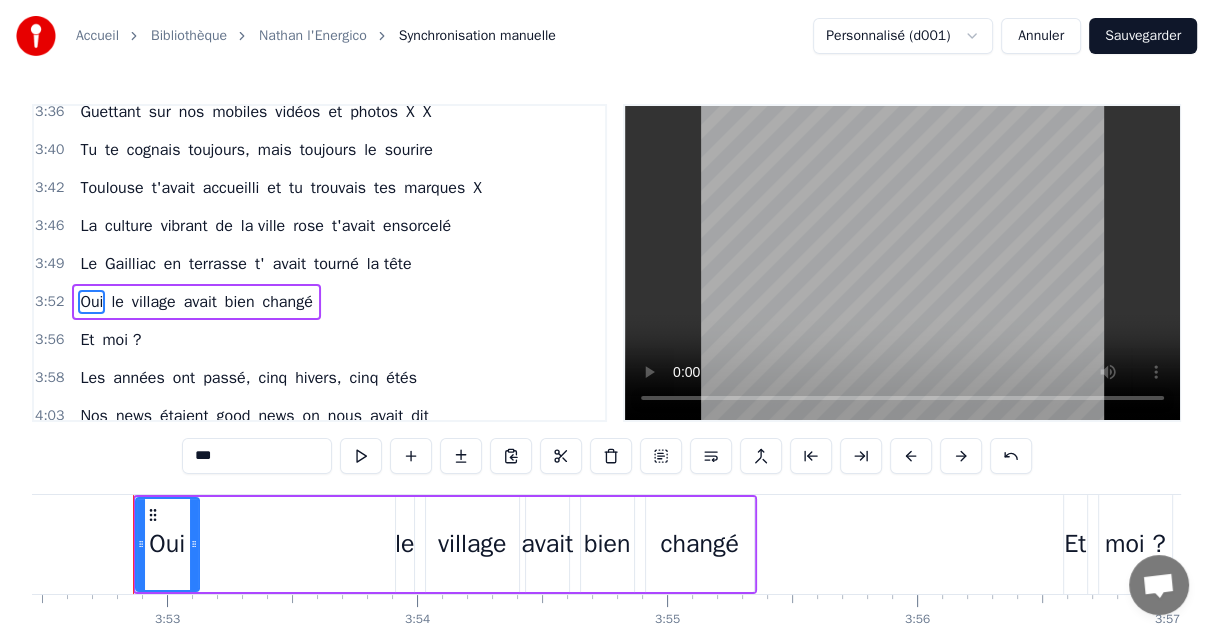 click on "le" at bounding box center [117, 302] 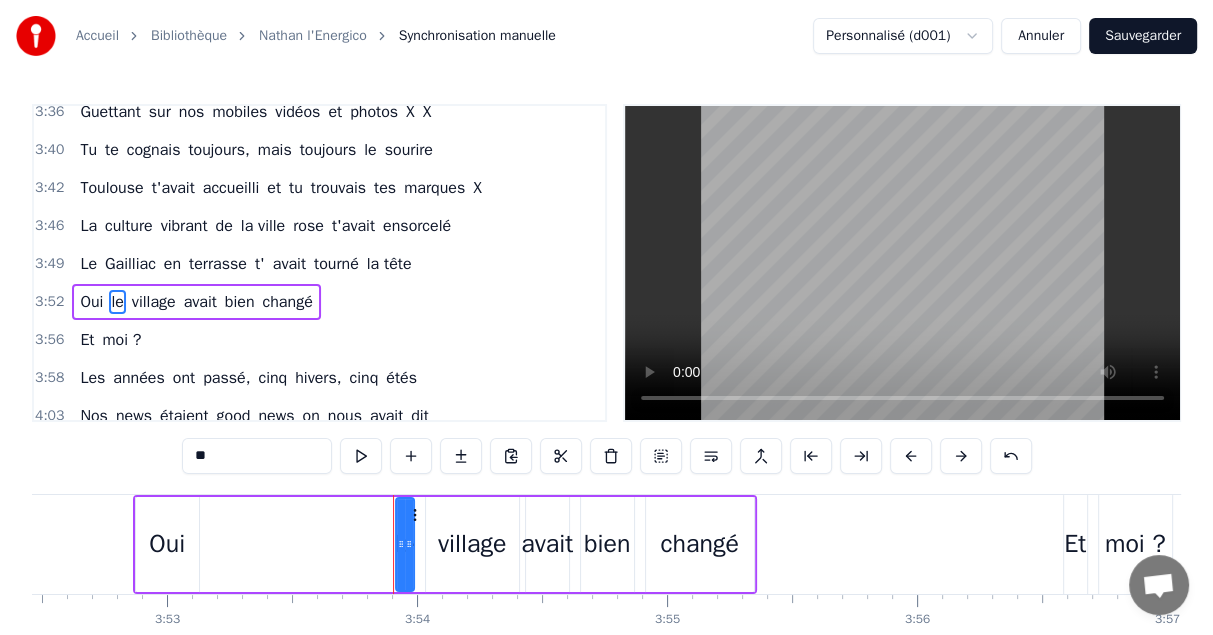 drag, startPoint x: 263, startPoint y: 467, endPoint x: 65, endPoint y: 424, distance: 202.6154 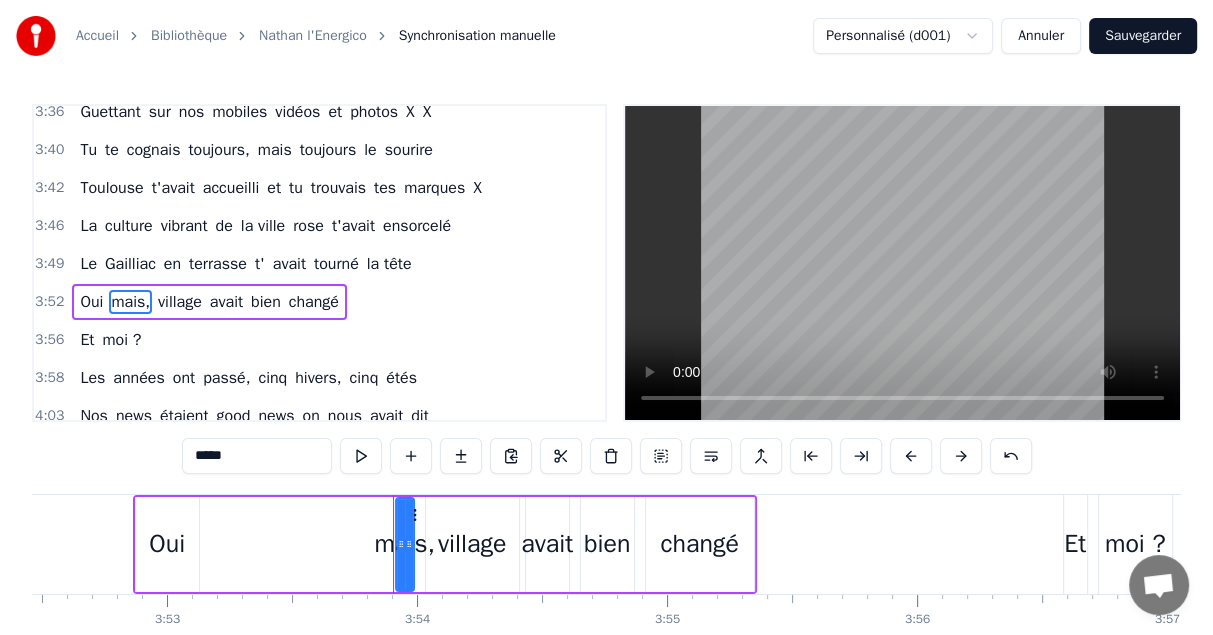 click on "village" at bounding box center (180, 302) 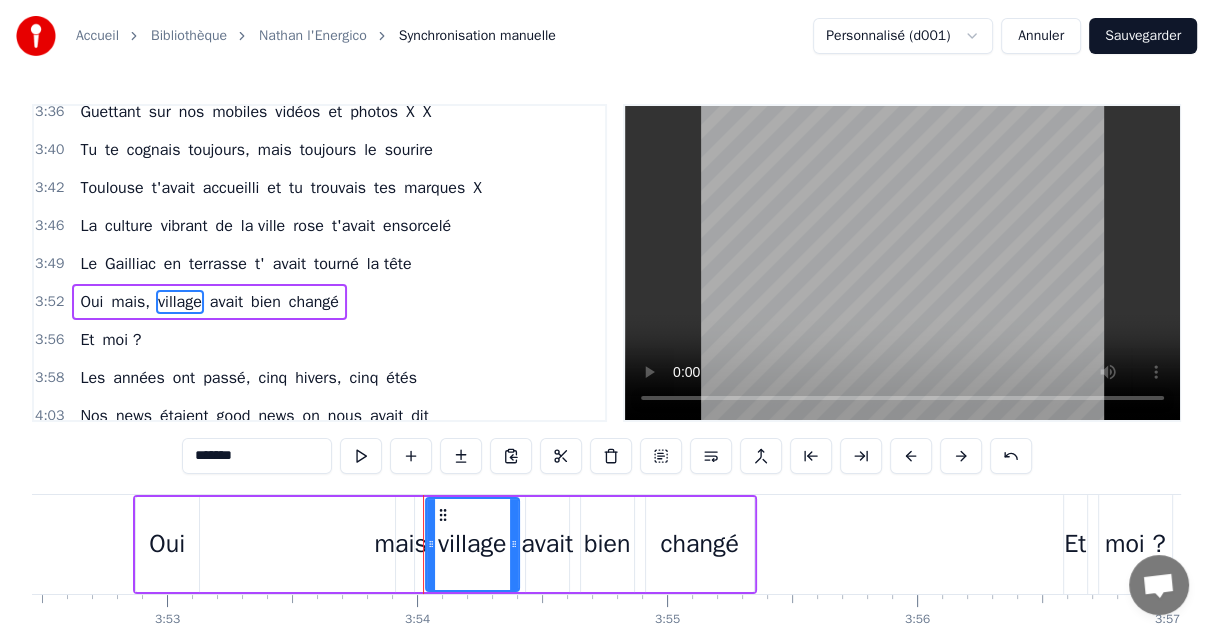 drag, startPoint x: 190, startPoint y: 458, endPoint x: 128, endPoint y: 456, distance: 62.03225 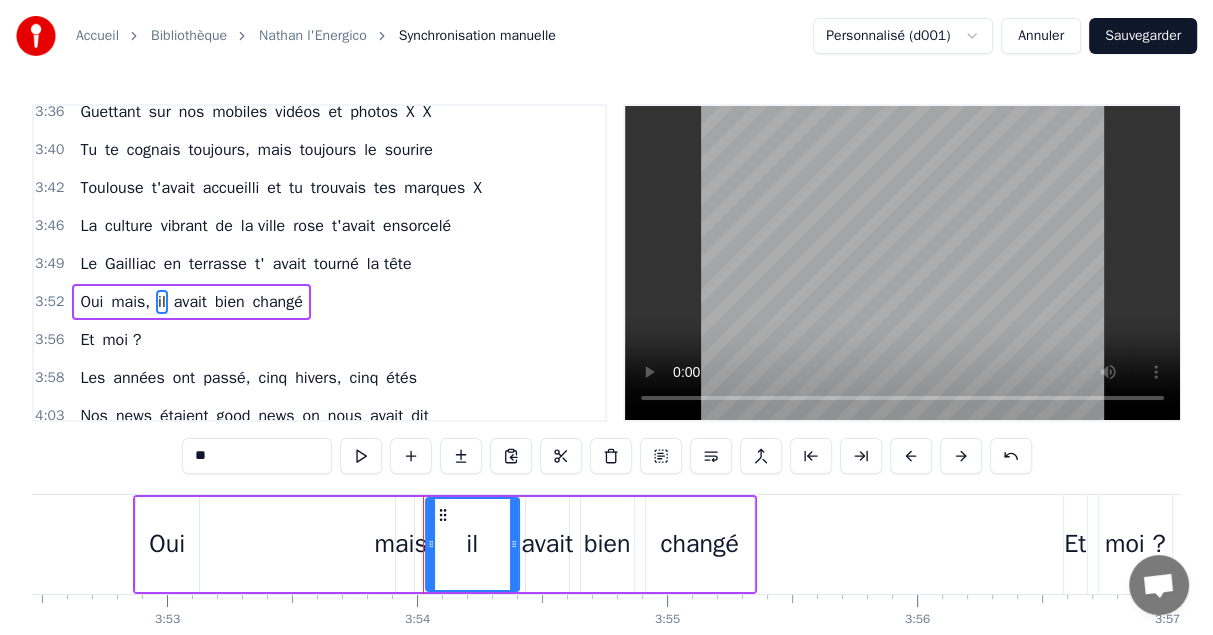 click on "avait" at bounding box center [190, 302] 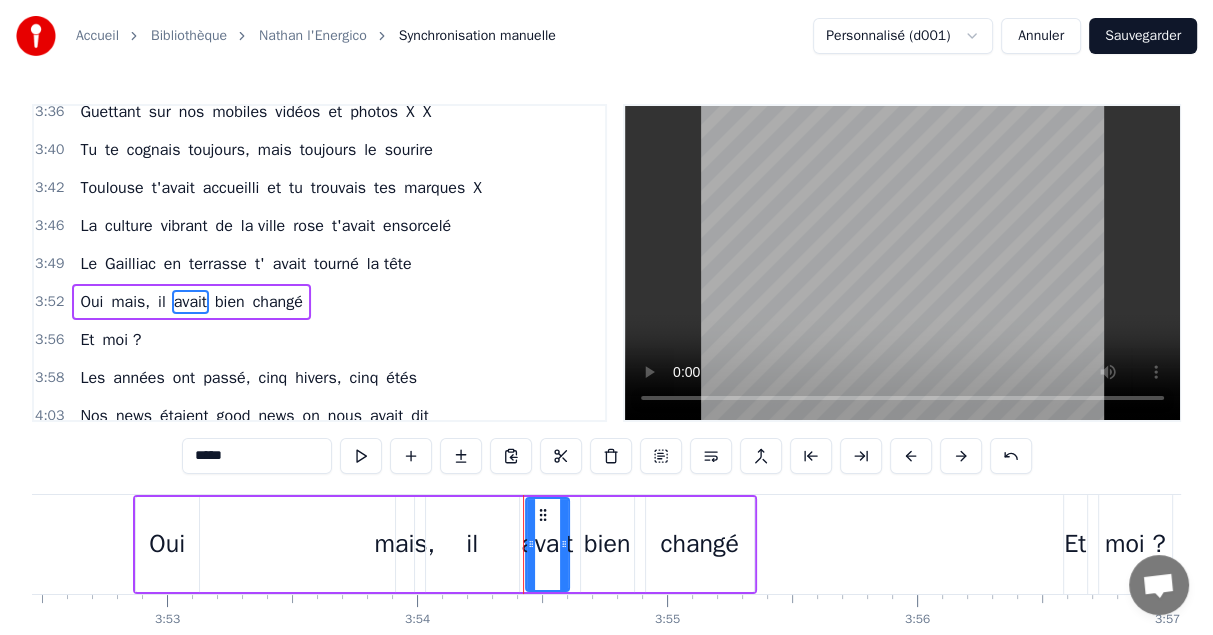 drag, startPoint x: 252, startPoint y: 454, endPoint x: 102, endPoint y: 454, distance: 150 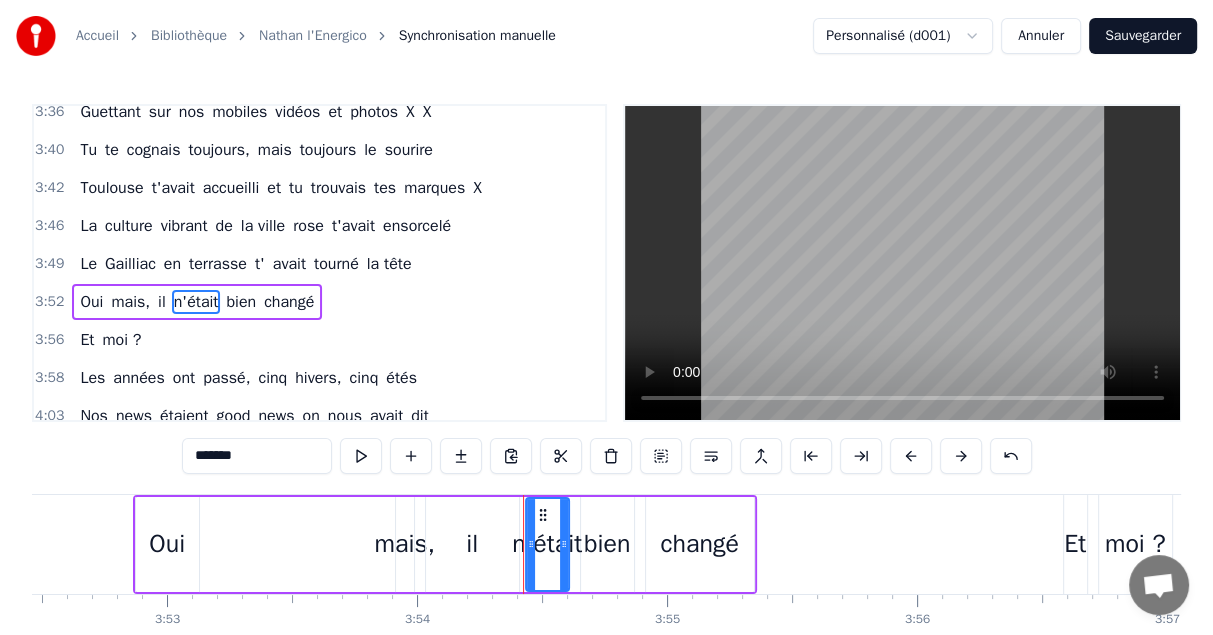 click on "bien" at bounding box center [241, 302] 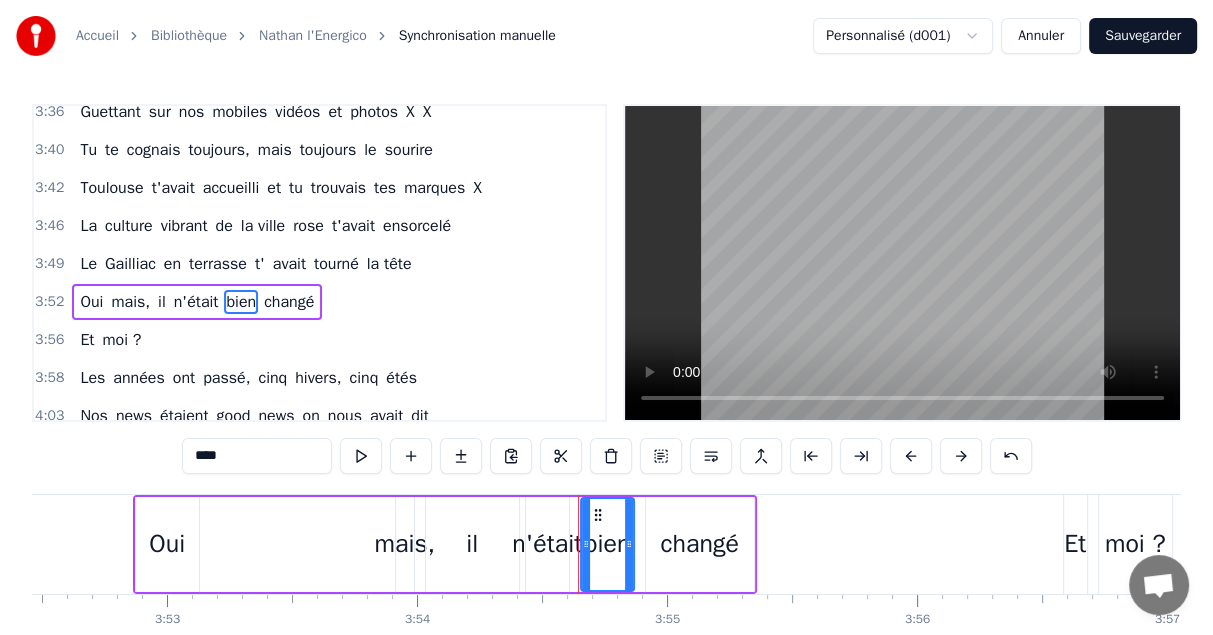 drag, startPoint x: 244, startPoint y: 458, endPoint x: 117, endPoint y: 456, distance: 127.01575 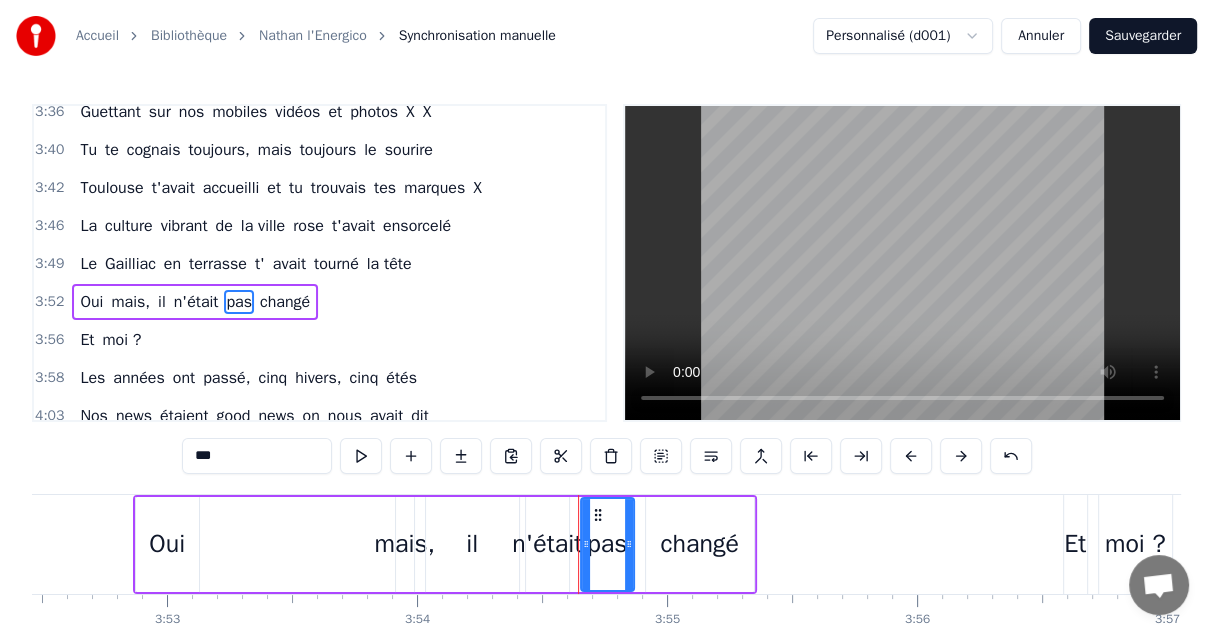 click on "changé" at bounding box center [285, 302] 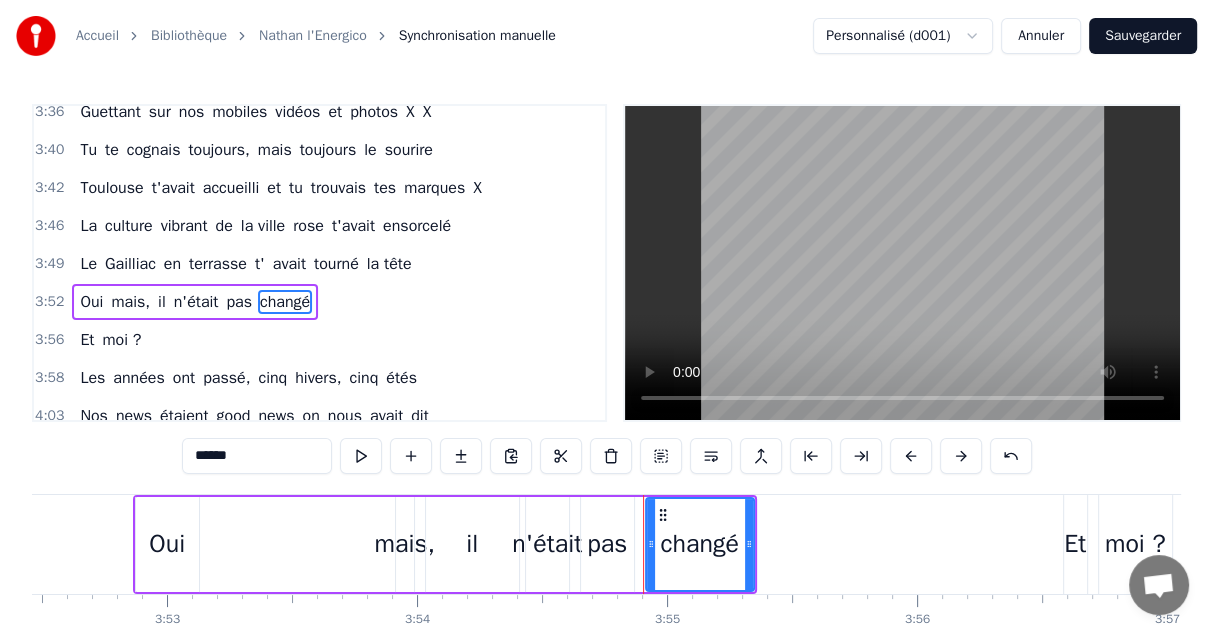 drag, startPoint x: 257, startPoint y: 453, endPoint x: 68, endPoint y: 455, distance: 189.01057 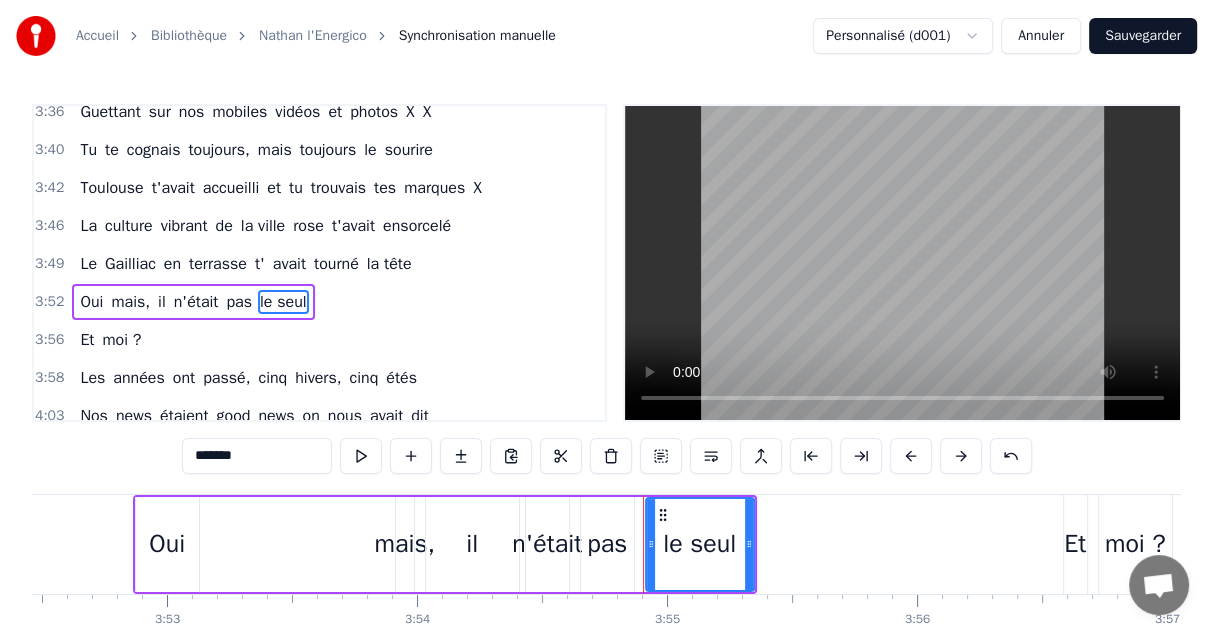 click on "Et" at bounding box center [87, 340] 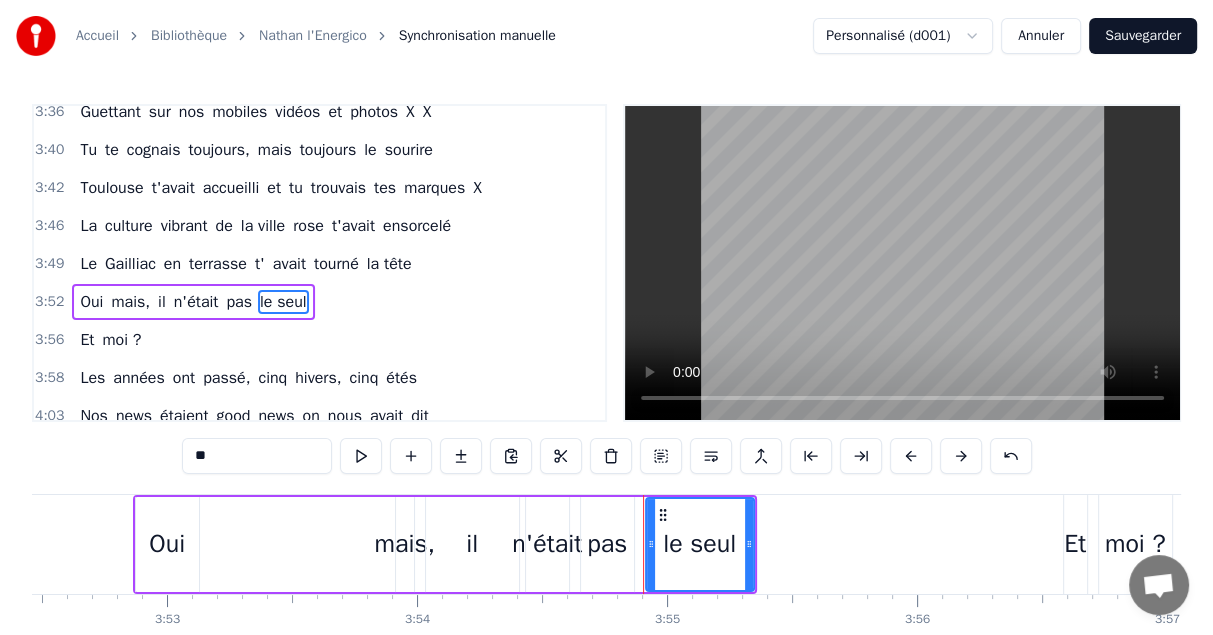 scroll, scrollTop: 1898, scrollLeft: 0, axis: vertical 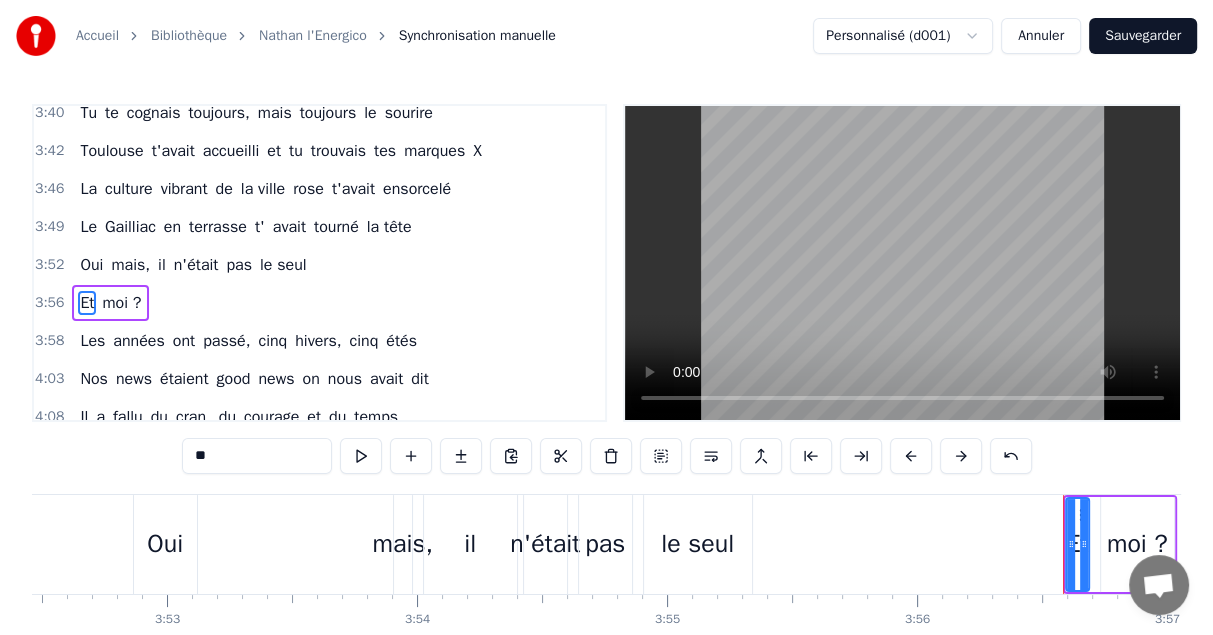 drag, startPoint x: 184, startPoint y: 448, endPoint x: 109, endPoint y: 448, distance: 75 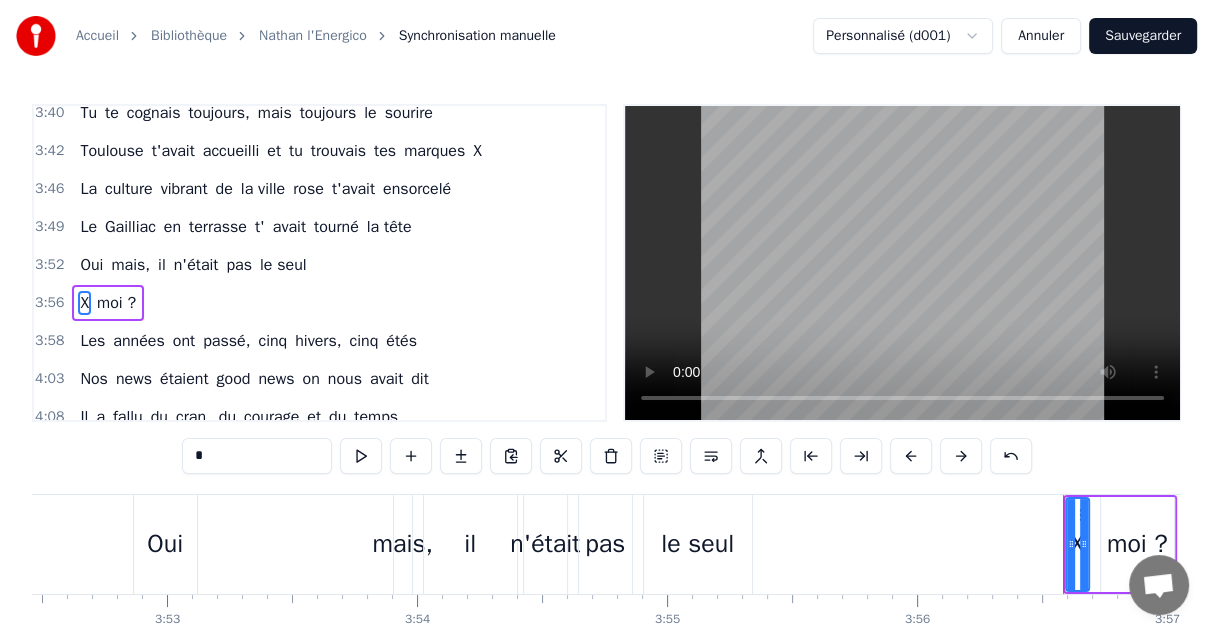 click on "moi ?" at bounding box center (116, 303) 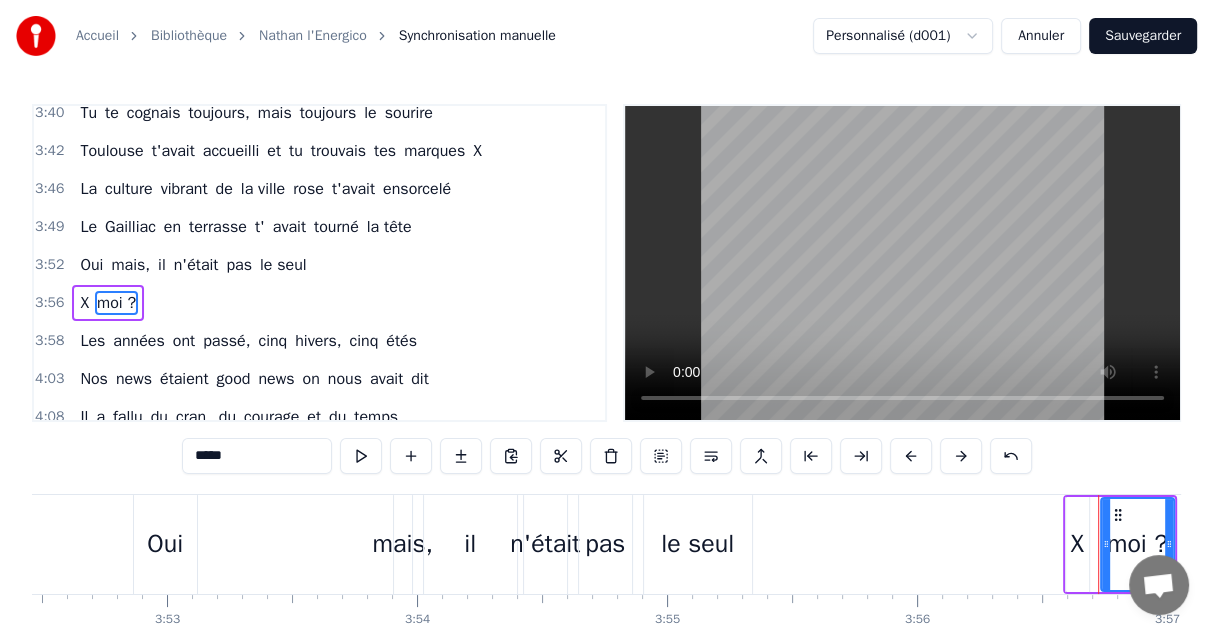 scroll, scrollTop: 0, scrollLeft: 59080, axis: horizontal 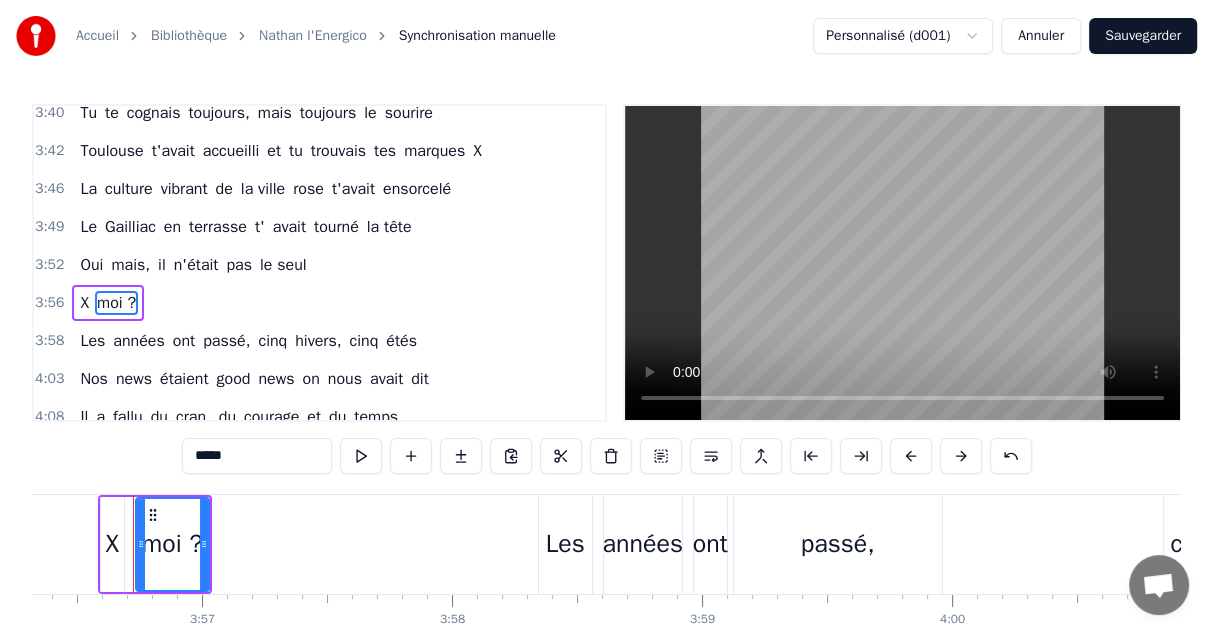 drag, startPoint x: 254, startPoint y: 454, endPoint x: 89, endPoint y: 448, distance: 165.10905 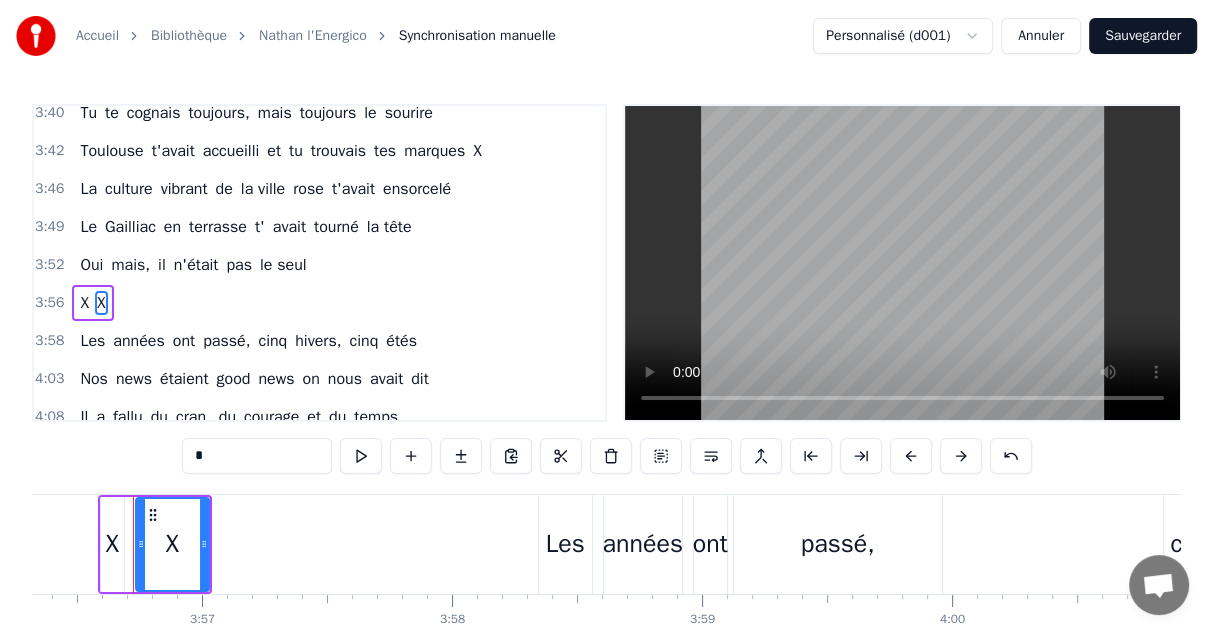 click on "Les" at bounding box center [92, 341] 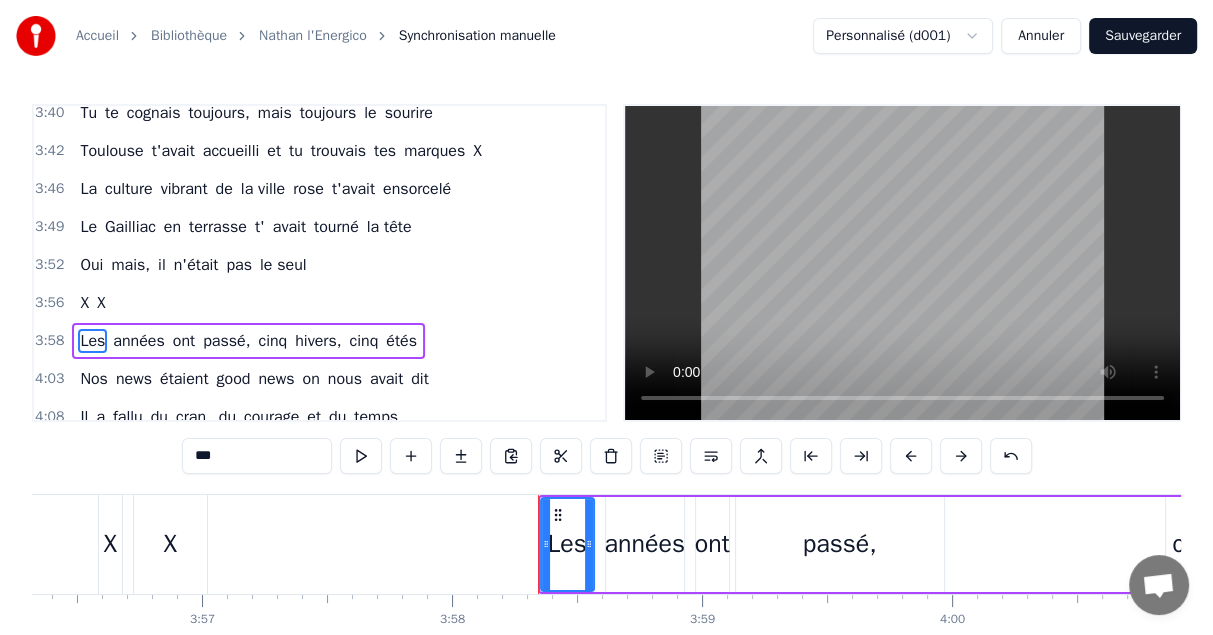 scroll, scrollTop: 1935, scrollLeft: 0, axis: vertical 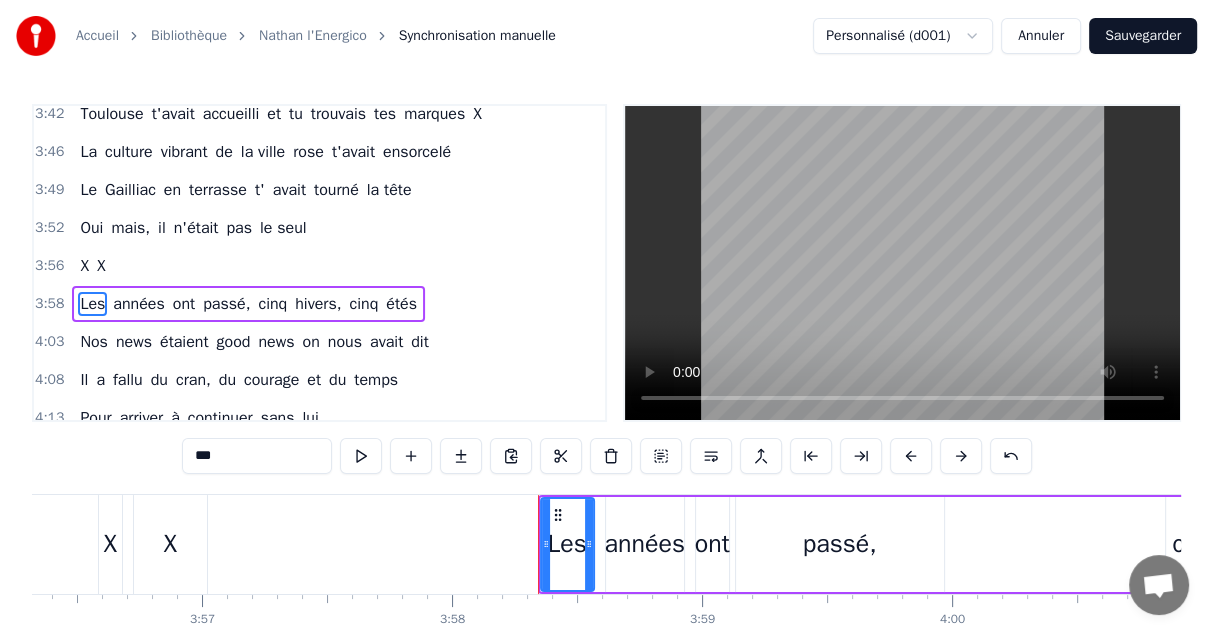 click on "X" at bounding box center [101, 266] 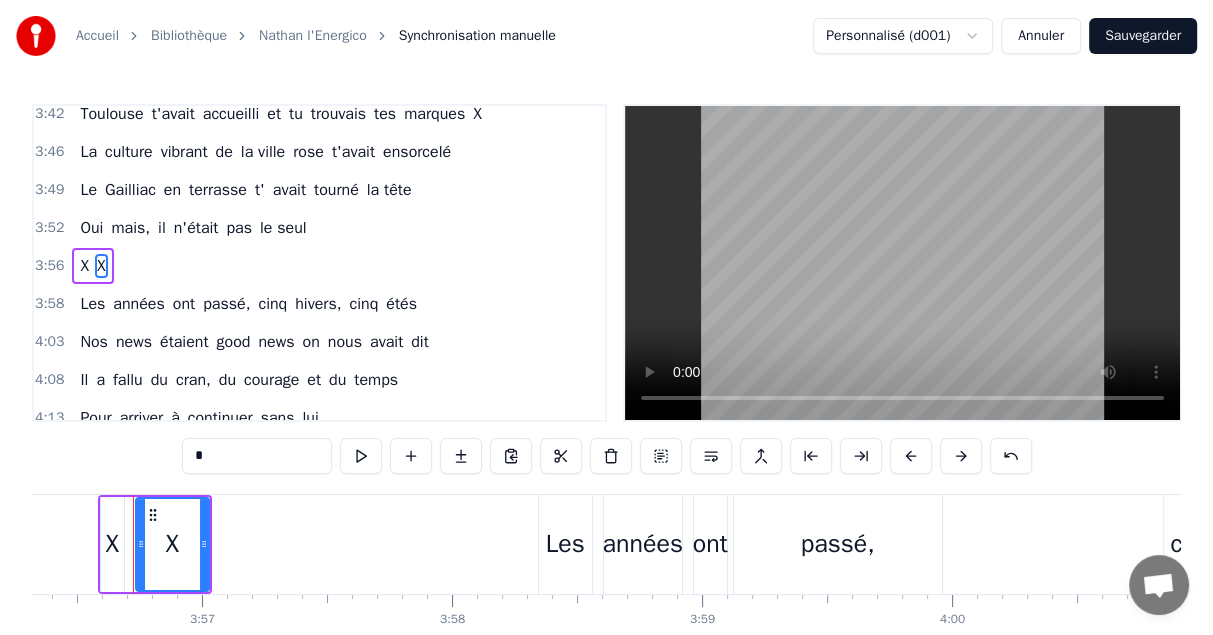 scroll, scrollTop: 1898, scrollLeft: 0, axis: vertical 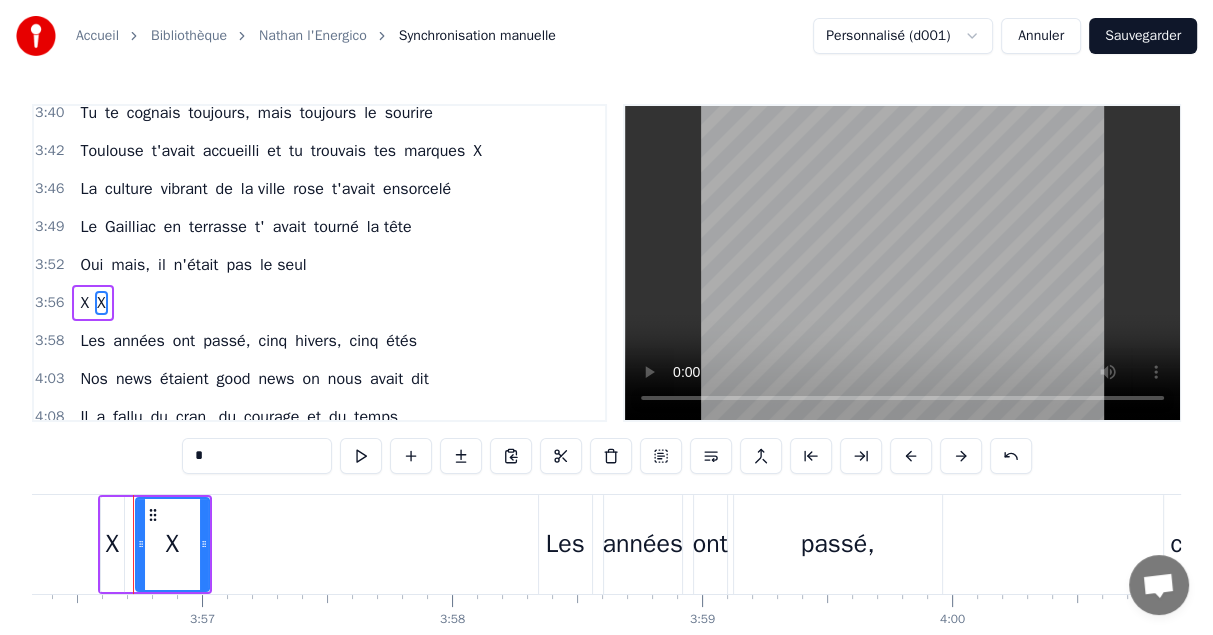 click on "X" at bounding box center [84, 303] 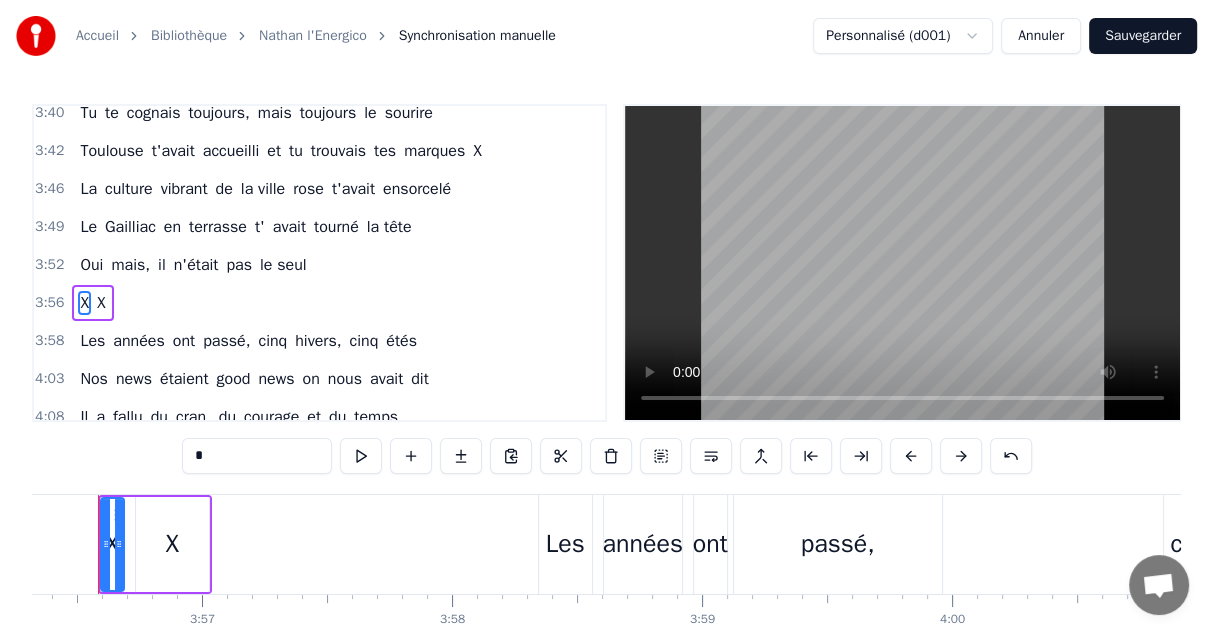 scroll, scrollTop: 0, scrollLeft: 59045, axis: horizontal 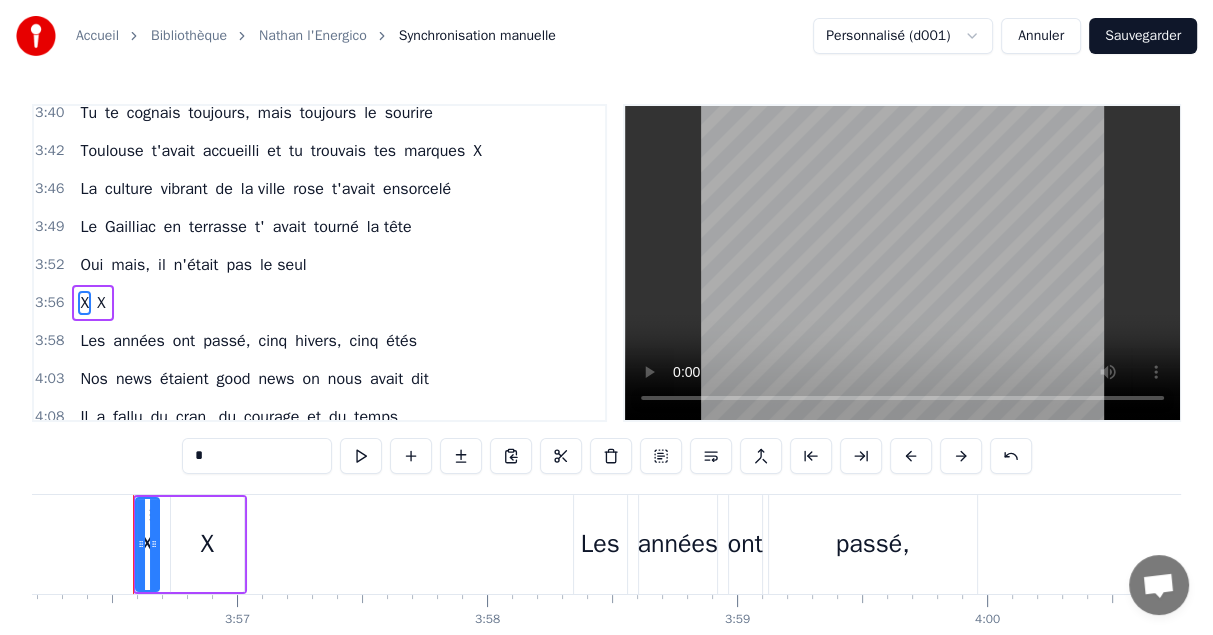 drag, startPoint x: 234, startPoint y: 457, endPoint x: 139, endPoint y: 448, distance: 95.42536 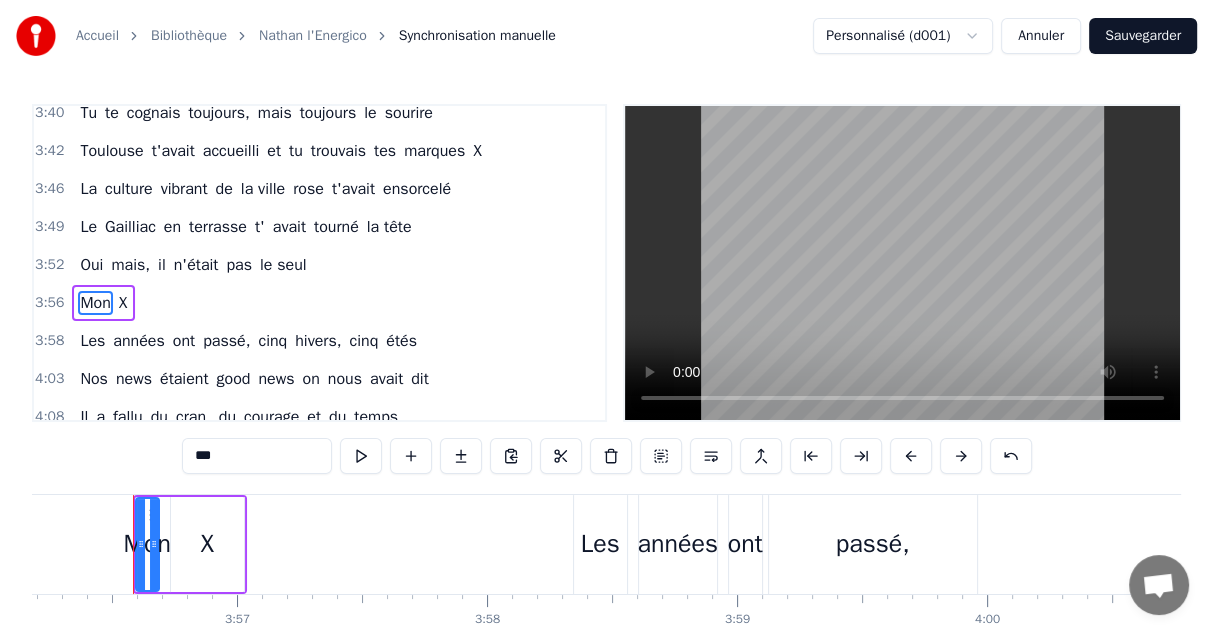 click on "X" at bounding box center [123, 303] 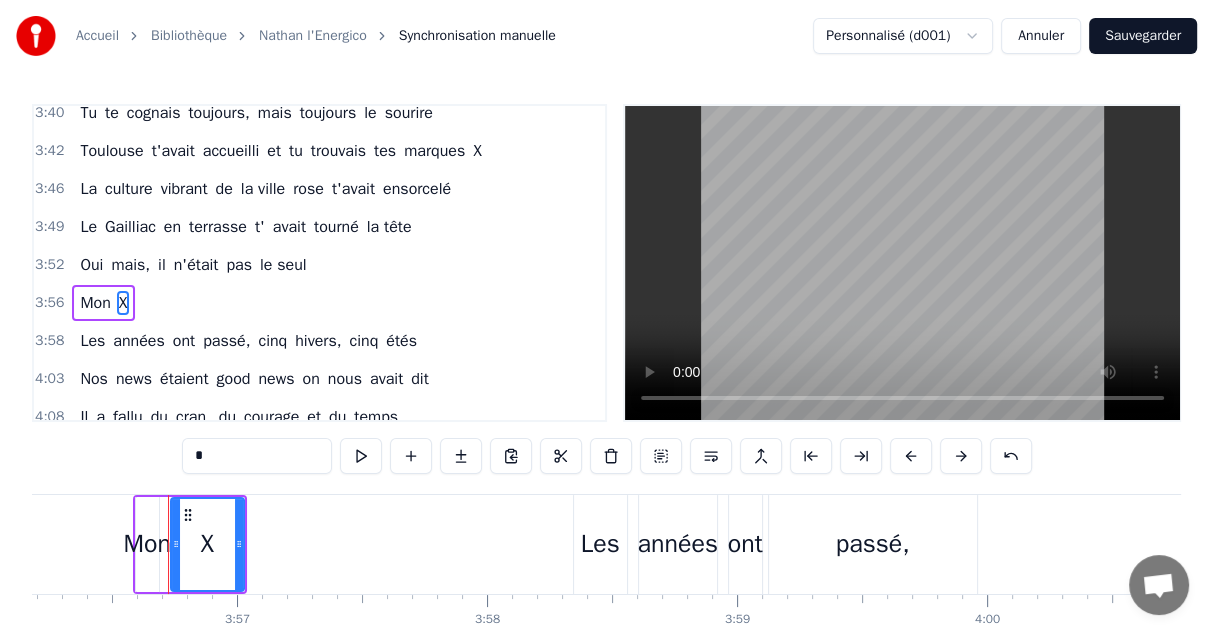 drag, startPoint x: 277, startPoint y: 449, endPoint x: 111, endPoint y: 442, distance: 166.14752 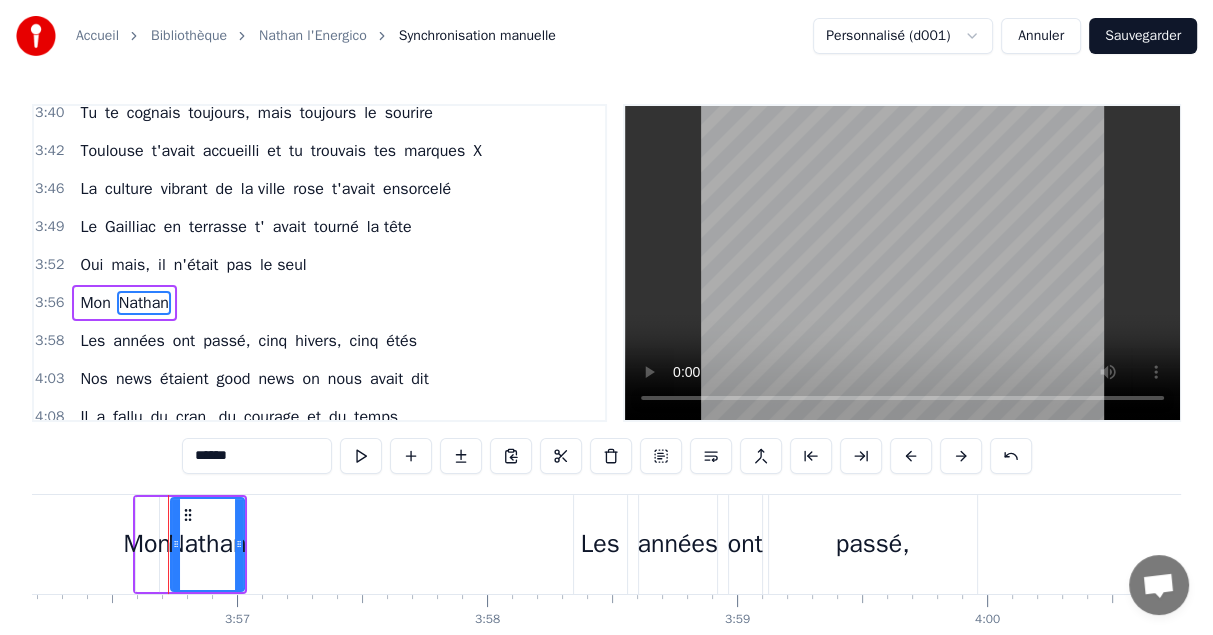 type on "[CREDIT CARD]" 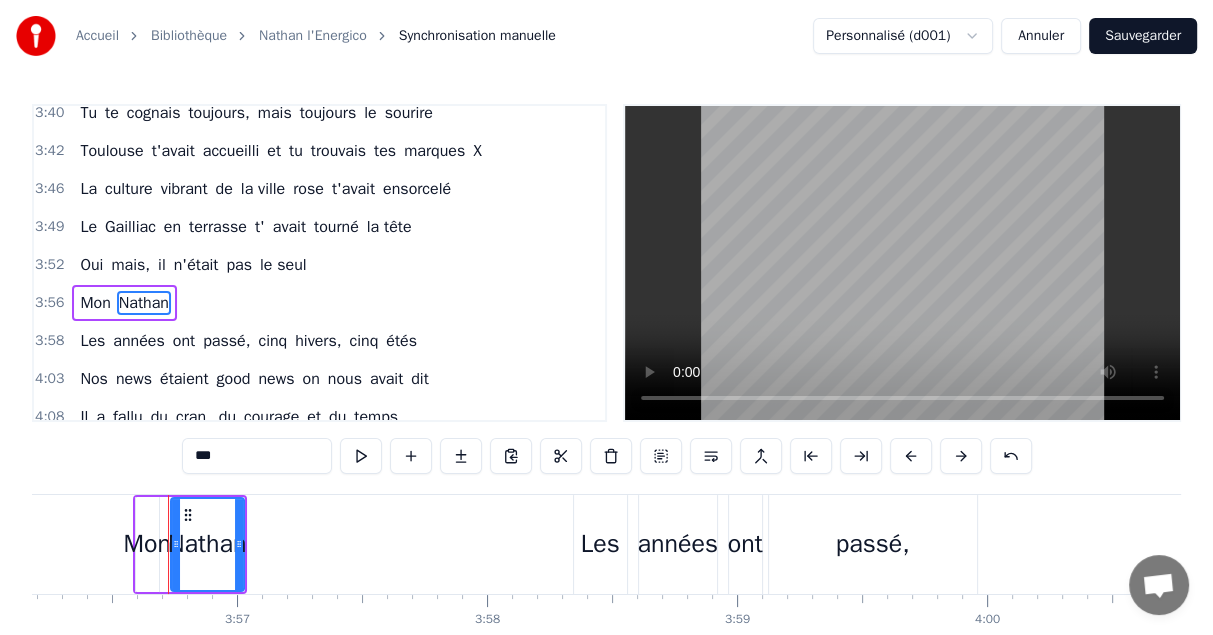 scroll, scrollTop: 1935, scrollLeft: 0, axis: vertical 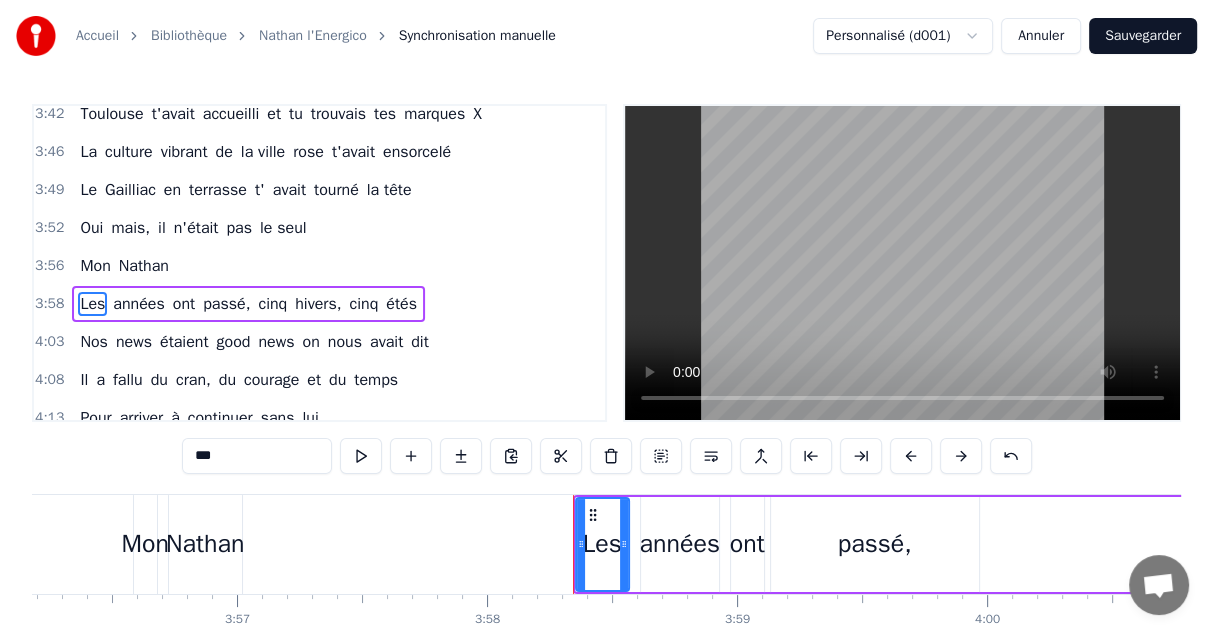 drag, startPoint x: 233, startPoint y: 455, endPoint x: 123, endPoint y: 443, distance: 110.65261 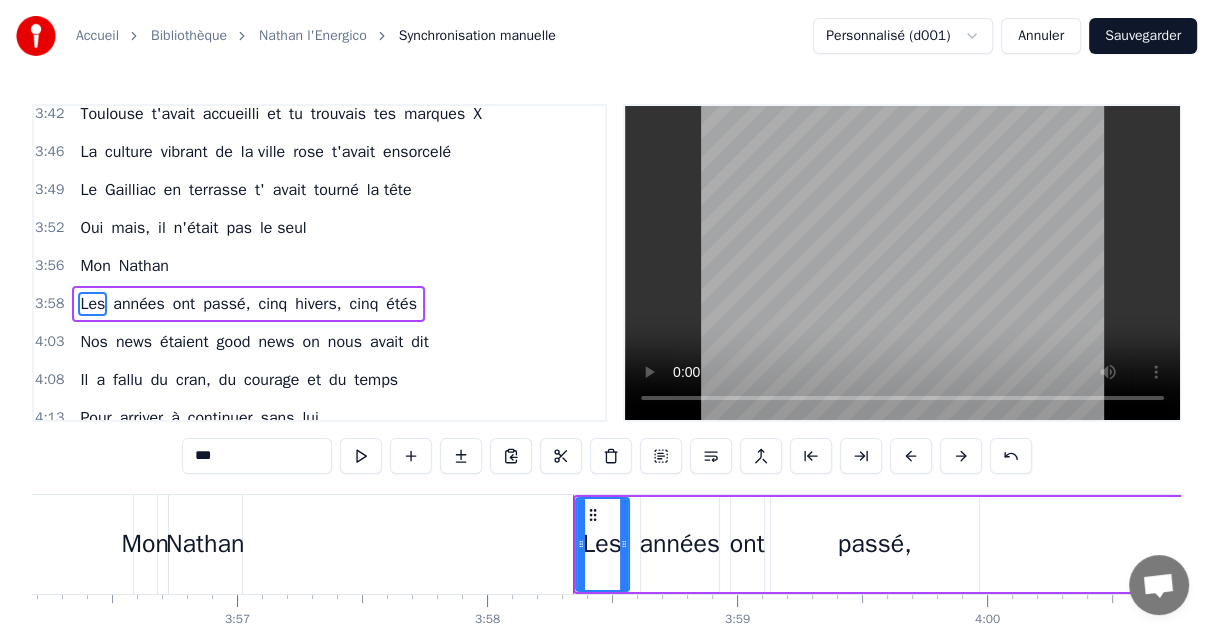 click on "Mon" at bounding box center [95, 266] 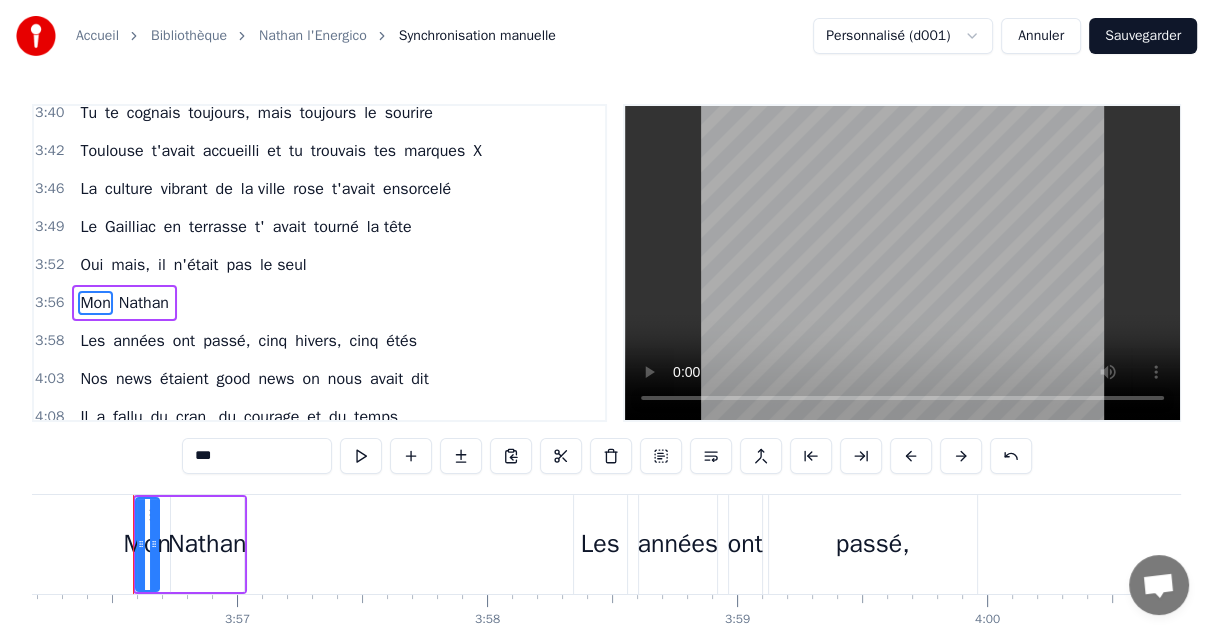 click on "Sauvegarder" at bounding box center [1143, 36] 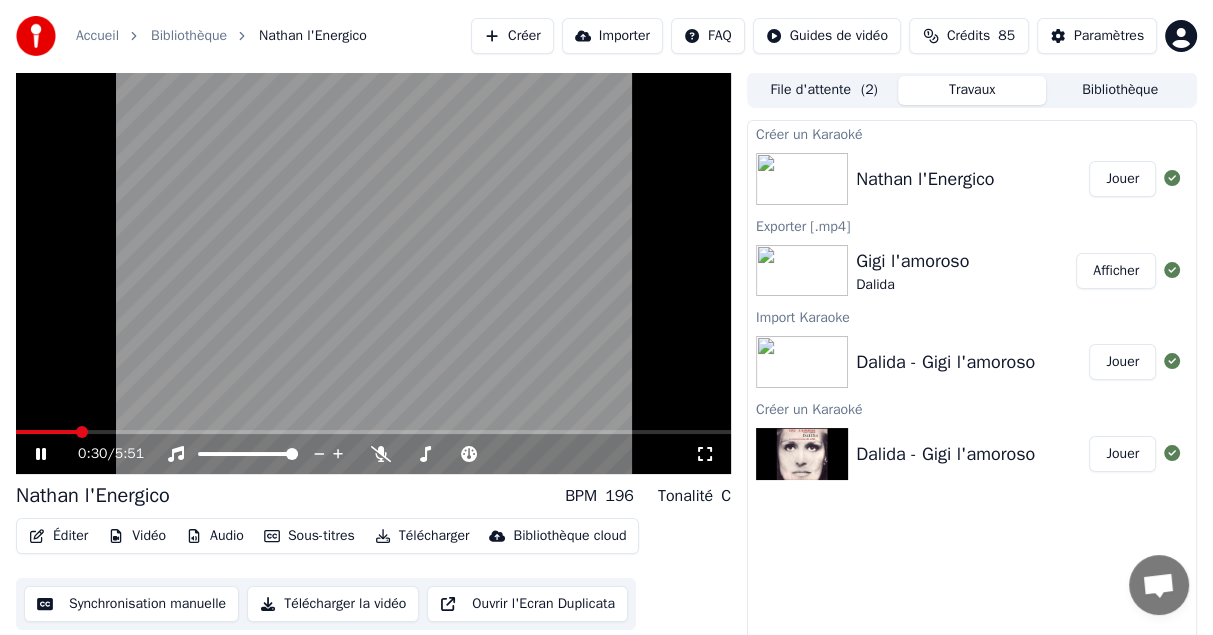 click at bounding box center [41, 454] 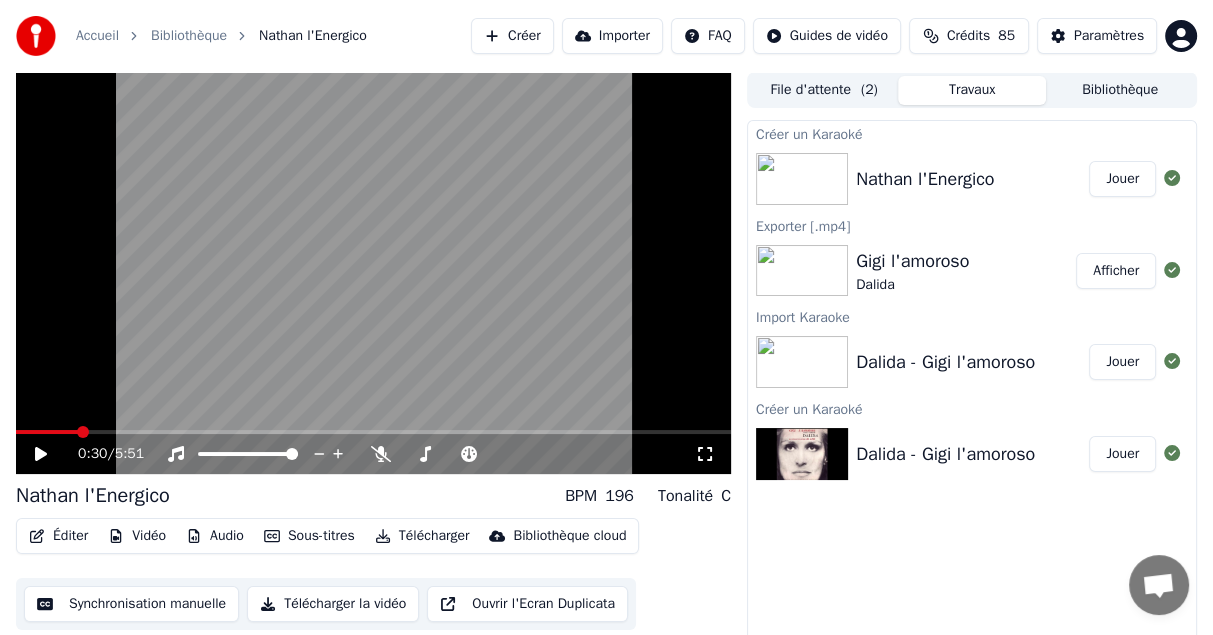 click on "Synchronisation manuelle" at bounding box center (131, 604) 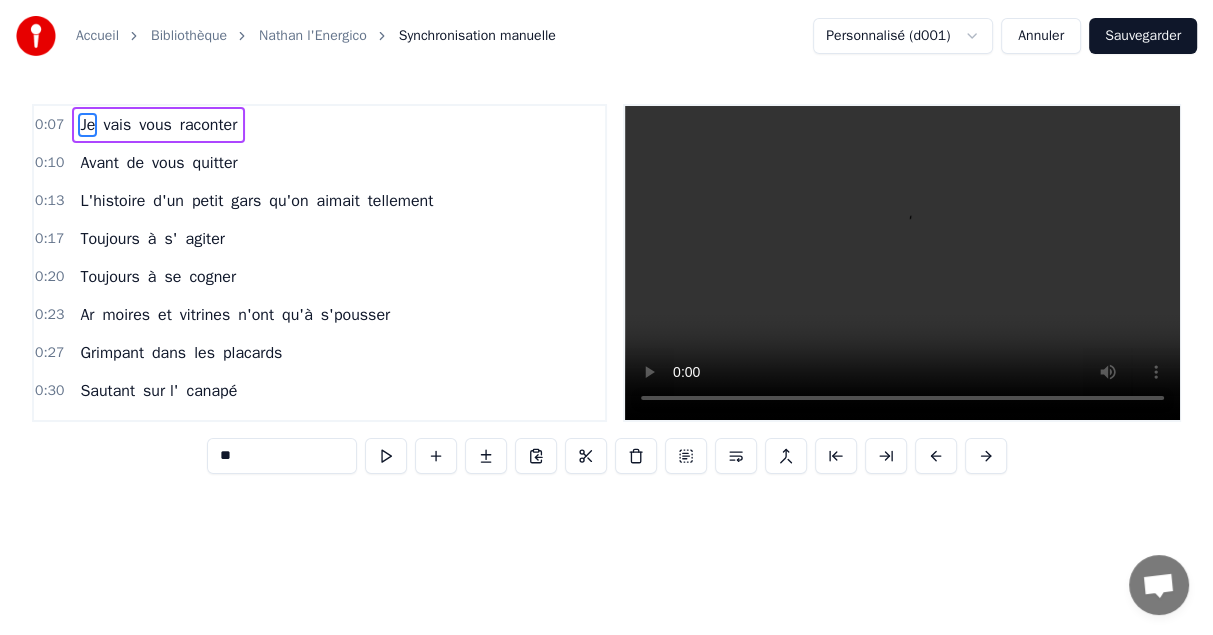 scroll, scrollTop: 0, scrollLeft: 1884, axis: horizontal 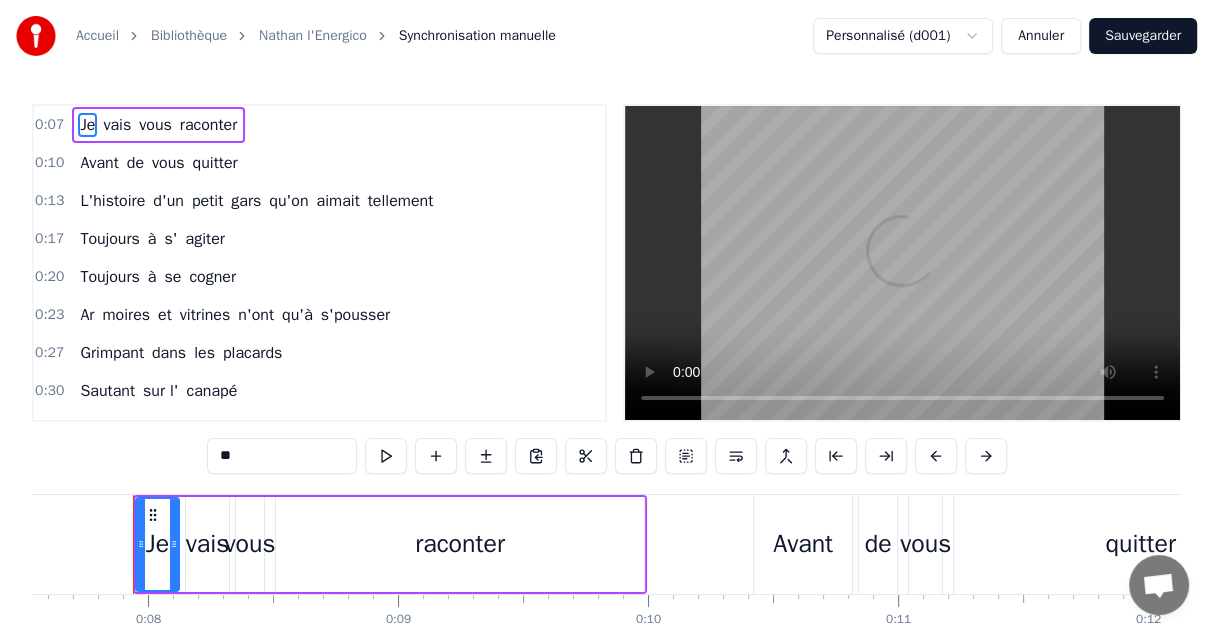 click on "et" at bounding box center [165, 315] 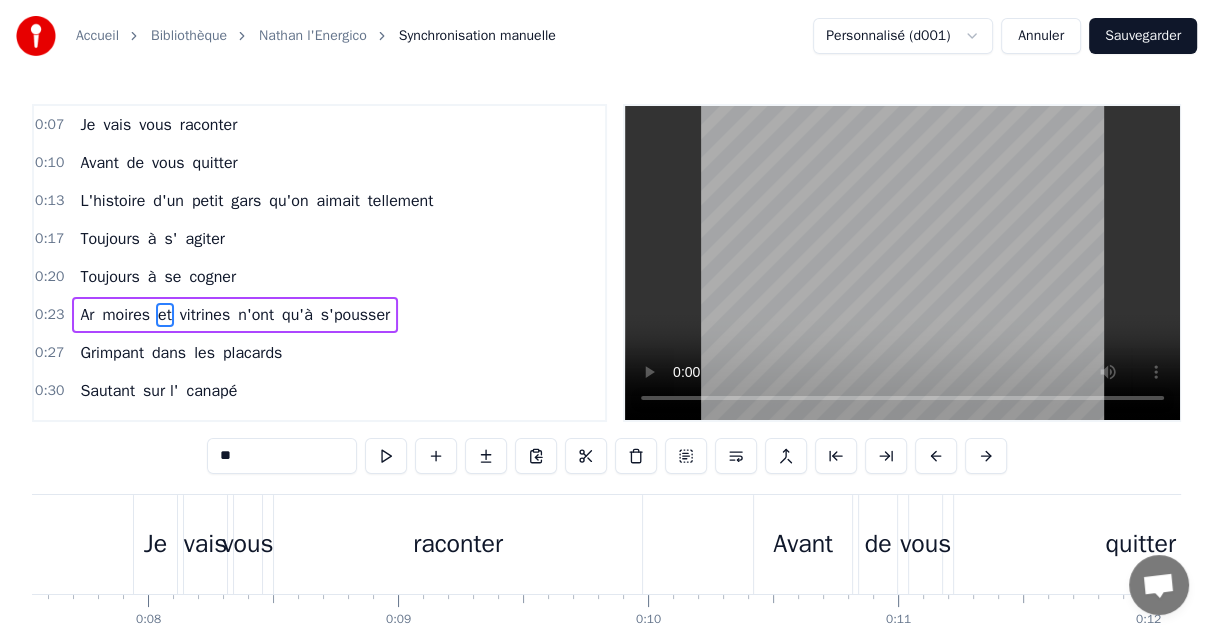scroll, scrollTop: 55, scrollLeft: 0, axis: vertical 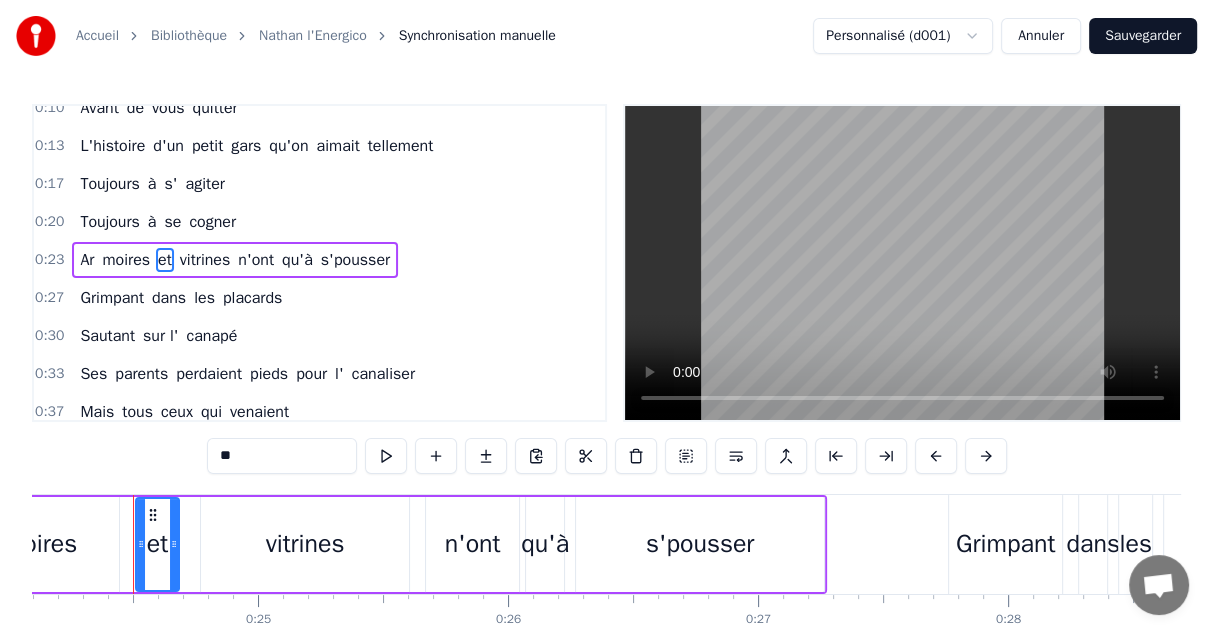 click on "**" at bounding box center (282, 456) 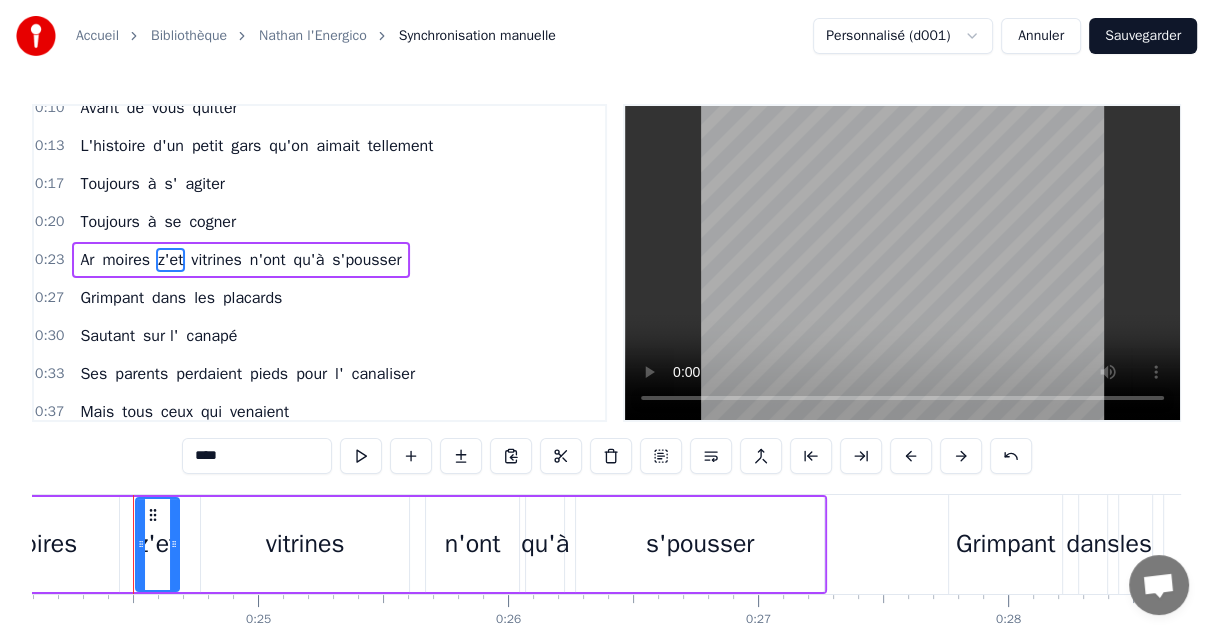 type on "****" 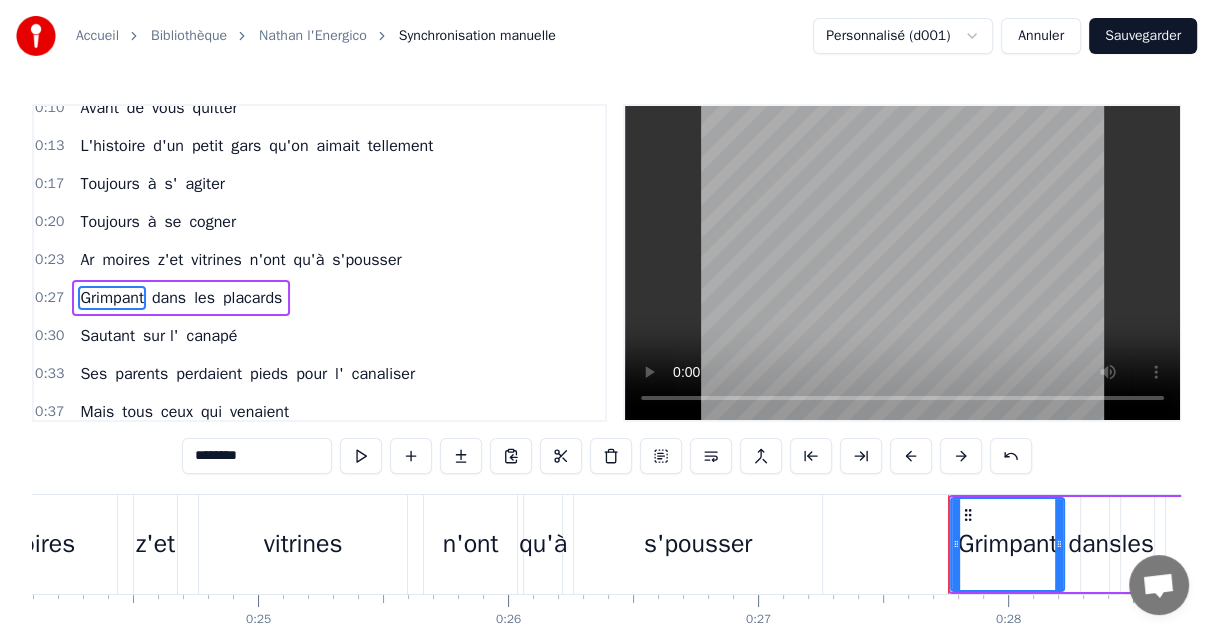 scroll, scrollTop: 92, scrollLeft: 0, axis: vertical 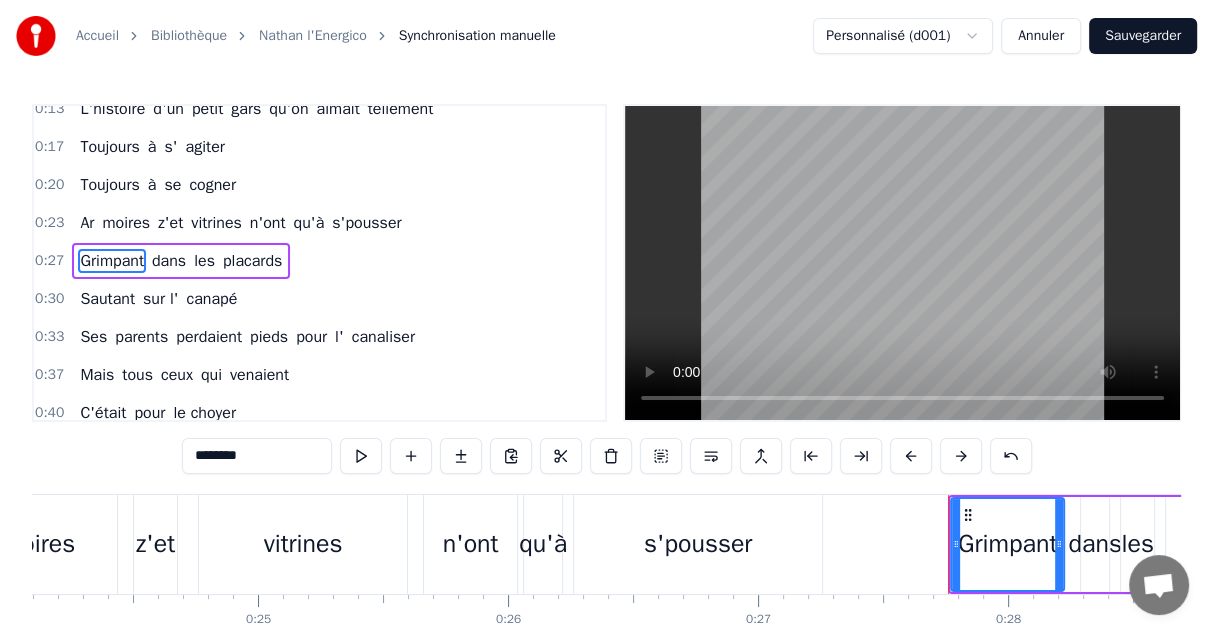 click on "Sauvegarder" at bounding box center (1143, 36) 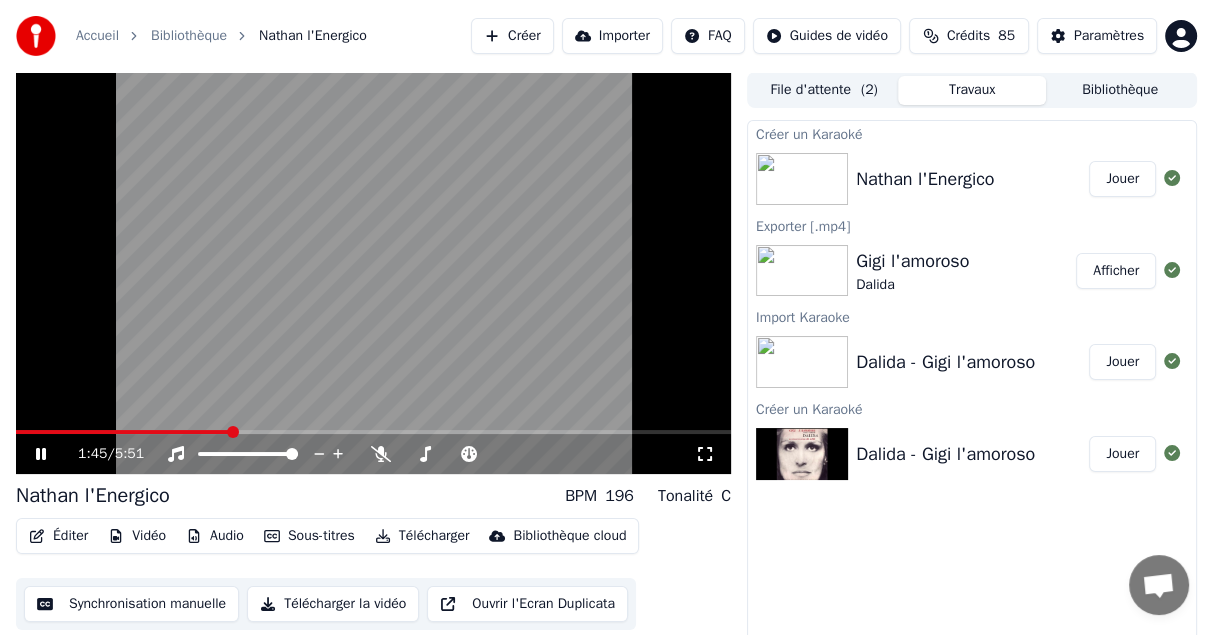 click at bounding box center [41, 454] 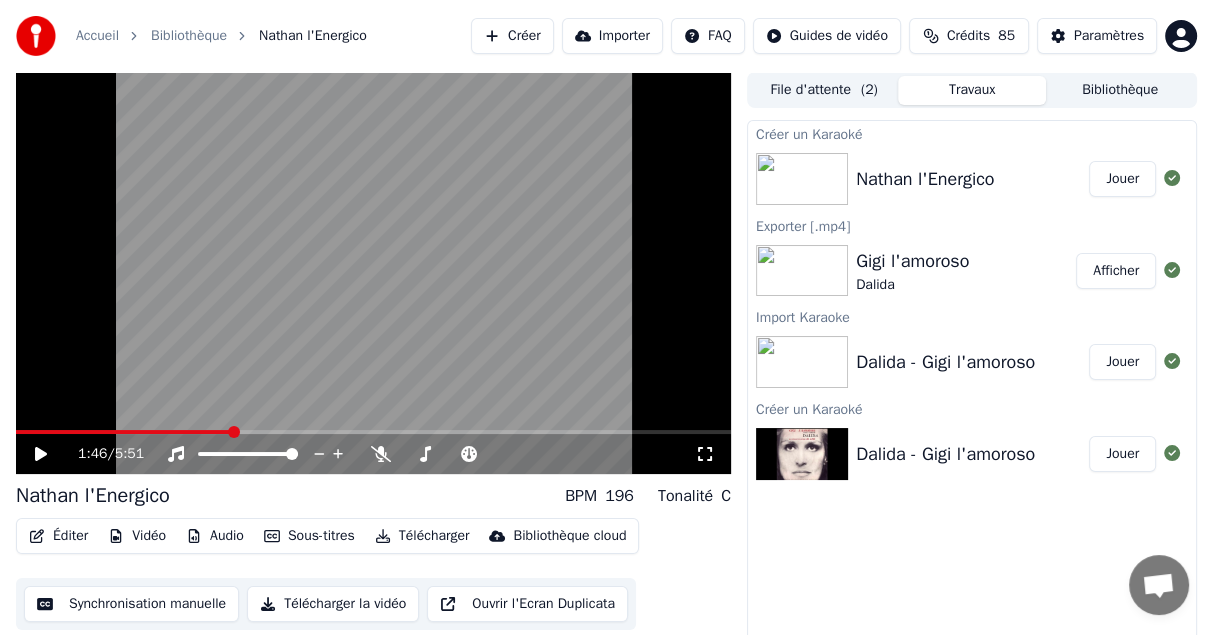click on "Synchronisation manuelle" at bounding box center (131, 604) 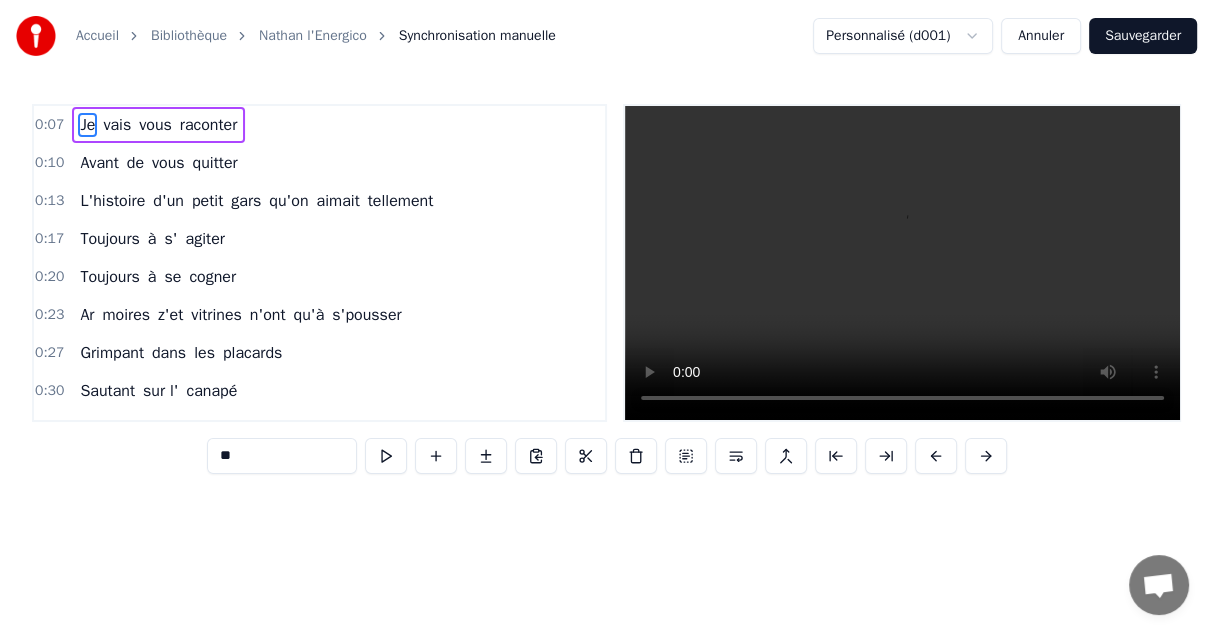 scroll, scrollTop: 0, scrollLeft: 1884, axis: horizontal 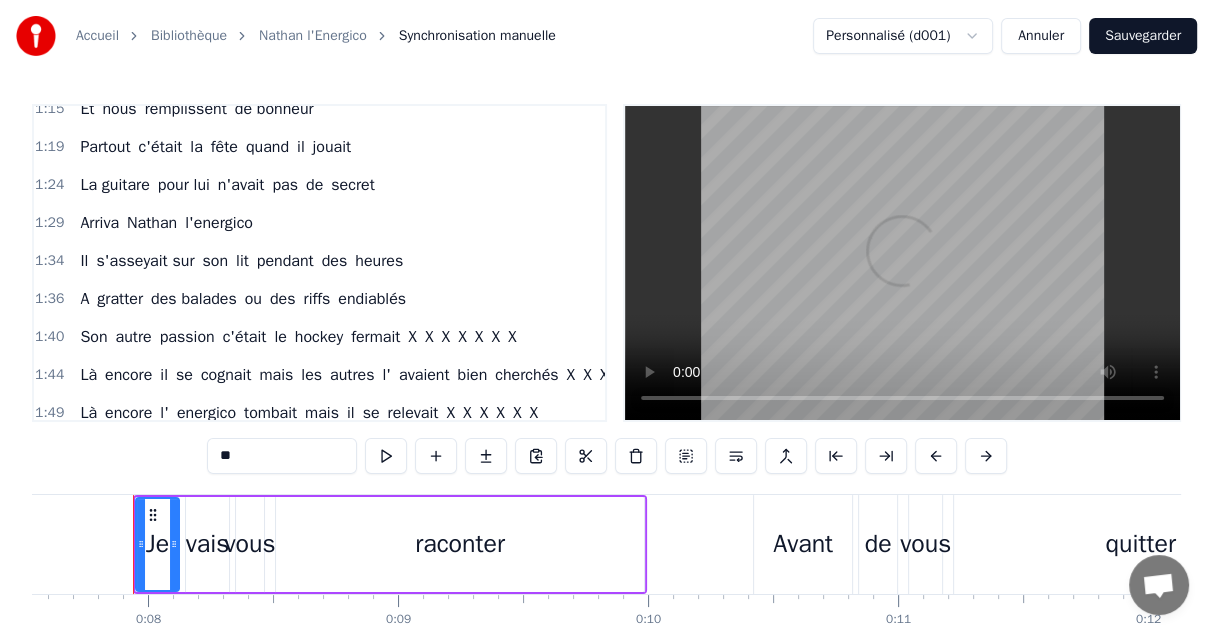 click on "Il" at bounding box center (84, 261) 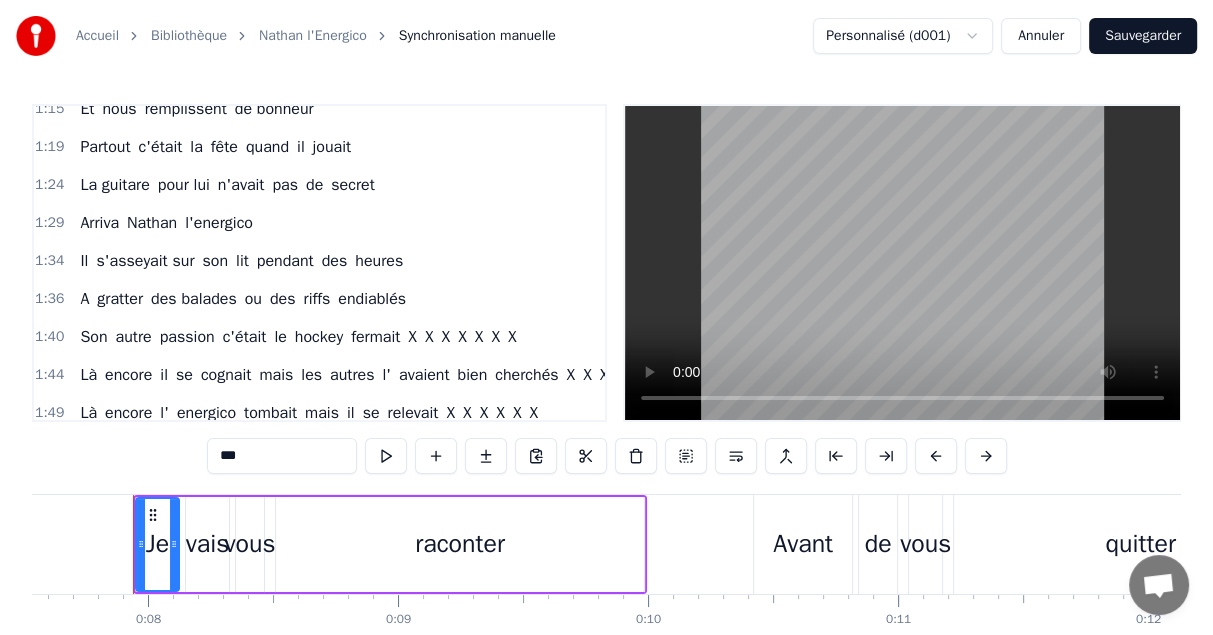 scroll, scrollTop: 686, scrollLeft: 0, axis: vertical 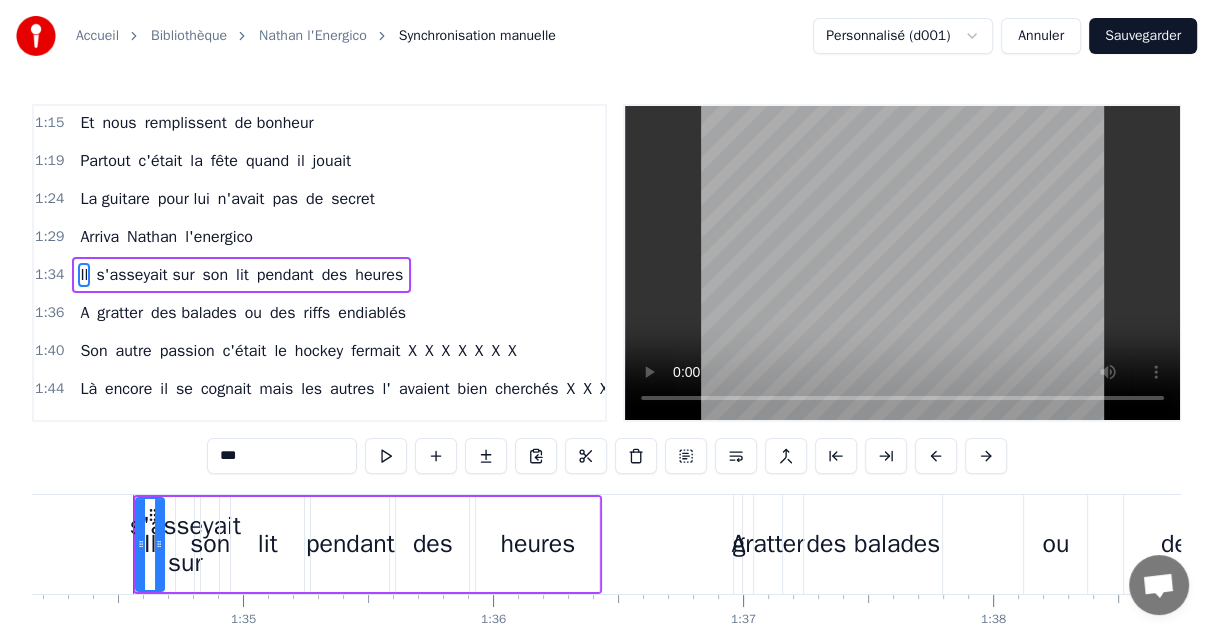 click on "**" at bounding box center [282, 456] 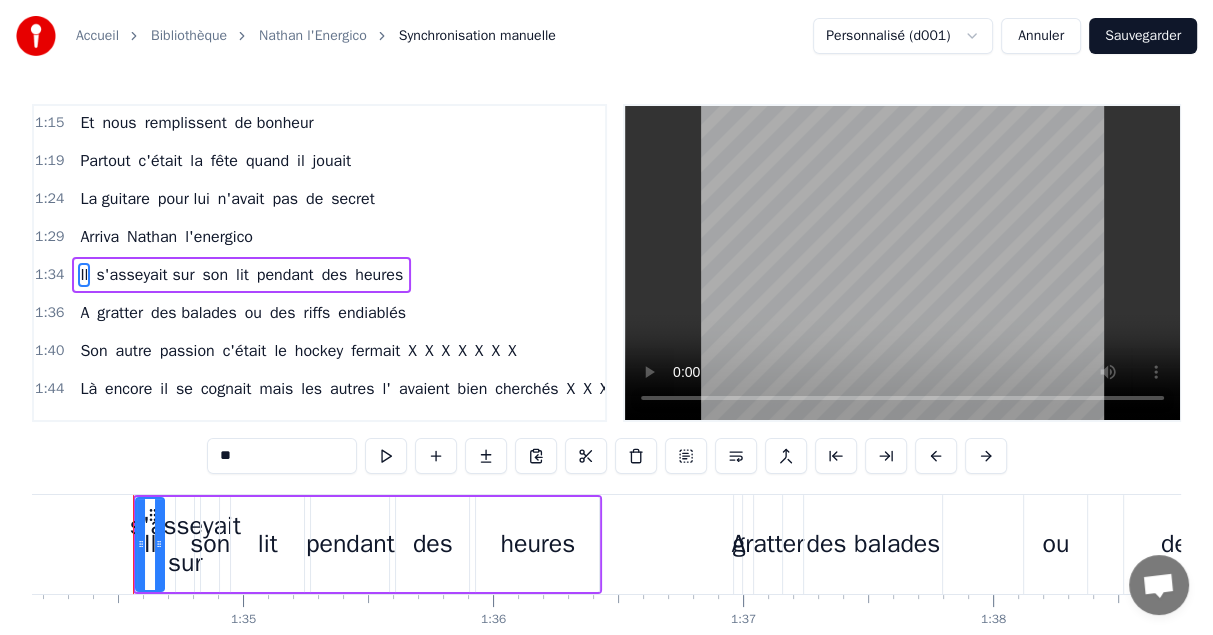 type on "*" 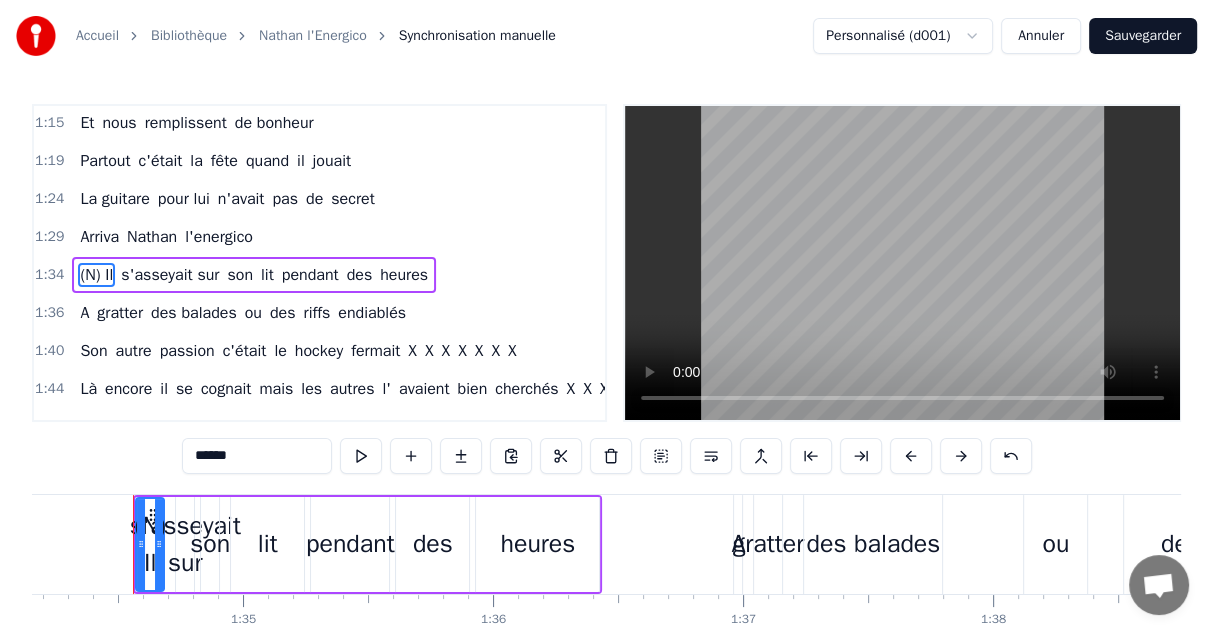 click on "A" at bounding box center [84, 313] 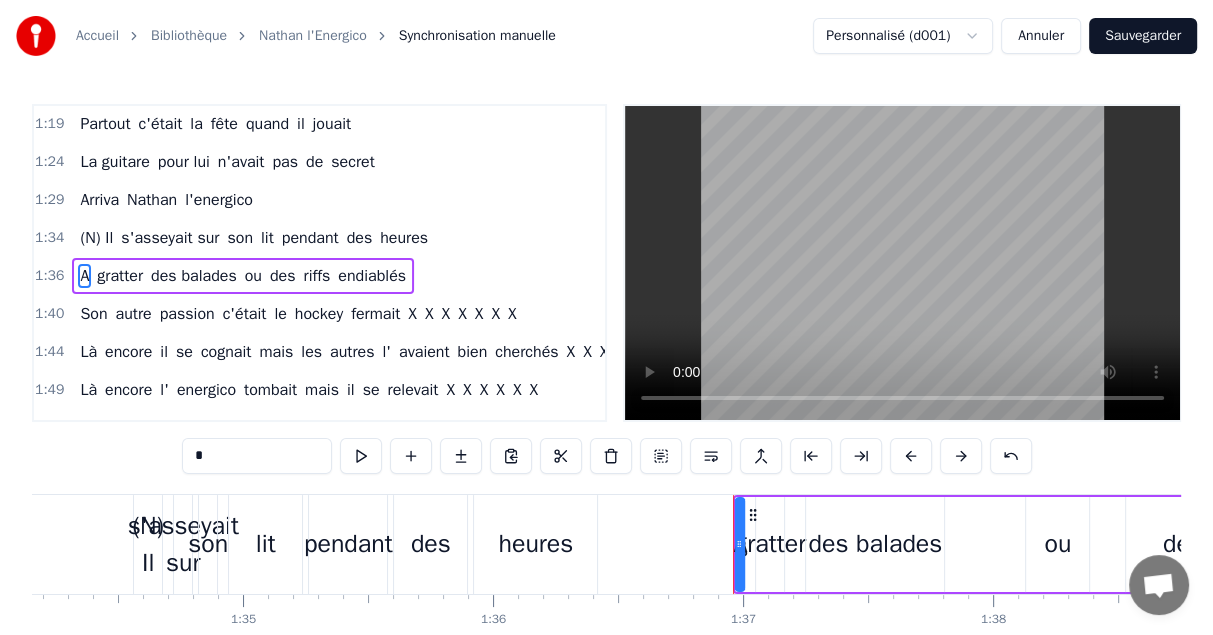 scroll, scrollTop: 923, scrollLeft: 0, axis: vertical 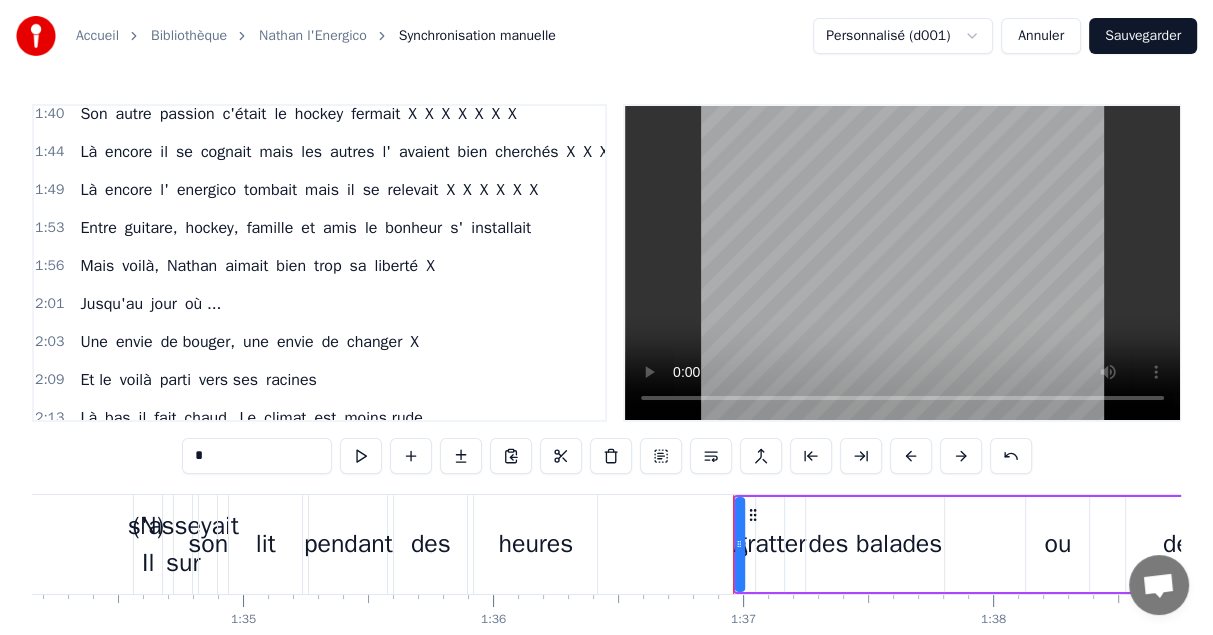click on "où ..." at bounding box center [203, 304] 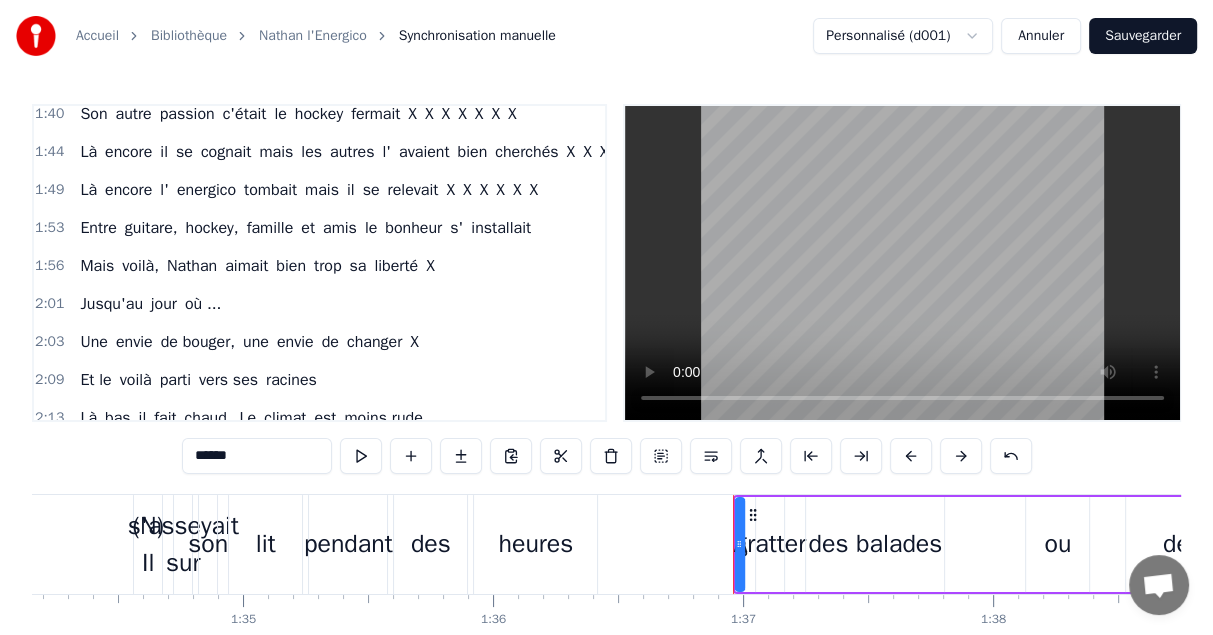 scroll, scrollTop: 946, scrollLeft: 0, axis: vertical 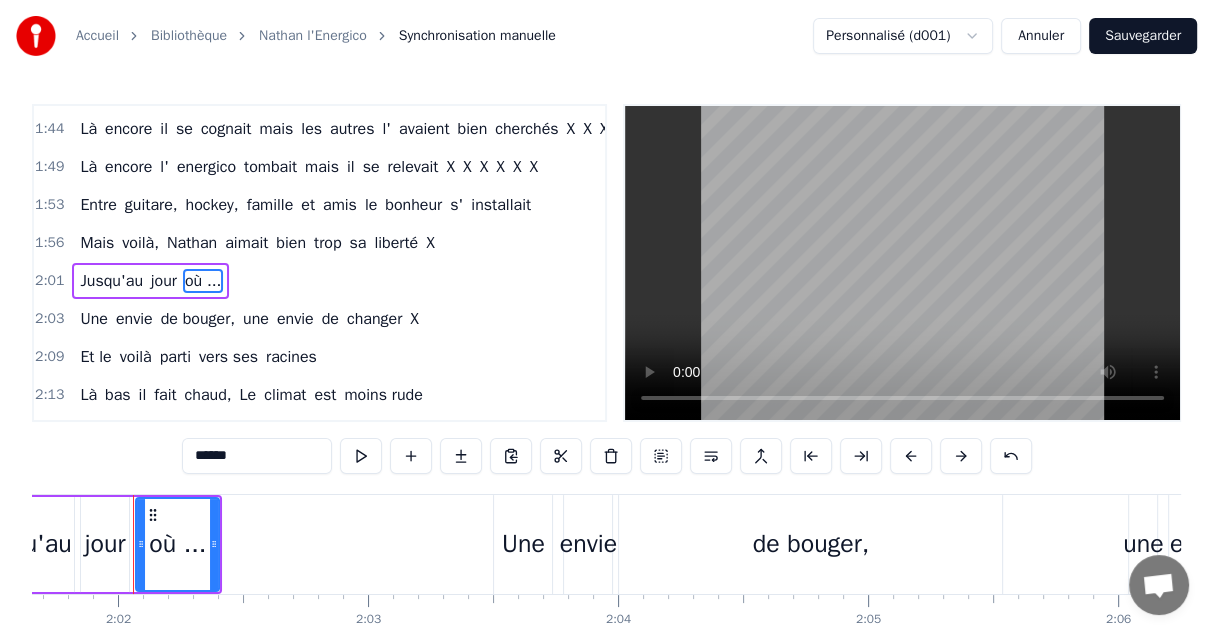 click on "[CREDIT CARD]" at bounding box center (257, 456) 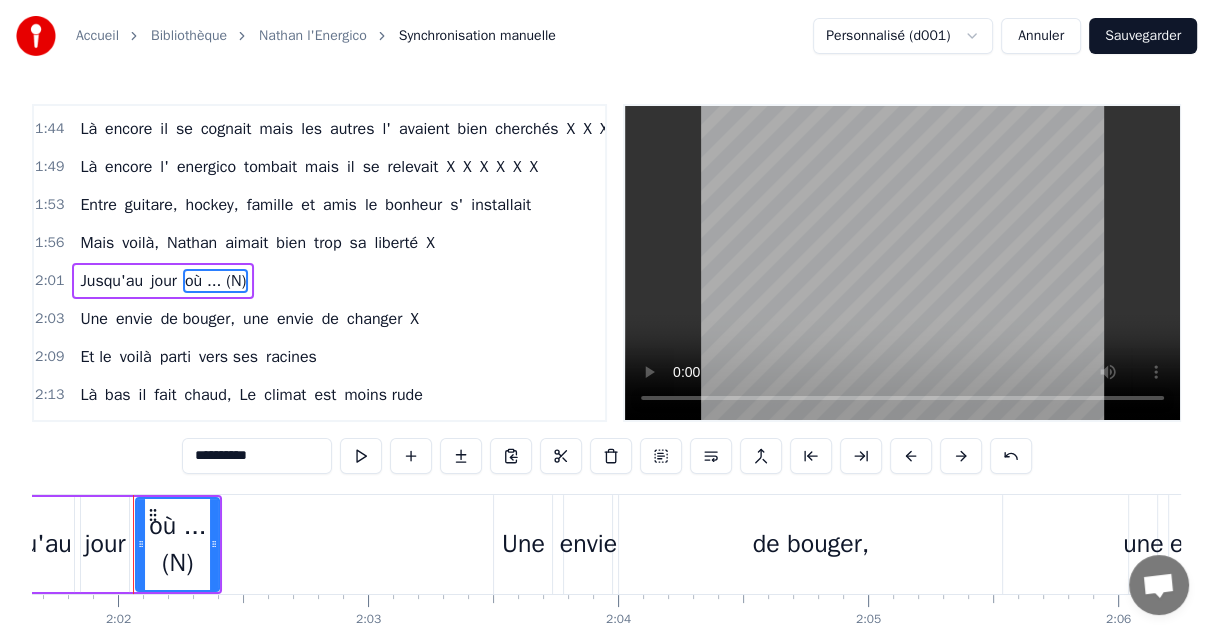 click on "Une" at bounding box center [93, 319] 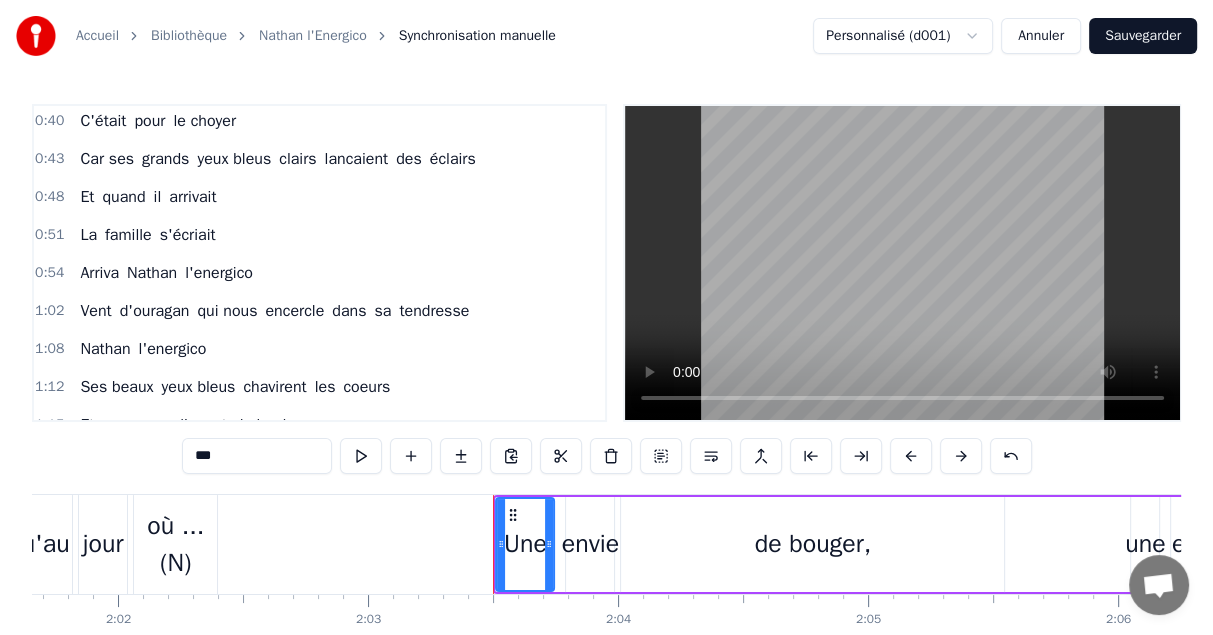 scroll, scrollTop: 583, scrollLeft: 0, axis: vertical 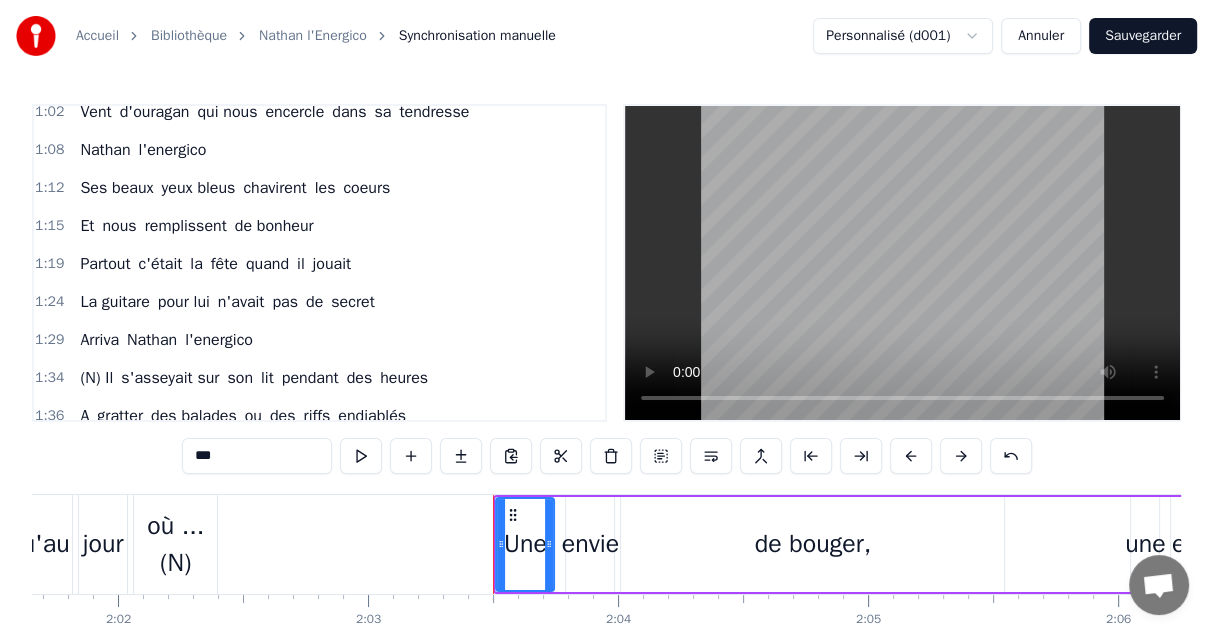 click on "(N) Il" at bounding box center (96, 378) 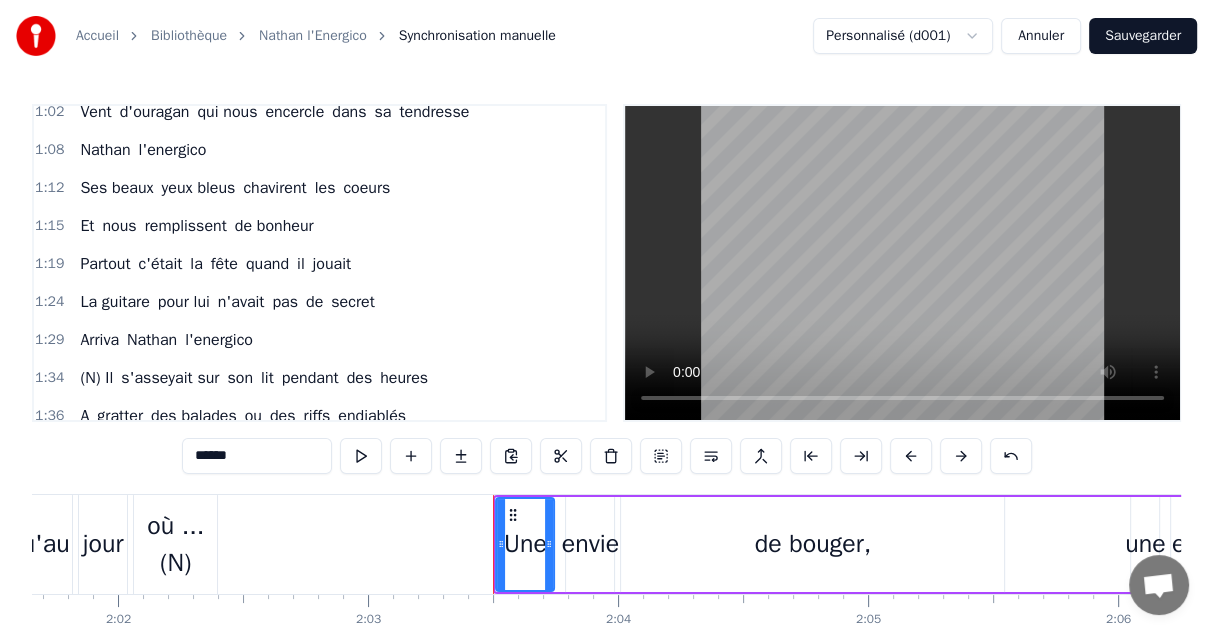 scroll, scrollTop: 686, scrollLeft: 0, axis: vertical 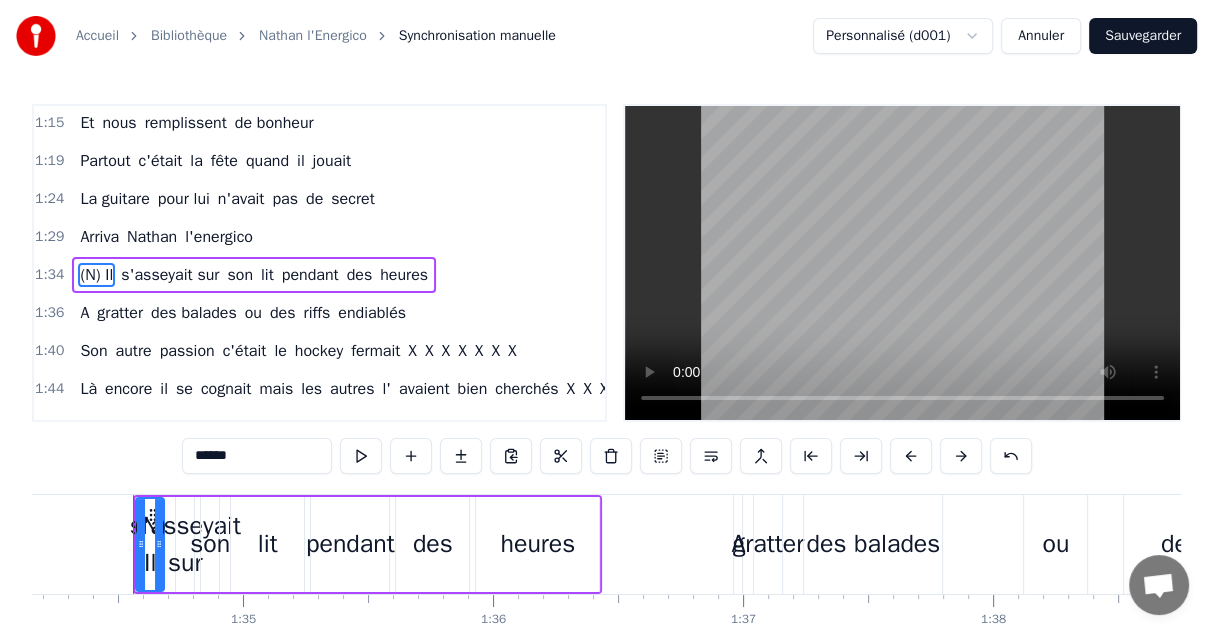 click on "[CREDIT CARD]" at bounding box center [257, 456] 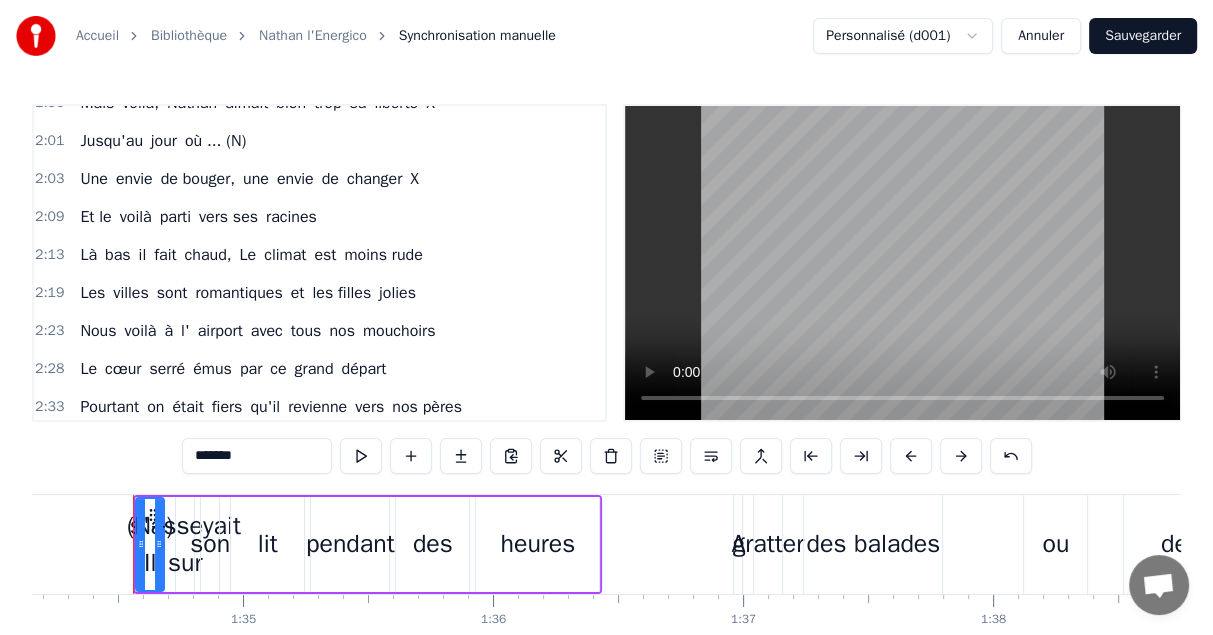 scroll, scrollTop: 986, scrollLeft: 0, axis: vertical 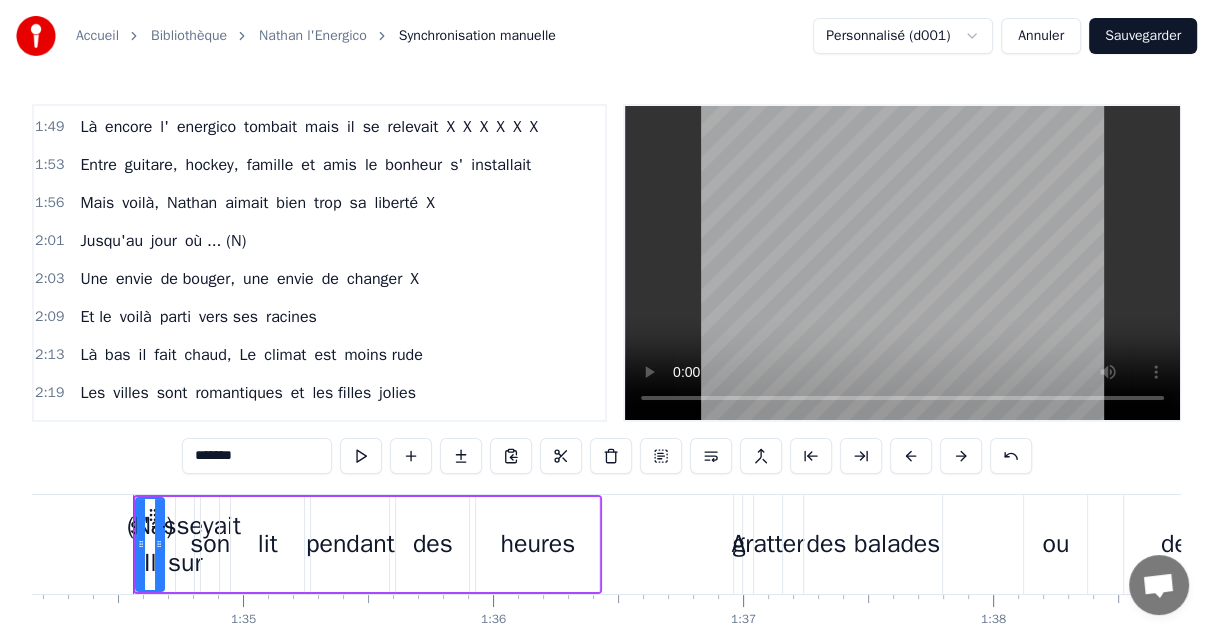 click on "où ... (N)" at bounding box center [215, 241] 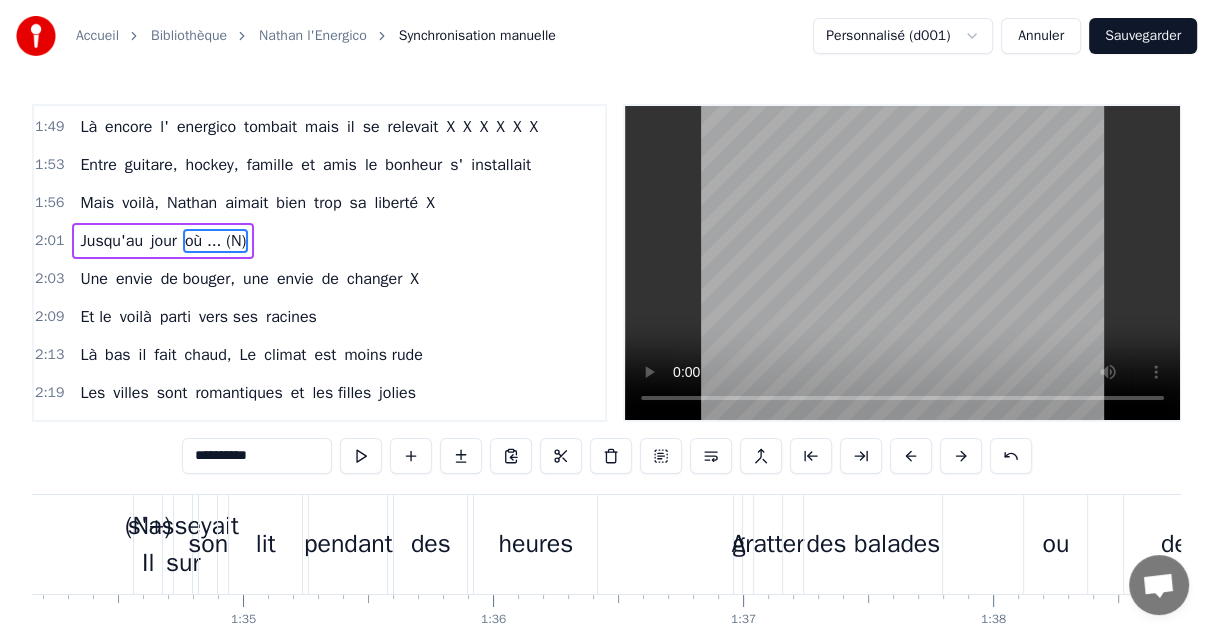 scroll, scrollTop: 946, scrollLeft: 0, axis: vertical 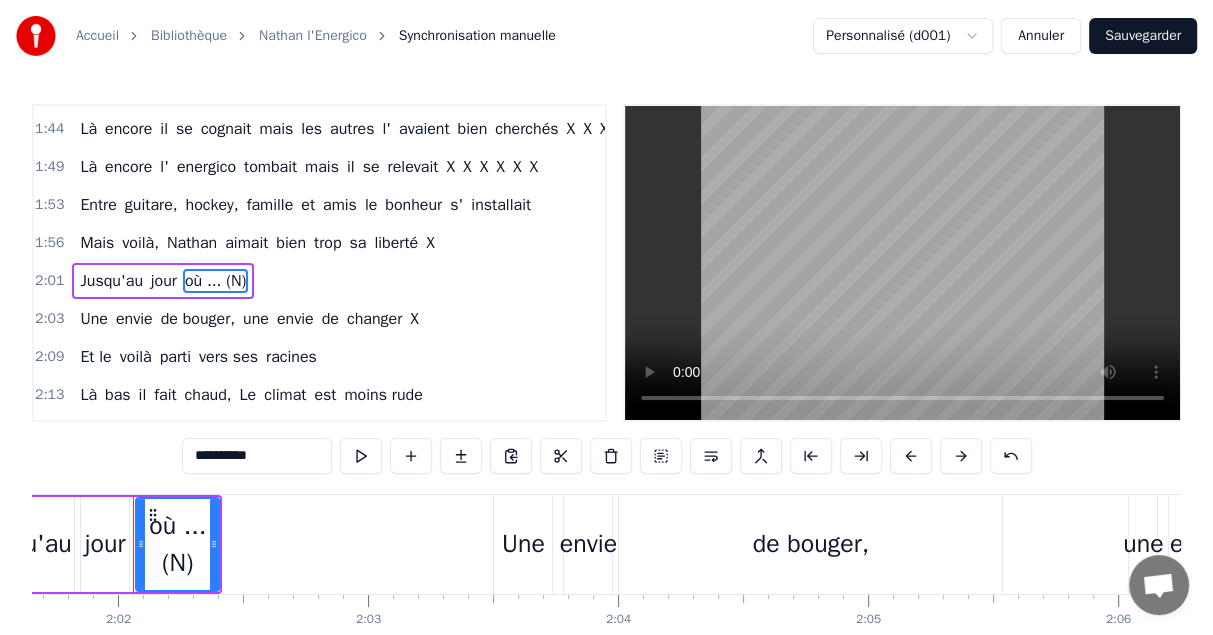 click on "**********" at bounding box center (257, 456) 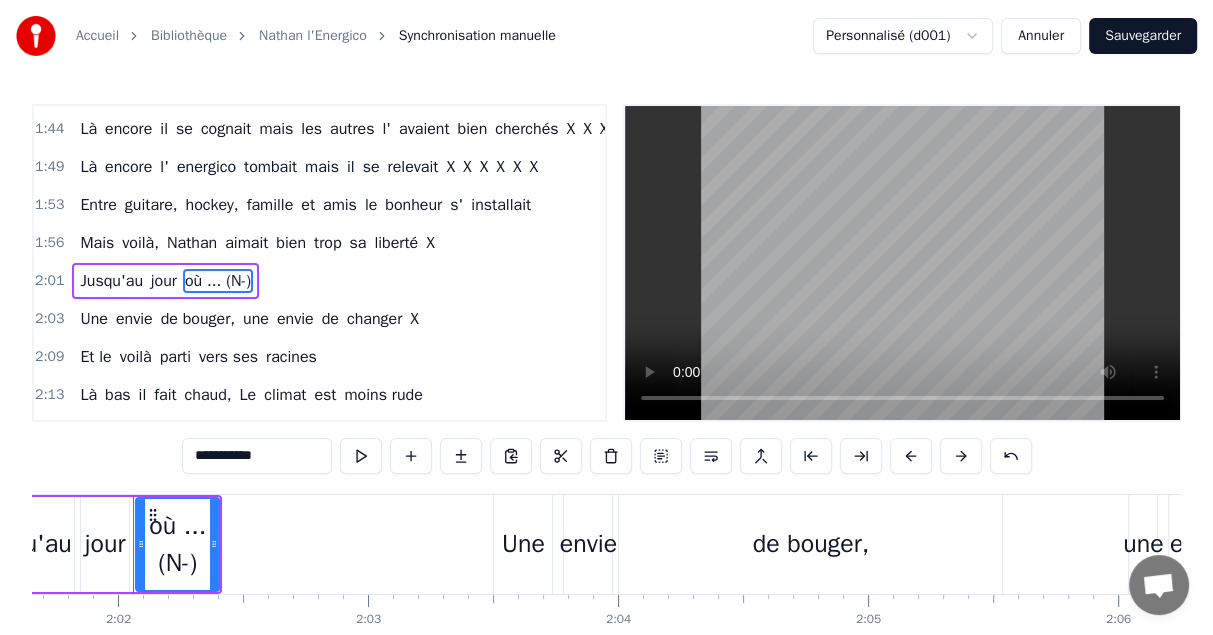 click on "Une" at bounding box center (93, 319) 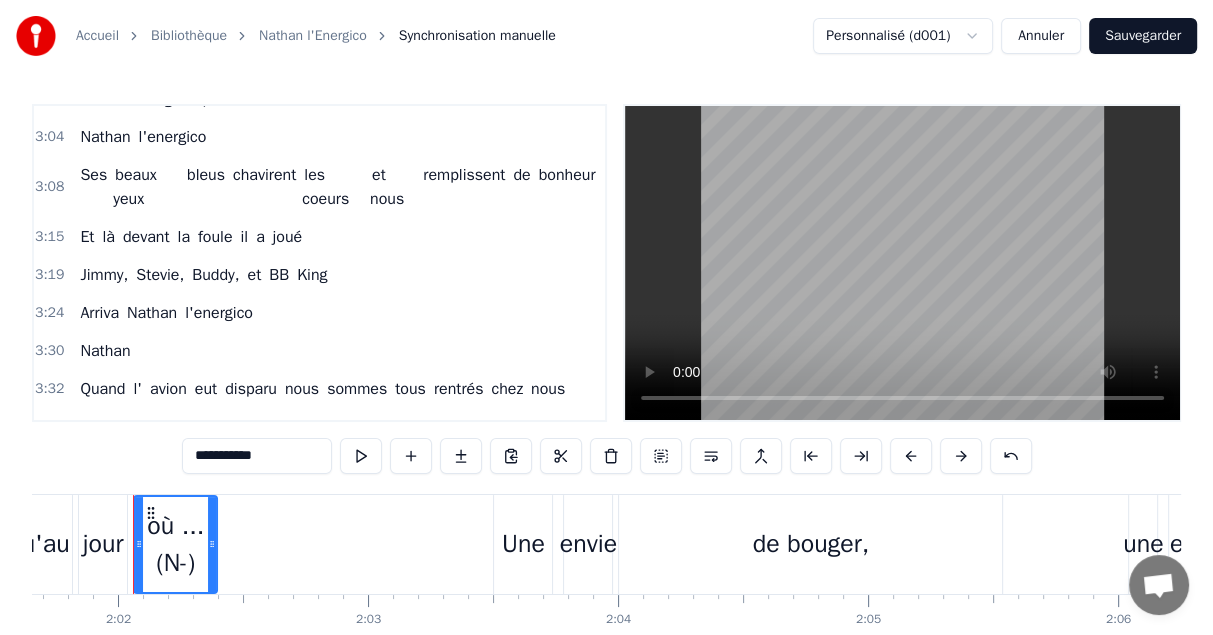 scroll, scrollTop: 1646, scrollLeft: 0, axis: vertical 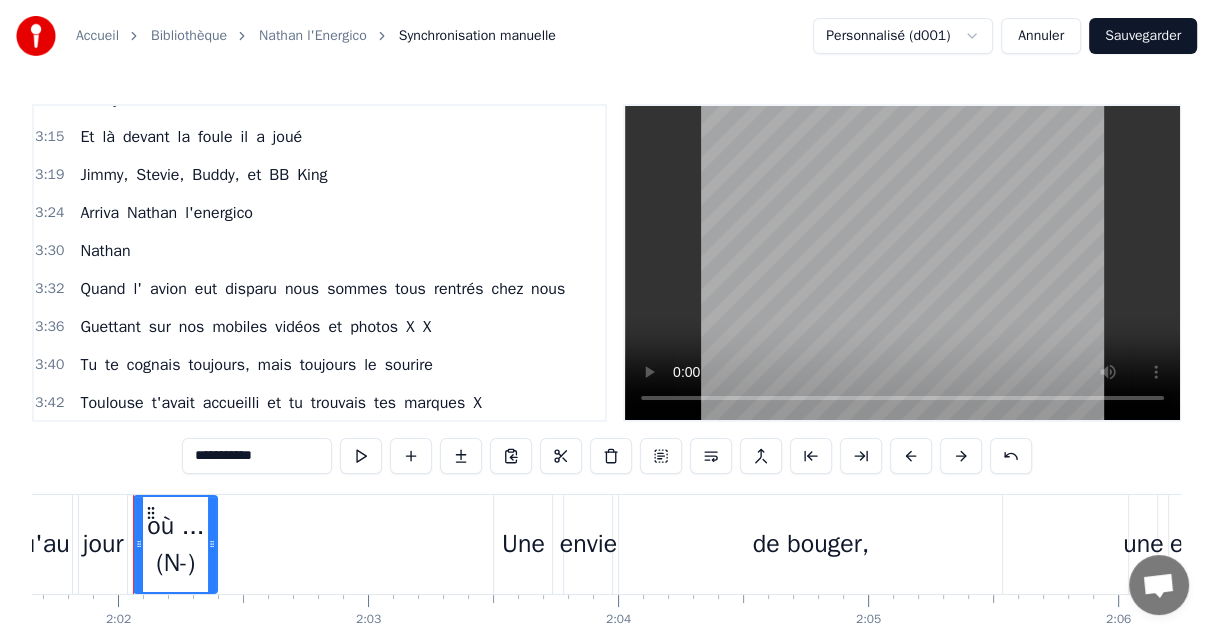 click on "Nathan" at bounding box center [105, 251] 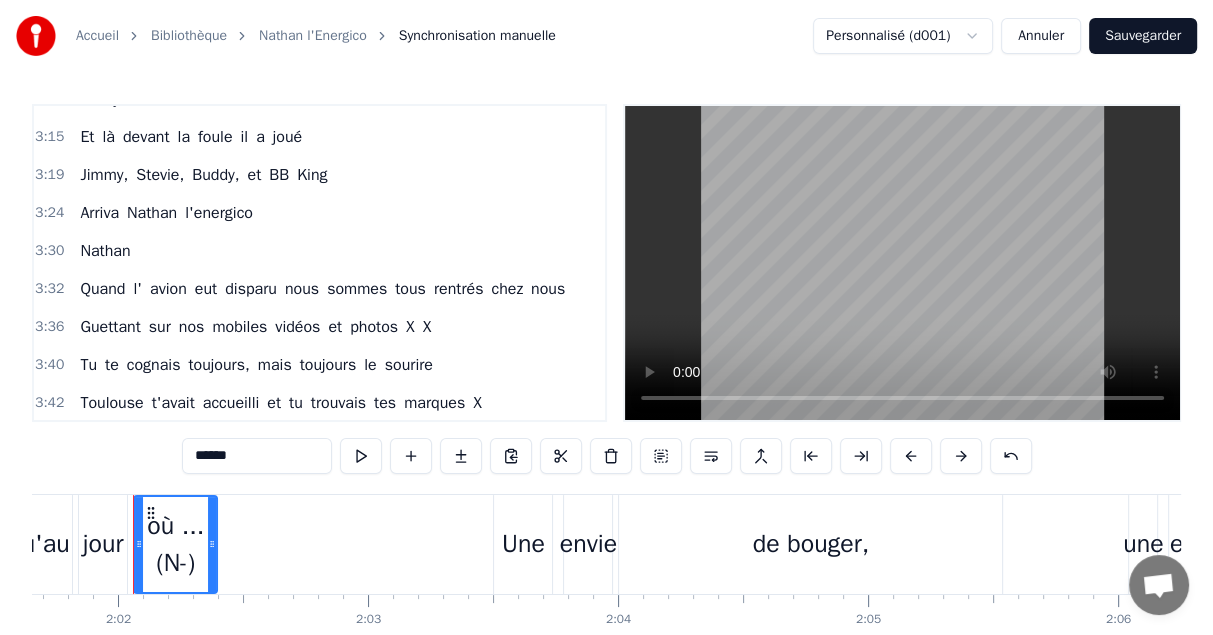 scroll, scrollTop: 1601, scrollLeft: 0, axis: vertical 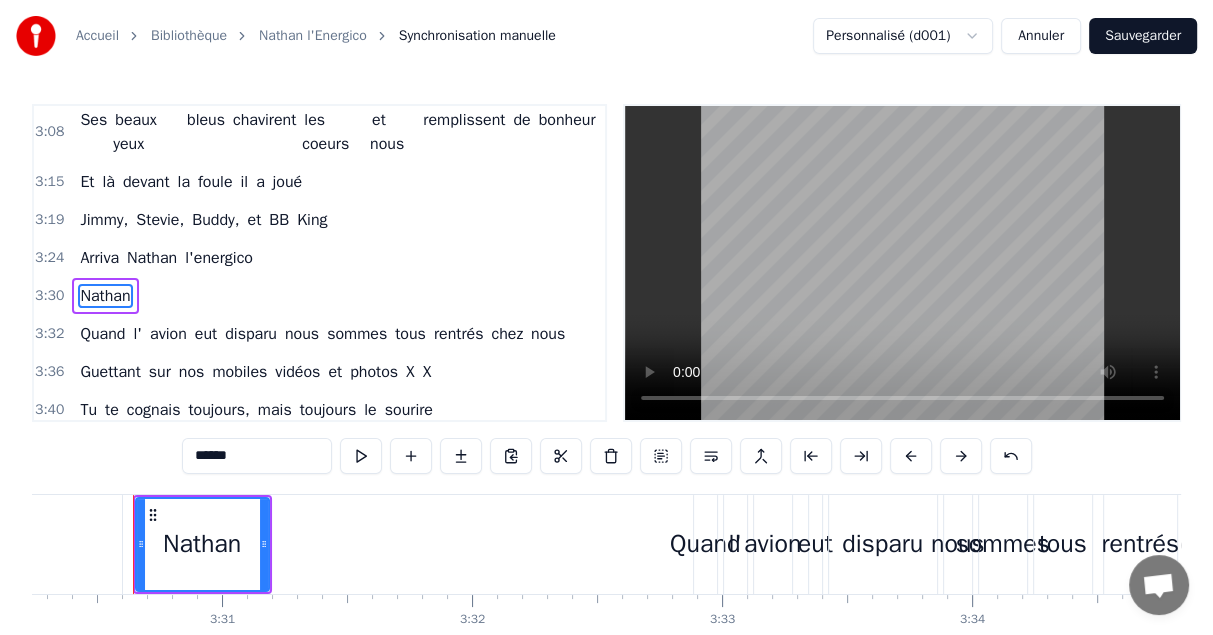 drag, startPoint x: 200, startPoint y: 455, endPoint x: 228, endPoint y: 461, distance: 28.635643 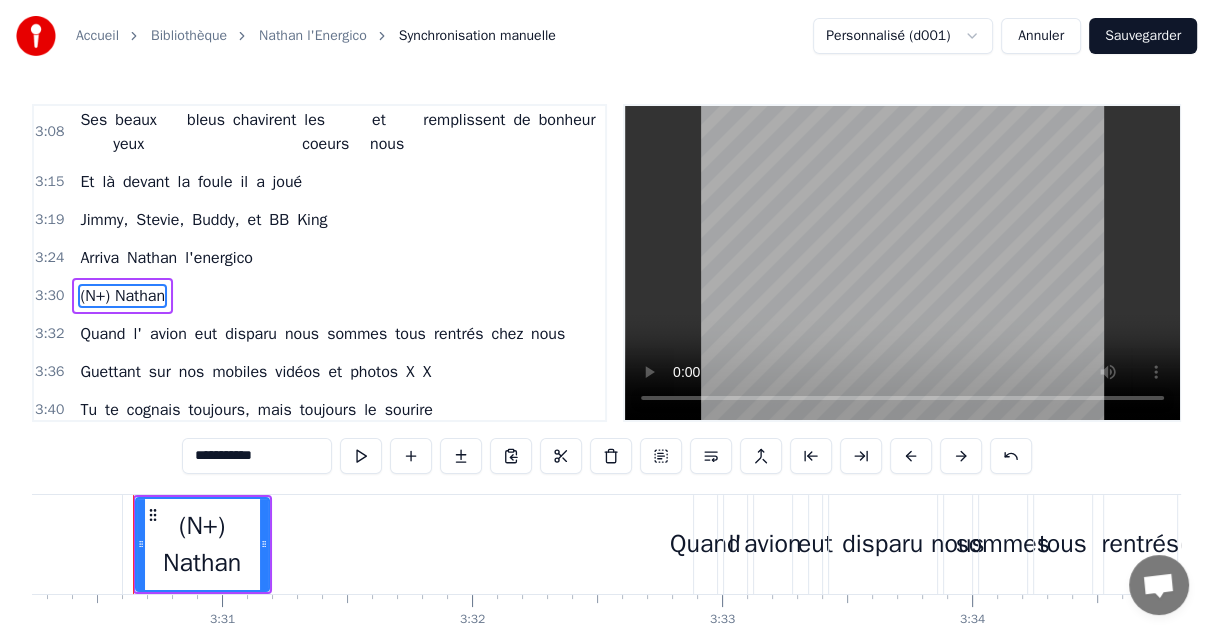 click on "Quand" at bounding box center [102, 334] 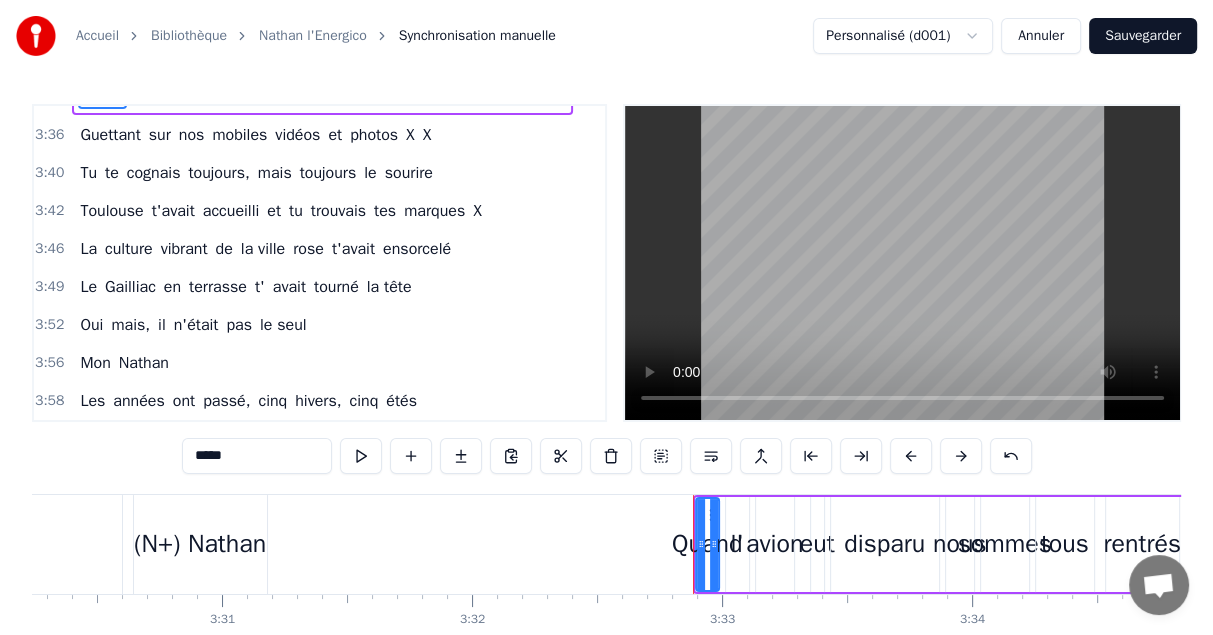 scroll, scrollTop: 1938, scrollLeft: 0, axis: vertical 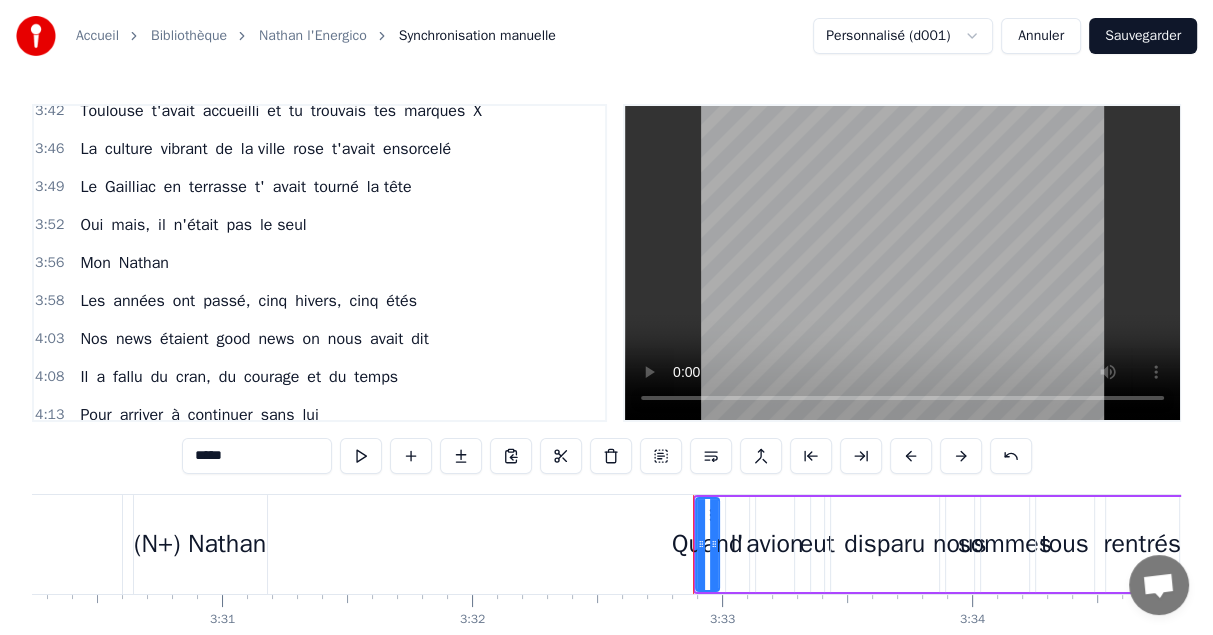 click on "Nathan" at bounding box center (144, 263) 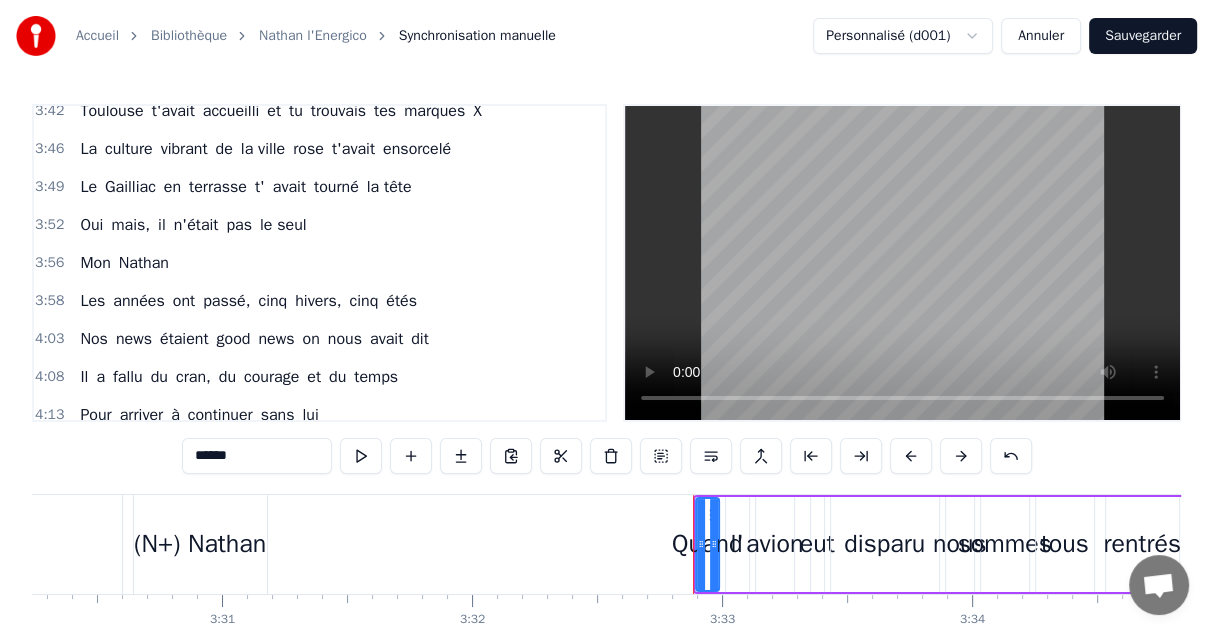scroll, scrollTop: 1898, scrollLeft: 0, axis: vertical 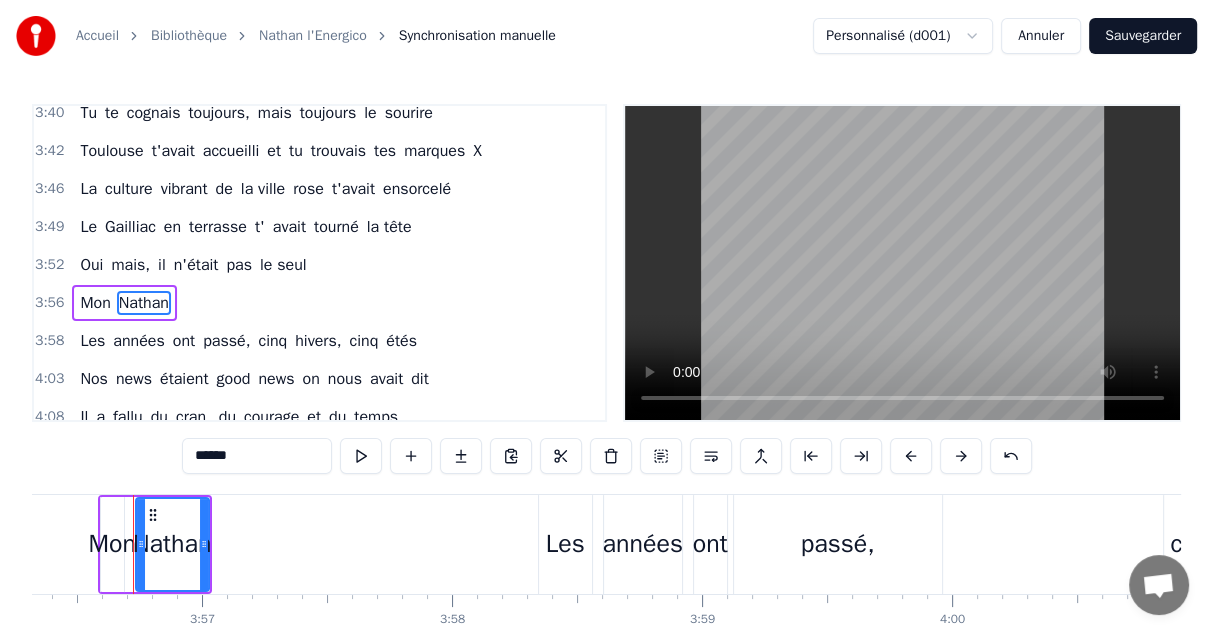click on "[CREDIT CARD]" at bounding box center (257, 456) 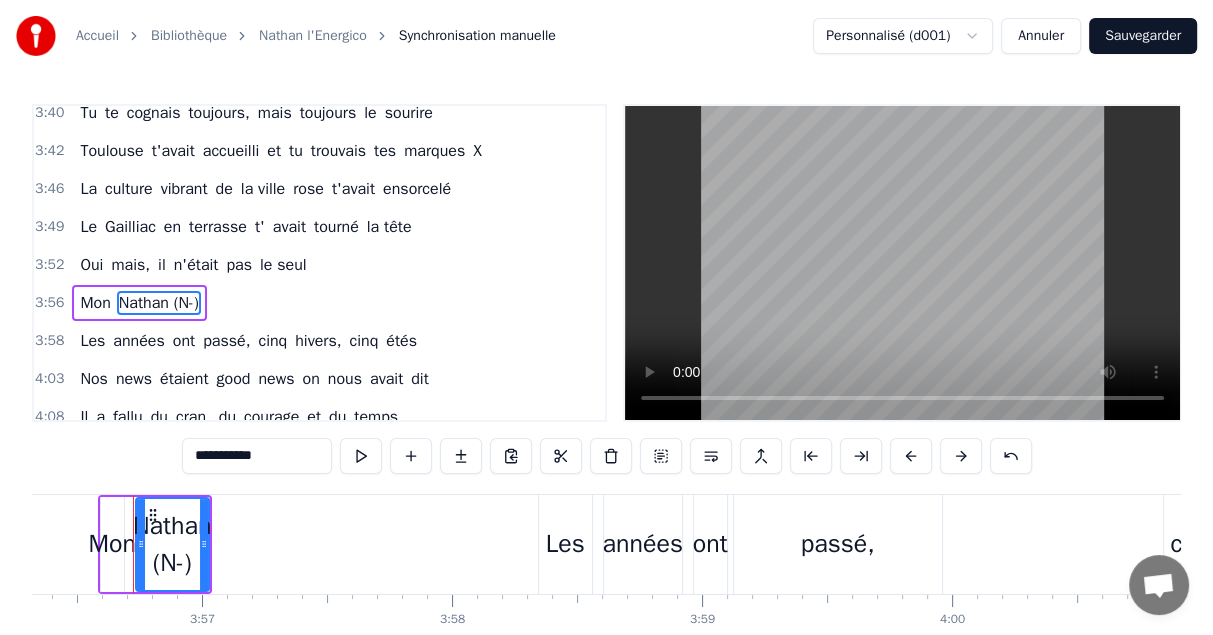 type on "**********" 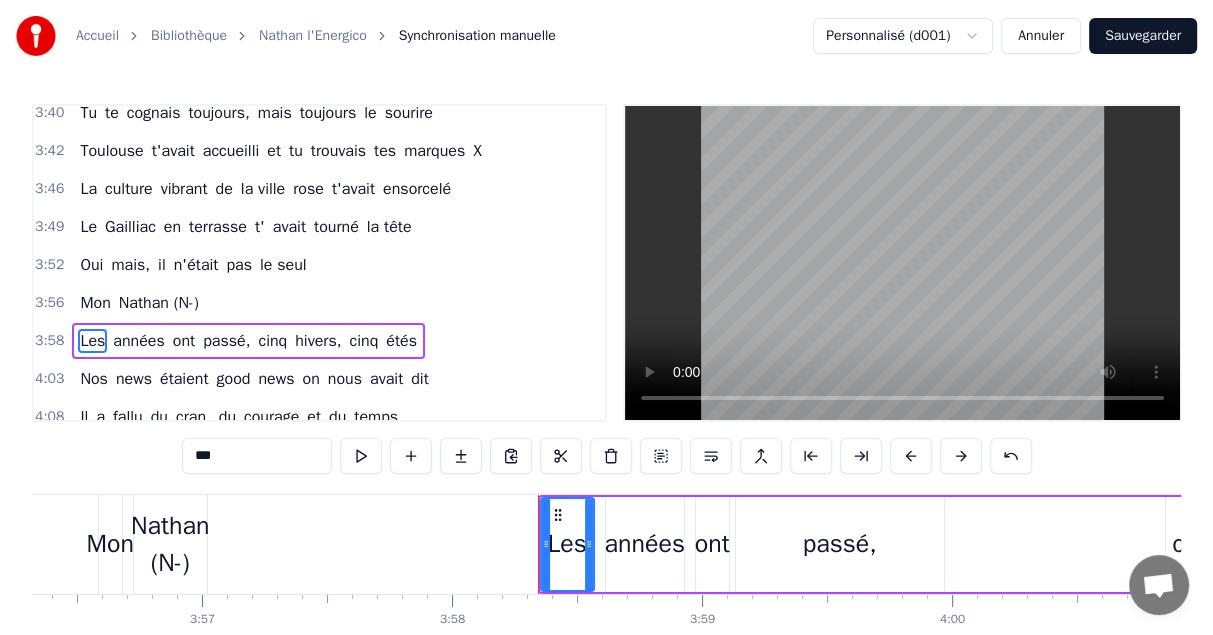 scroll, scrollTop: 1935, scrollLeft: 0, axis: vertical 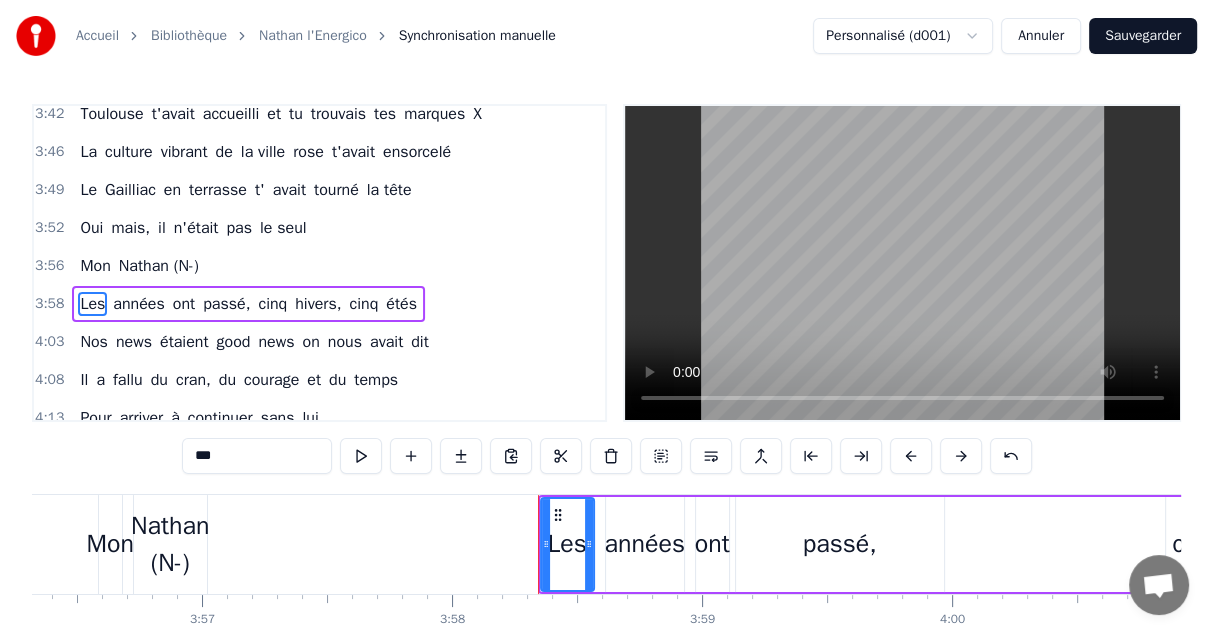 click on "Sauvegarder" at bounding box center [1143, 36] 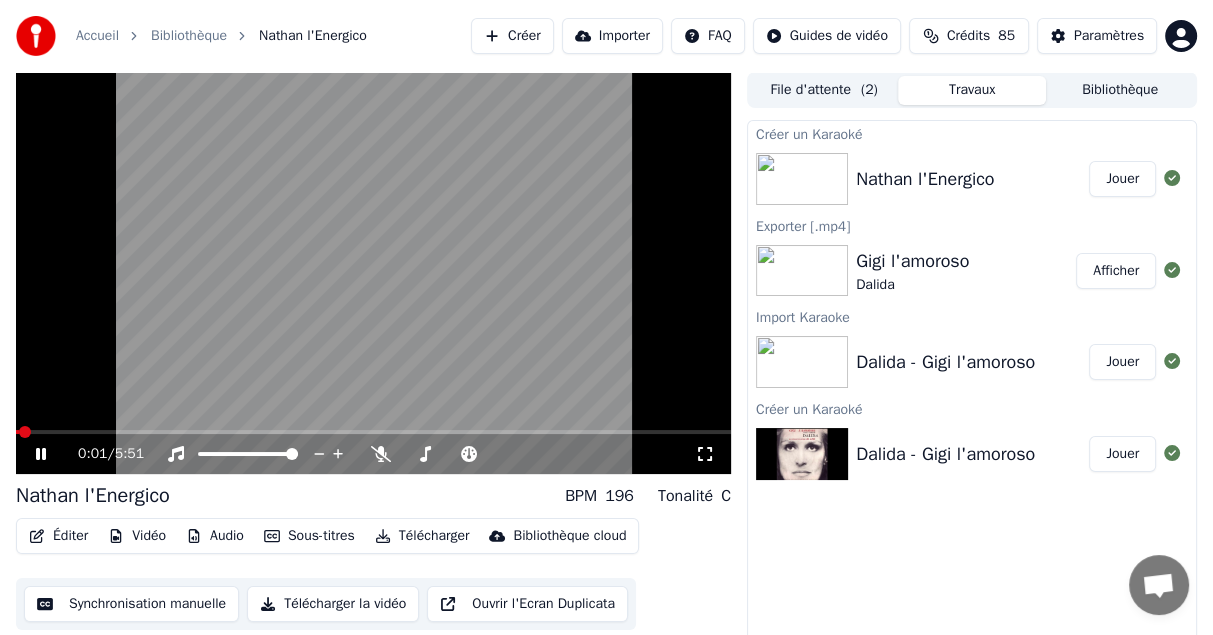 click at bounding box center (373, 432) 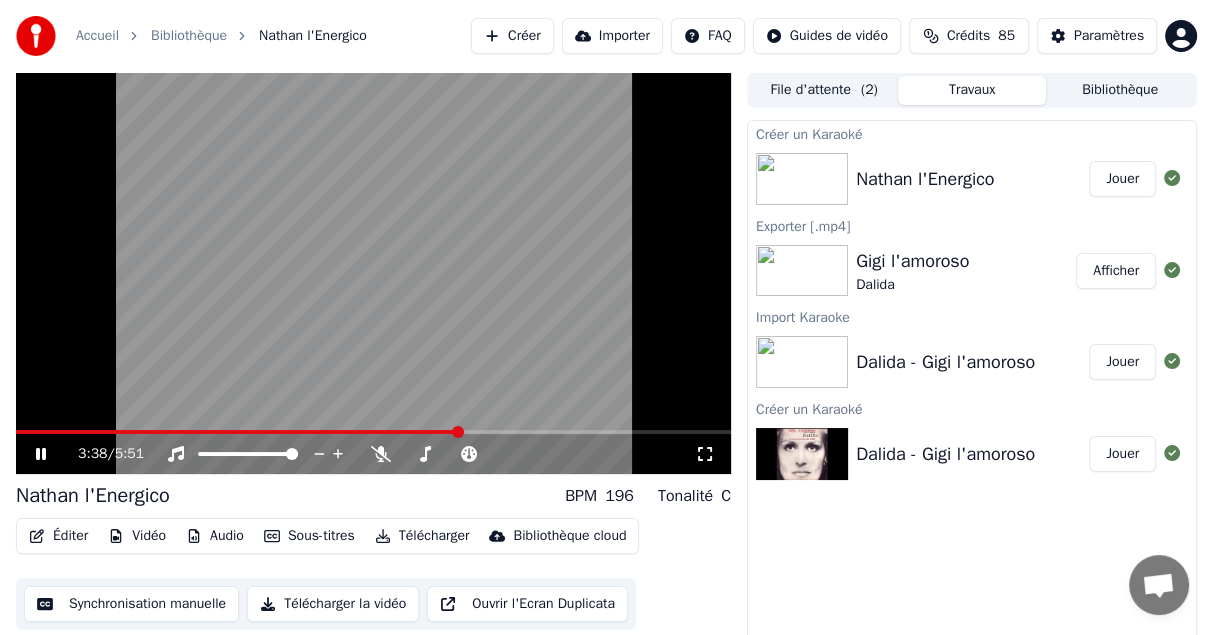 click at bounding box center (55, 454) 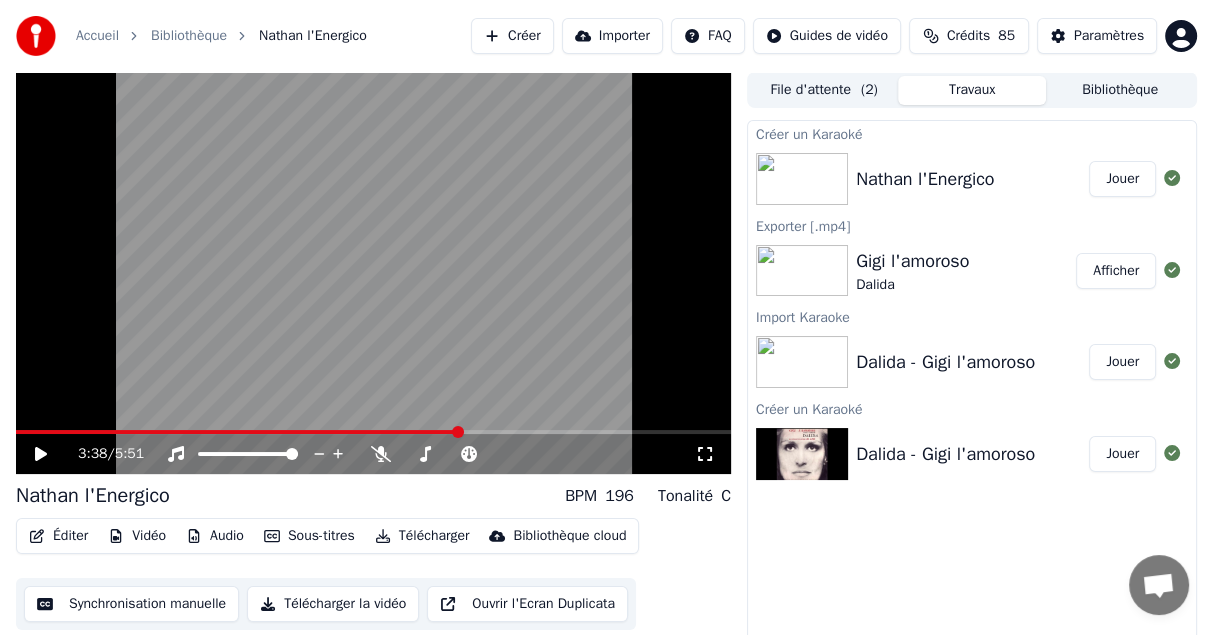 click on "Synchronisation manuelle" at bounding box center (131, 604) 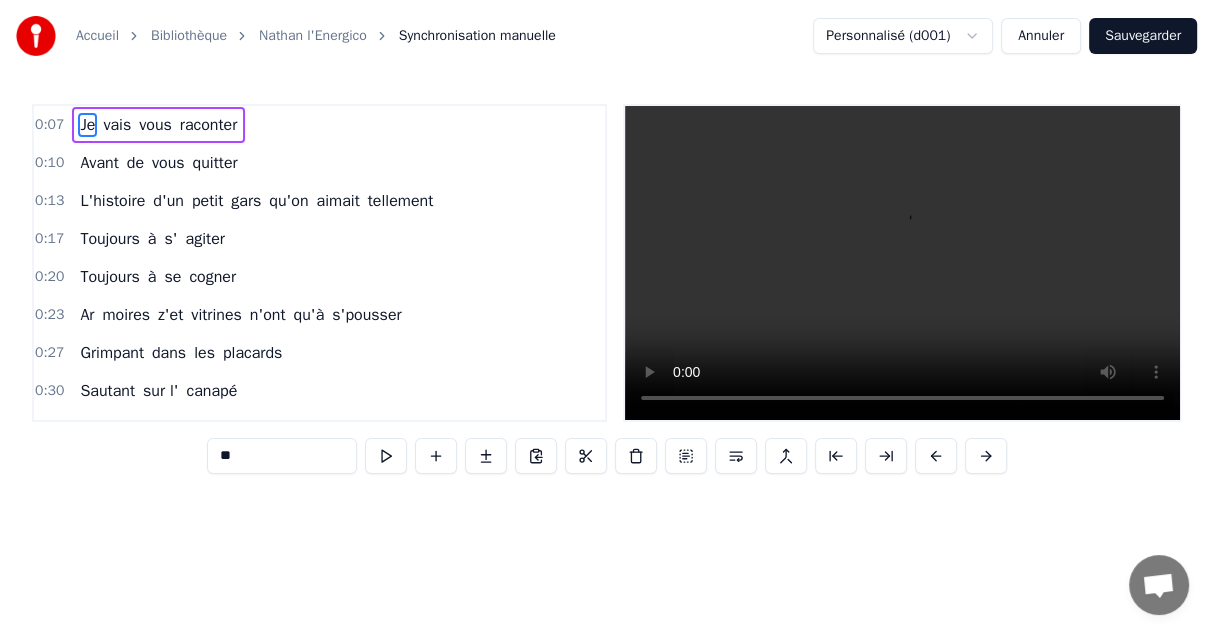 scroll, scrollTop: 0, scrollLeft: 1884, axis: horizontal 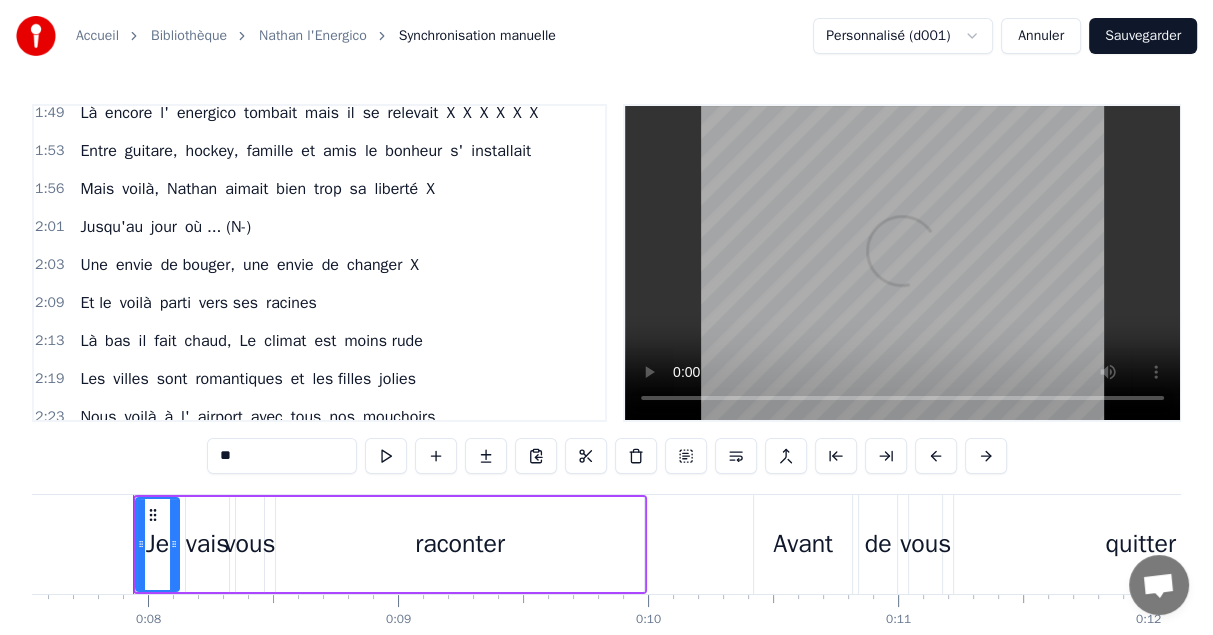 click on "chaud," at bounding box center [208, 341] 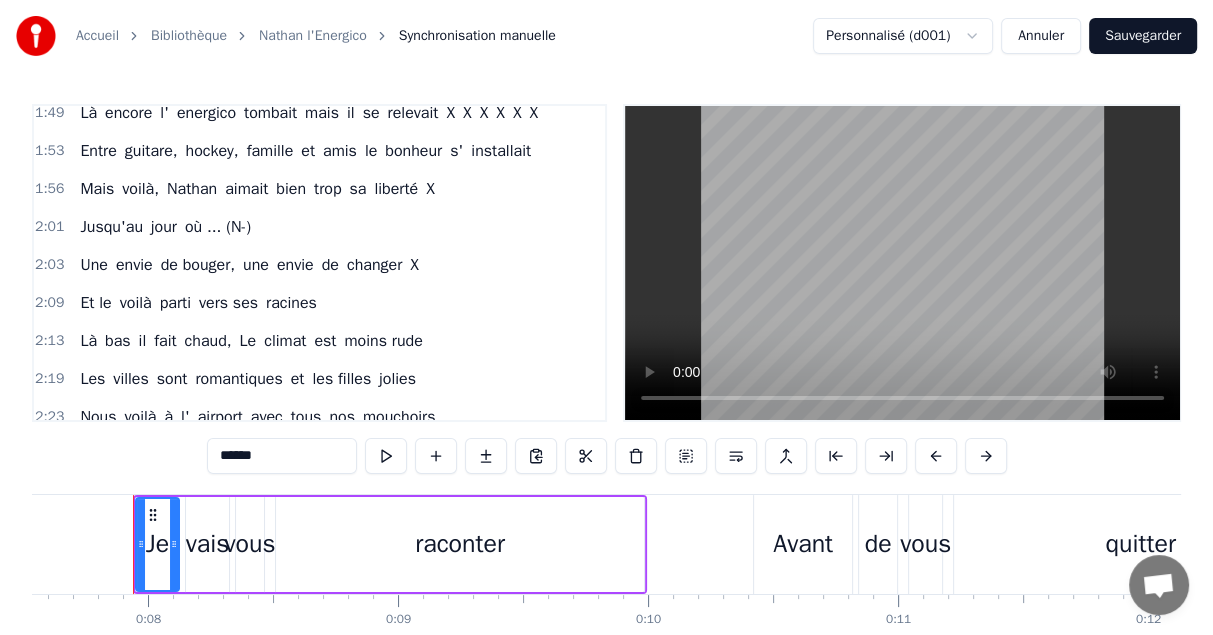 scroll, scrollTop: 1057, scrollLeft: 0, axis: vertical 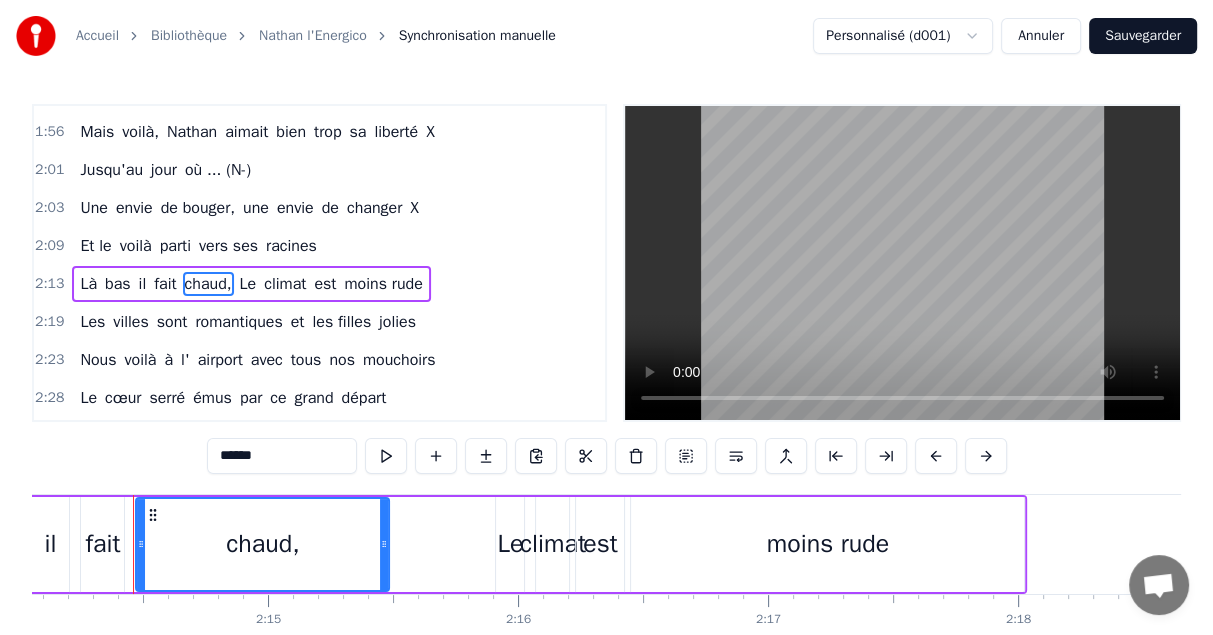 click on "[CREDIT CARD]" at bounding box center [282, 456] 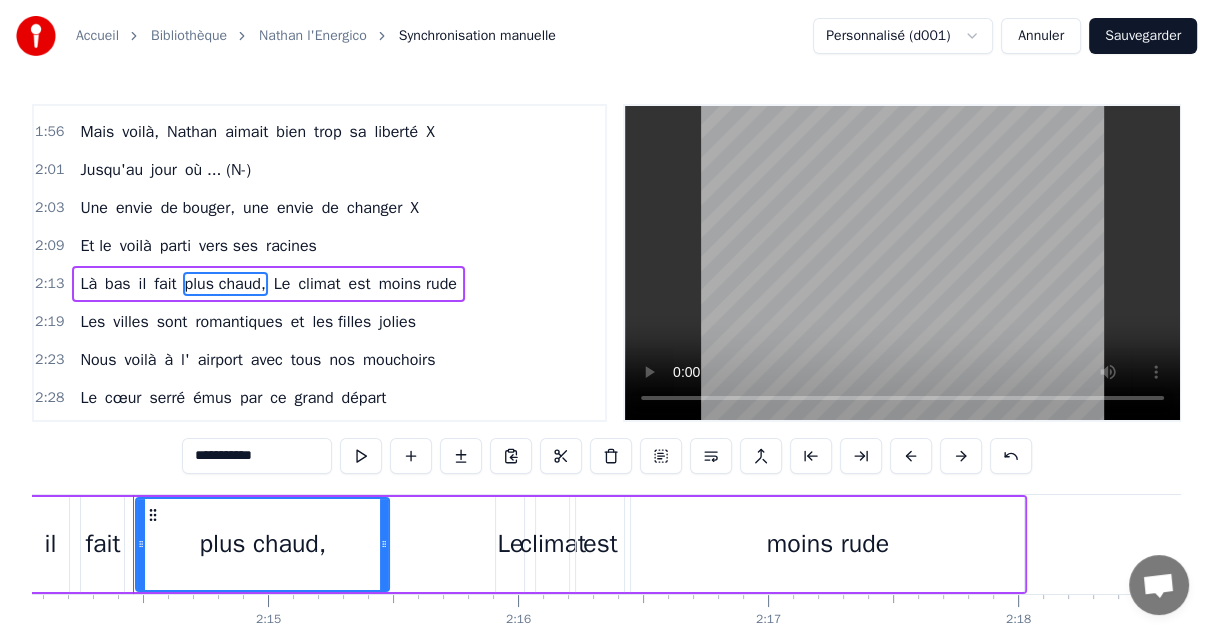 click on "Les" at bounding box center (92, 322) 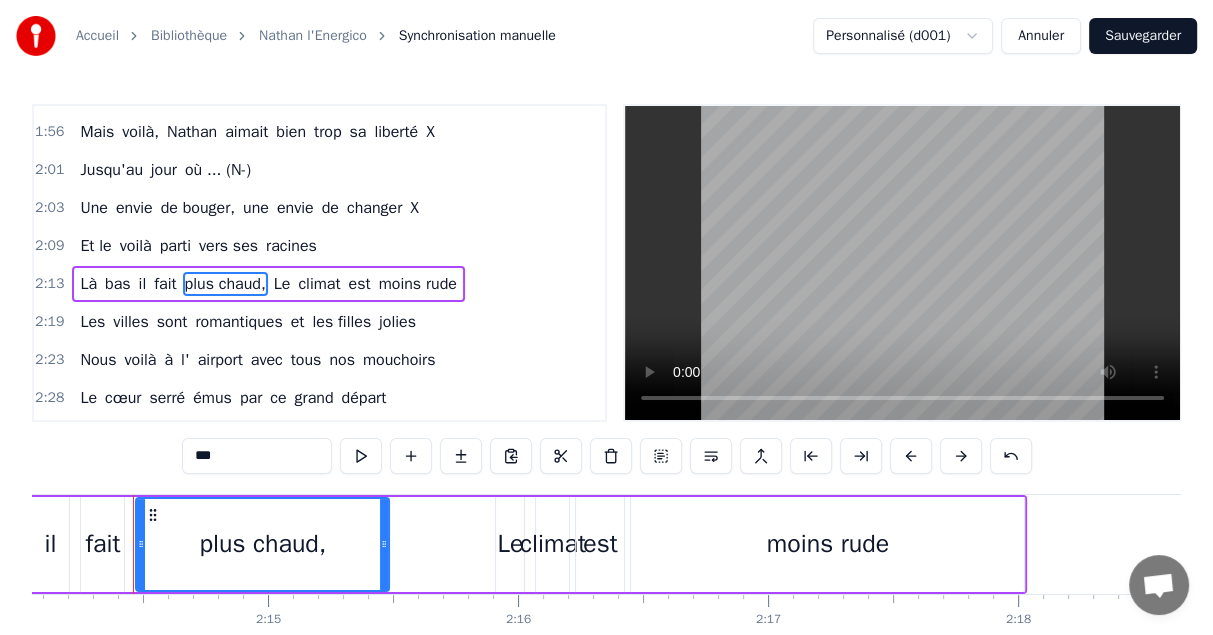 scroll, scrollTop: 1095, scrollLeft: 0, axis: vertical 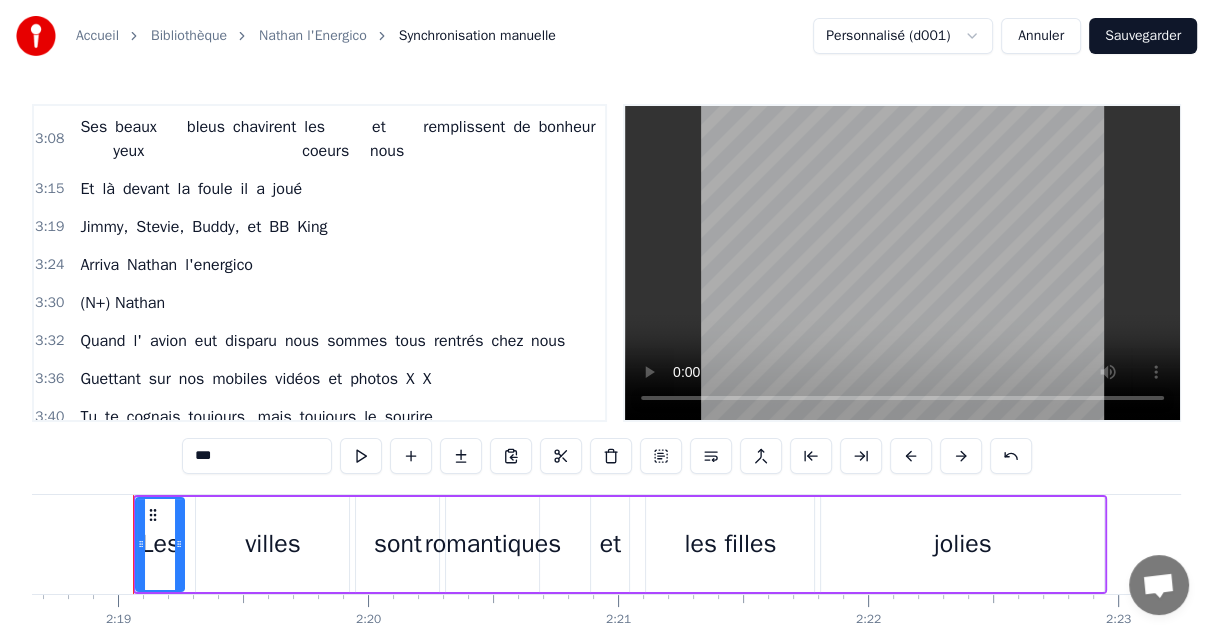 click on "King" at bounding box center [312, 227] 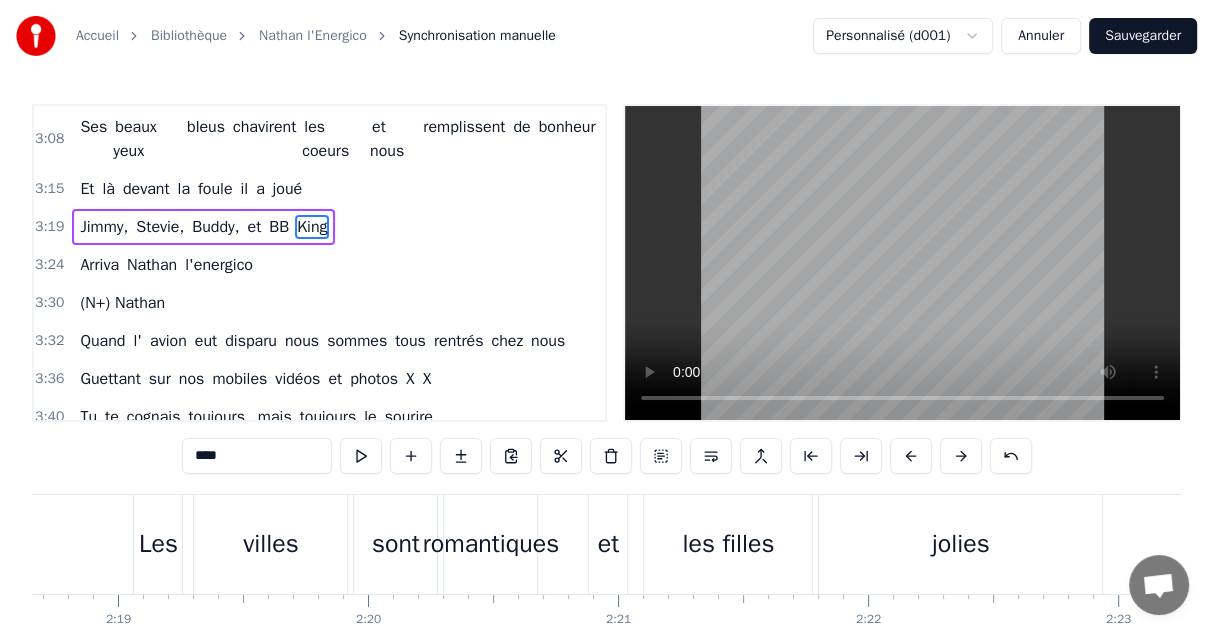 scroll, scrollTop: 1527, scrollLeft: 0, axis: vertical 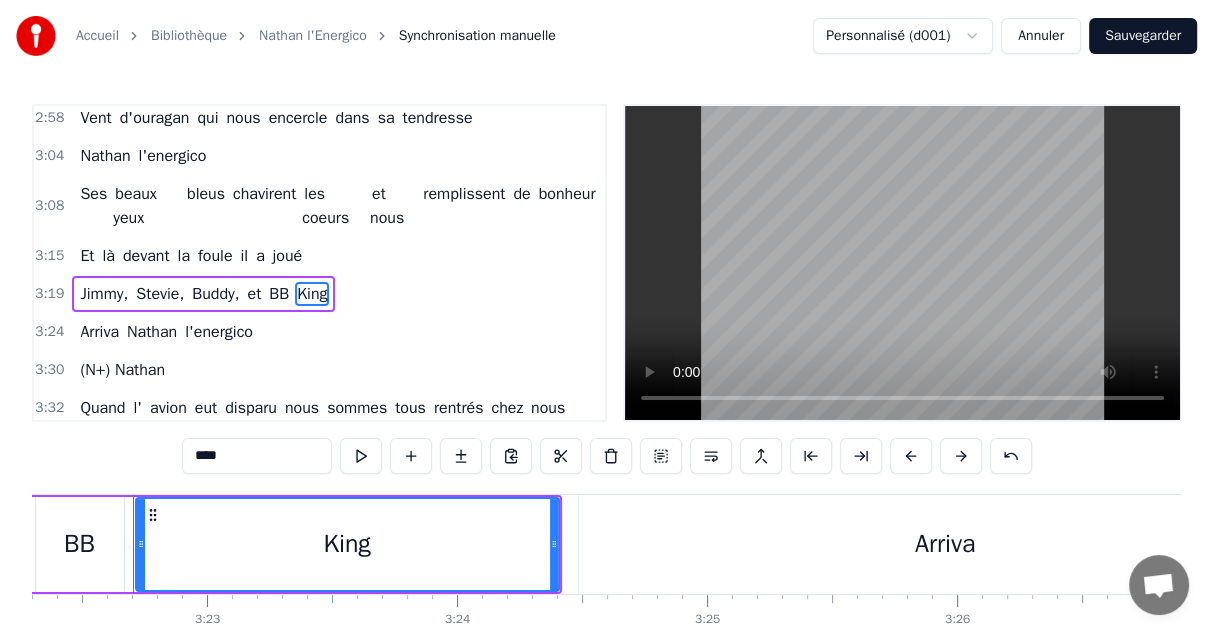 click on "****" at bounding box center [257, 456] 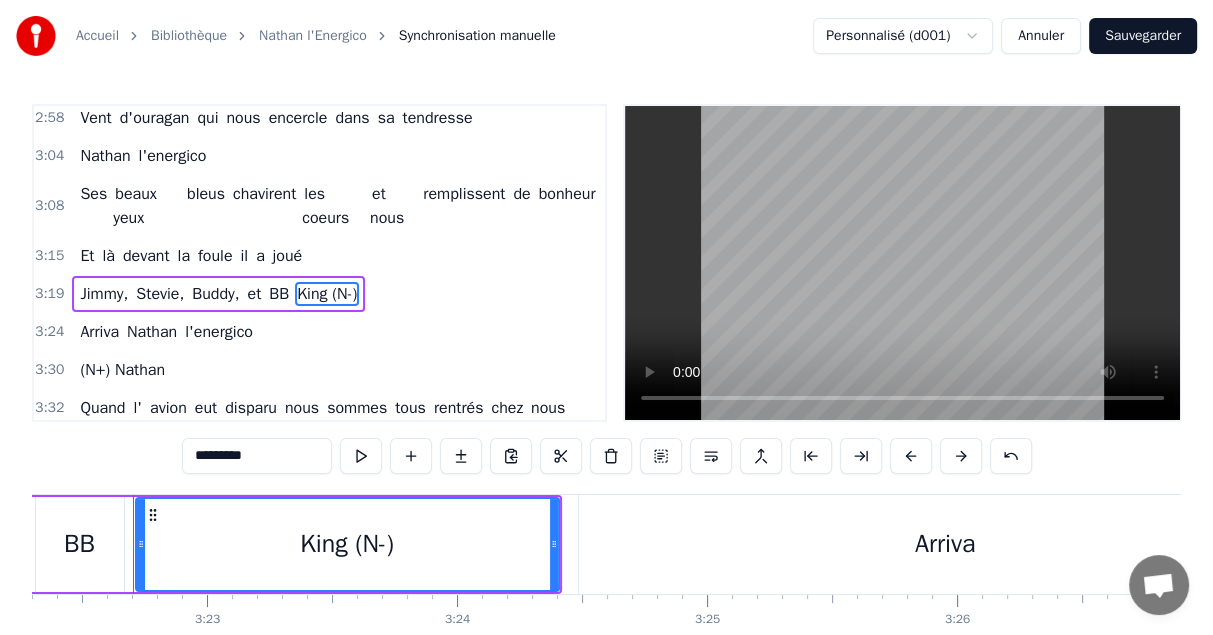 click on "(N+) Nathan" at bounding box center [122, 370] 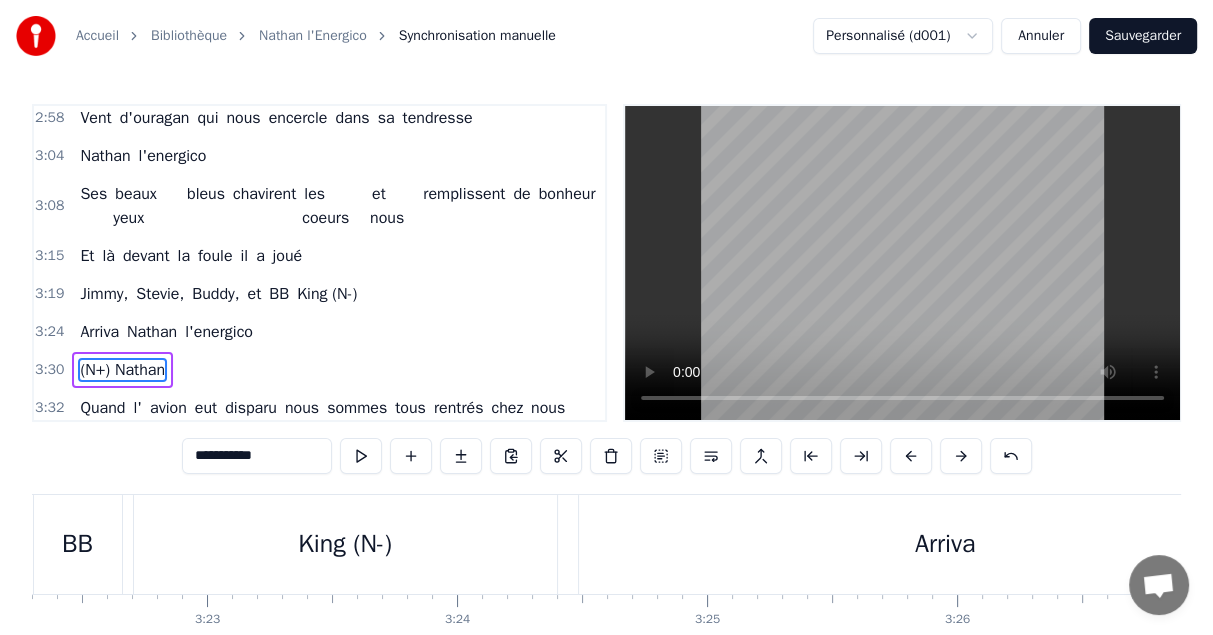 scroll, scrollTop: 1601, scrollLeft: 0, axis: vertical 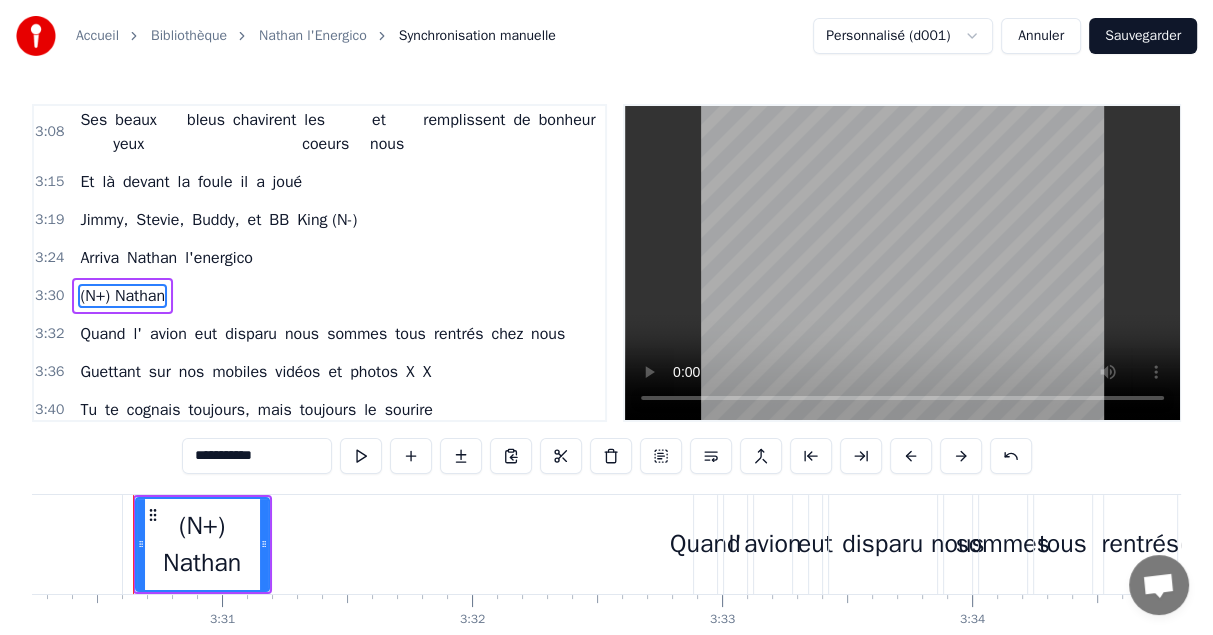 drag, startPoint x: 291, startPoint y: 451, endPoint x: 140, endPoint y: 451, distance: 151 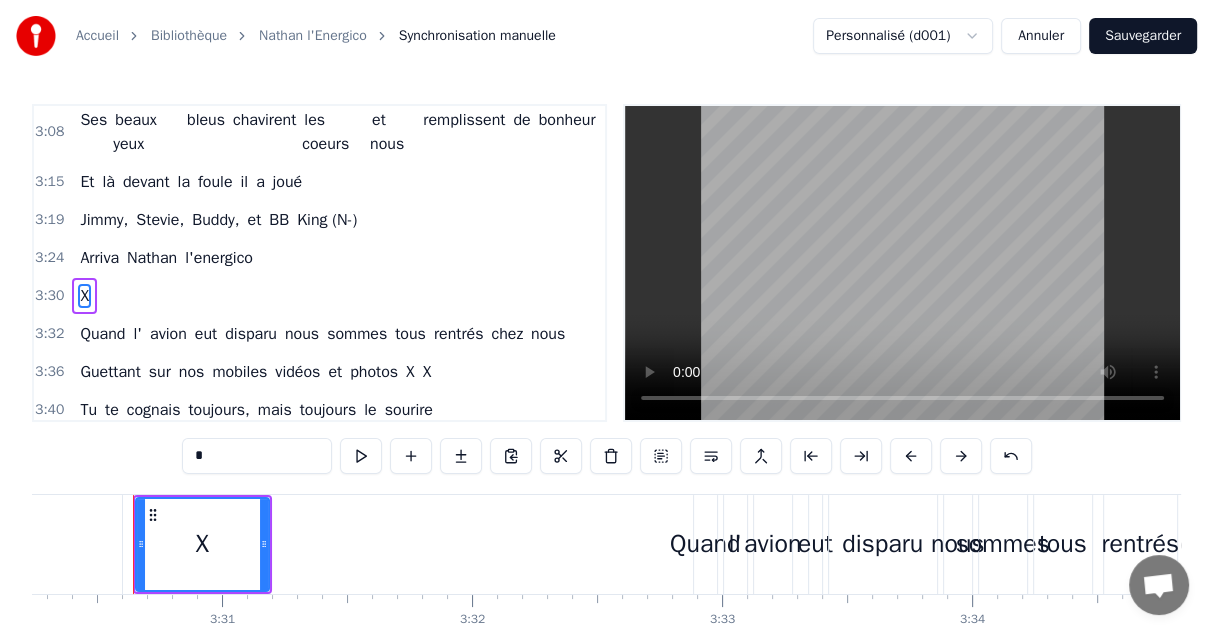 type on "*" 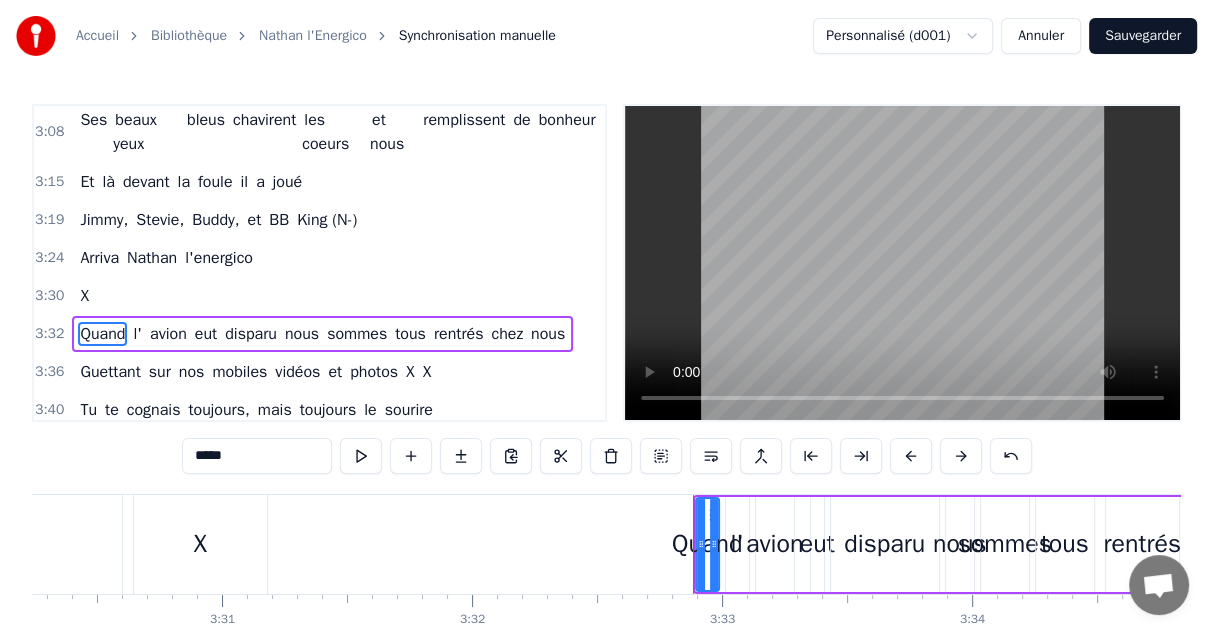 scroll, scrollTop: 1638, scrollLeft: 0, axis: vertical 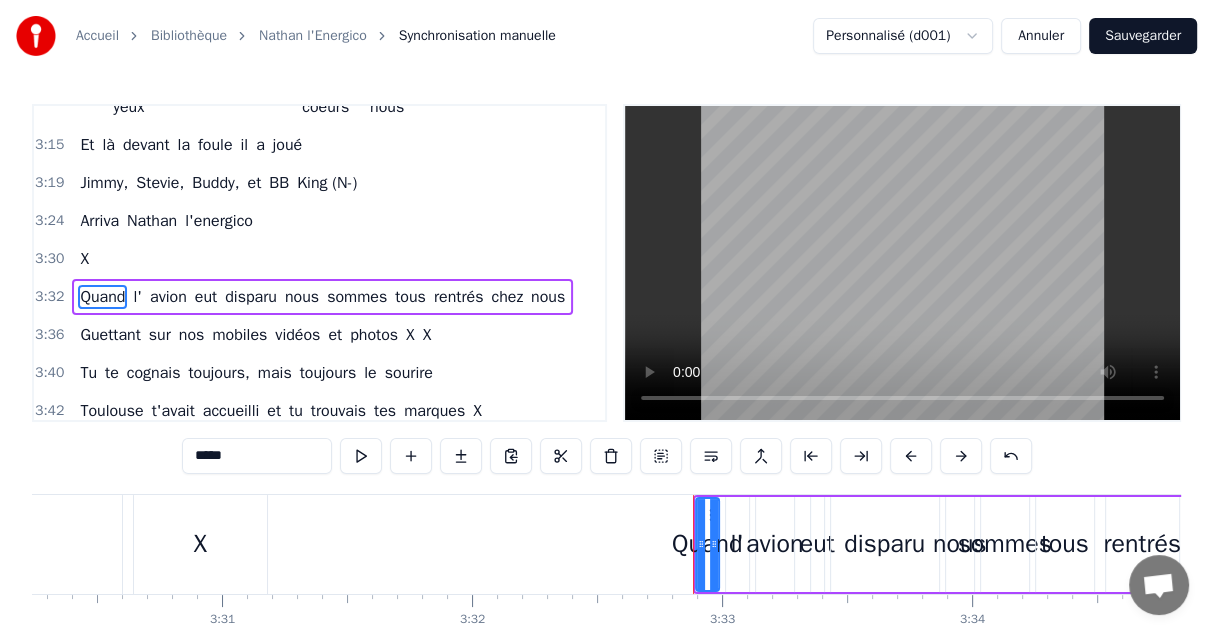 click on "Sauvegarder" at bounding box center (1143, 36) 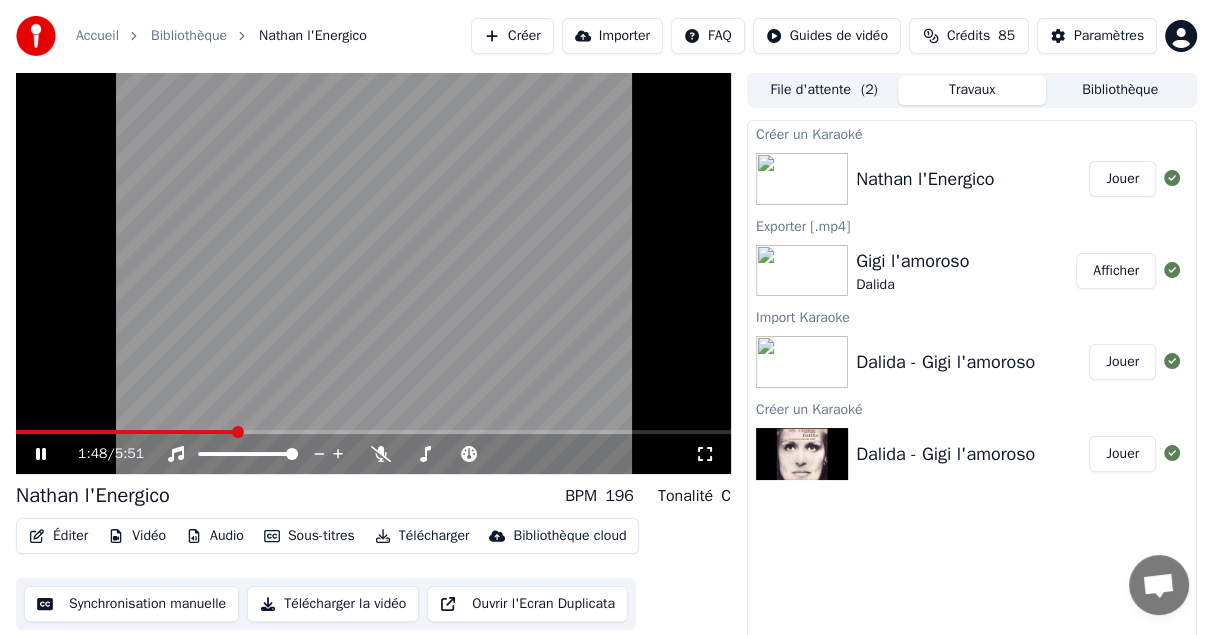 click at bounding box center (41, 454) 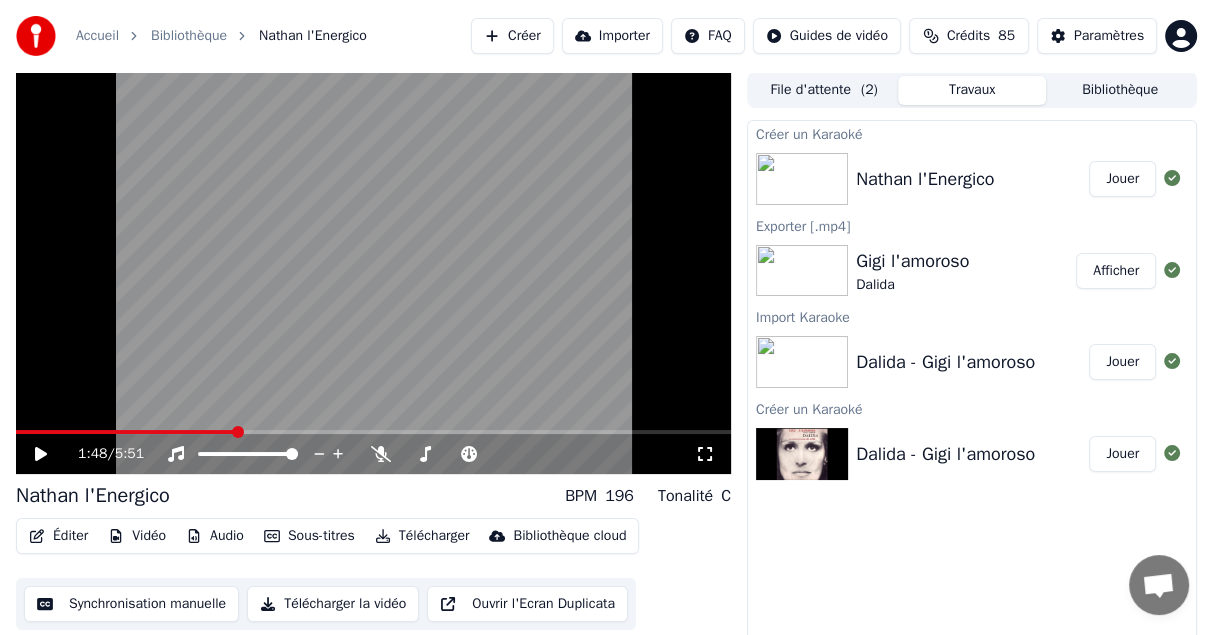 click on "Synchronisation manuelle" at bounding box center (131, 604) 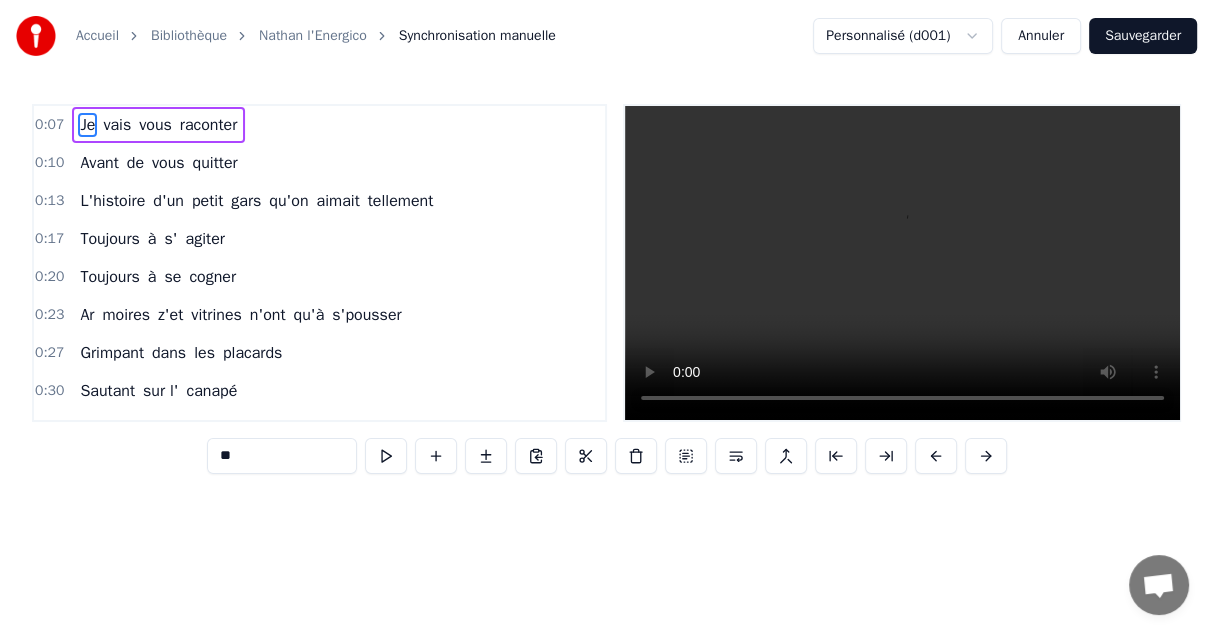 scroll, scrollTop: 0, scrollLeft: 1884, axis: horizontal 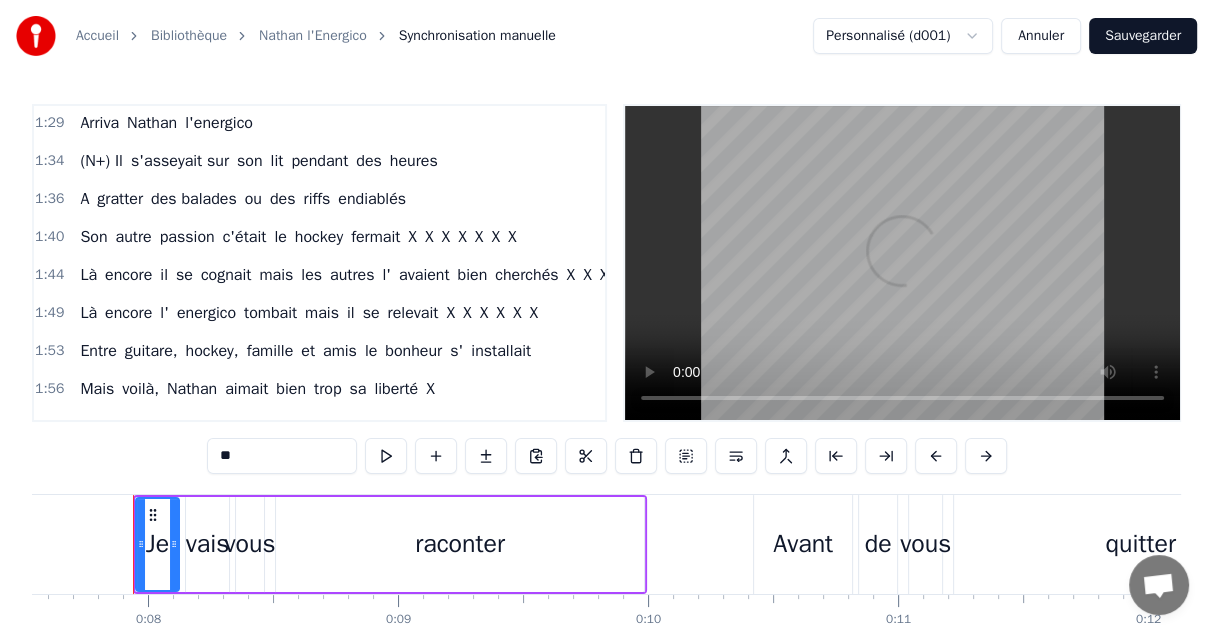 click on "fermait" at bounding box center [375, 237] 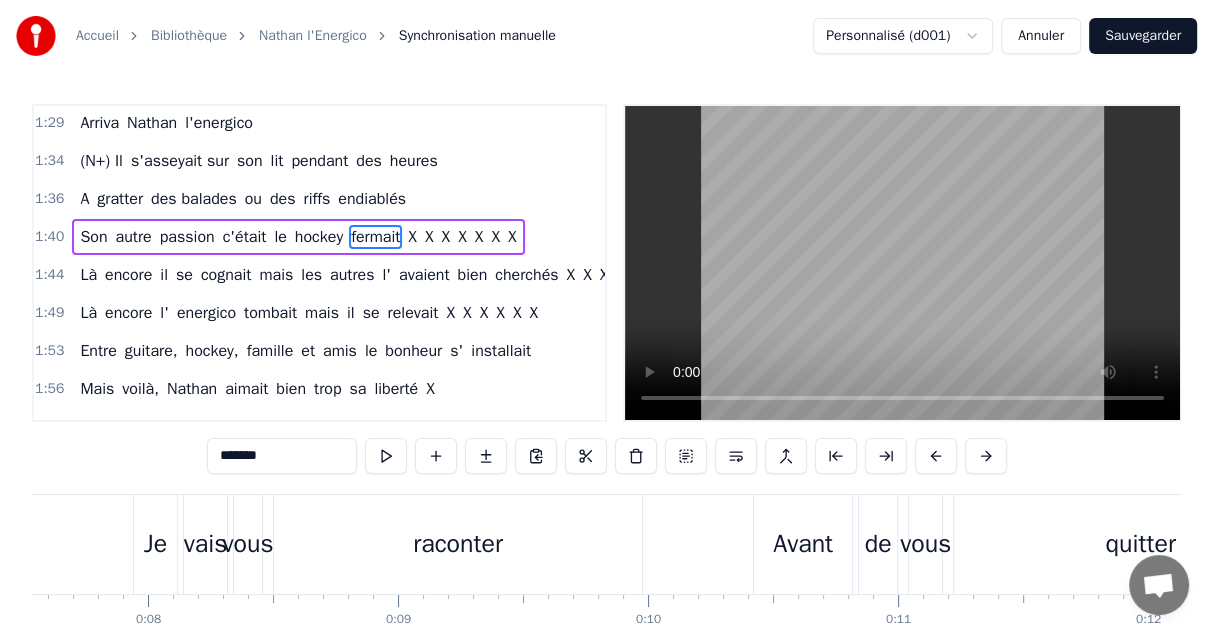 scroll, scrollTop: 760, scrollLeft: 0, axis: vertical 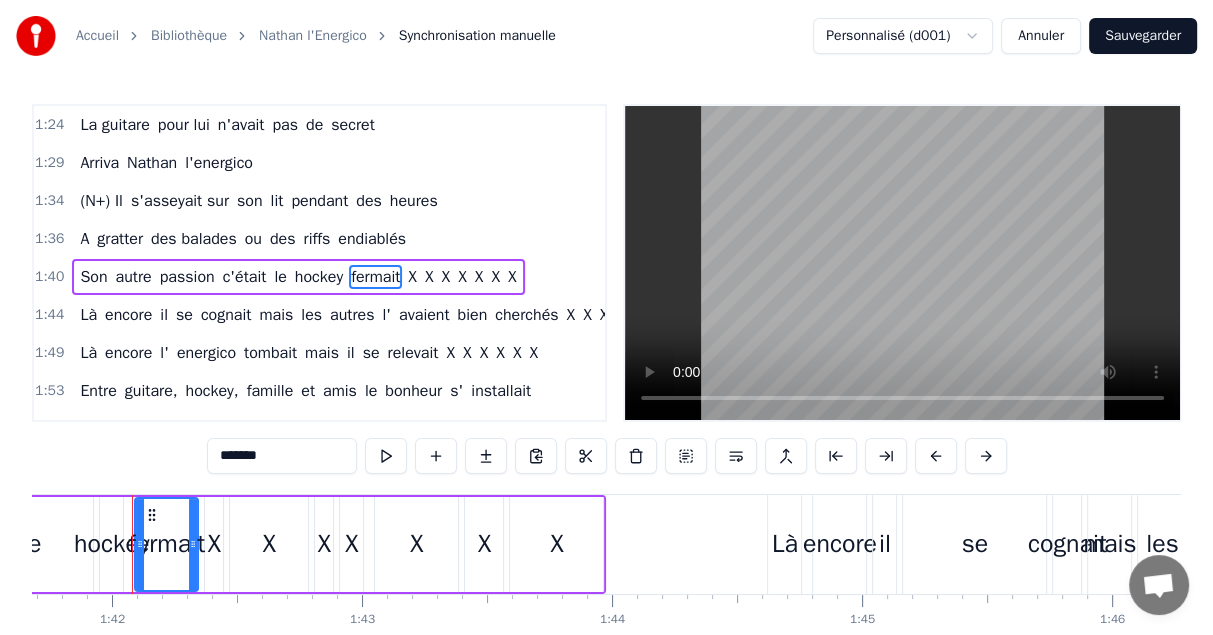 drag, startPoint x: 291, startPoint y: 456, endPoint x: 180, endPoint y: 446, distance: 111.44954 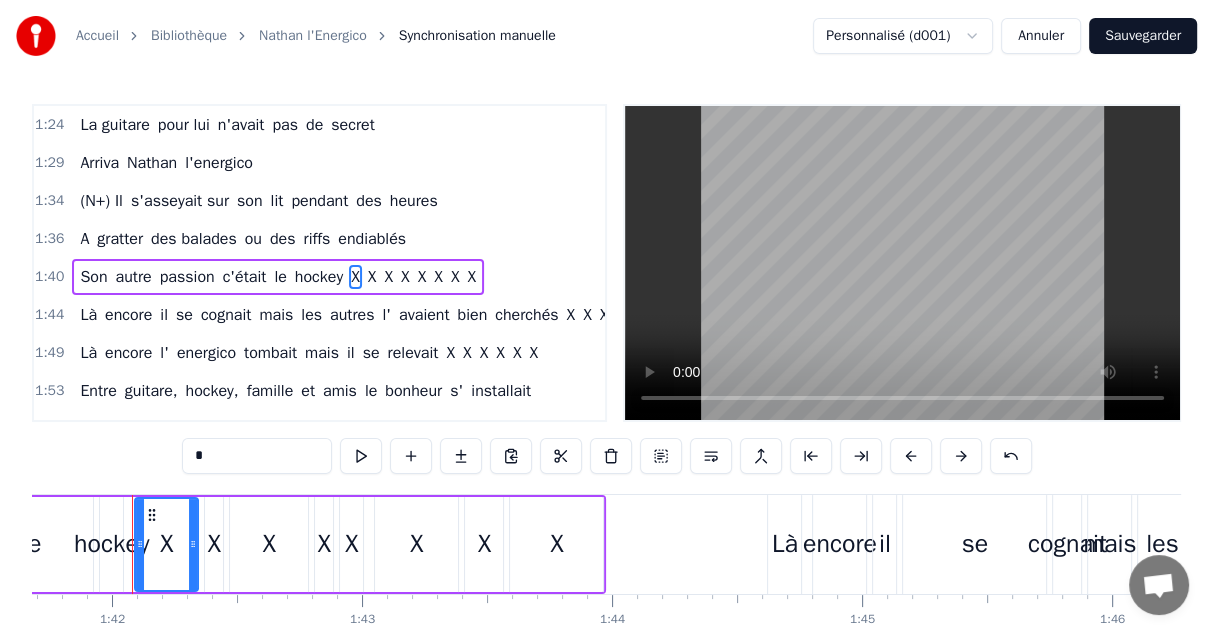 type on "*" 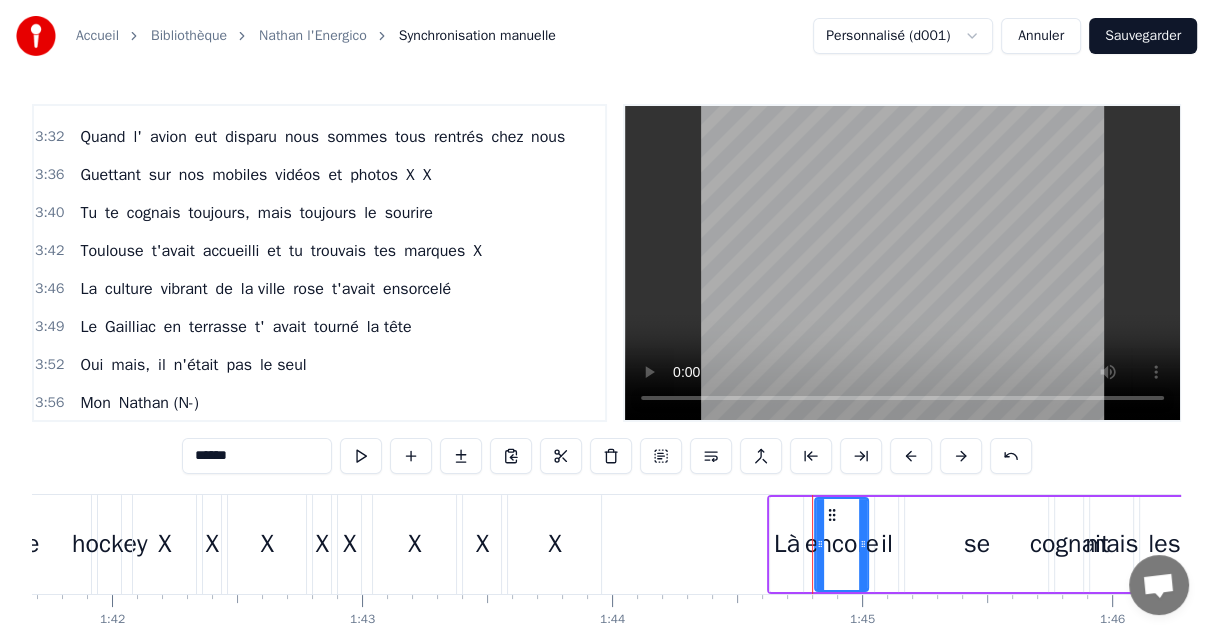 scroll, scrollTop: 1598, scrollLeft: 0, axis: vertical 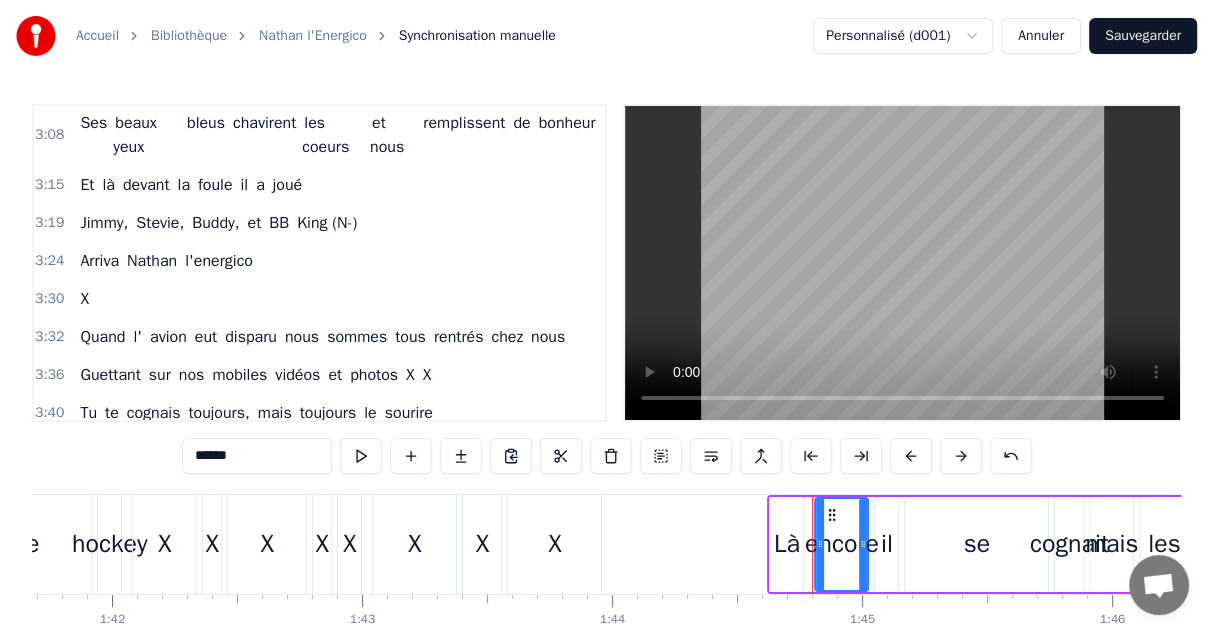 click on "Sauvegarder" at bounding box center (1143, 36) 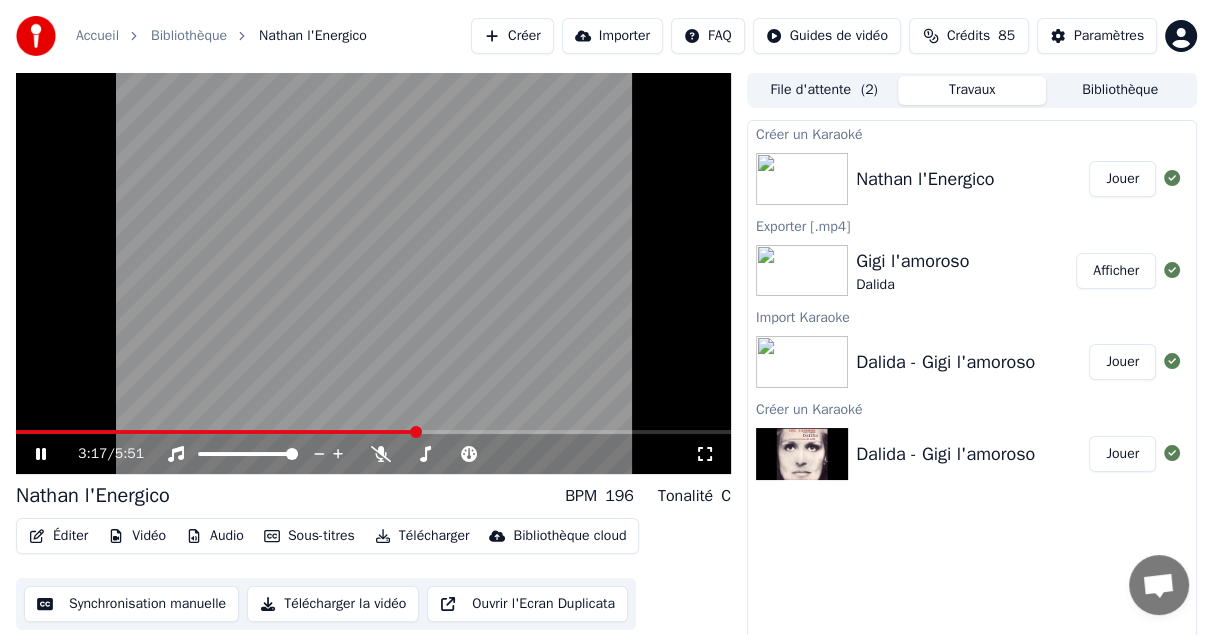 click at bounding box center (416, 432) 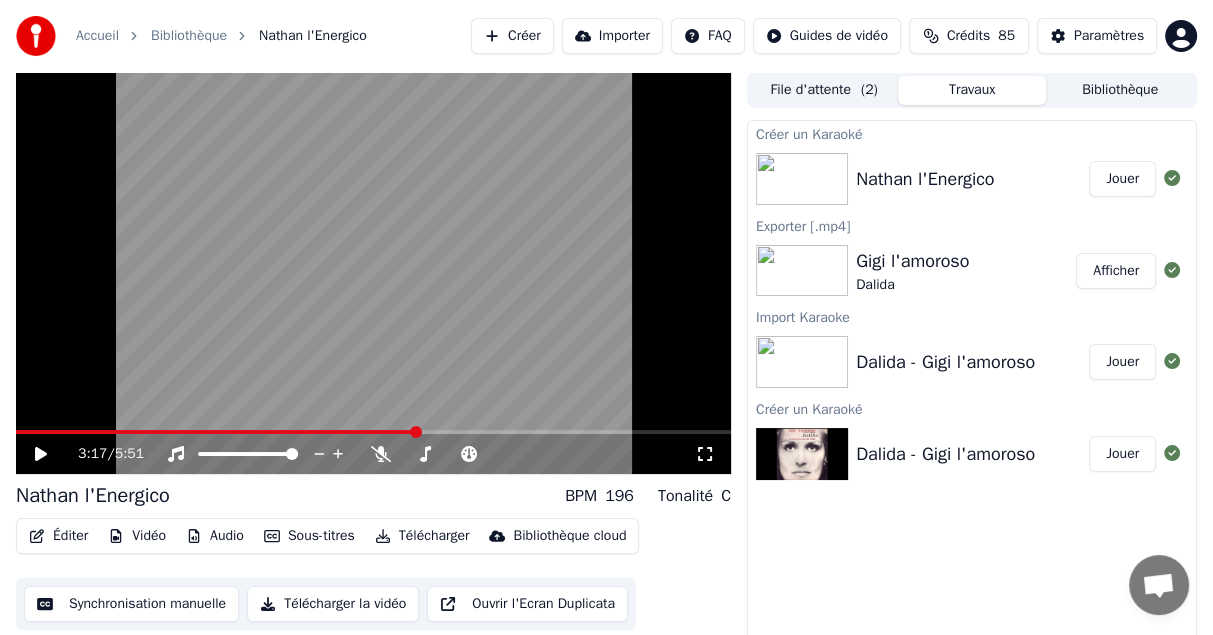 click at bounding box center (41, 454) 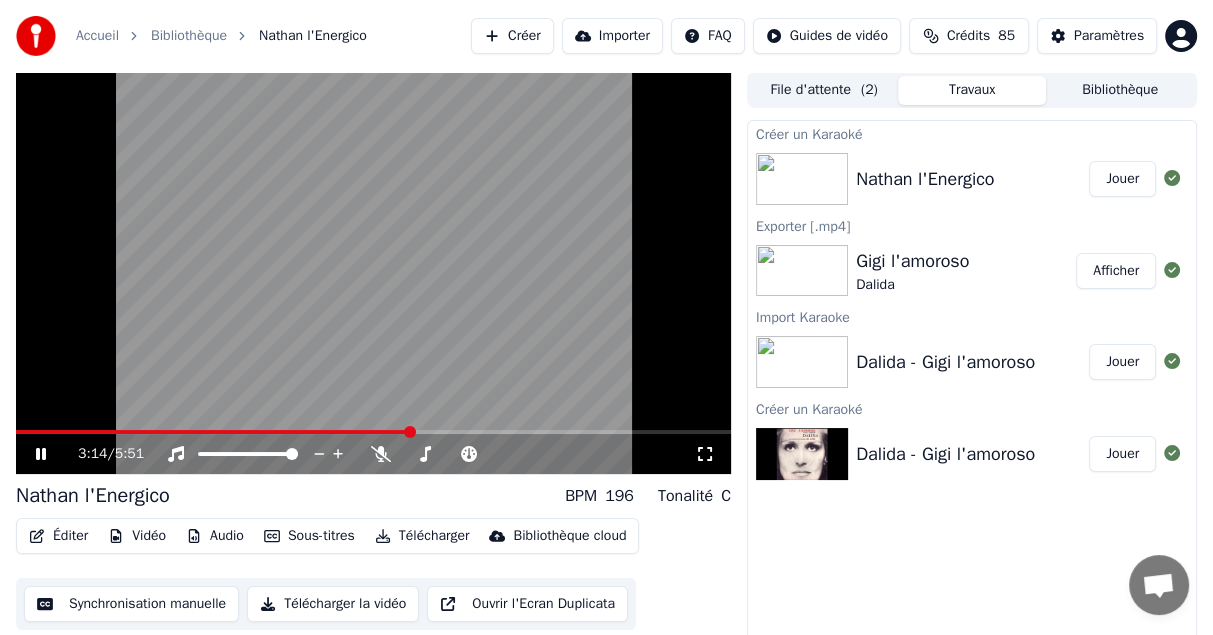 click at bounding box center (410, 432) 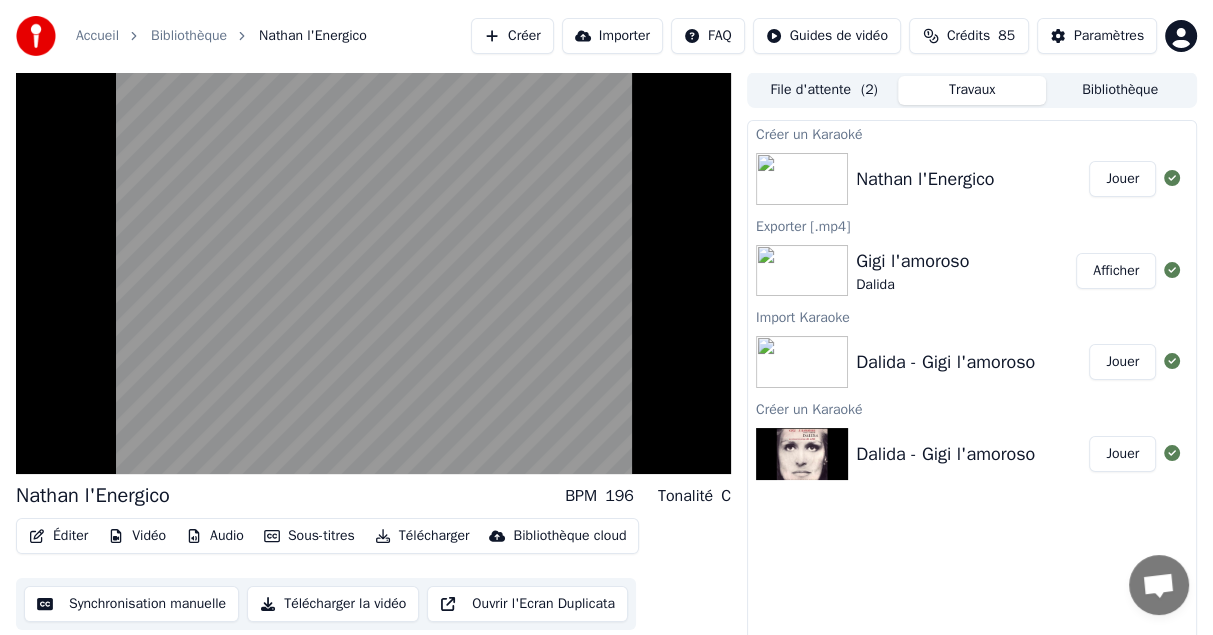 click on "Synchronisation manuelle" at bounding box center [131, 604] 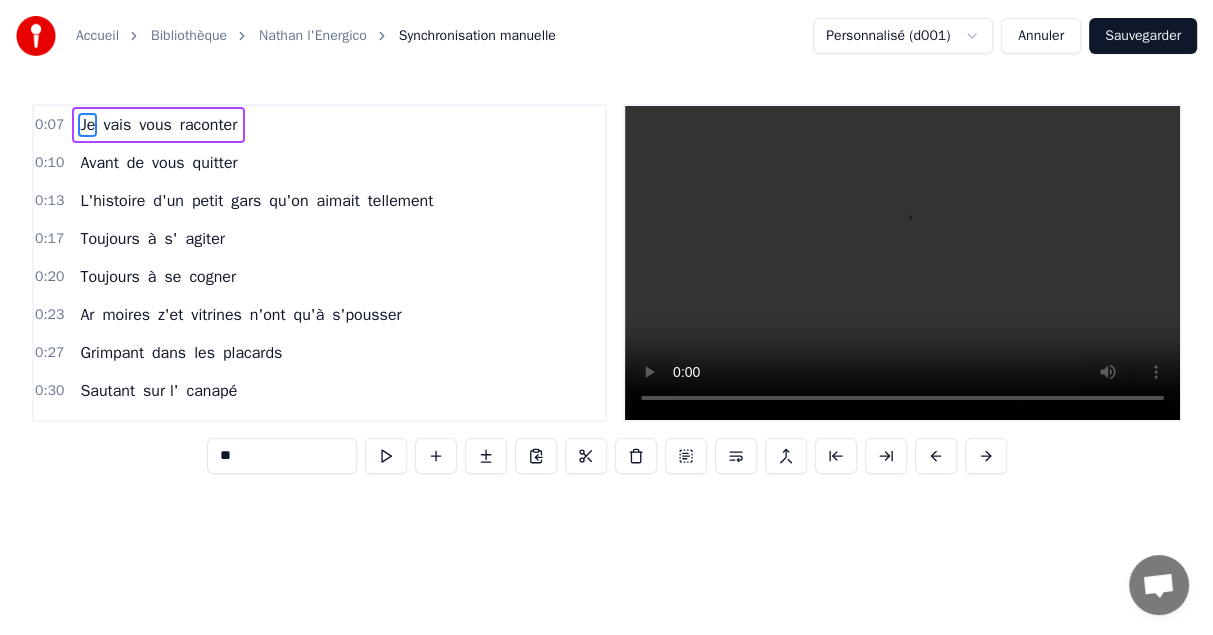 scroll, scrollTop: 0, scrollLeft: 1884, axis: horizontal 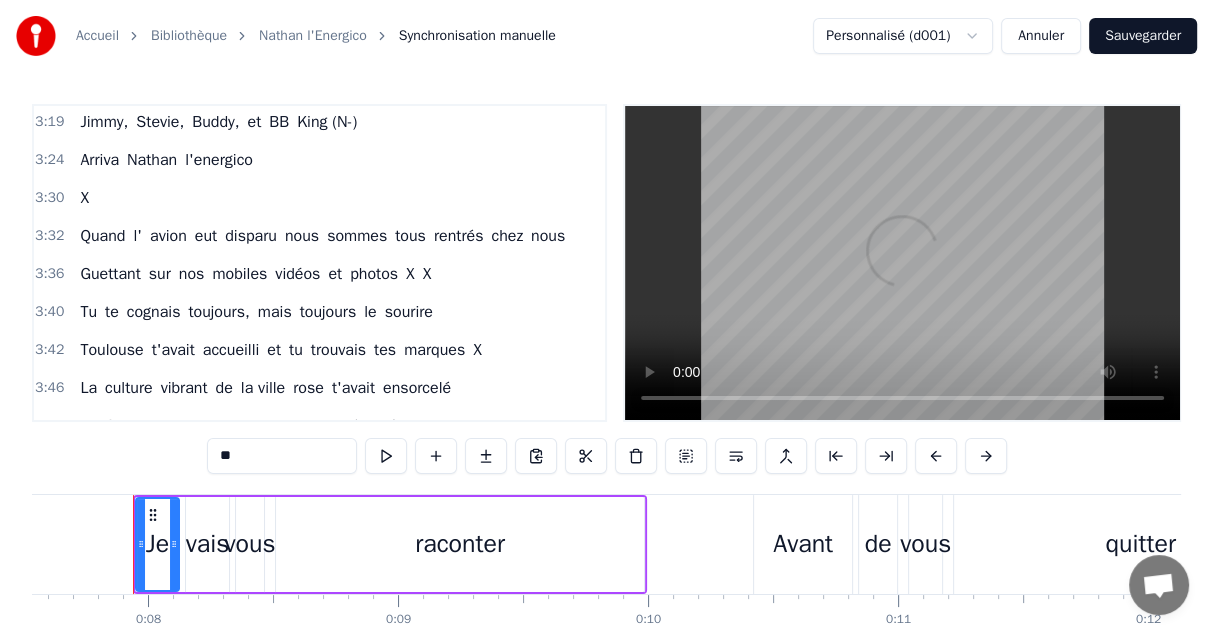 click on "vidéos" at bounding box center (297, 274) 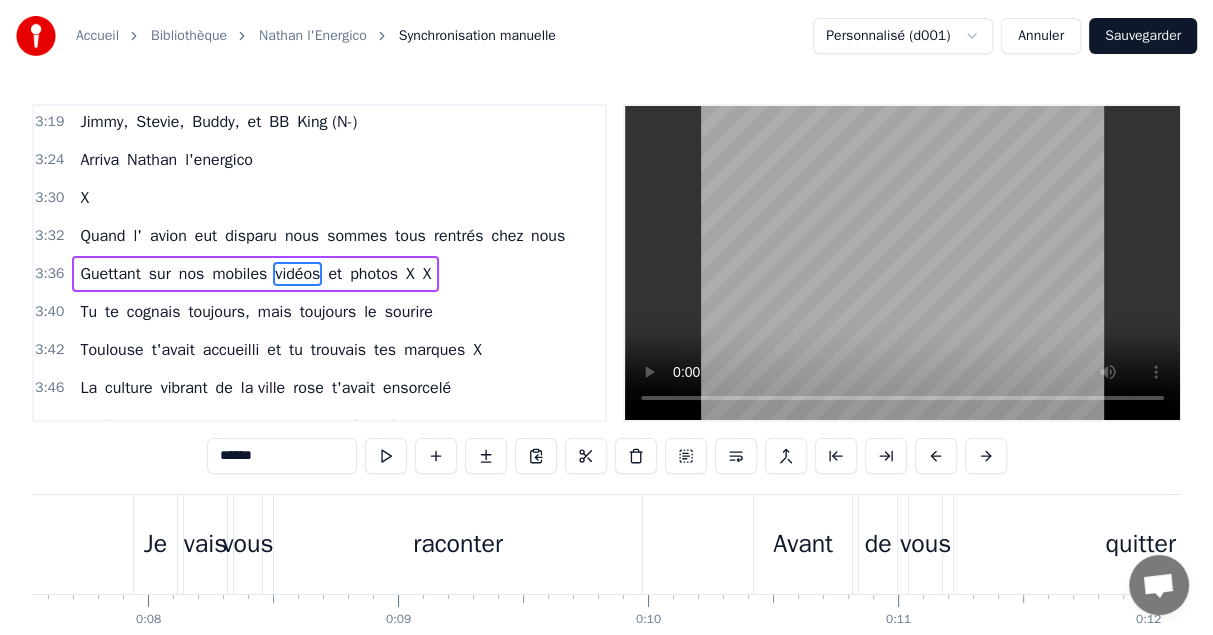 scroll, scrollTop: 1675, scrollLeft: 0, axis: vertical 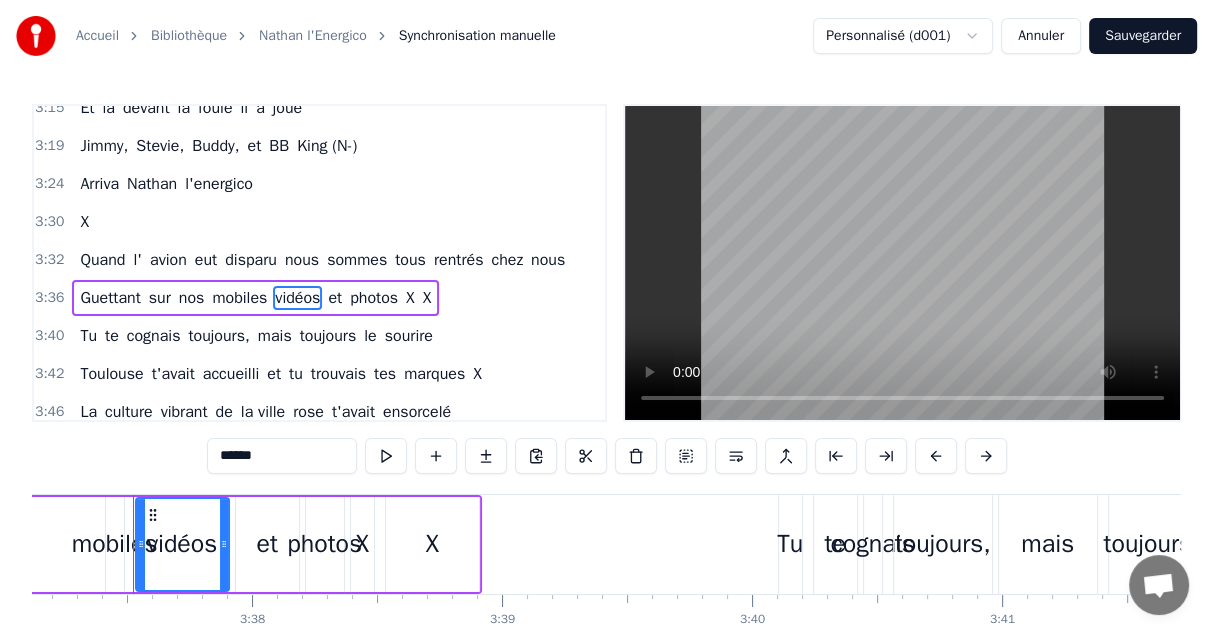 click on "[CREDIT CARD]" at bounding box center (282, 456) 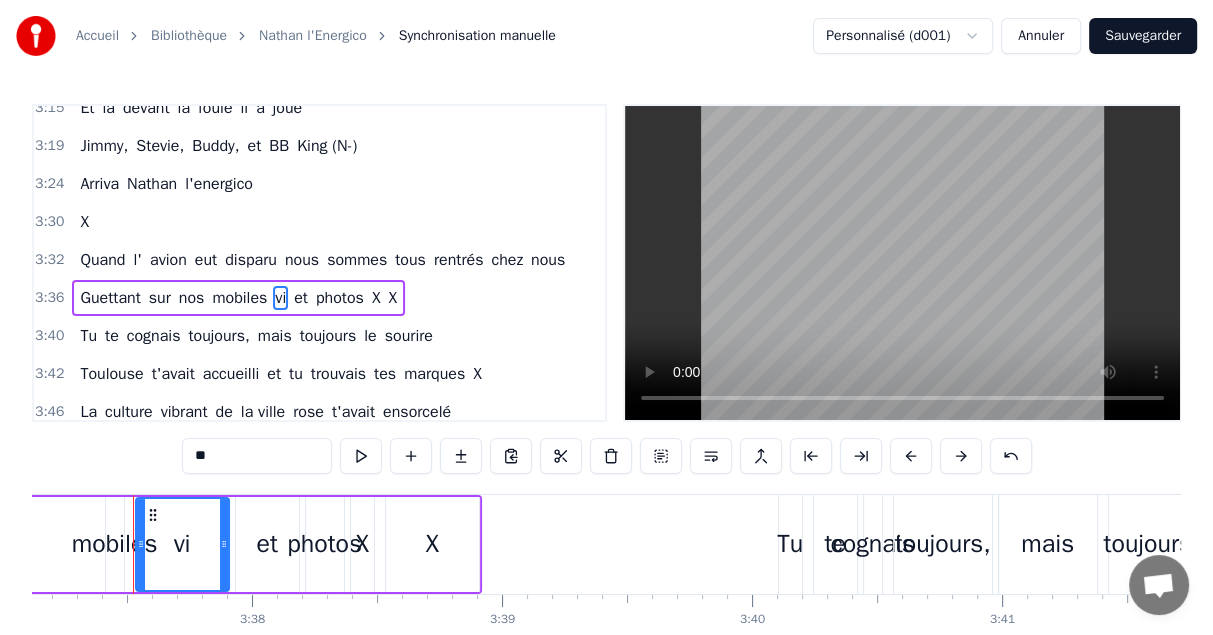 click on "et" at bounding box center (301, 298) 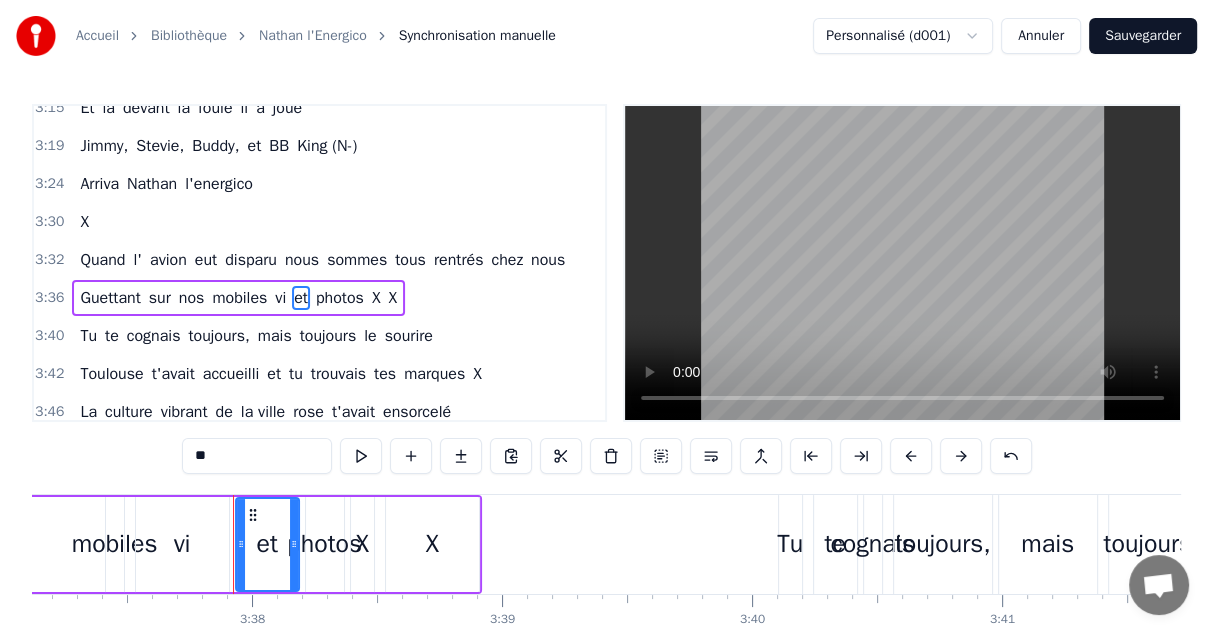 click on "**" at bounding box center (257, 456) 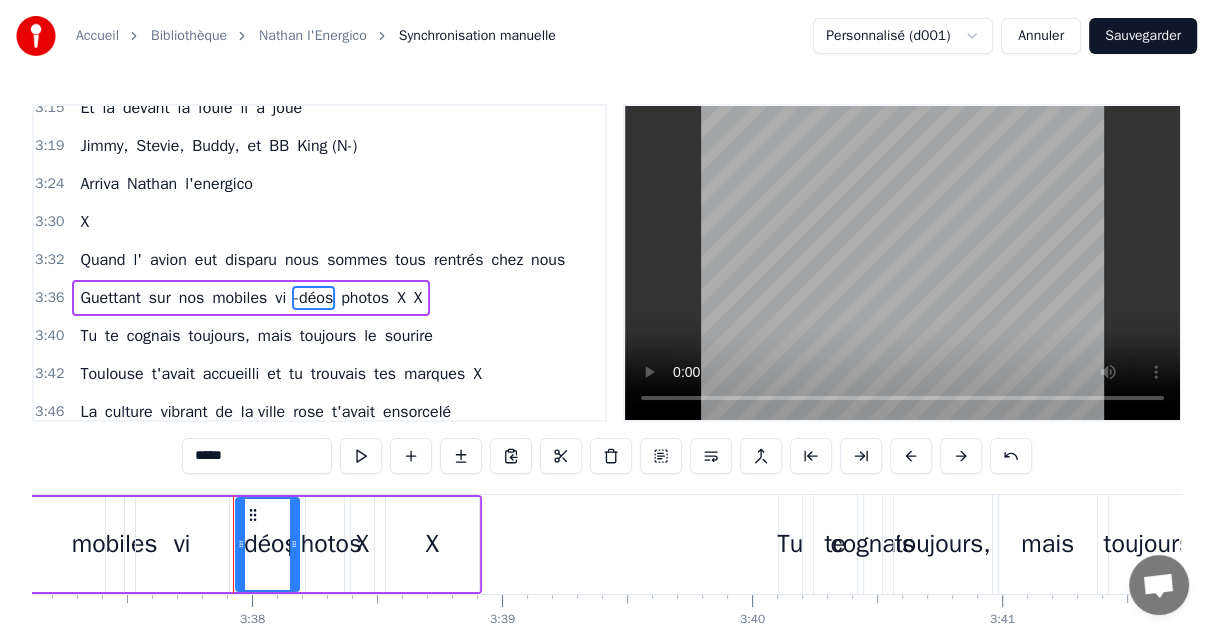 click on "photos" at bounding box center (365, 298) 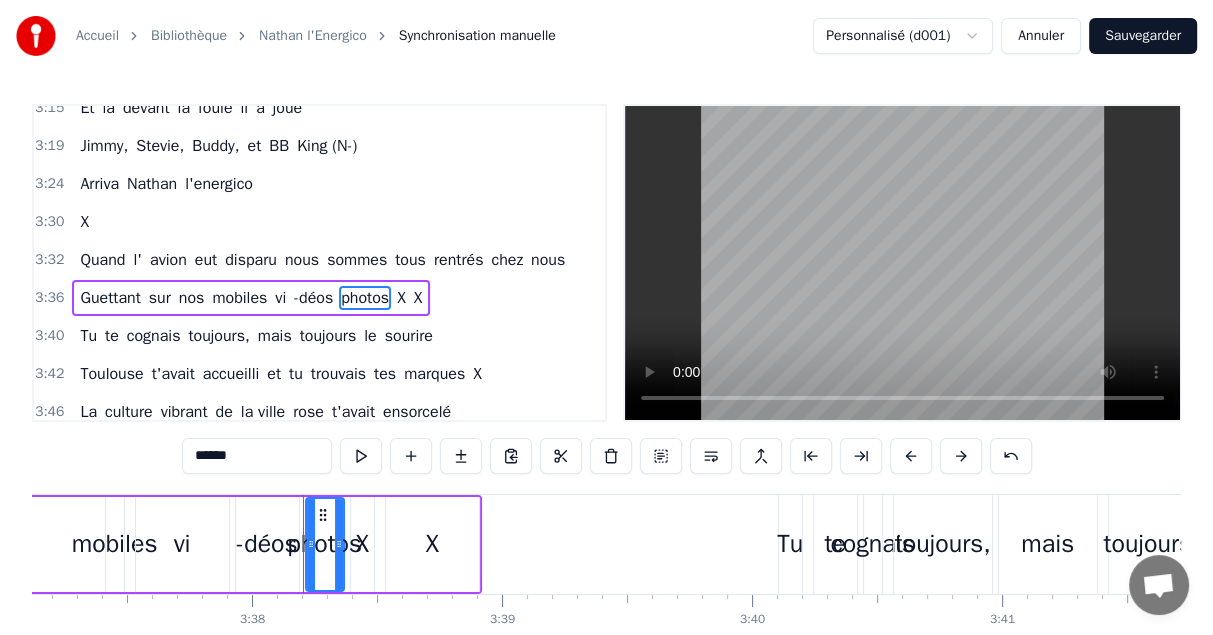 drag, startPoint x: 269, startPoint y: 456, endPoint x: 69, endPoint y: 451, distance: 200.06248 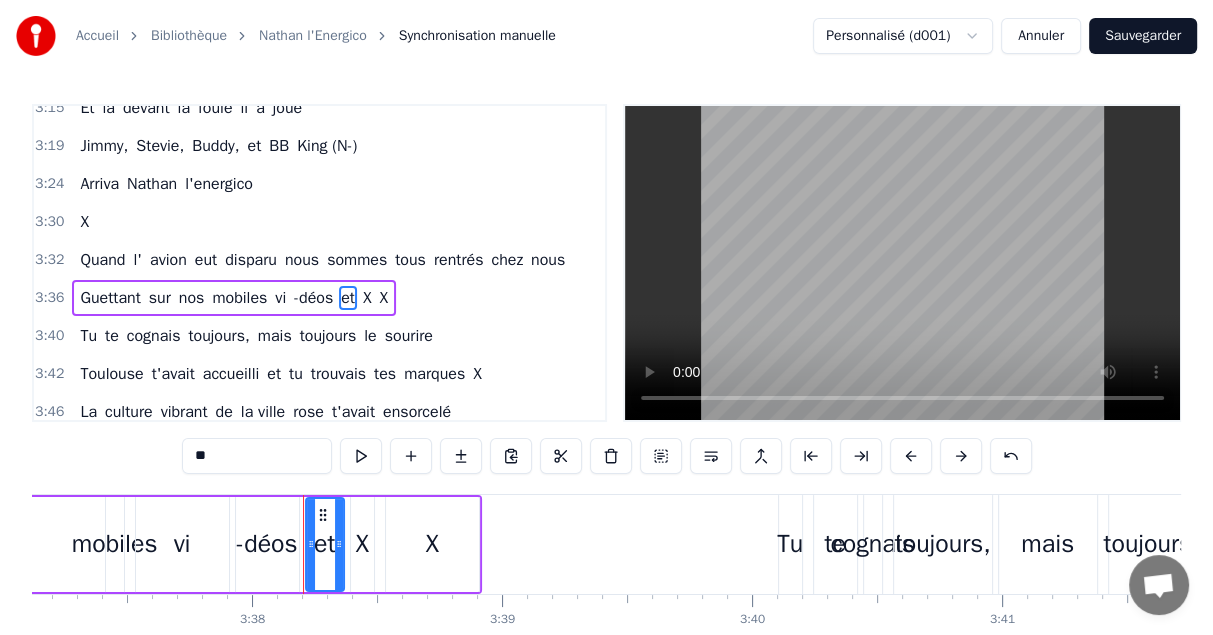 click on "X" at bounding box center [367, 298] 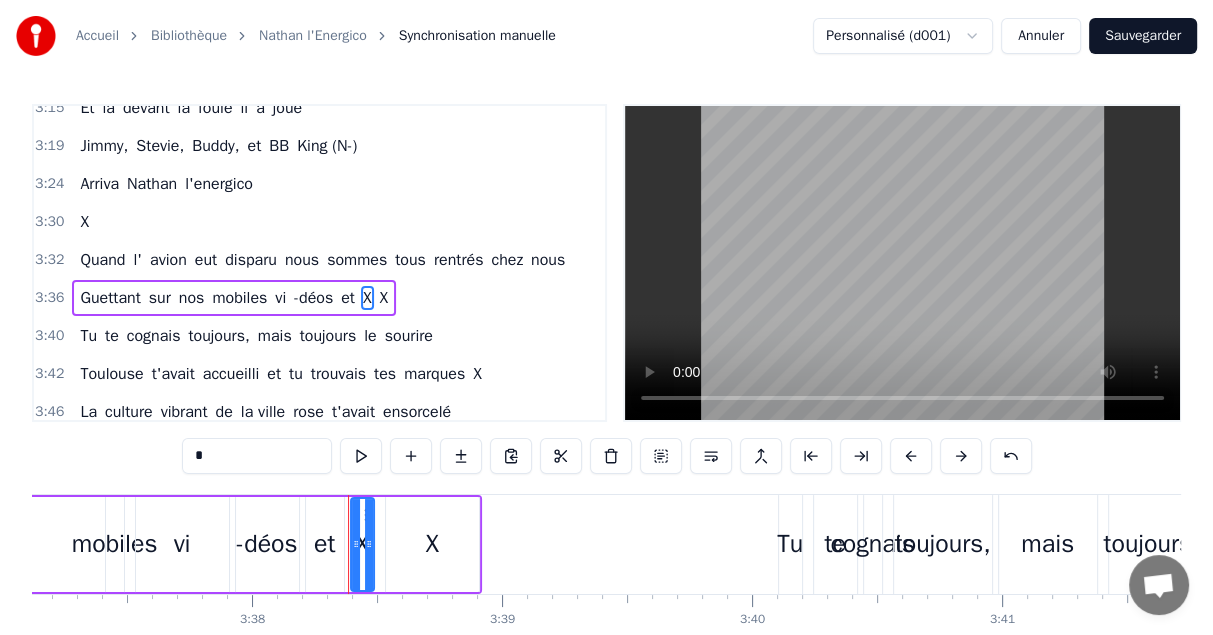 drag, startPoint x: 241, startPoint y: 458, endPoint x: 108, endPoint y: 447, distance: 133.45412 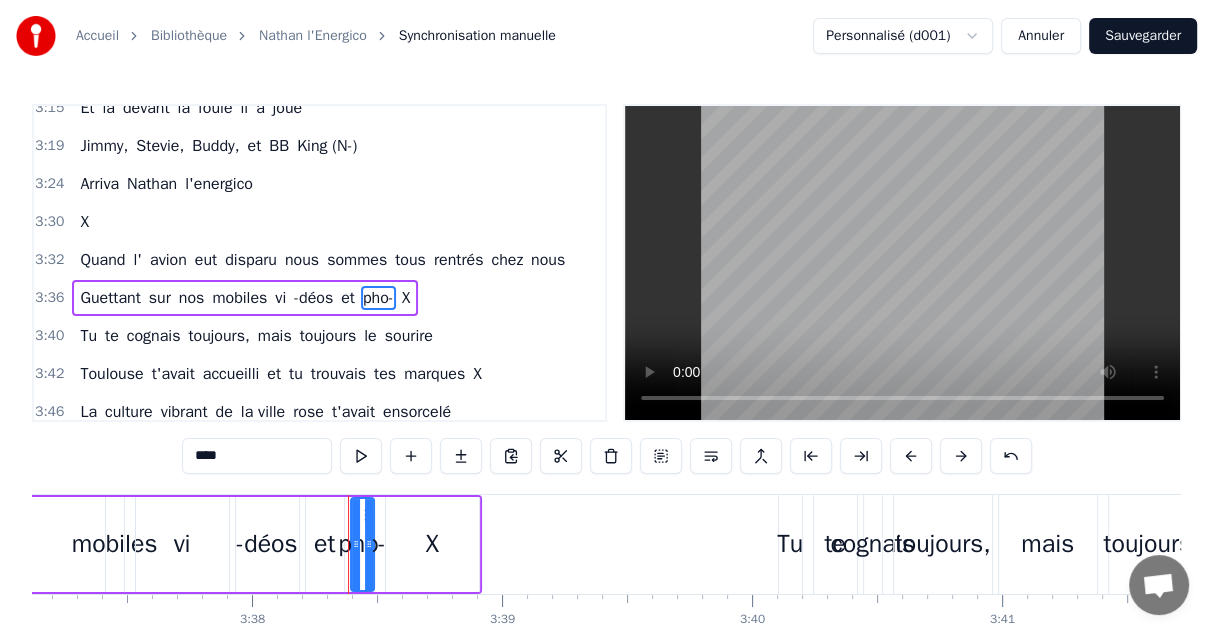 click on "X" at bounding box center [406, 298] 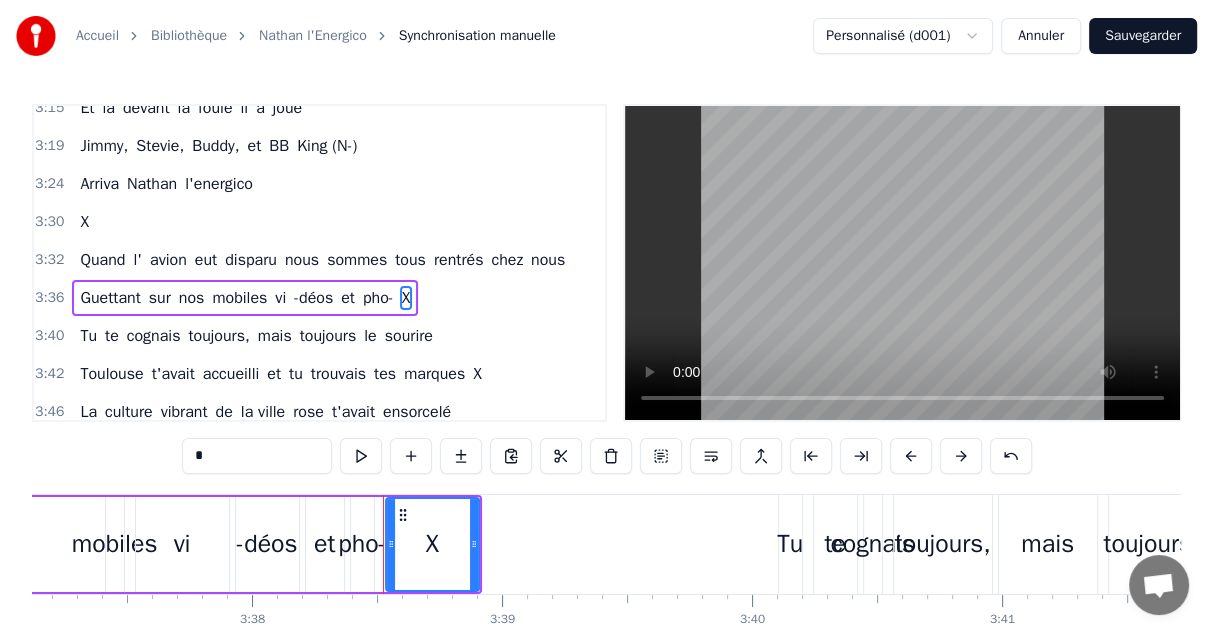 drag, startPoint x: 233, startPoint y: 456, endPoint x: 113, endPoint y: 448, distance: 120.26637 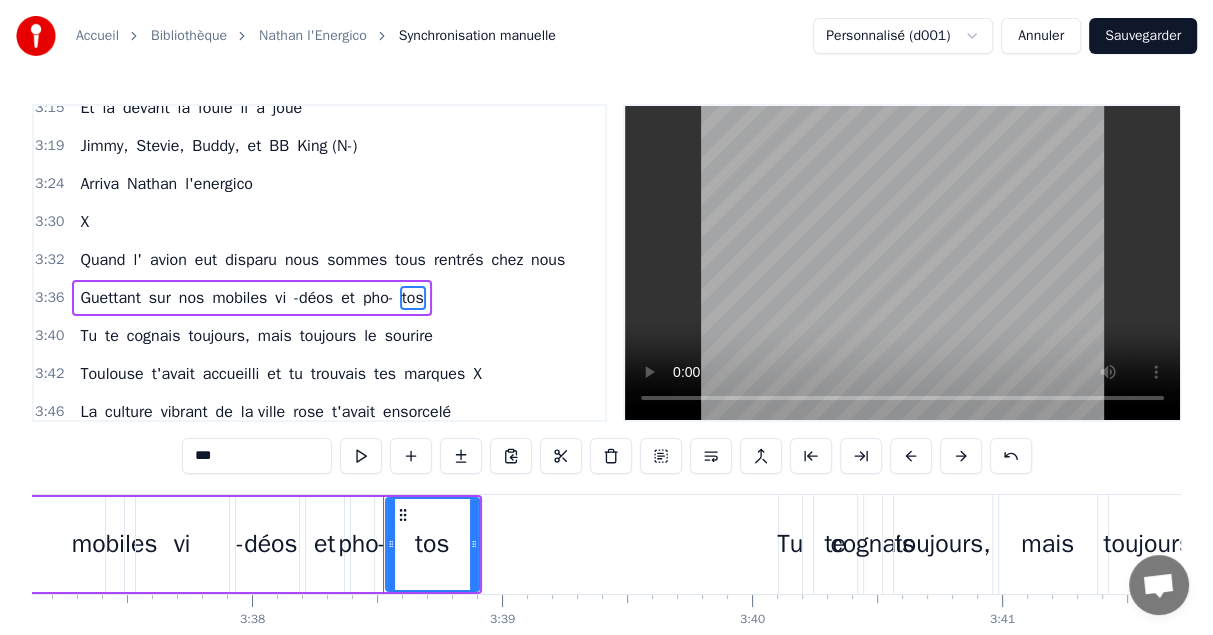 click on "te" at bounding box center [112, 336] 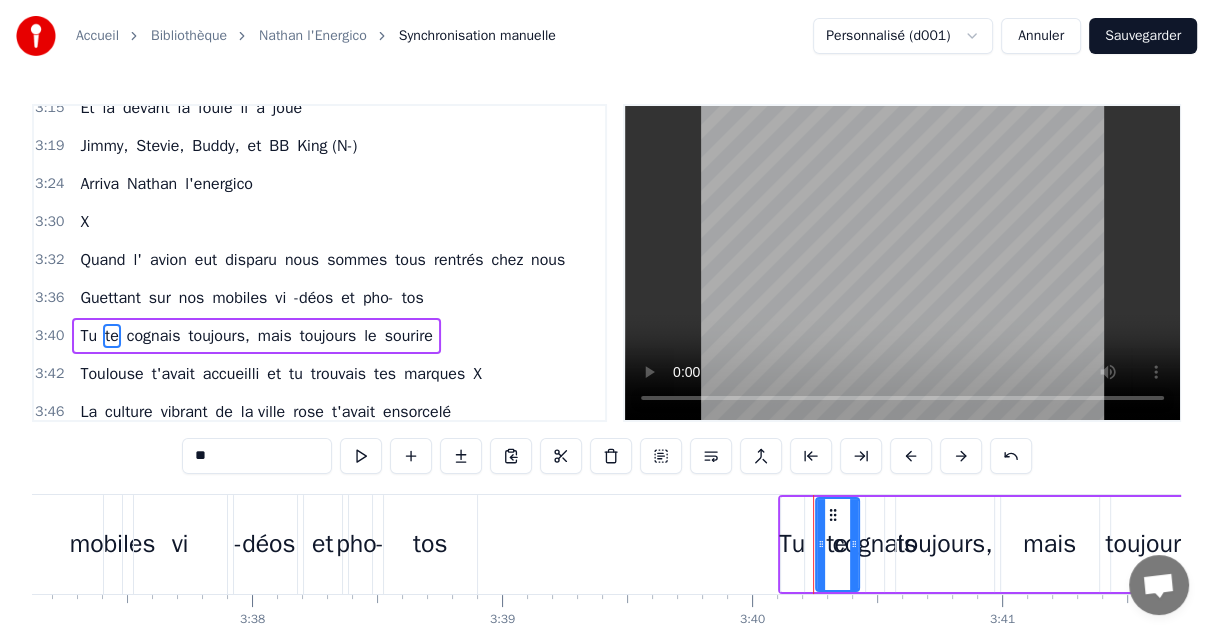 scroll, scrollTop: 1712, scrollLeft: 0, axis: vertical 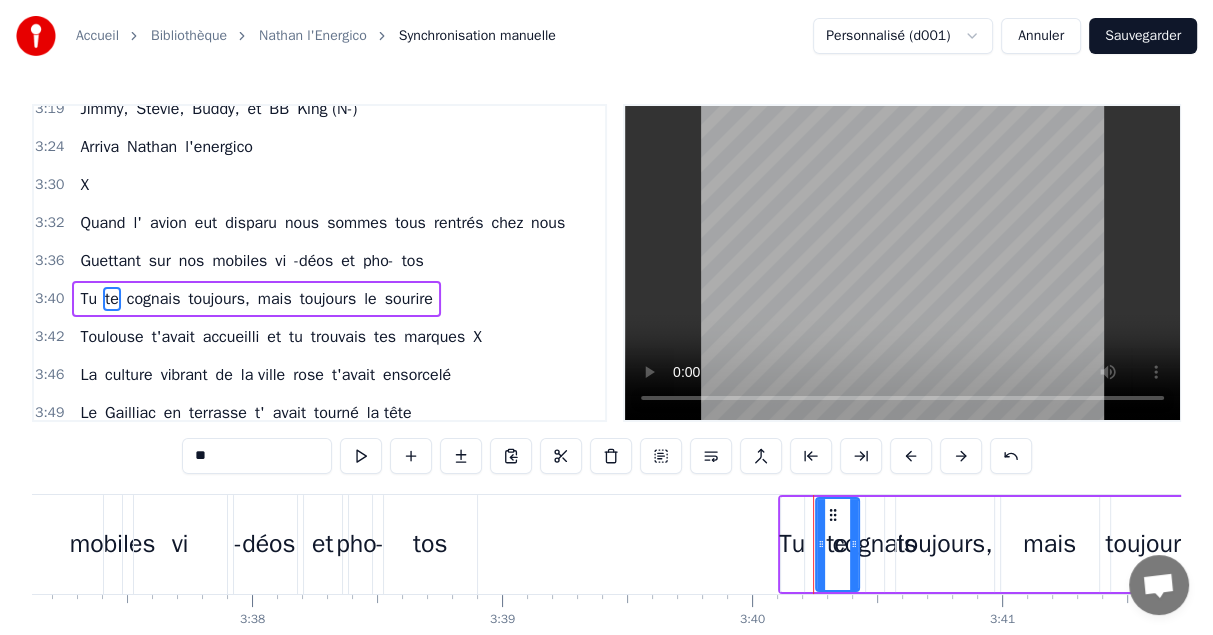 click on "marques" at bounding box center [434, 337] 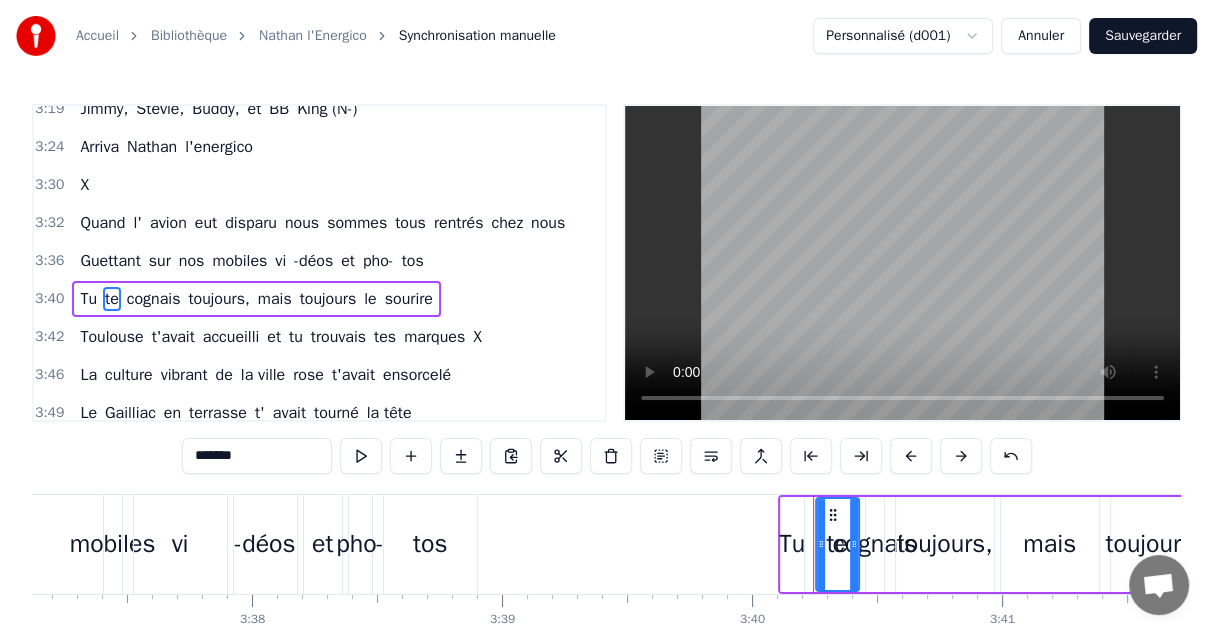 scroll, scrollTop: 1749, scrollLeft: 0, axis: vertical 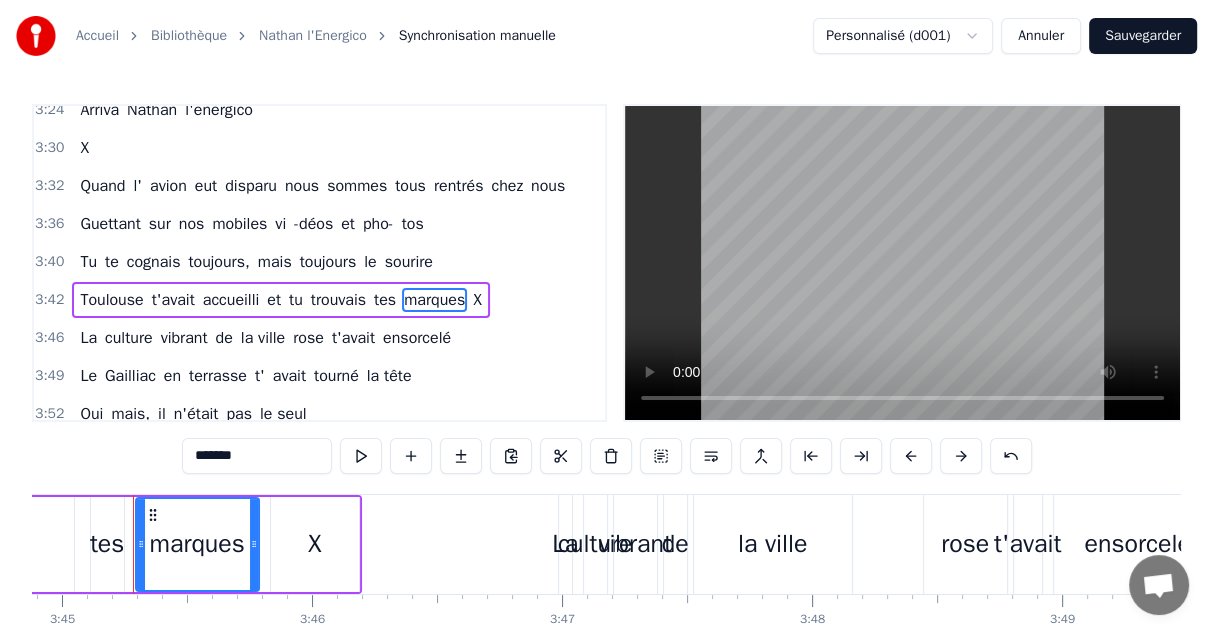 click on "*******" at bounding box center (257, 456) 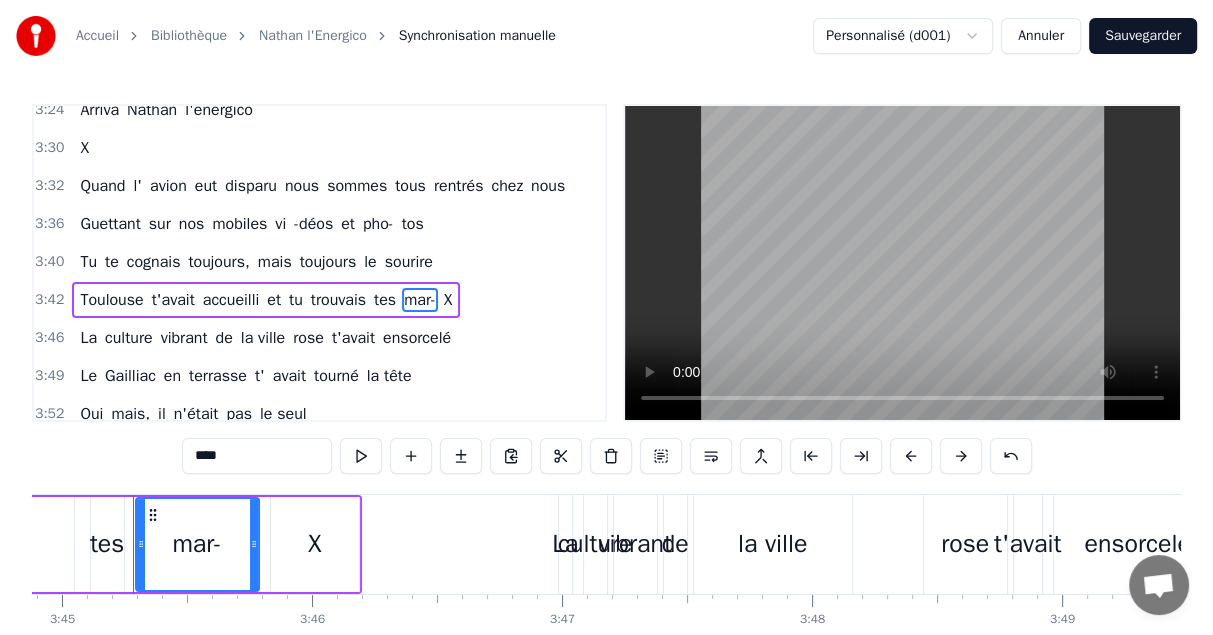 click on "X" at bounding box center (448, 300) 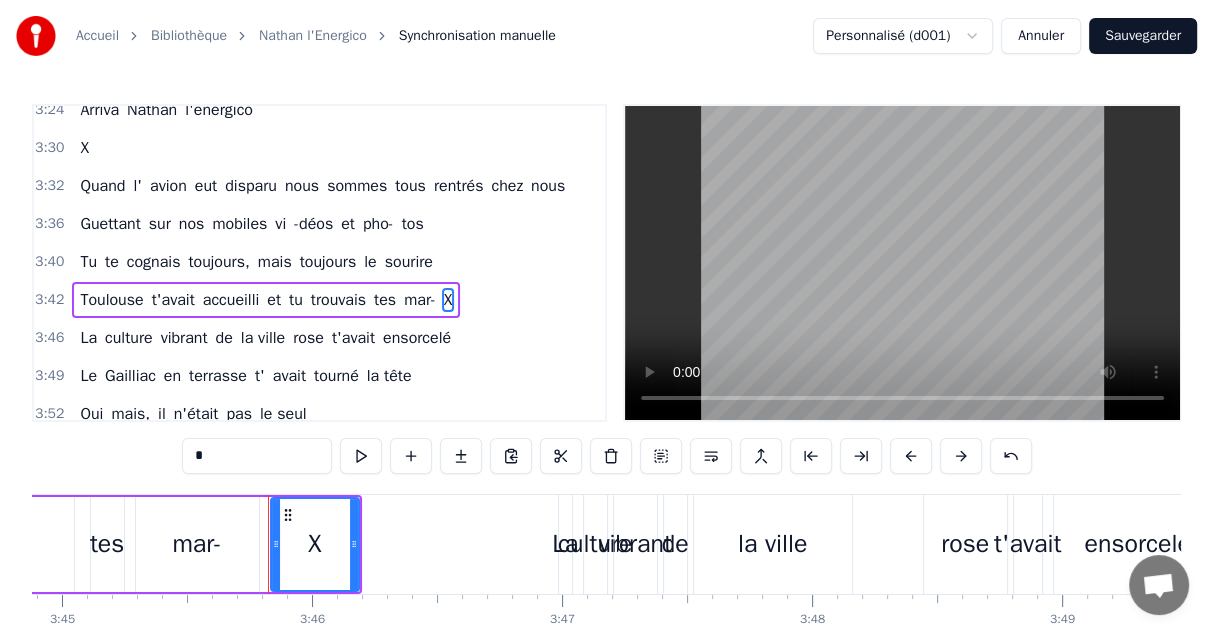 drag, startPoint x: 177, startPoint y: 452, endPoint x: 120, endPoint y: 453, distance: 57.00877 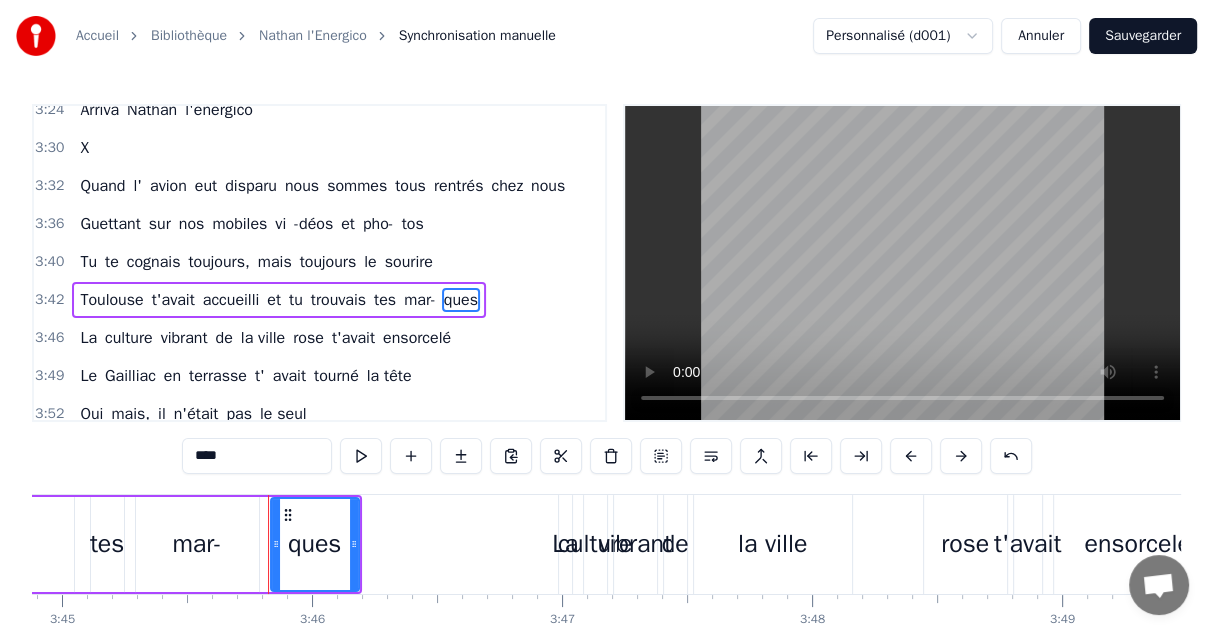 click on "culture" at bounding box center [129, 338] 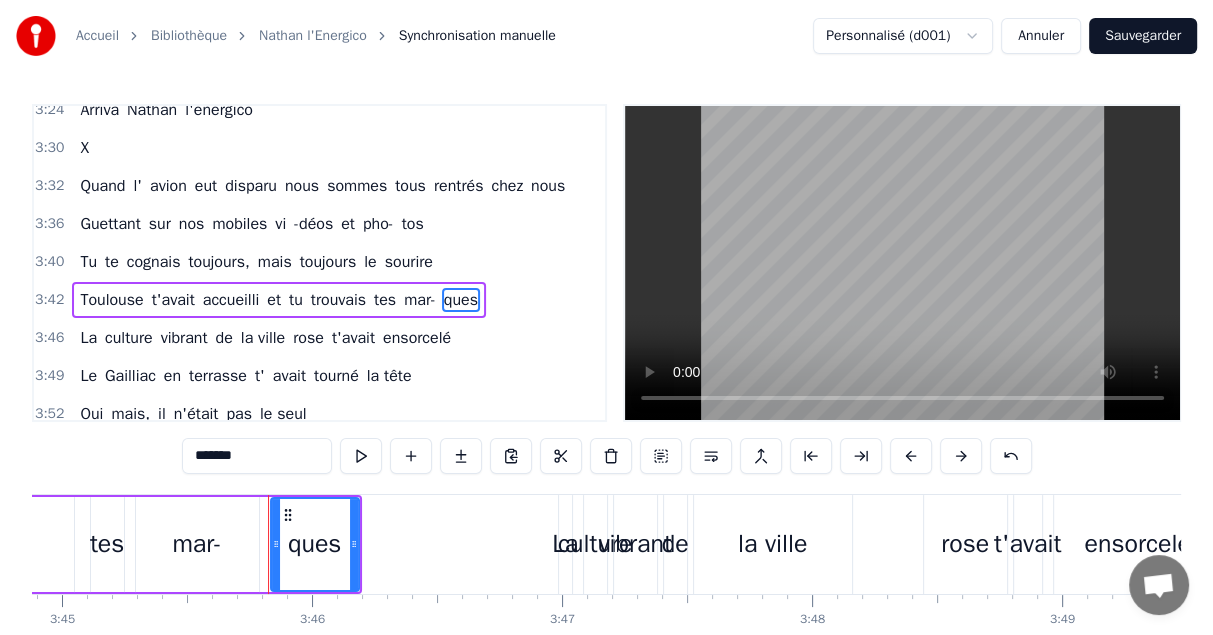 scroll, scrollTop: 1786, scrollLeft: 0, axis: vertical 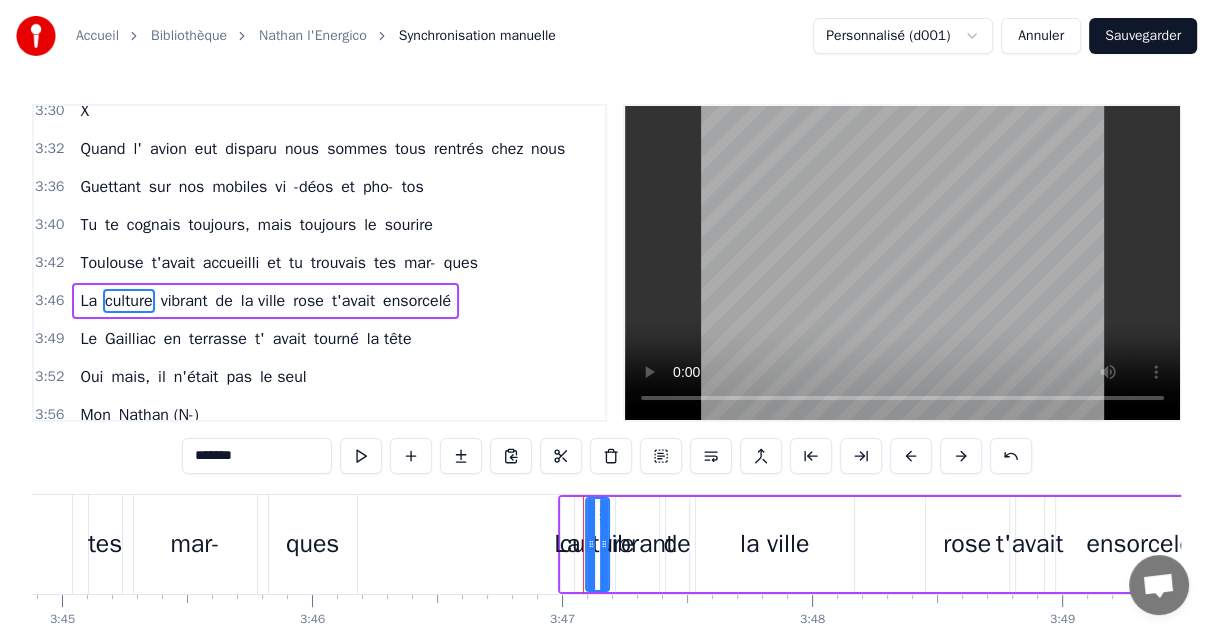 click on "vibrant" at bounding box center [184, 301] 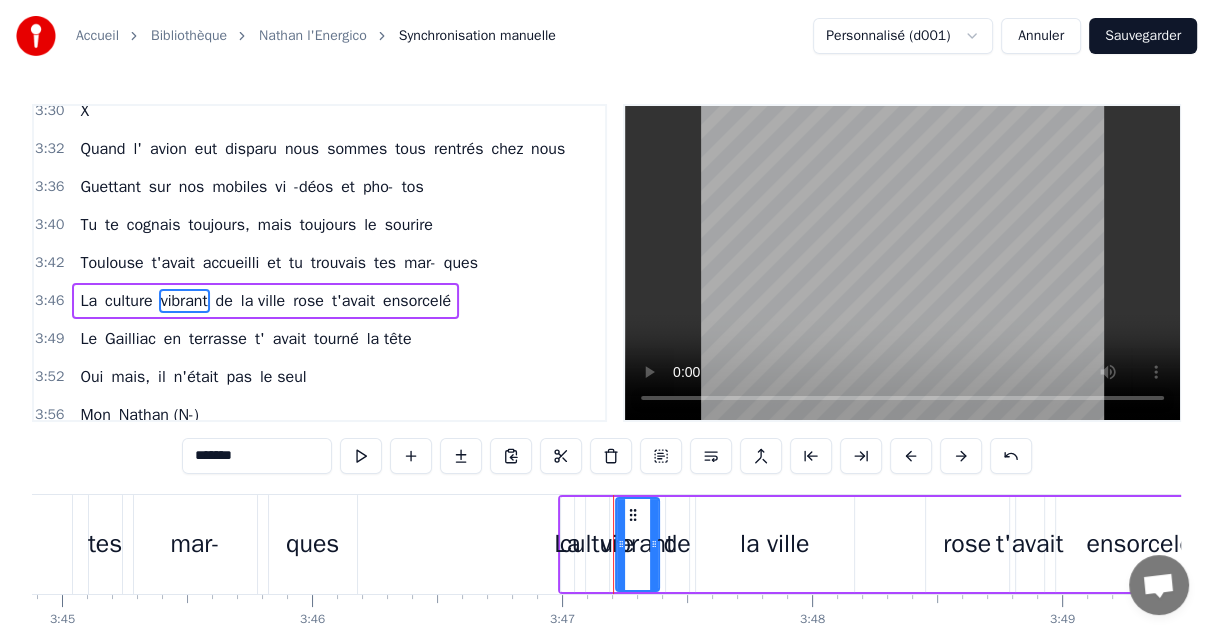 click on "*******" at bounding box center [257, 456] 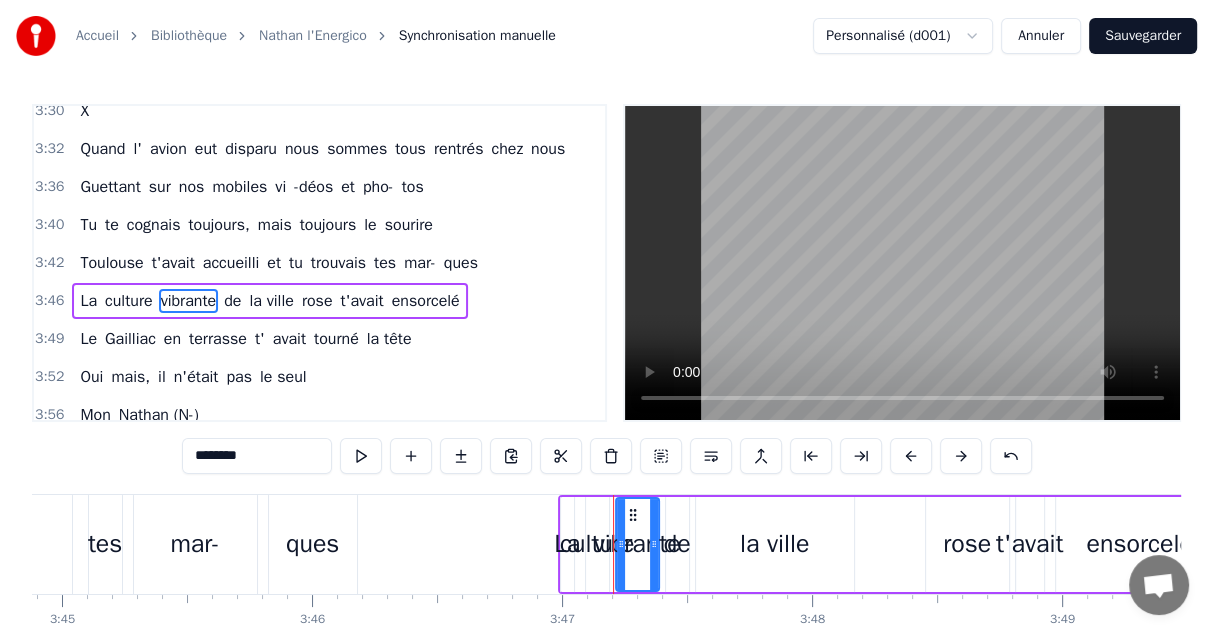 type on "[CREDIT CARD]" 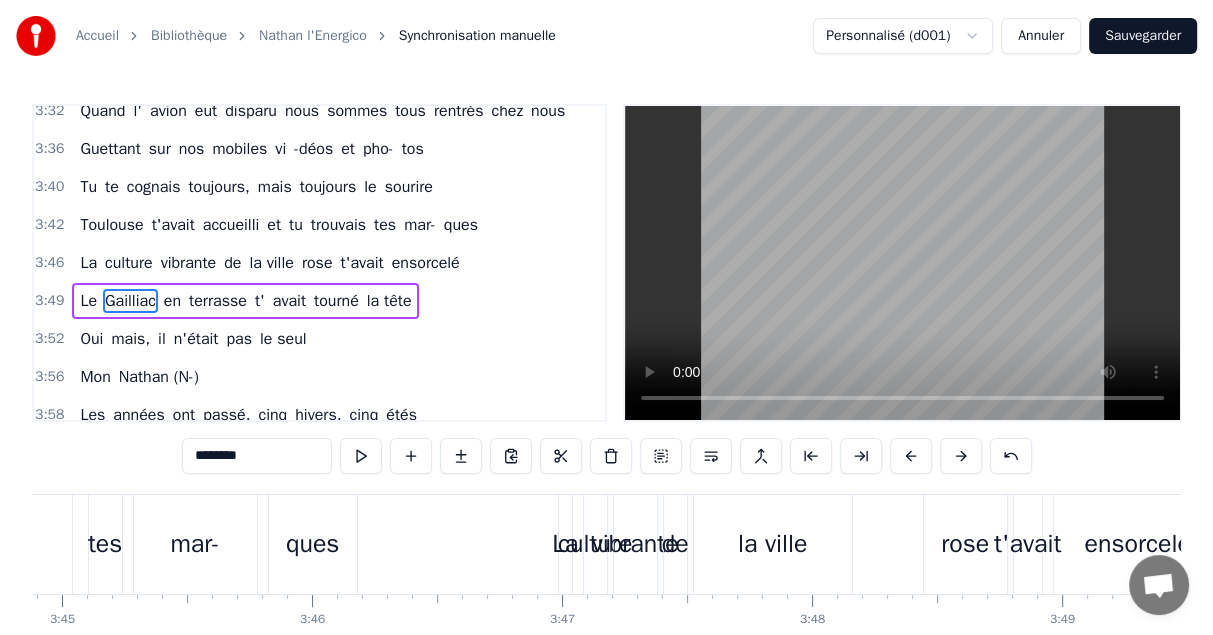 scroll, scrollTop: 0, scrollLeft: 57345, axis: horizontal 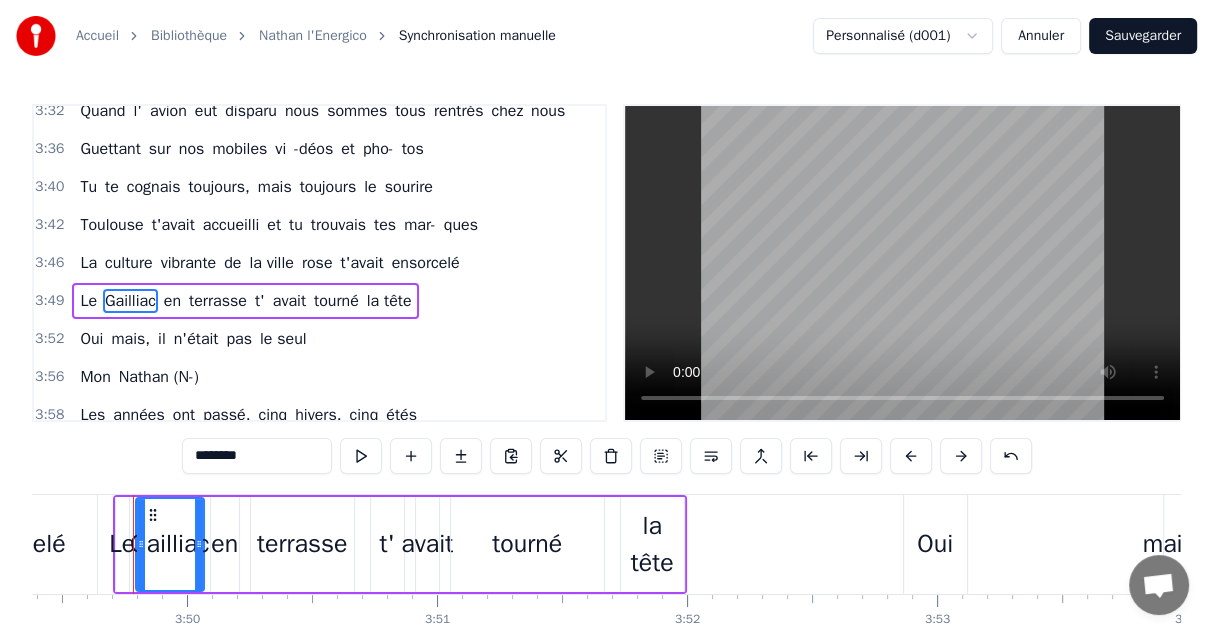 click on "Sauvegarder" at bounding box center (1143, 36) 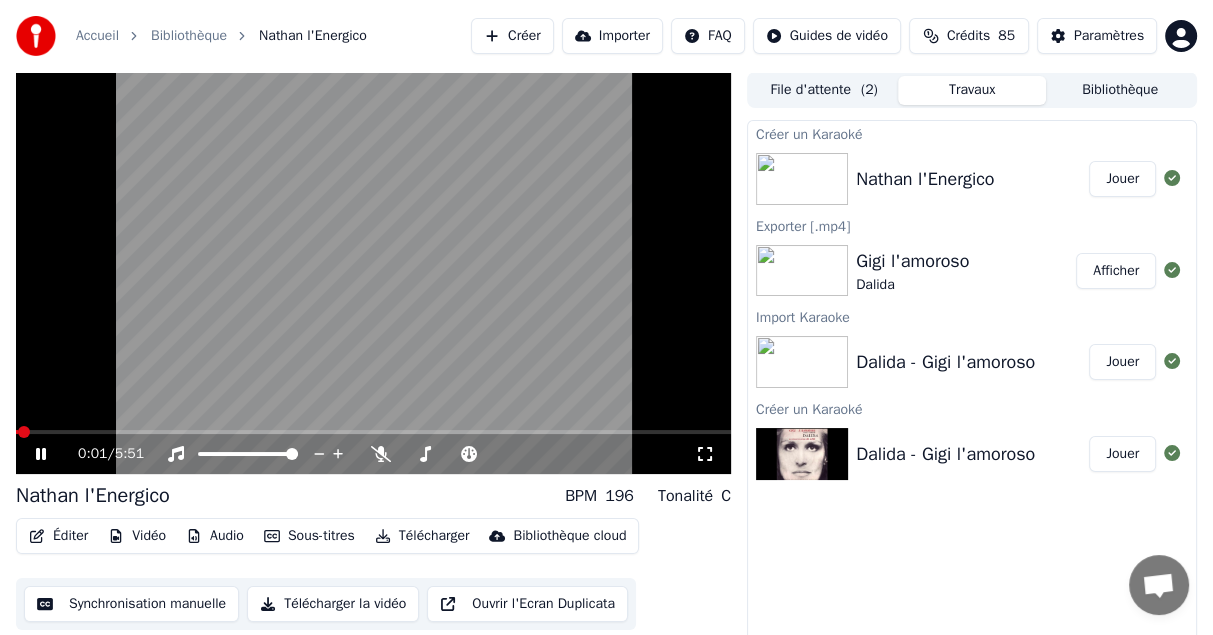 click at bounding box center [55, 454] 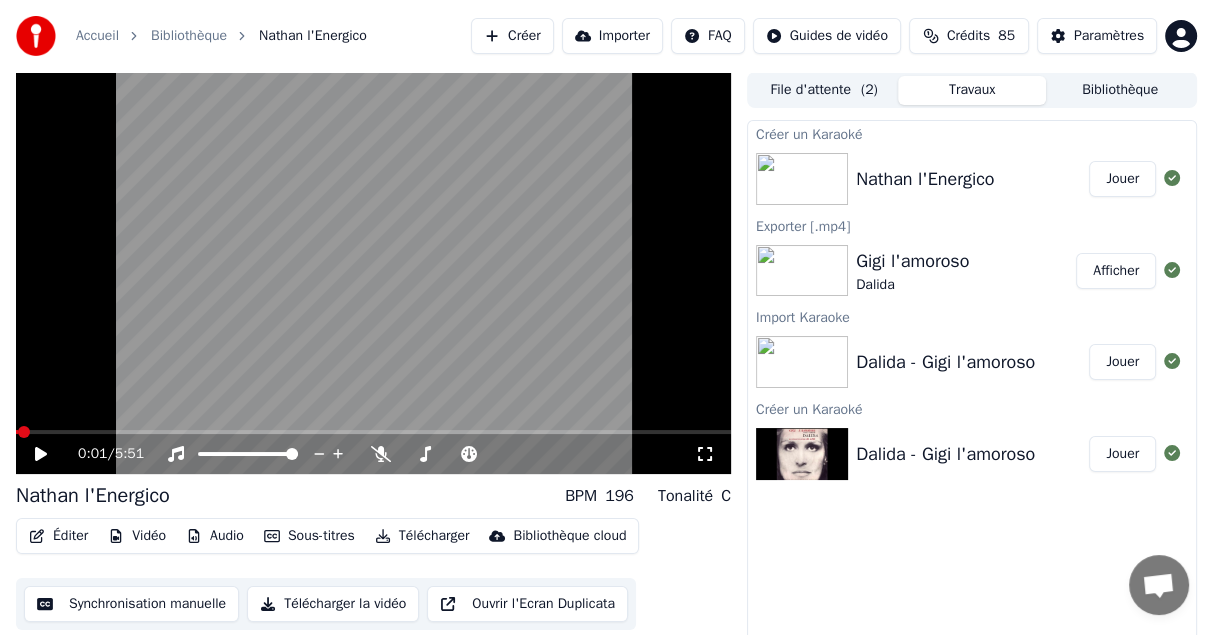 click at bounding box center (373, 432) 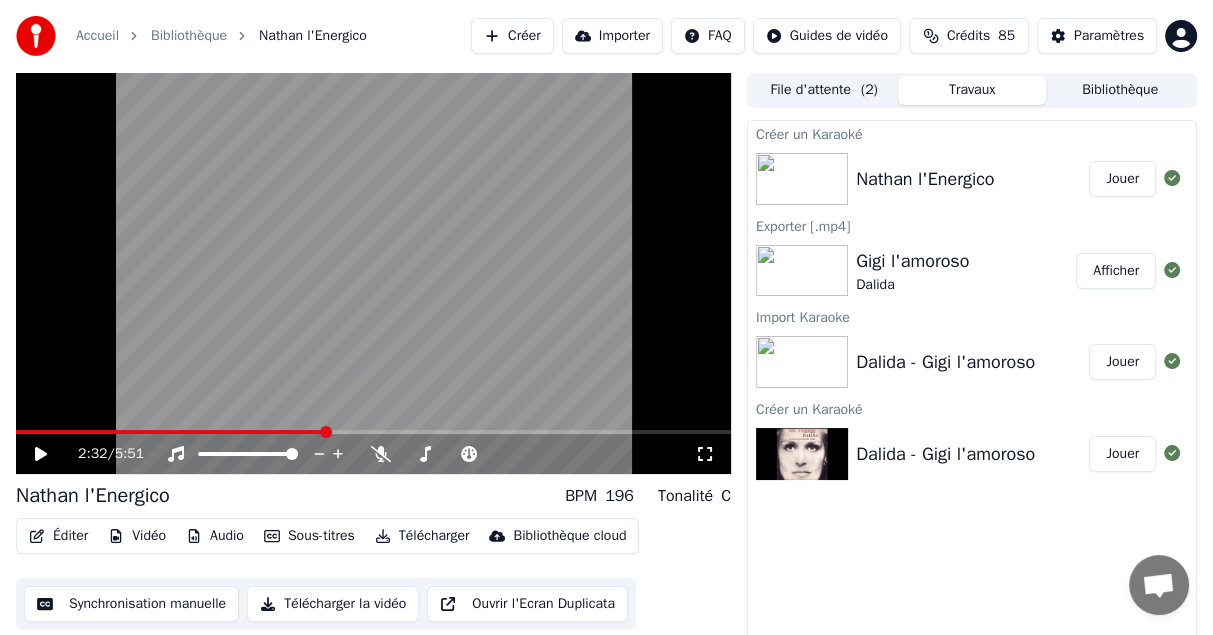 click at bounding box center [55, 454] 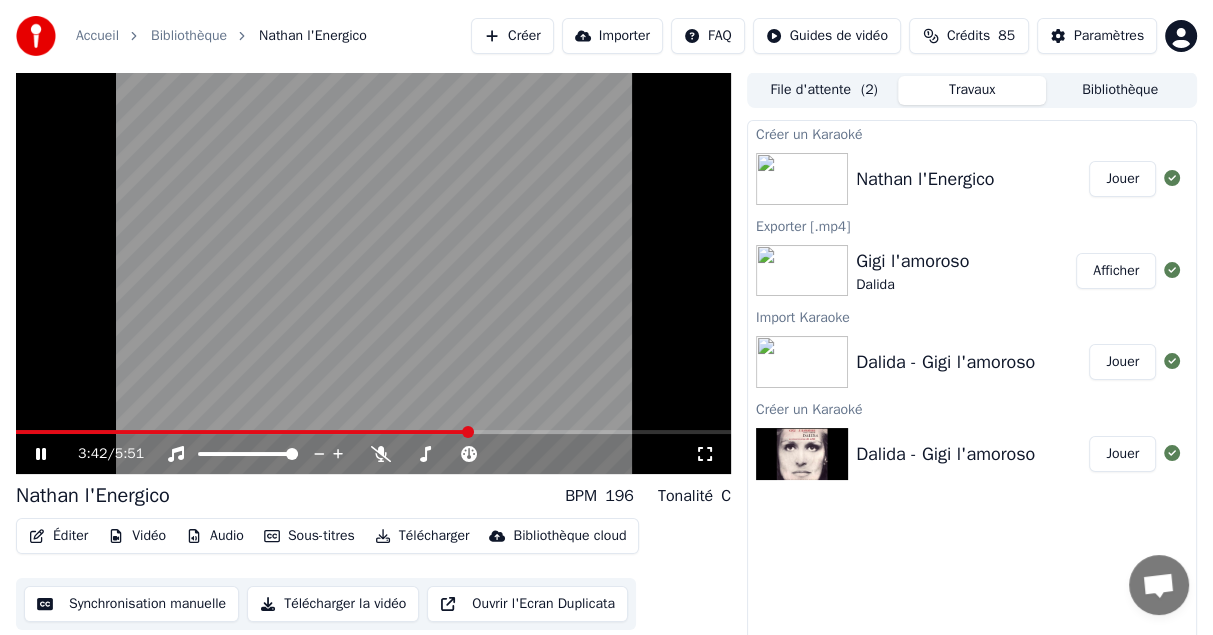 click at bounding box center (55, 454) 